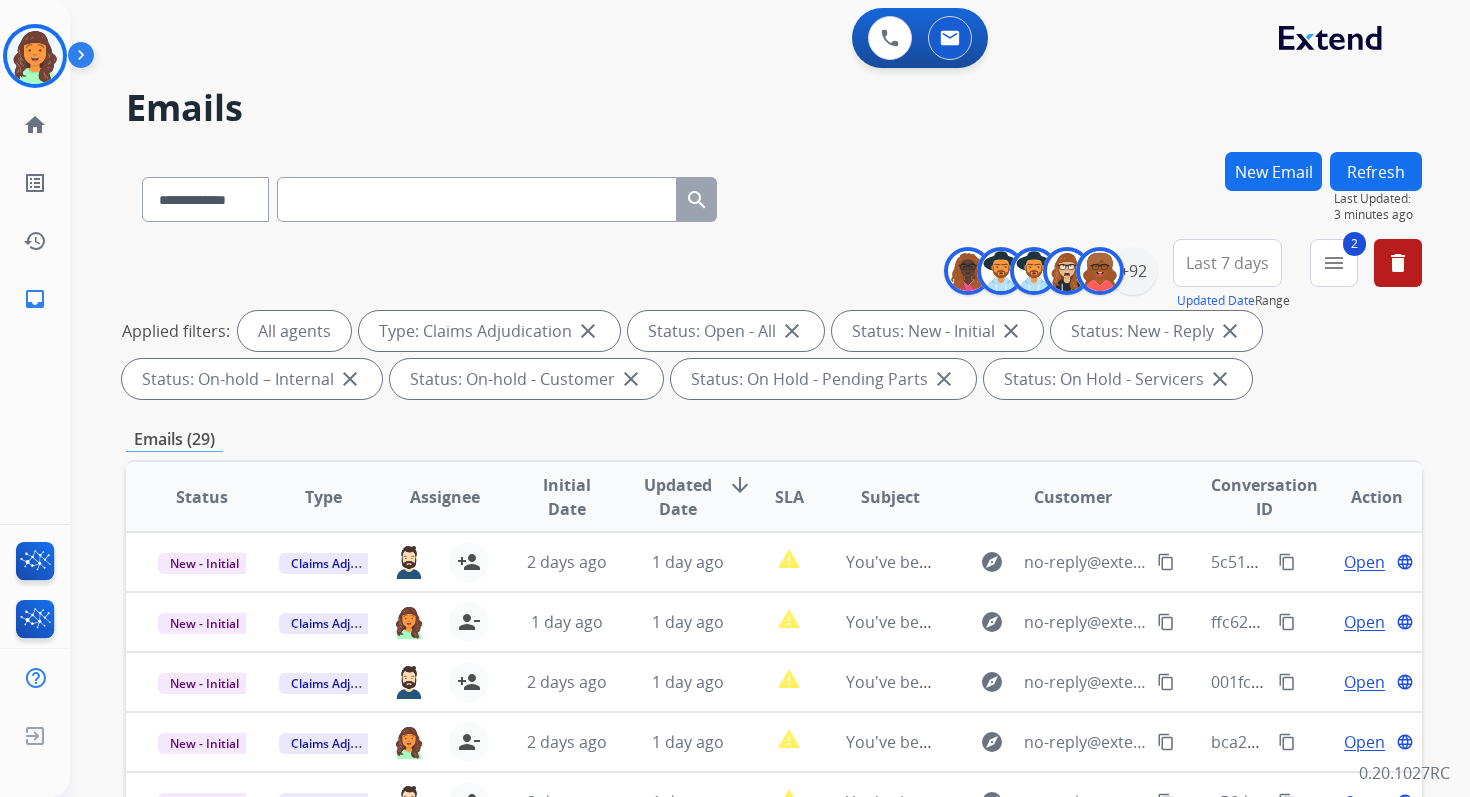 select on "*" 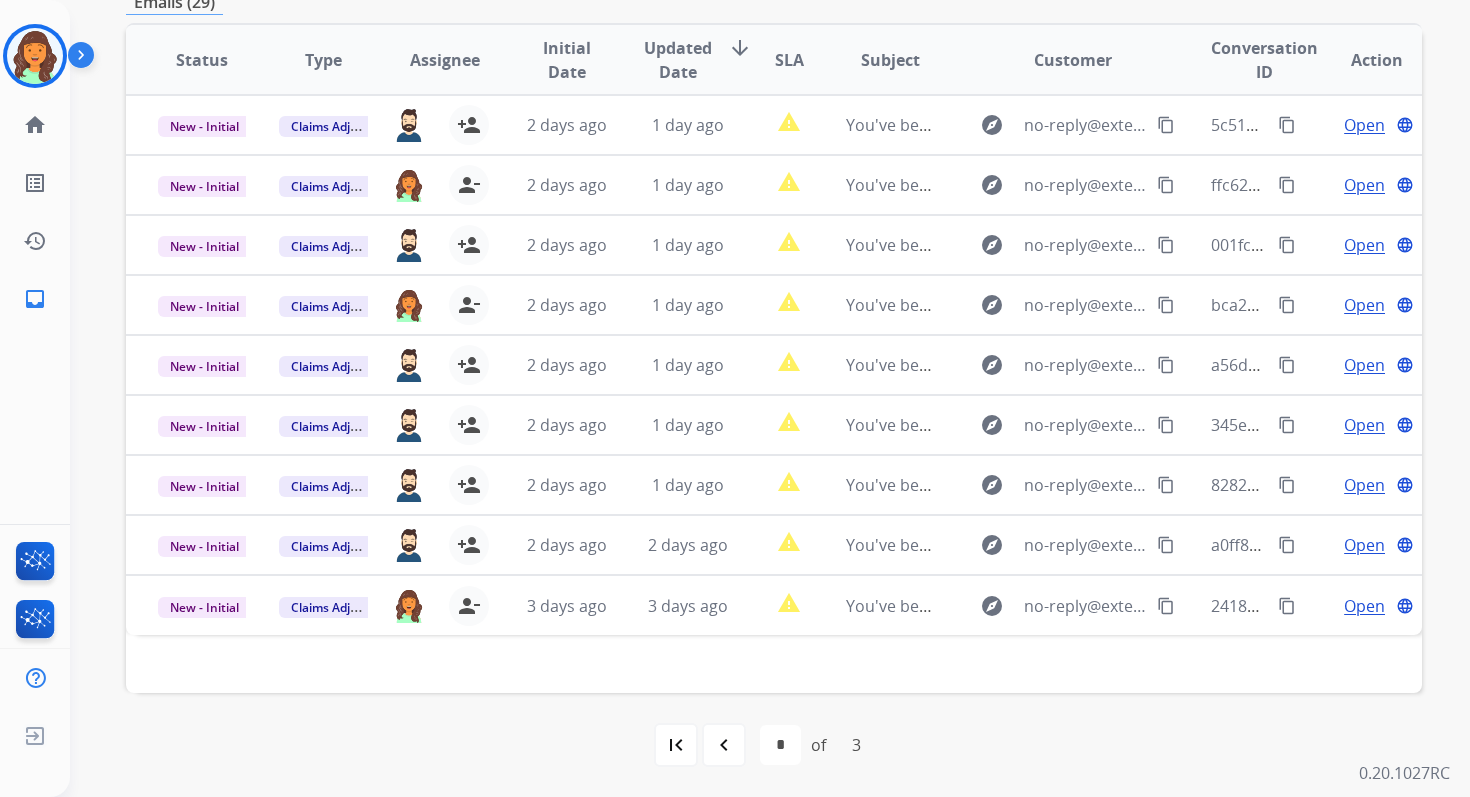 scroll, scrollTop: 0, scrollLeft: 0, axis: both 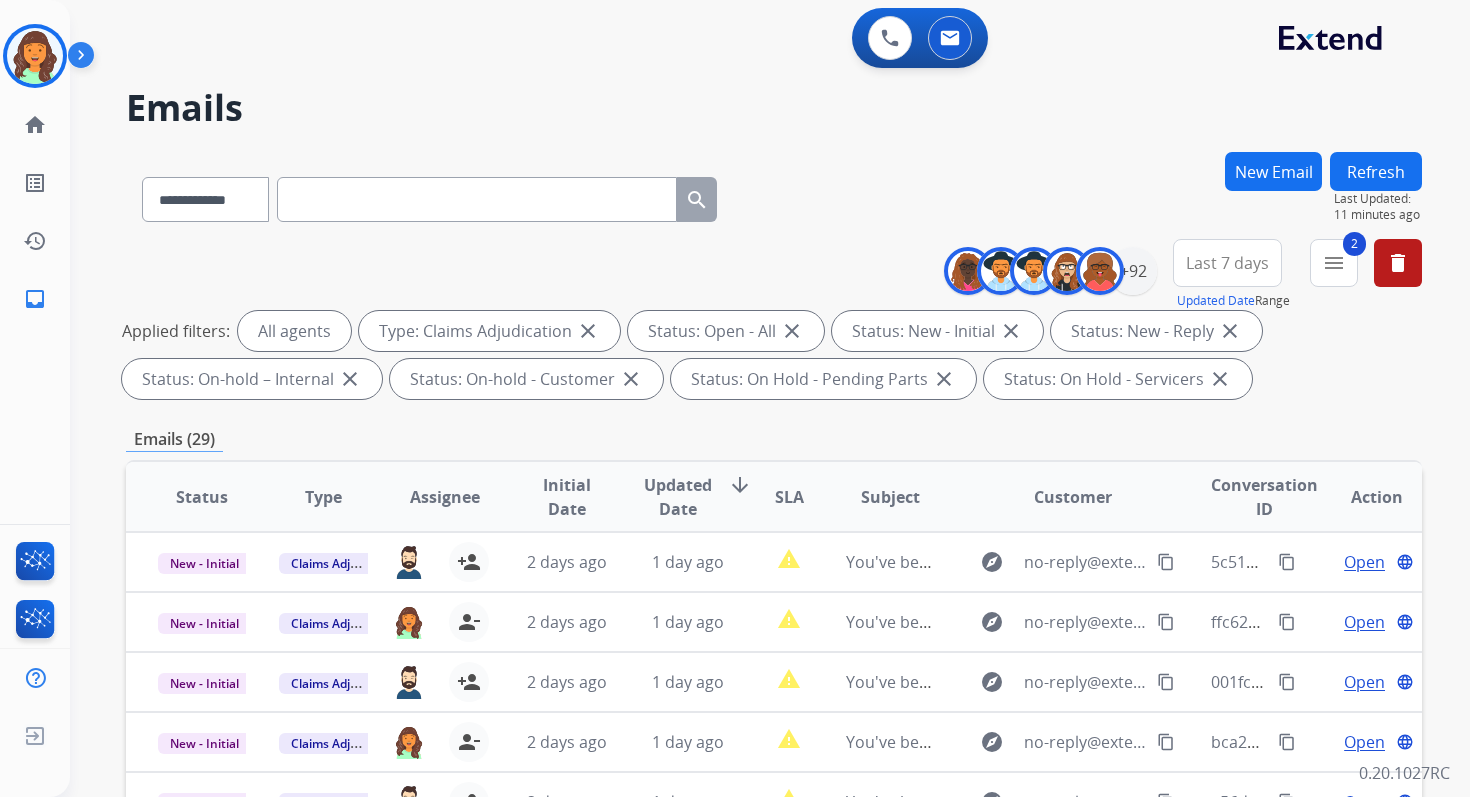 click at bounding box center (477, 199) 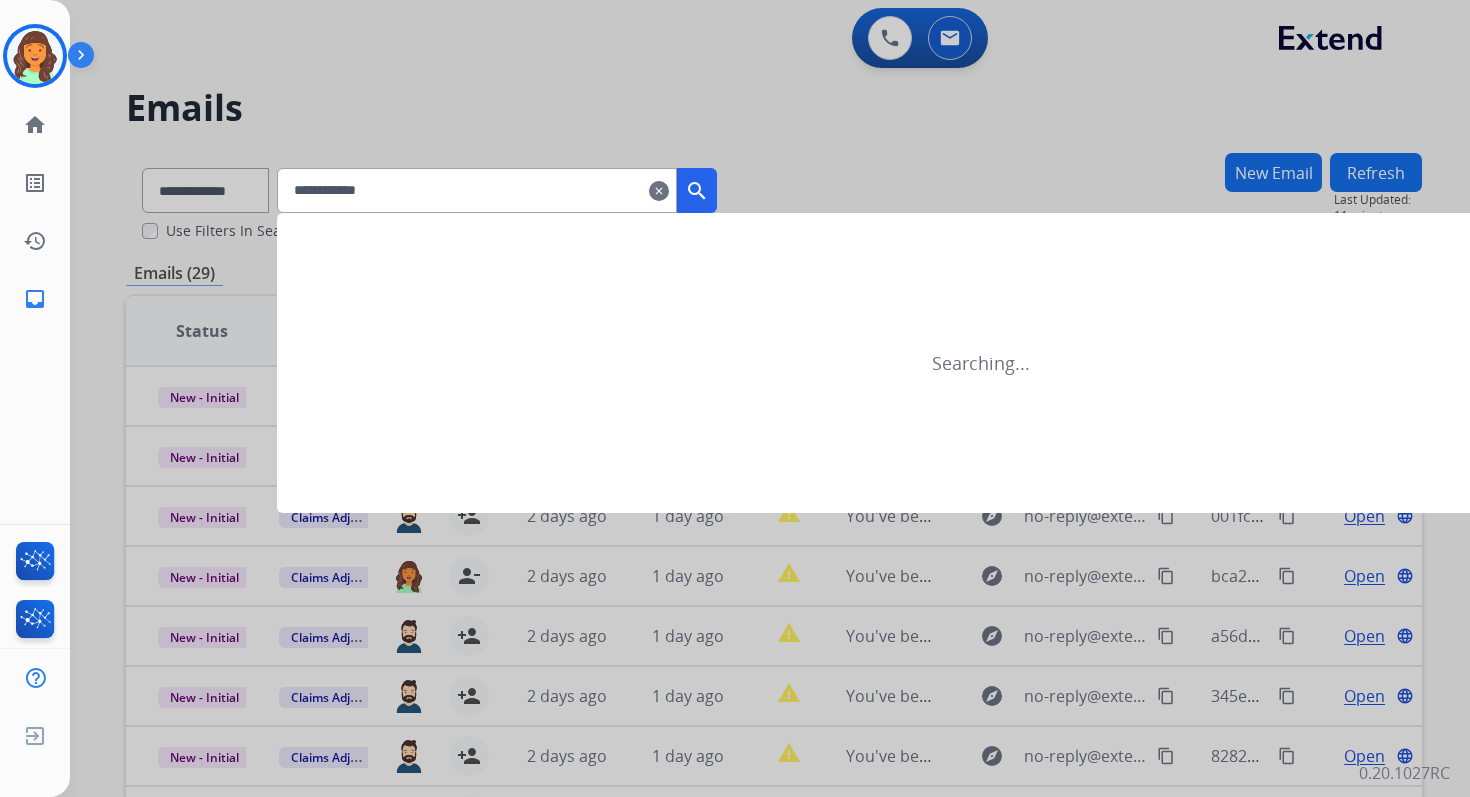 type on "**********" 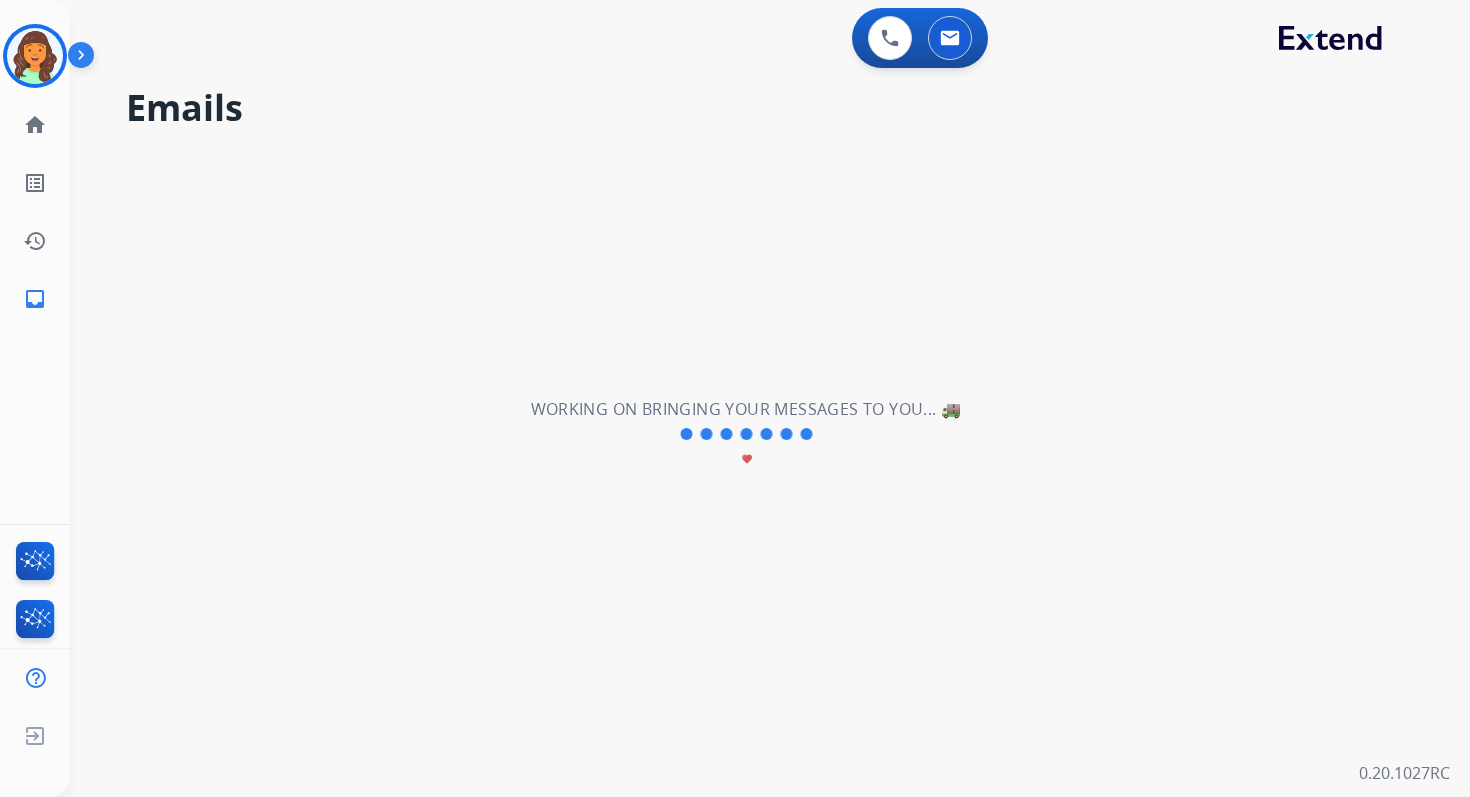 select on "*" 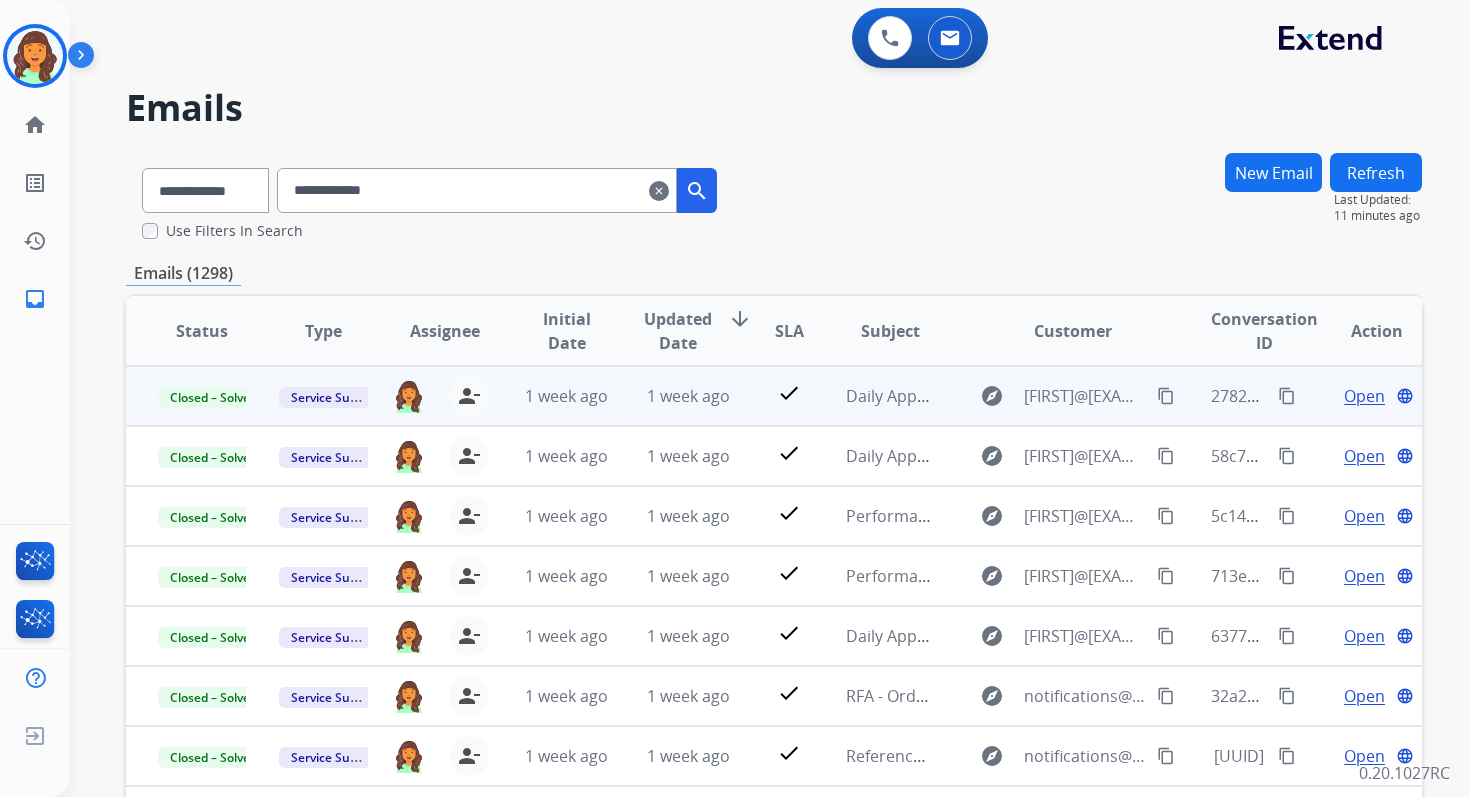 click on "content_copy" at bounding box center [1166, 396] 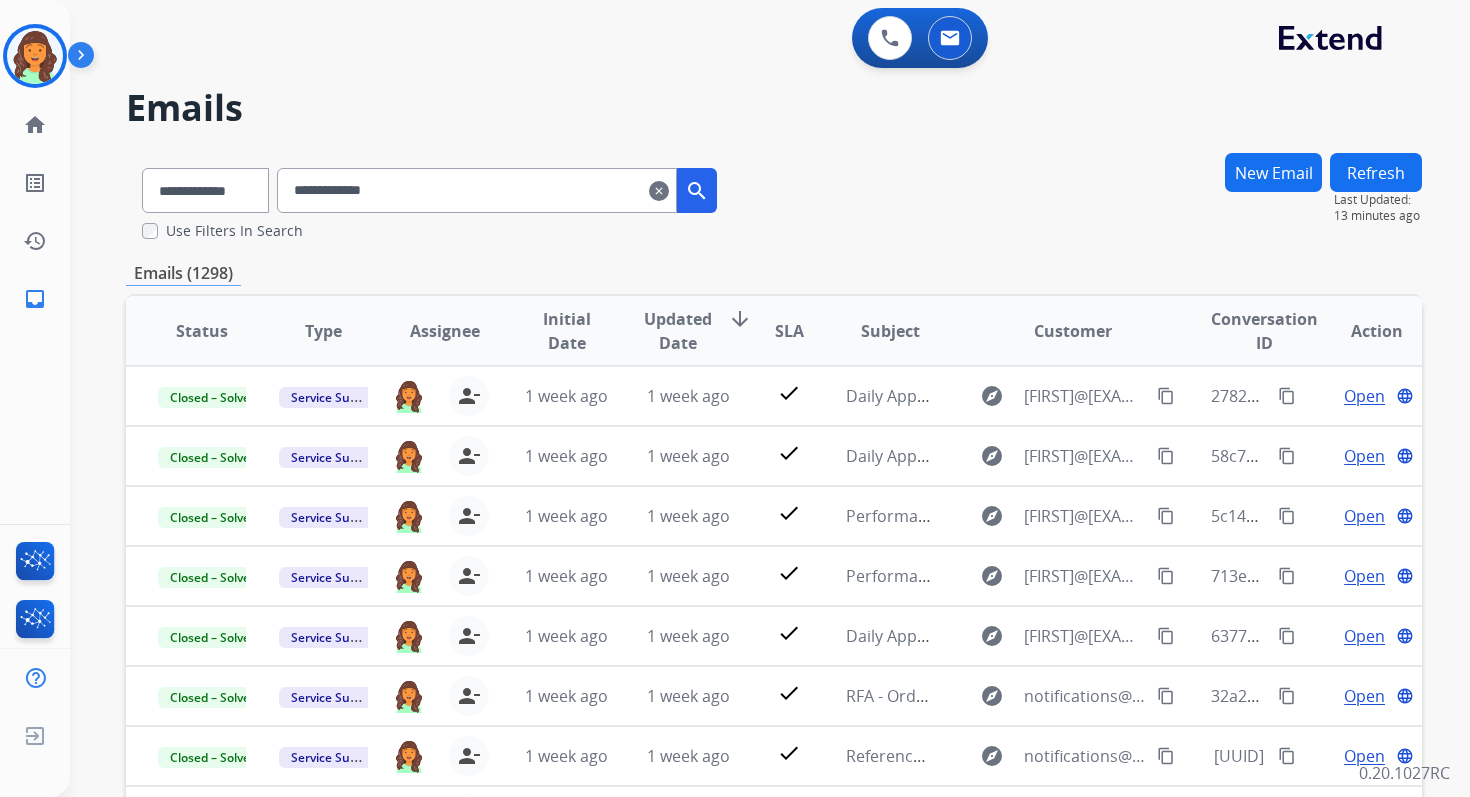 click on "clear" at bounding box center [659, 191] 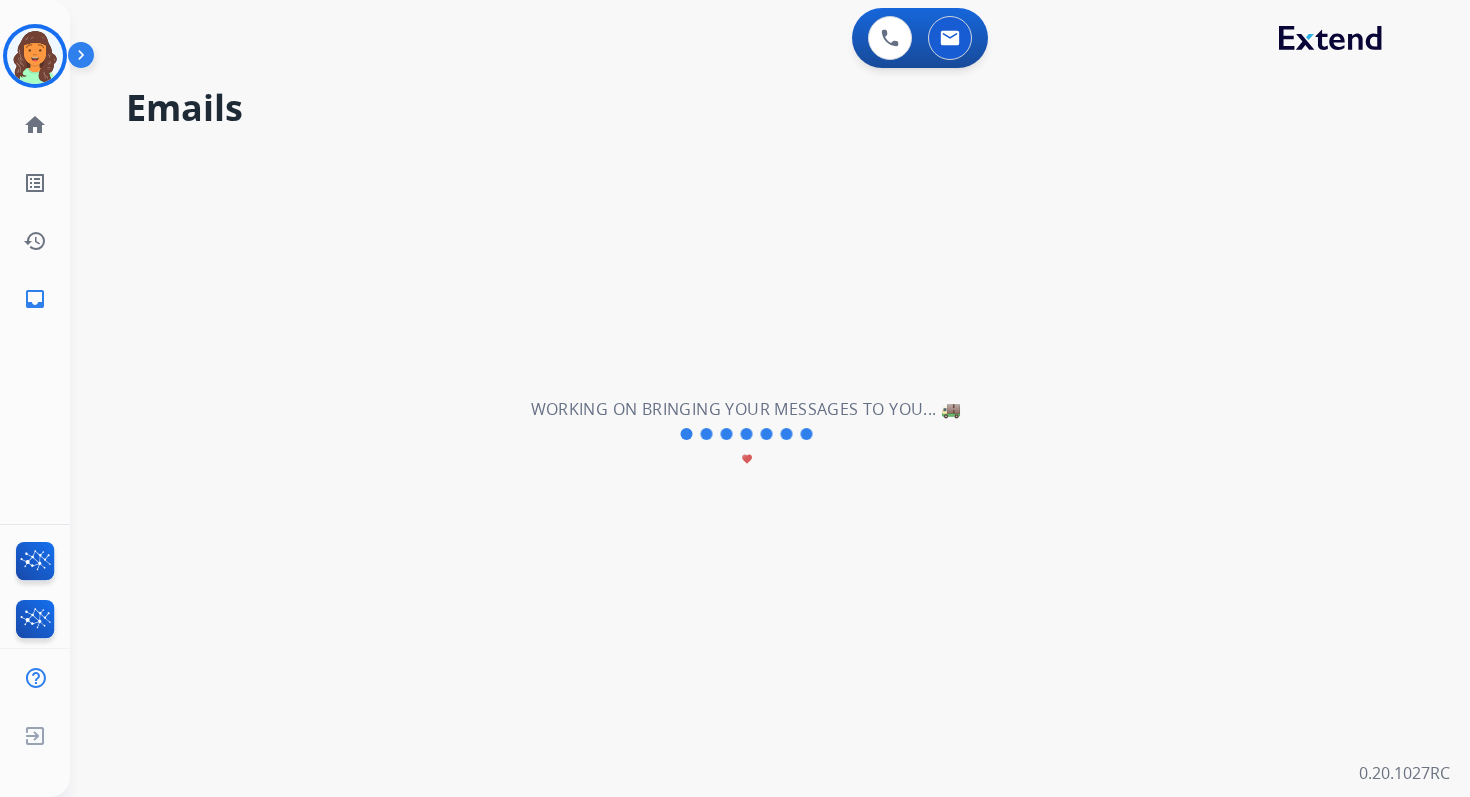 type 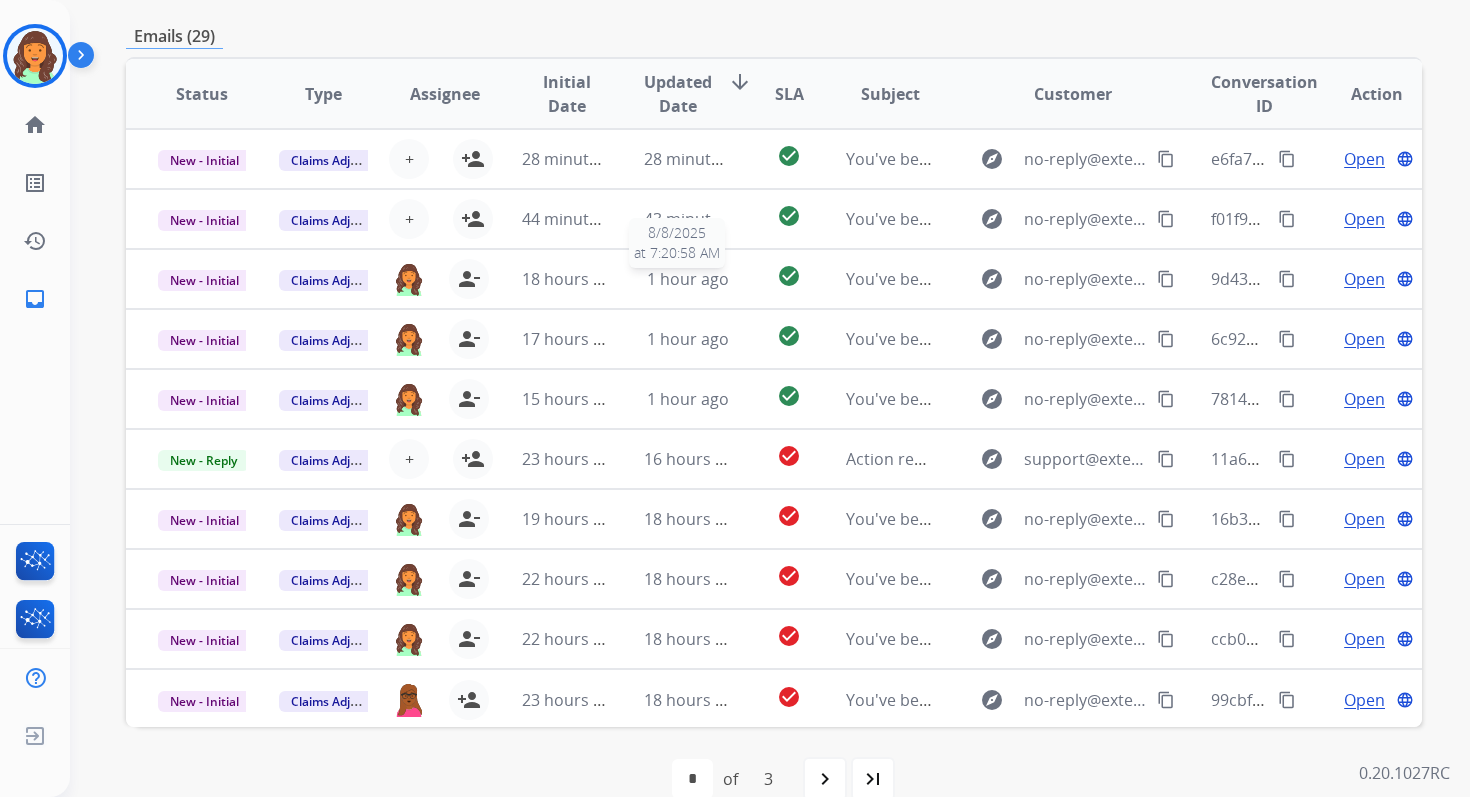 scroll, scrollTop: 0, scrollLeft: 0, axis: both 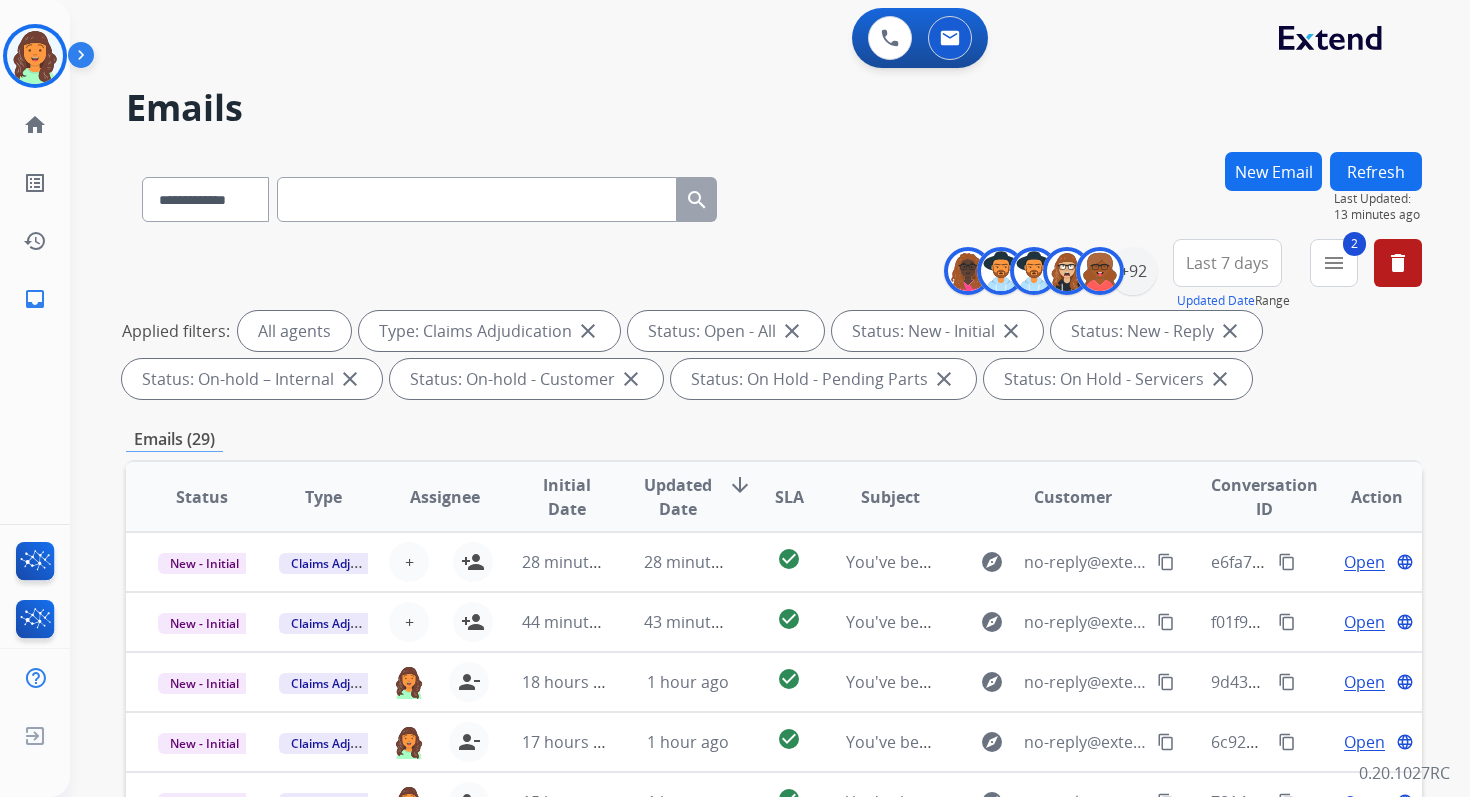 click on "**********" at bounding box center (774, 195) 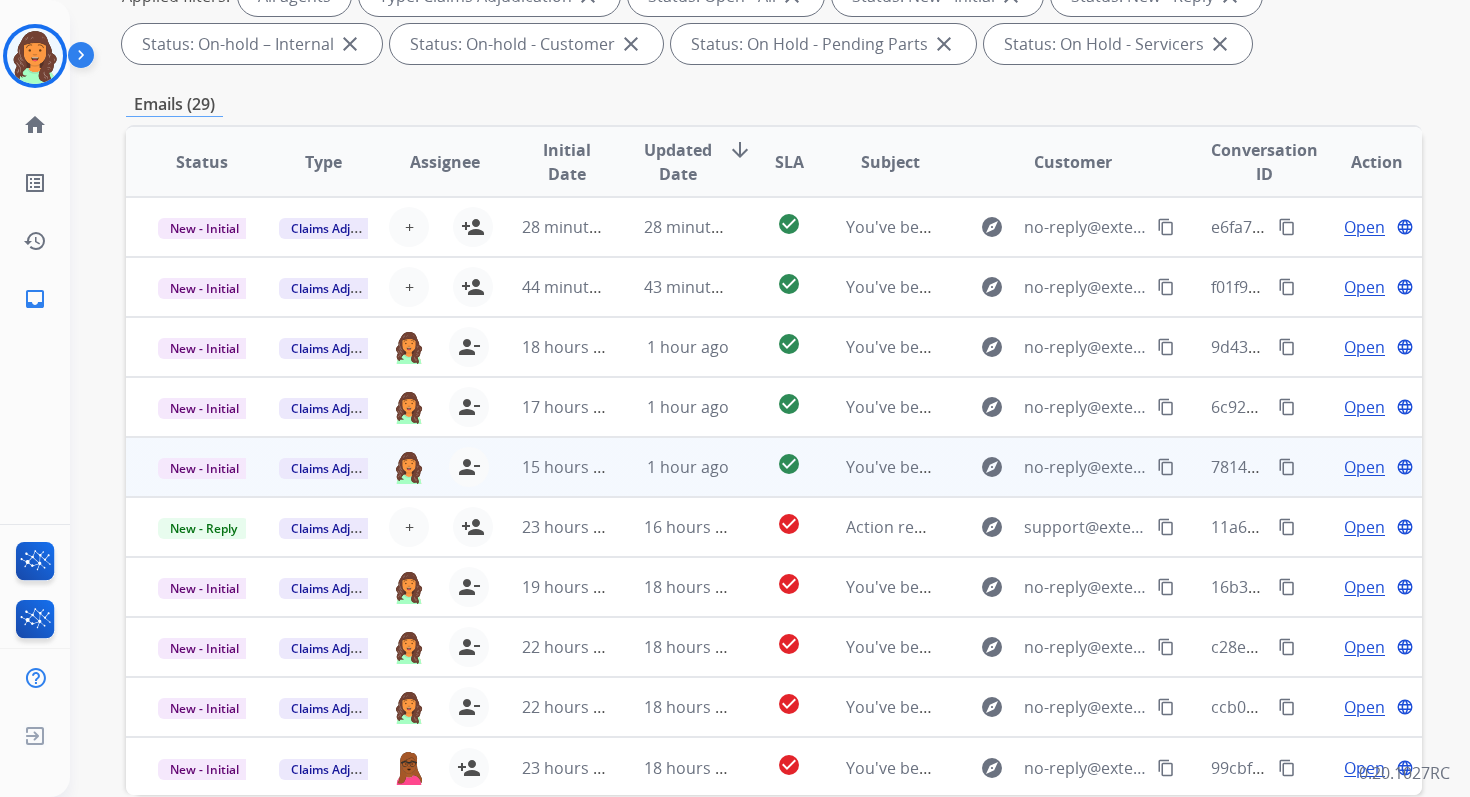 scroll, scrollTop: 0, scrollLeft: 0, axis: both 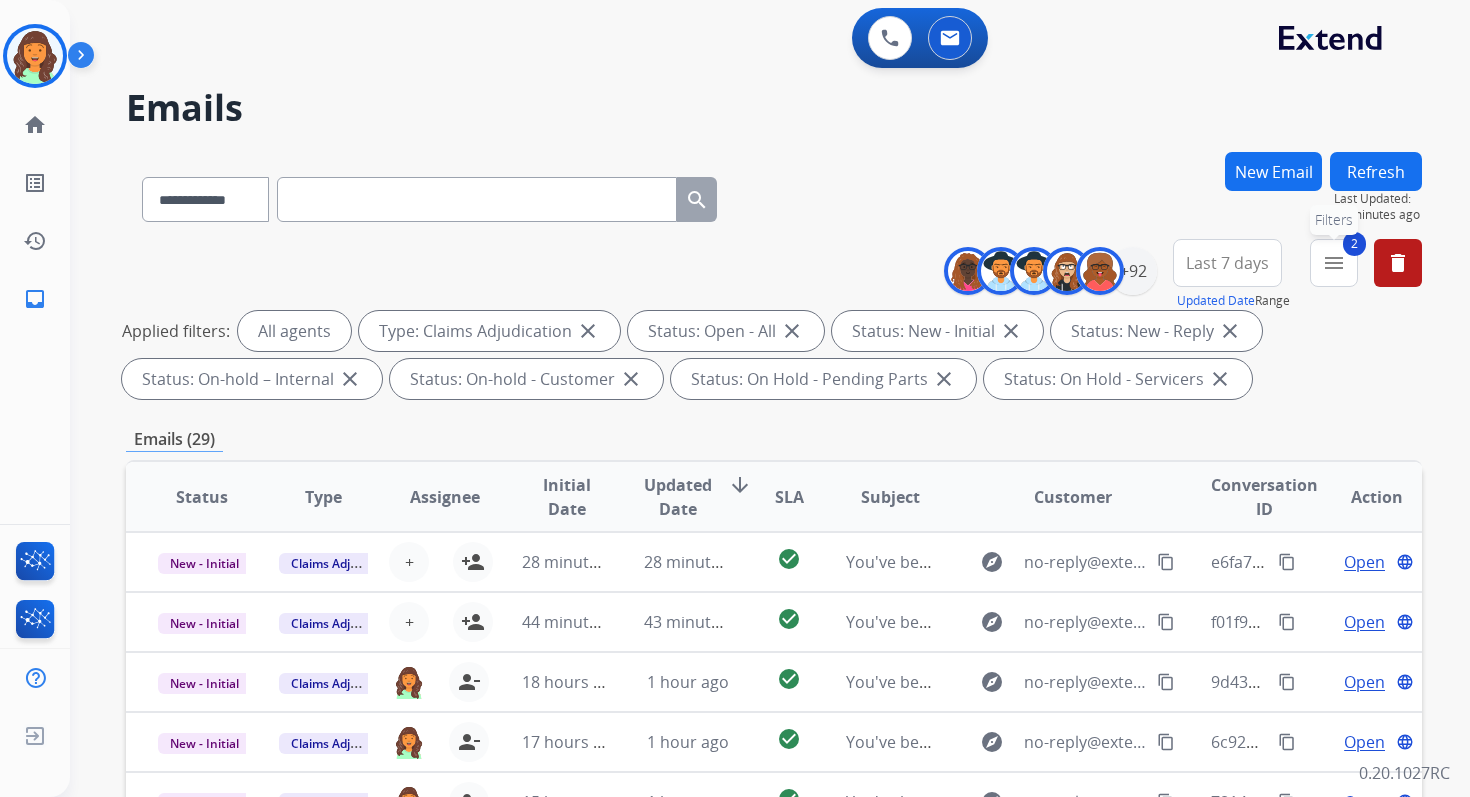 click on "menu" at bounding box center [1334, 263] 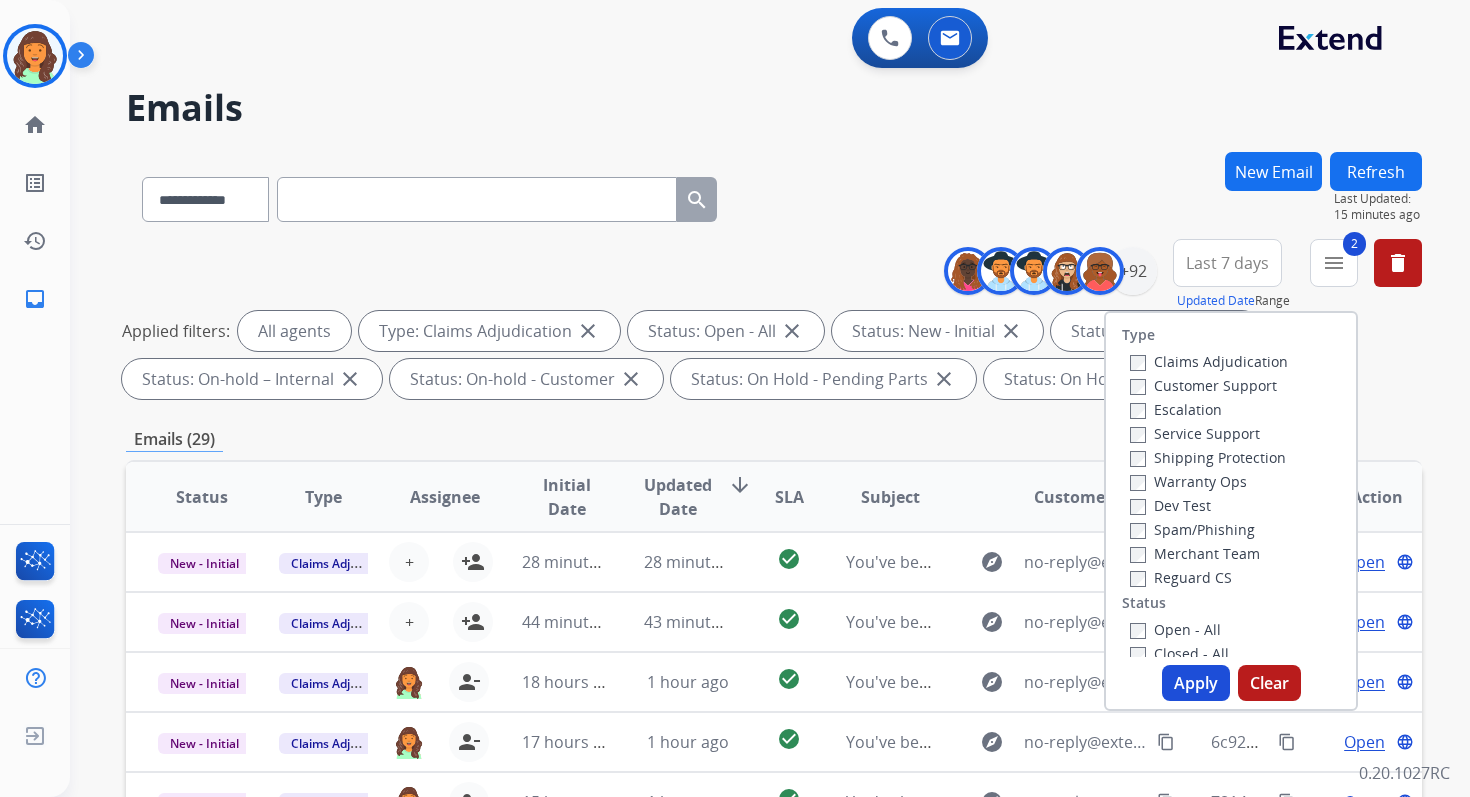 click on "Apply" at bounding box center (1196, 683) 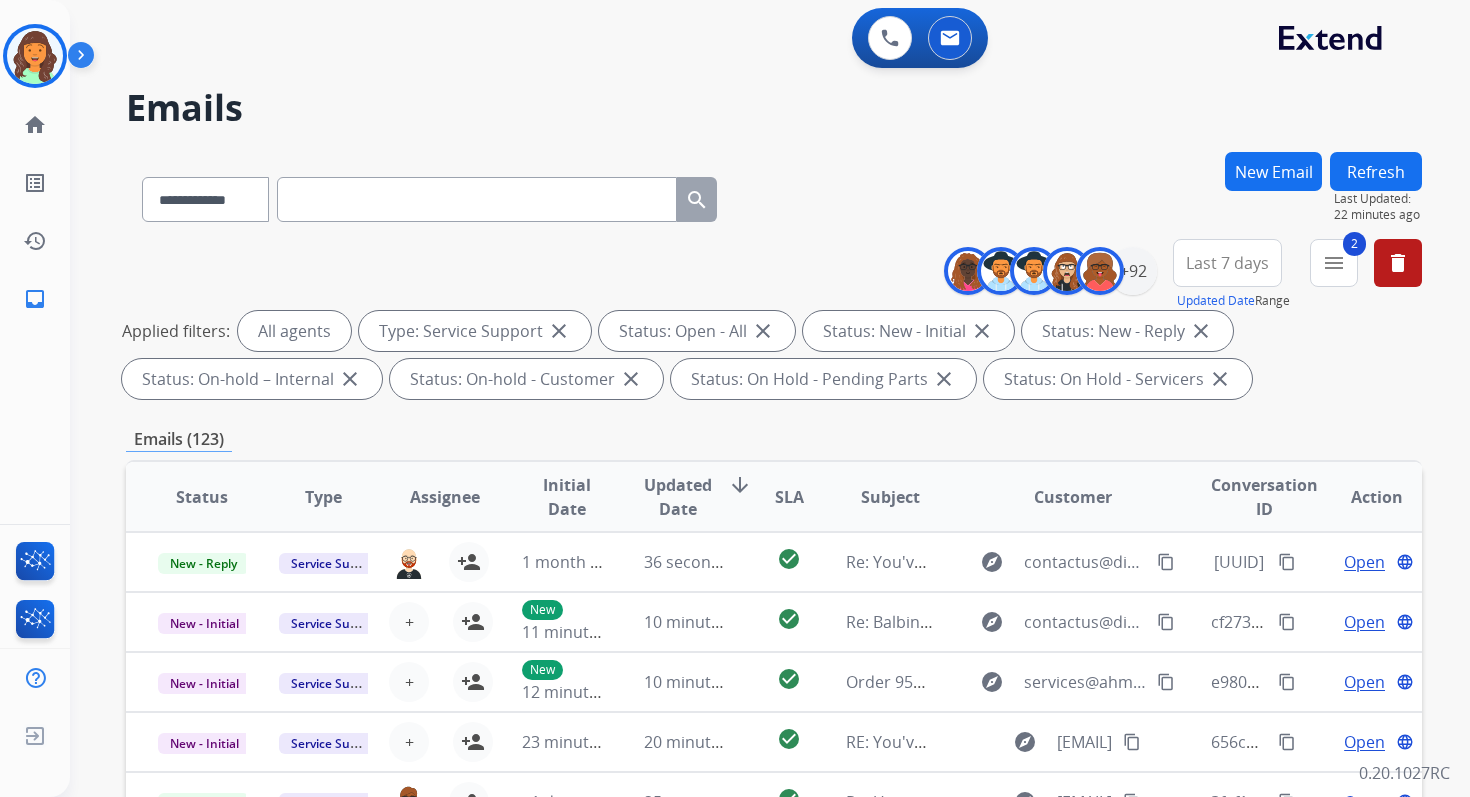 scroll, scrollTop: 2, scrollLeft: 0, axis: vertical 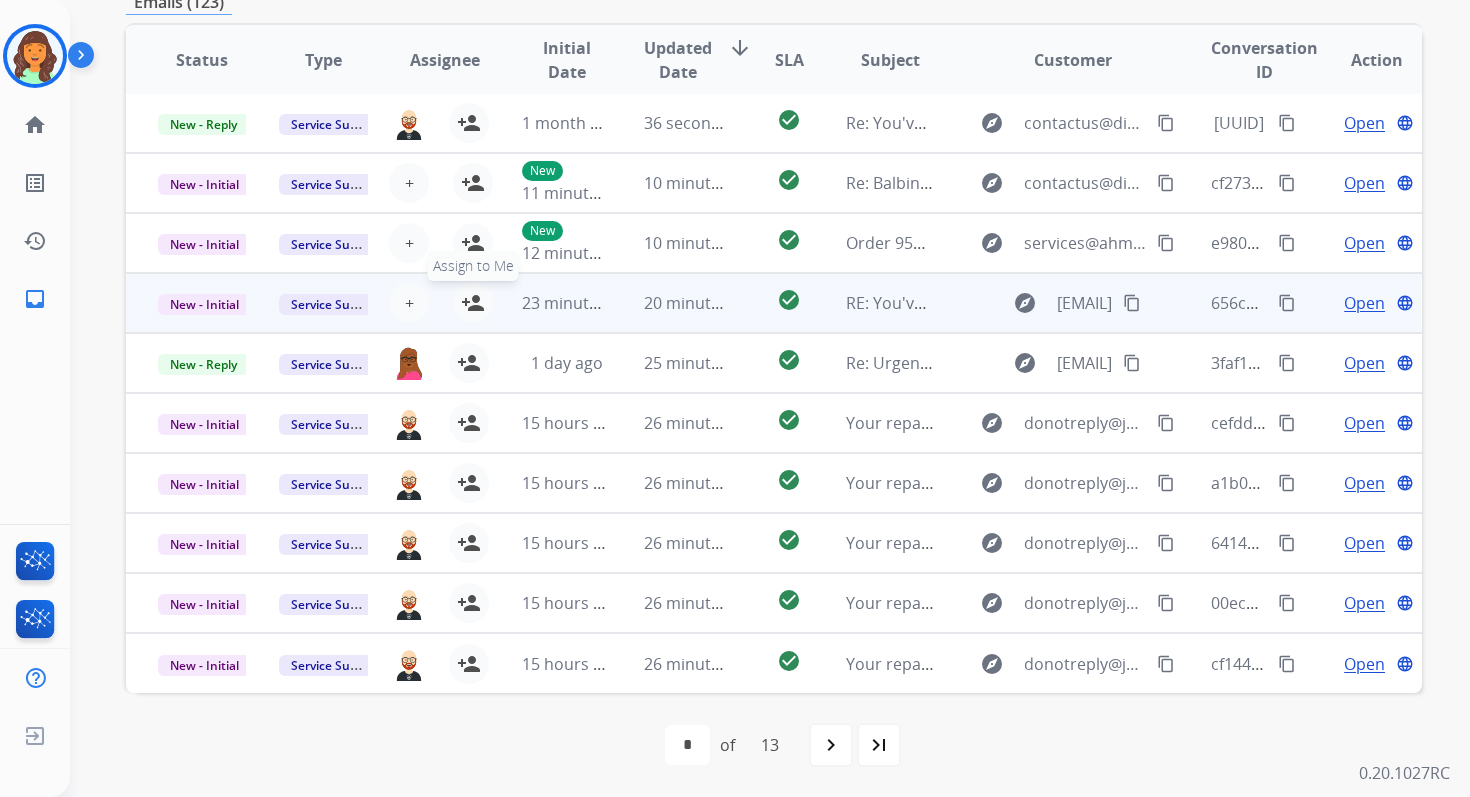 click on "person_add" at bounding box center [473, 303] 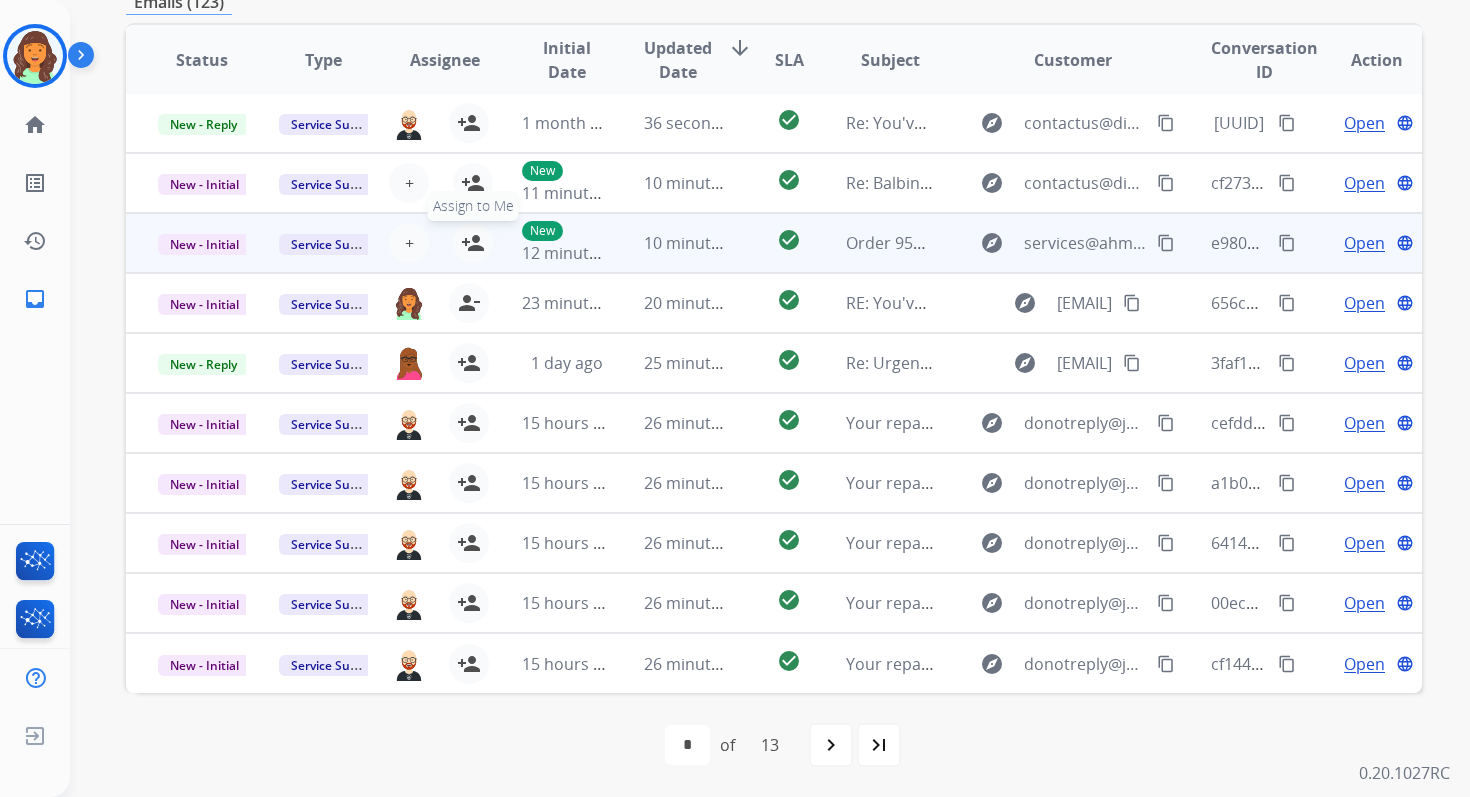 click on "person_add" at bounding box center [473, 243] 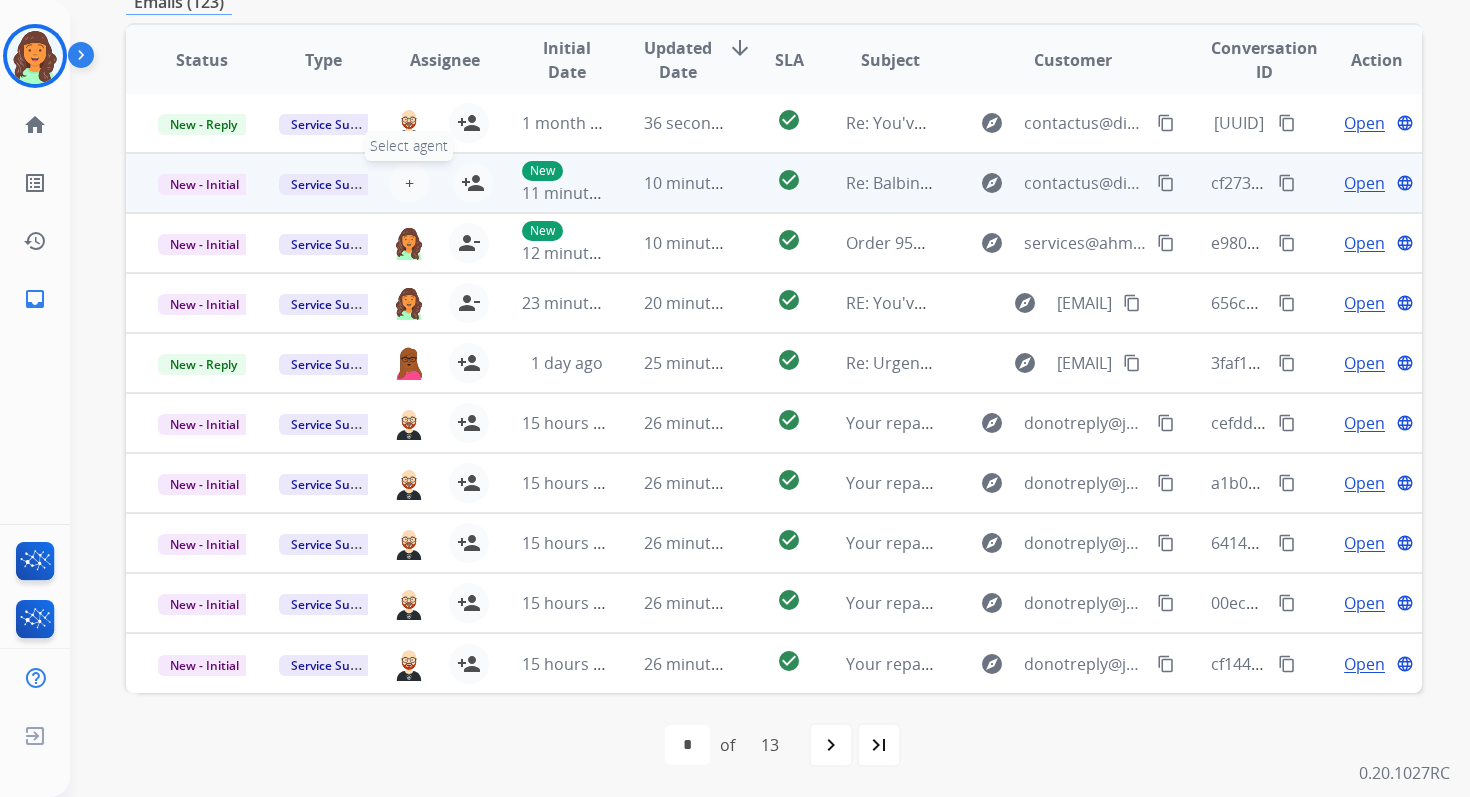 click on "+" at bounding box center (409, 183) 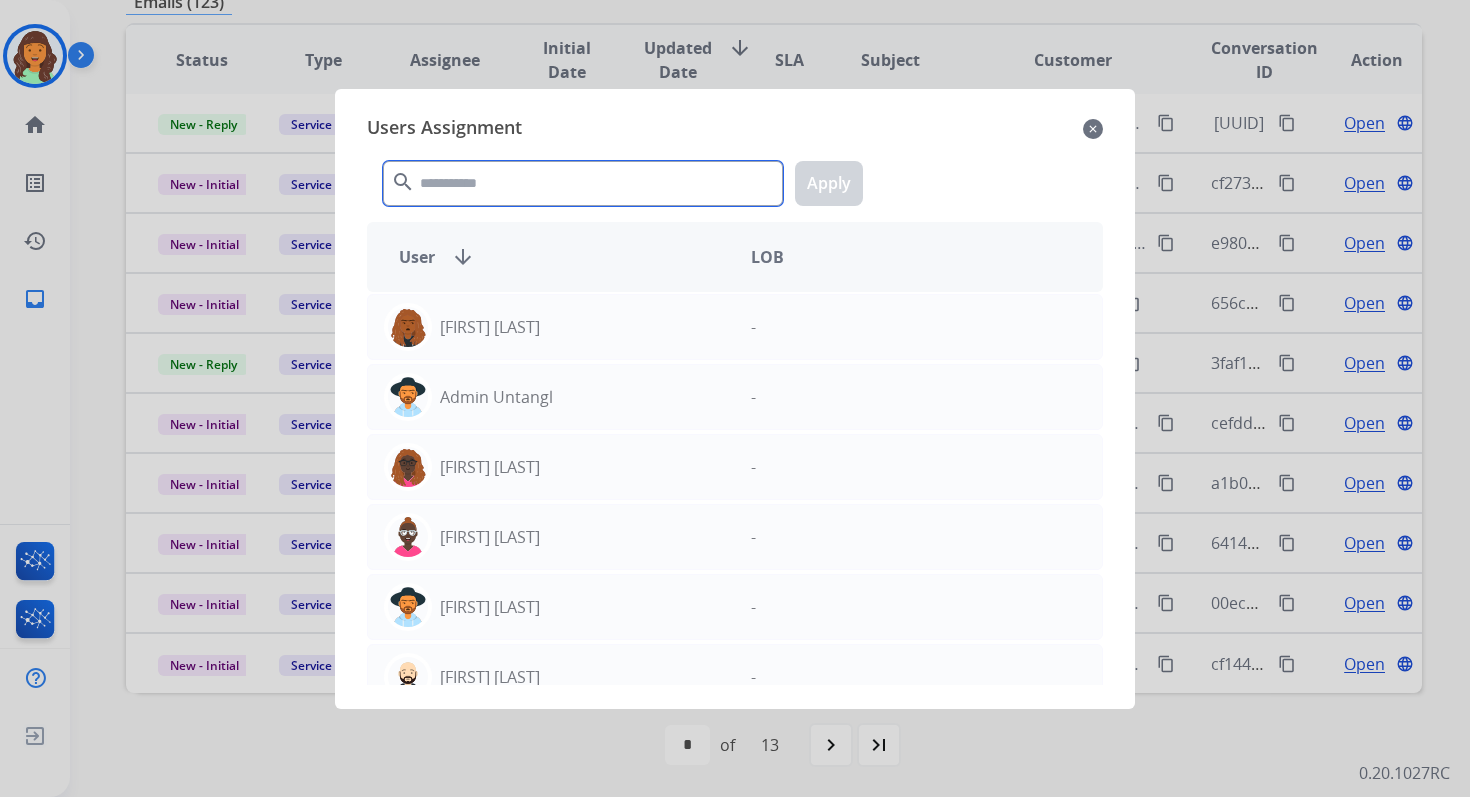 click 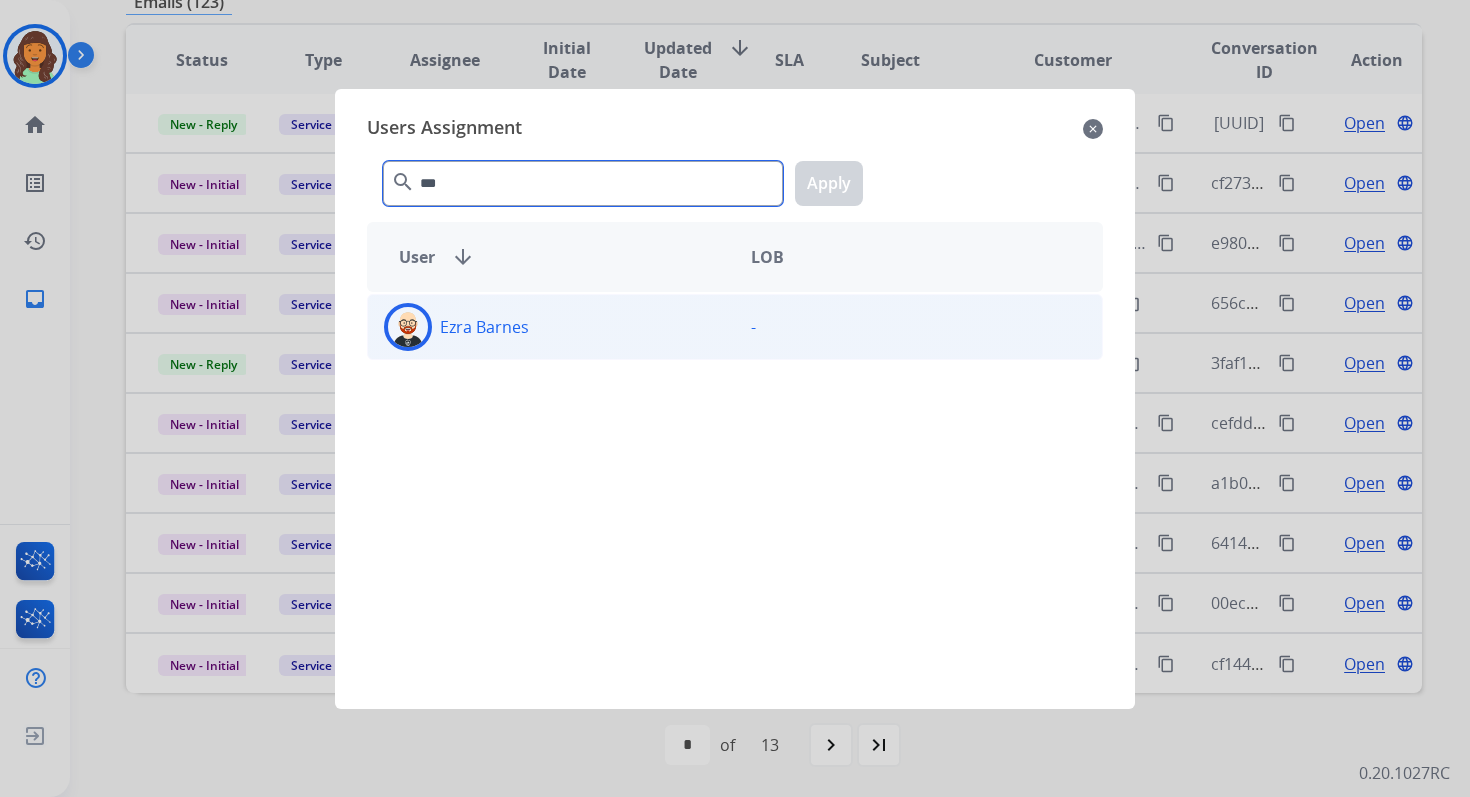 type on "***" 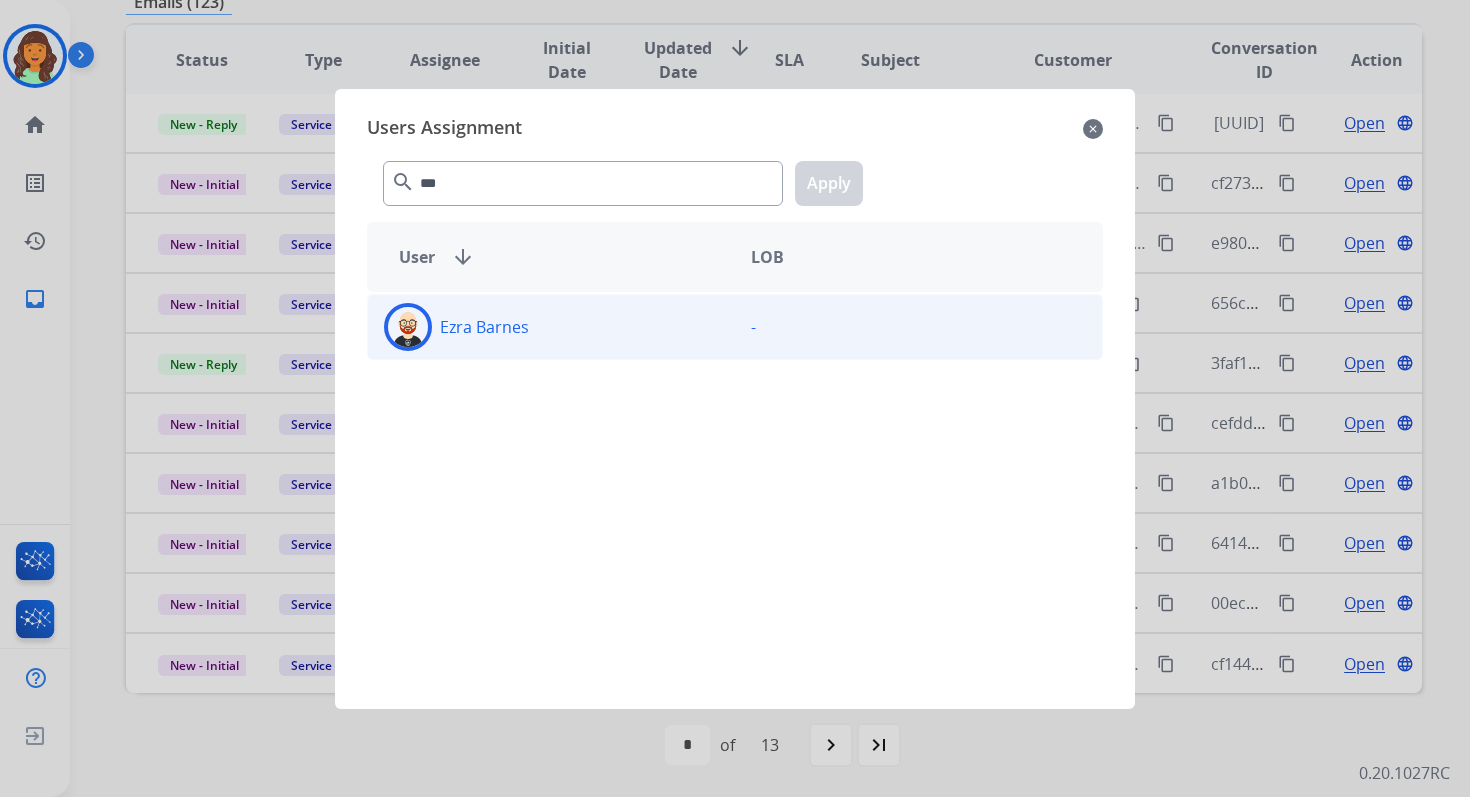 click on "Ezra  Barnes" 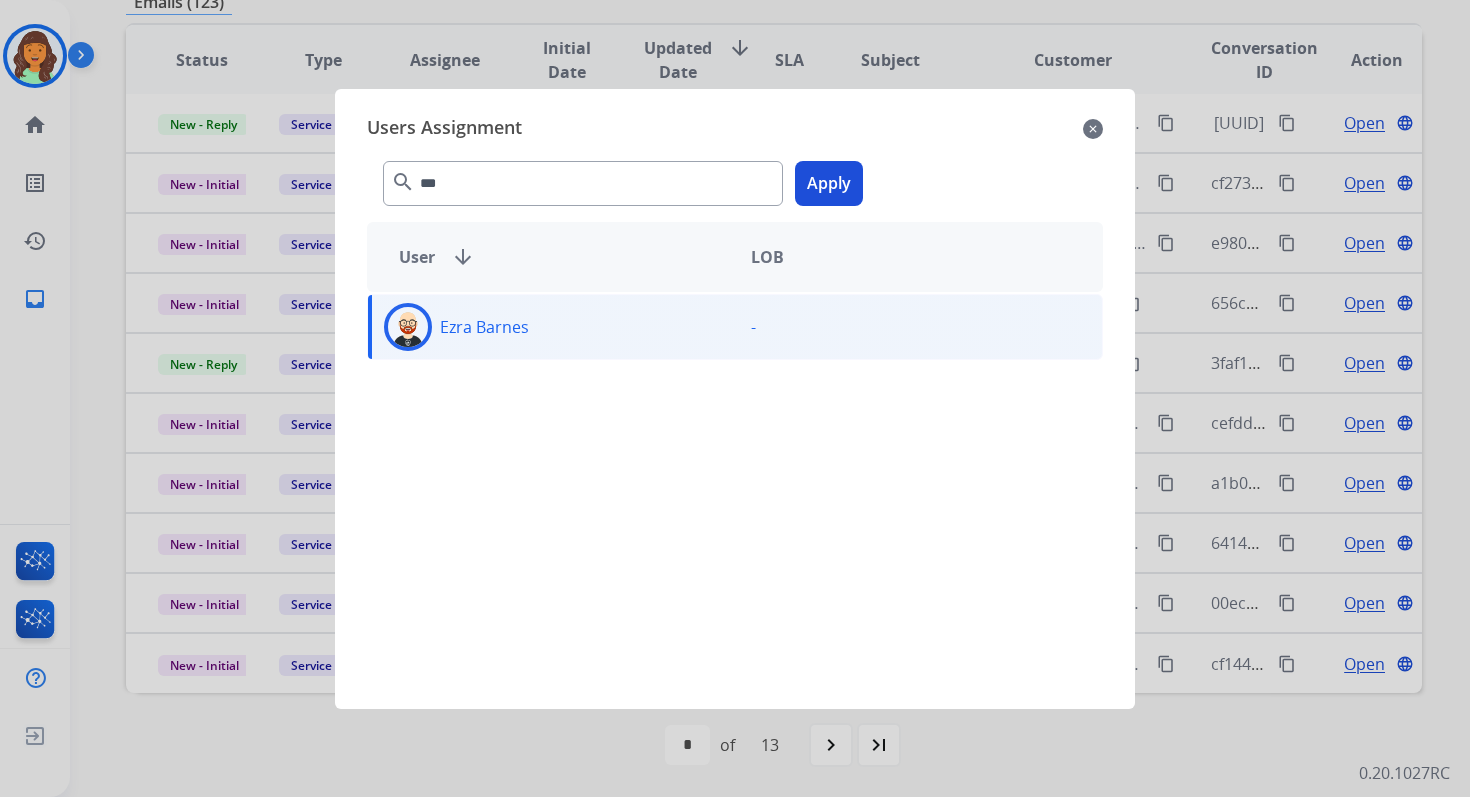 click on "Apply" 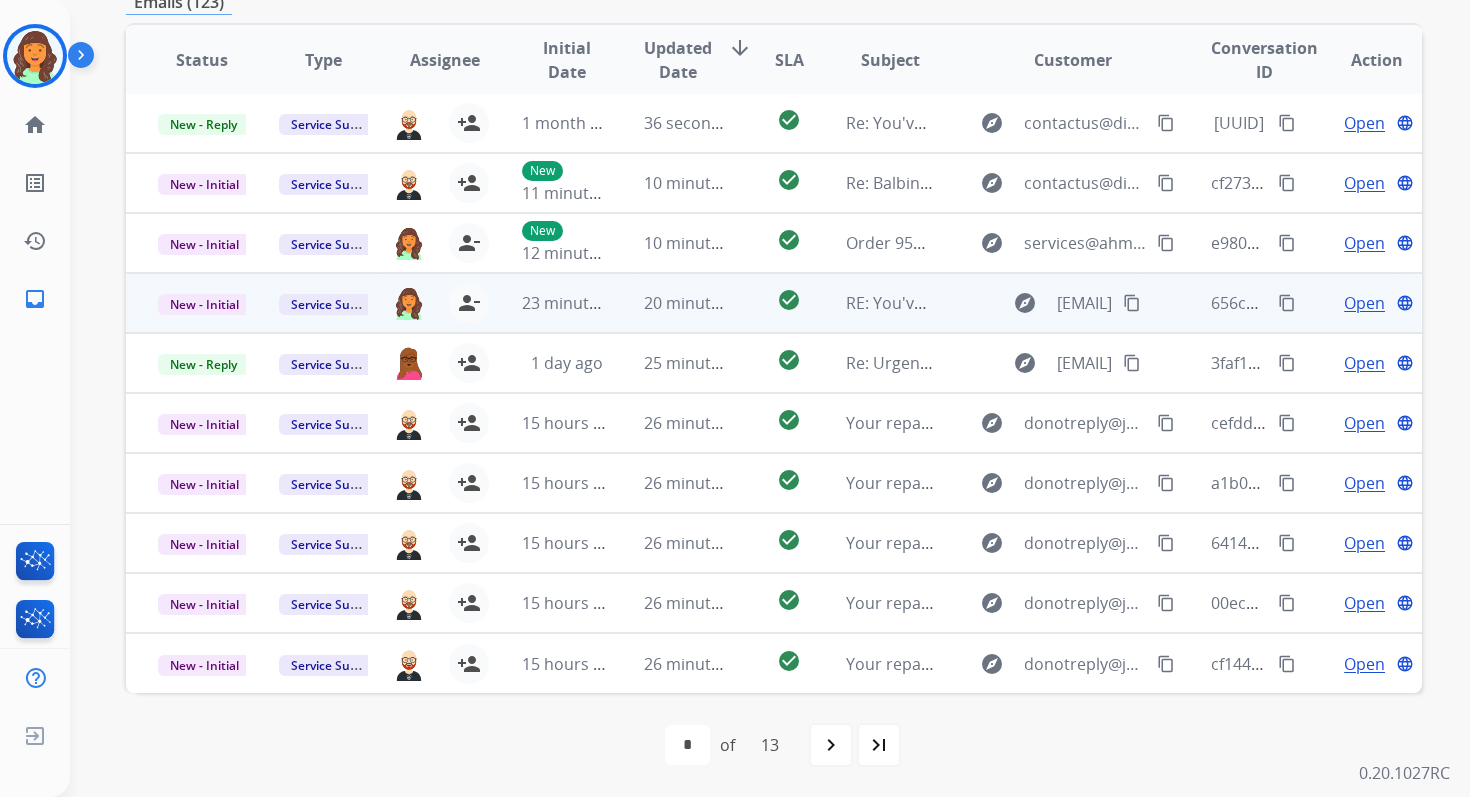 scroll, scrollTop: 0, scrollLeft: 0, axis: both 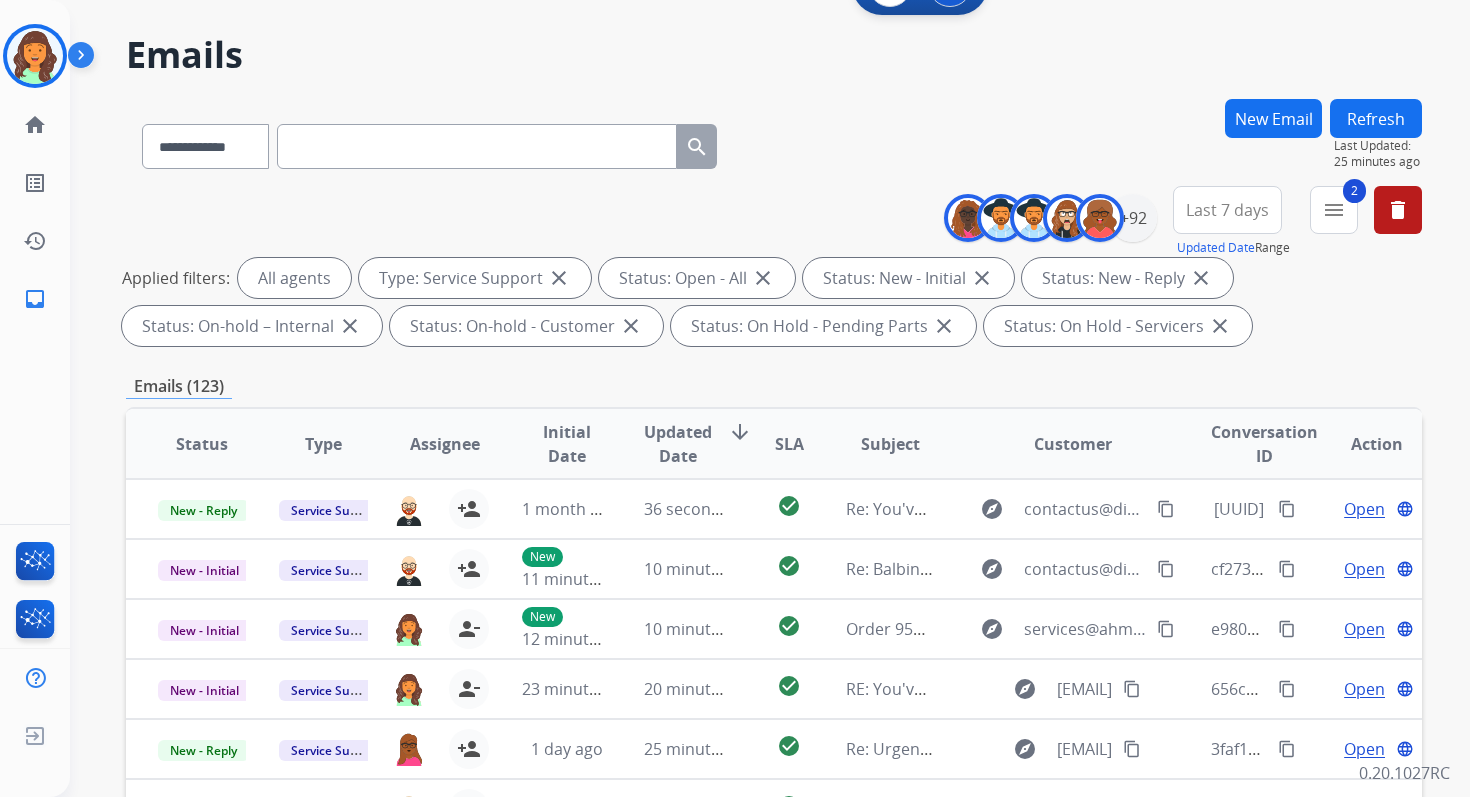 click on "Refresh" at bounding box center (1376, 118) 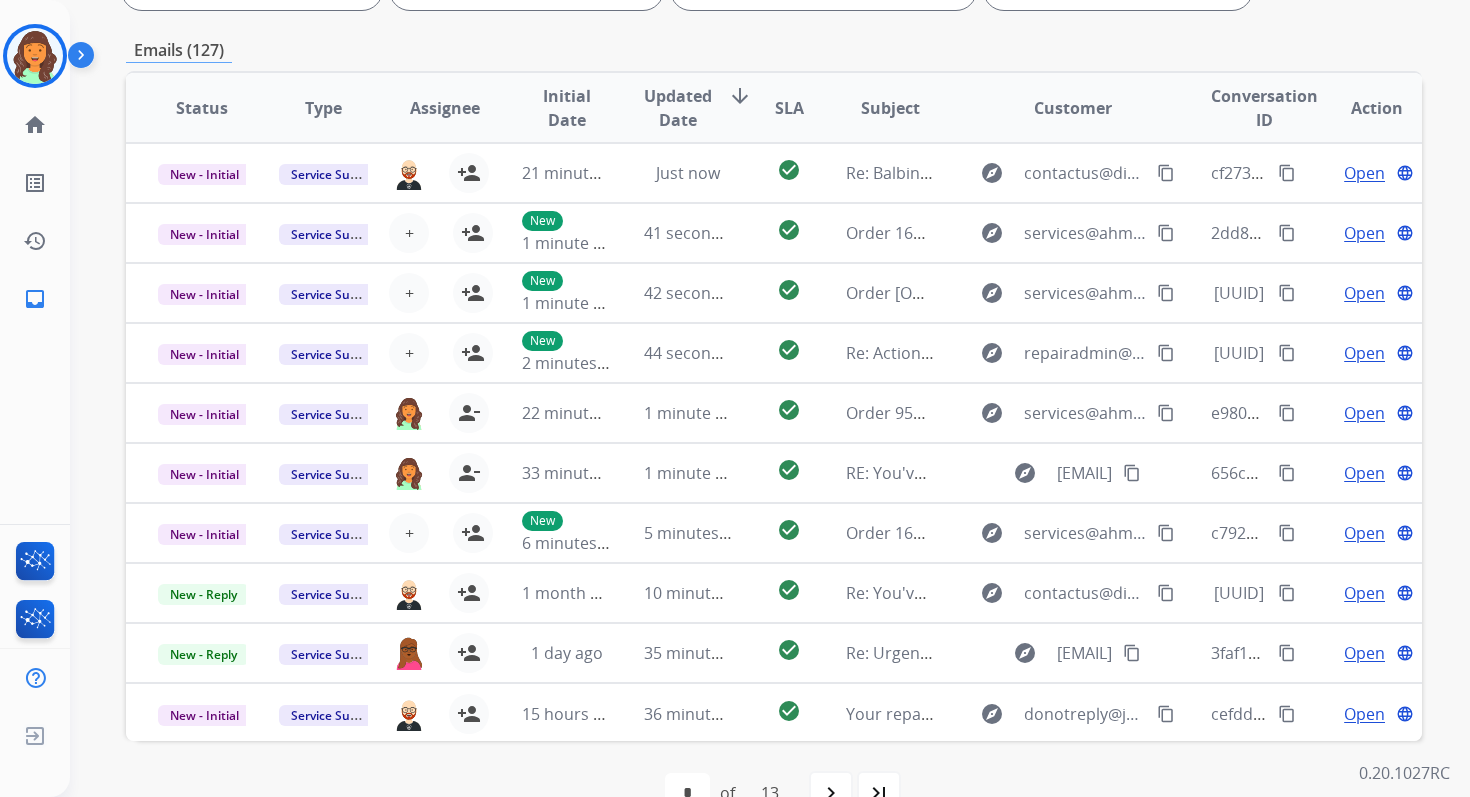 scroll, scrollTop: 437, scrollLeft: 0, axis: vertical 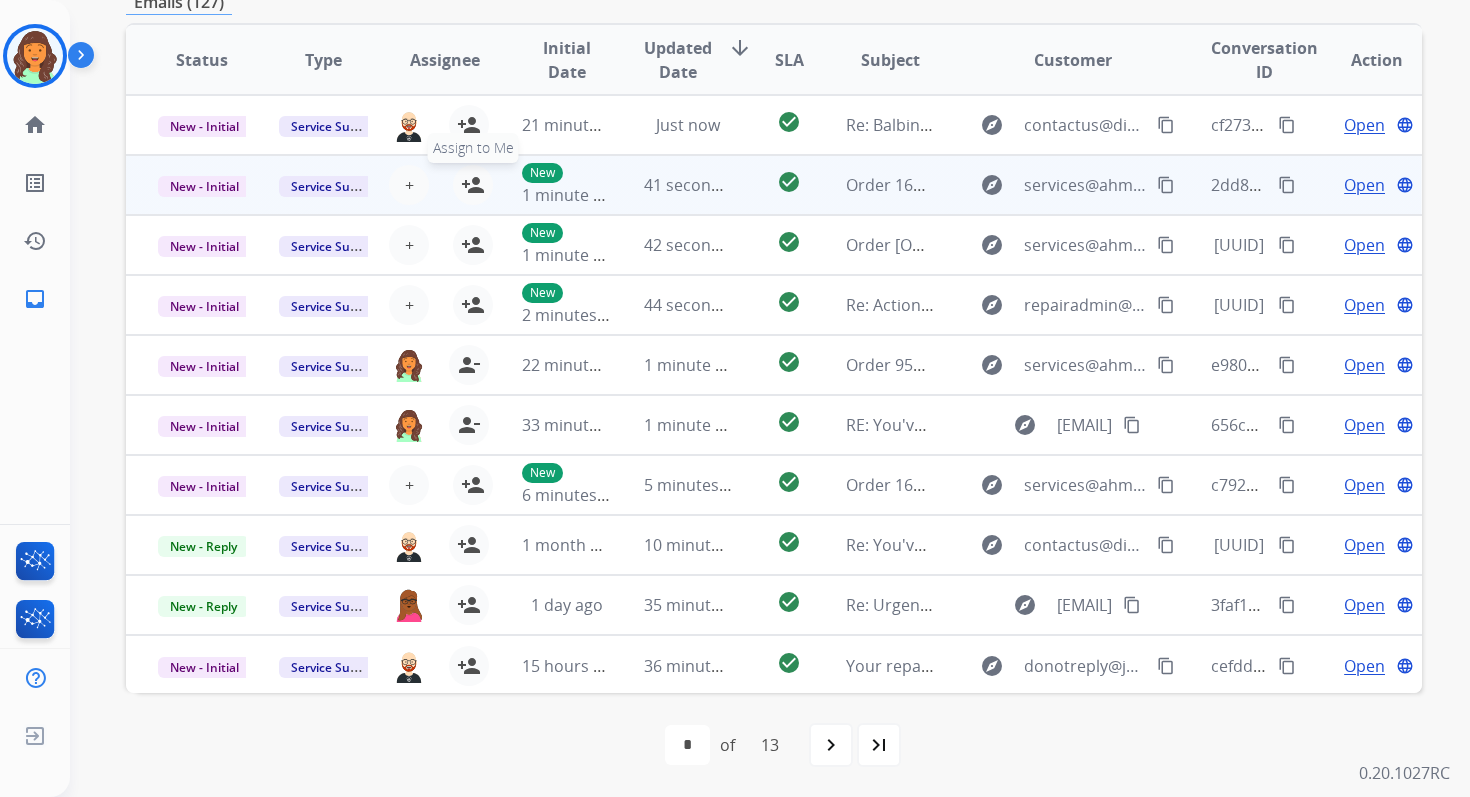 click on "person_add" at bounding box center [473, 185] 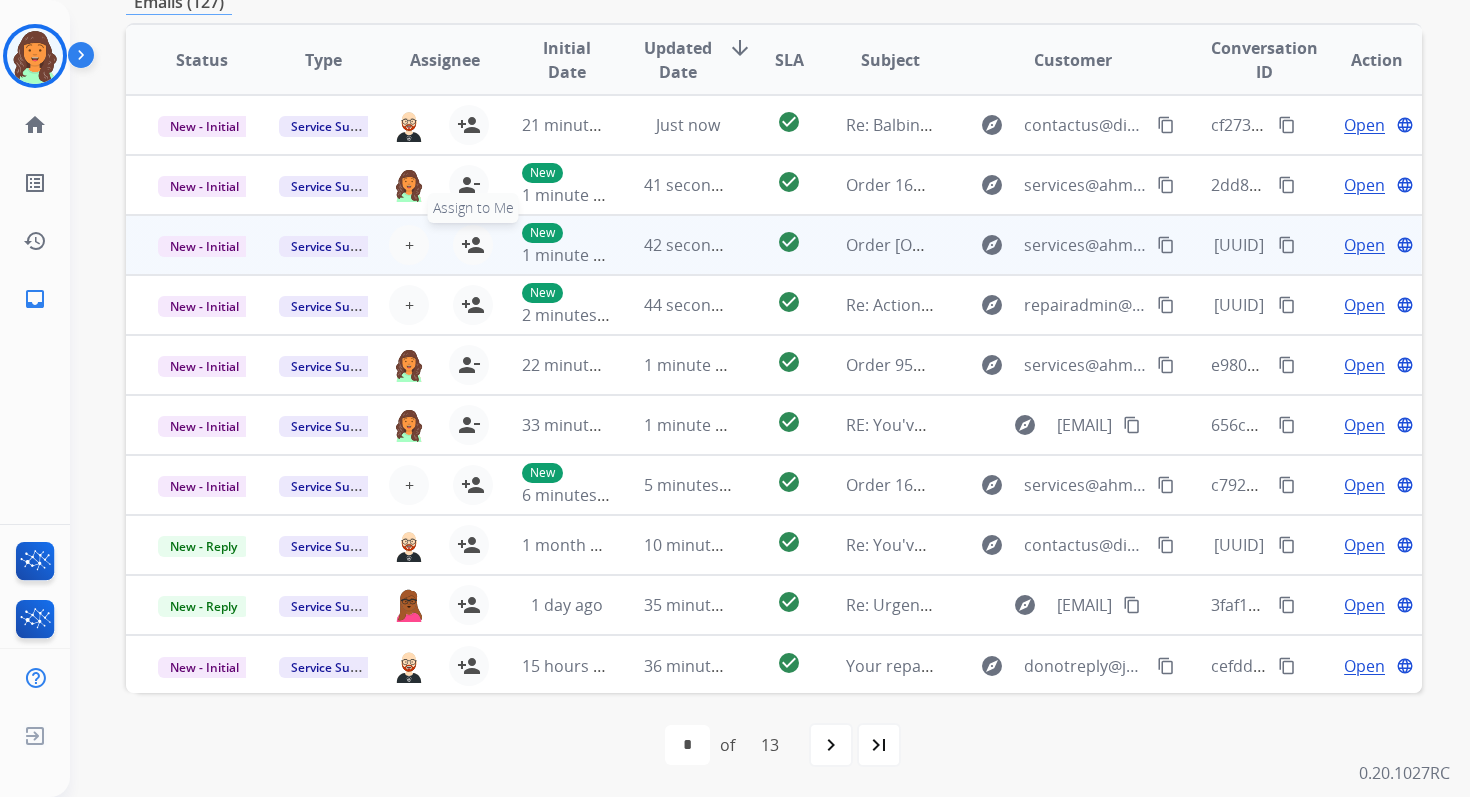click on "person_add" at bounding box center (473, 245) 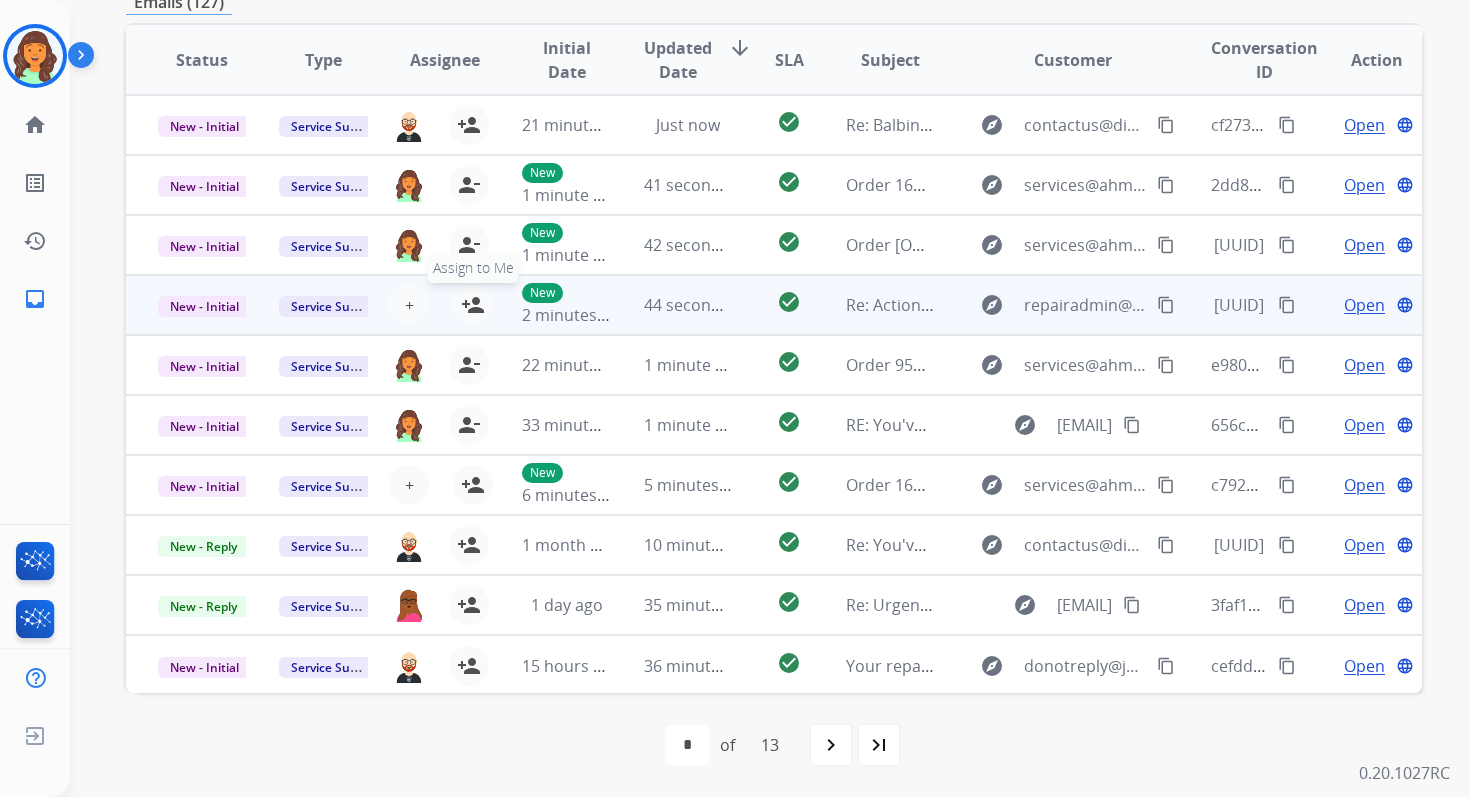 click on "person_add" at bounding box center (473, 305) 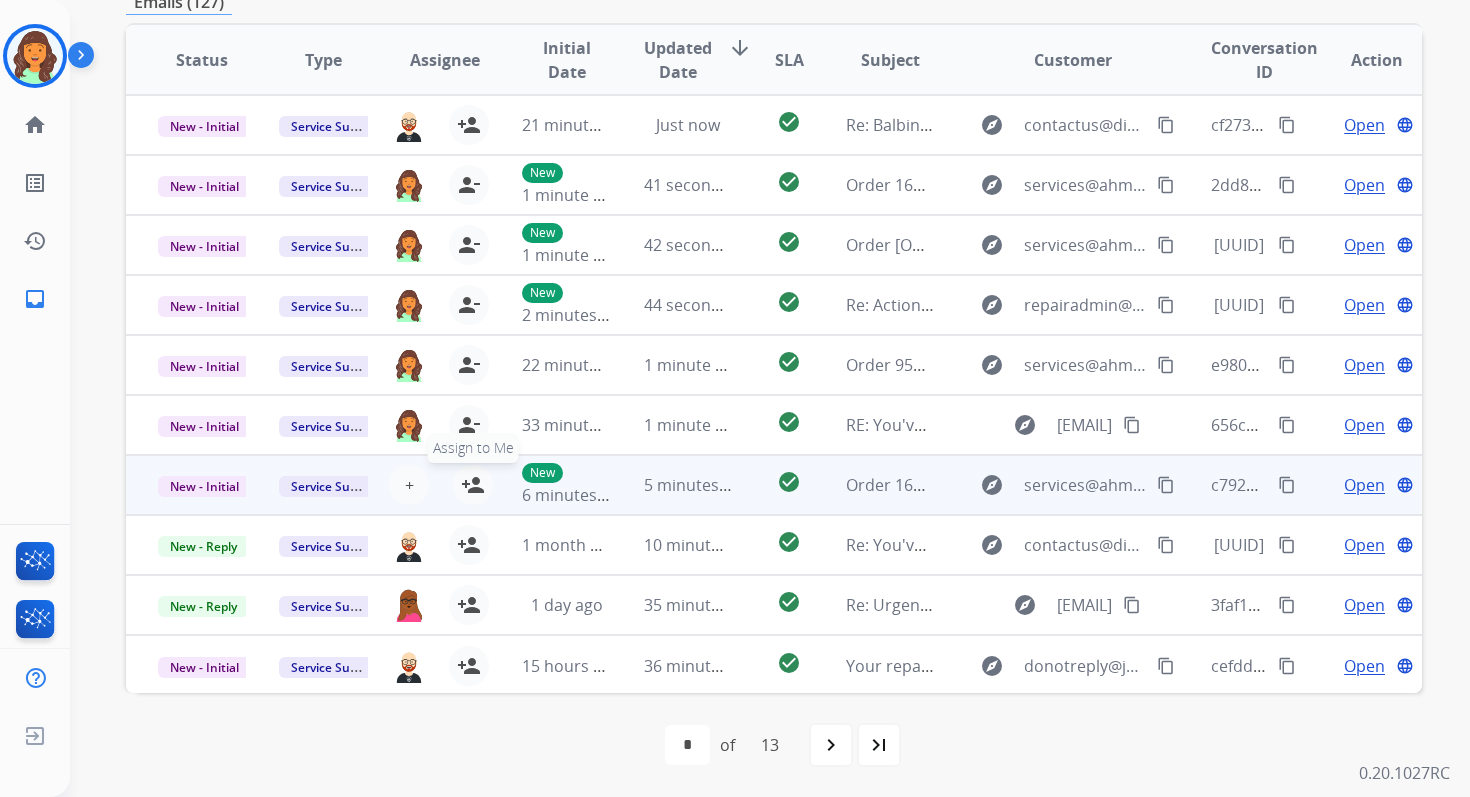 click on "person_add" at bounding box center (473, 485) 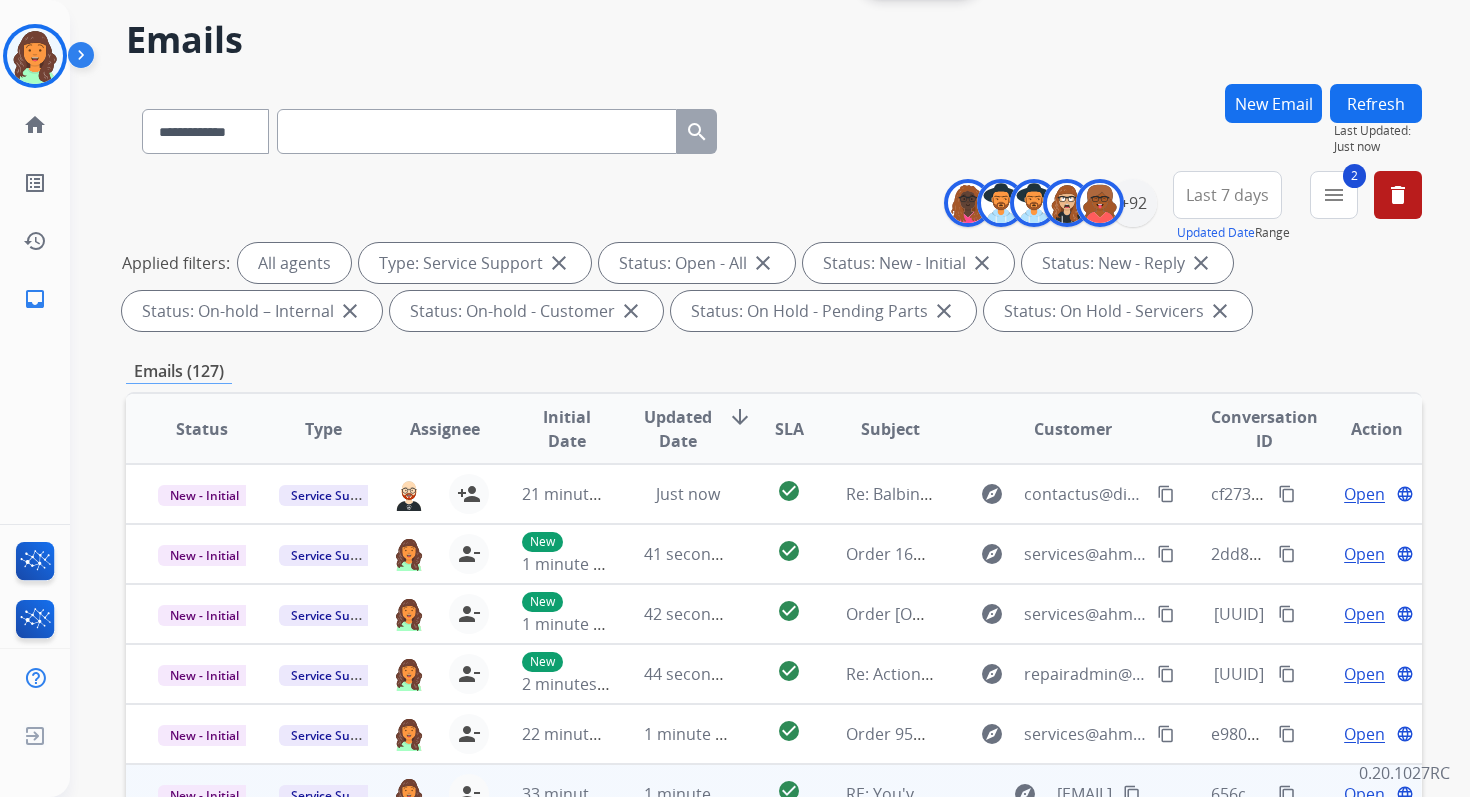scroll, scrollTop: 0, scrollLeft: 0, axis: both 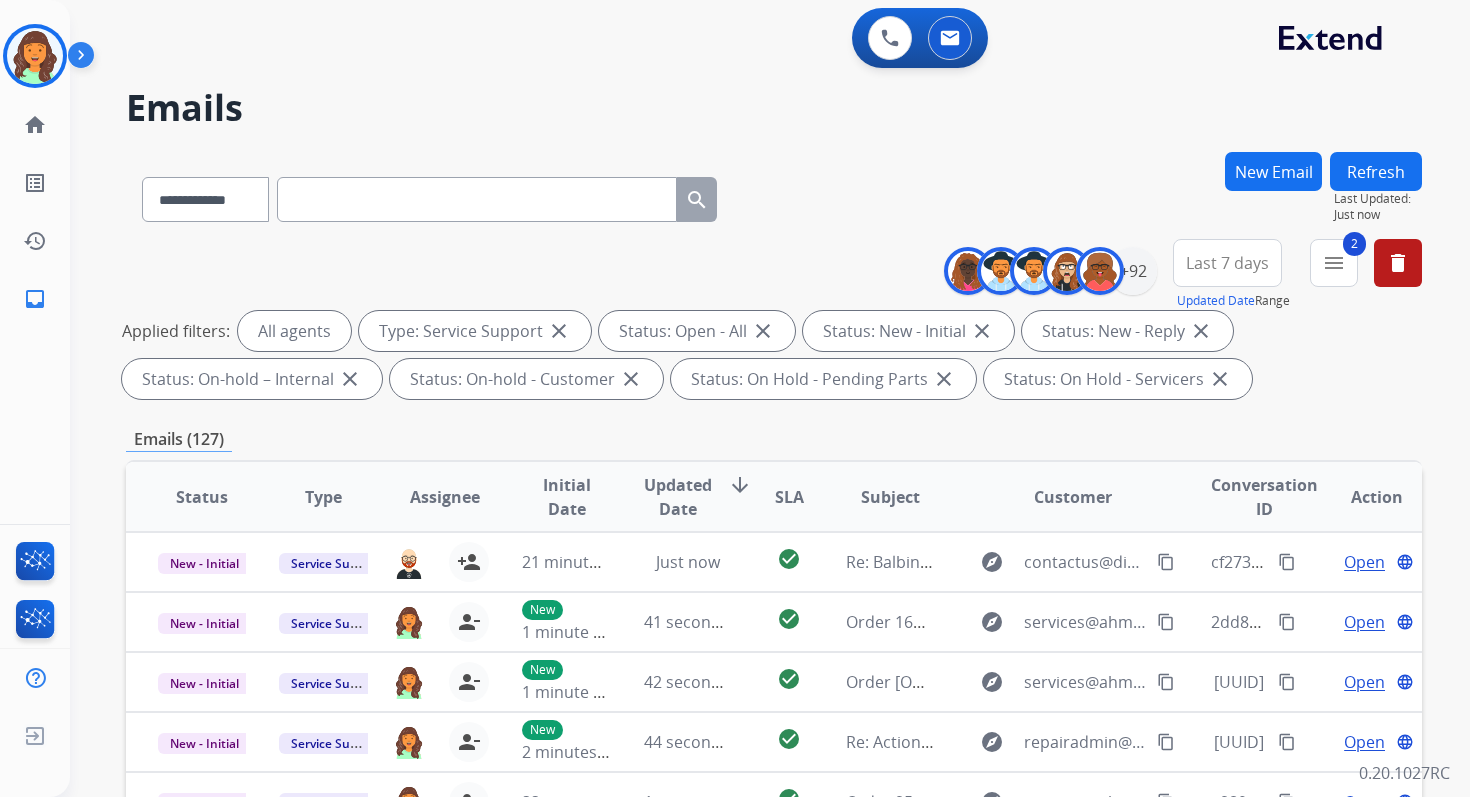 click on "Refresh" at bounding box center [1376, 171] 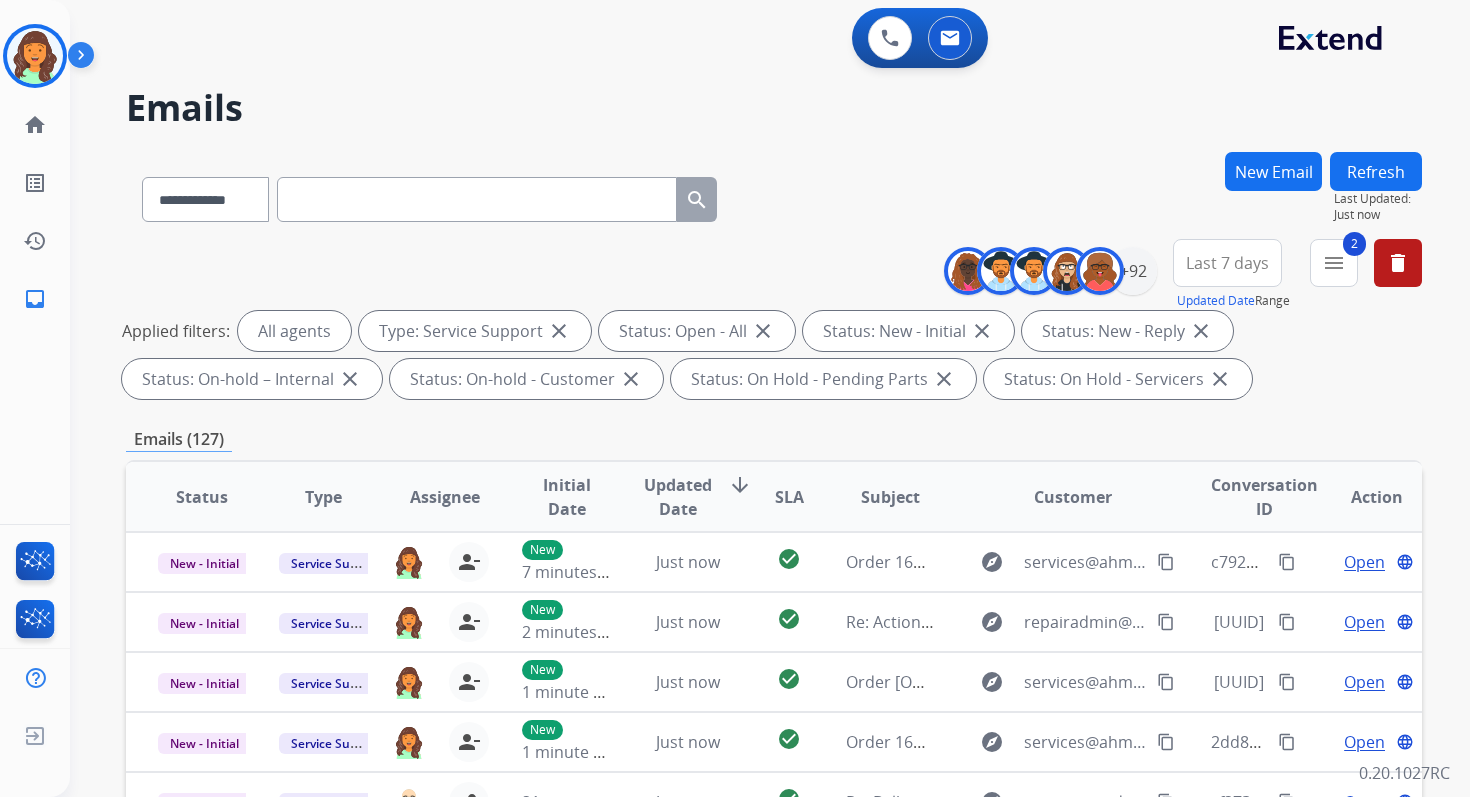 scroll, scrollTop: 437, scrollLeft: 0, axis: vertical 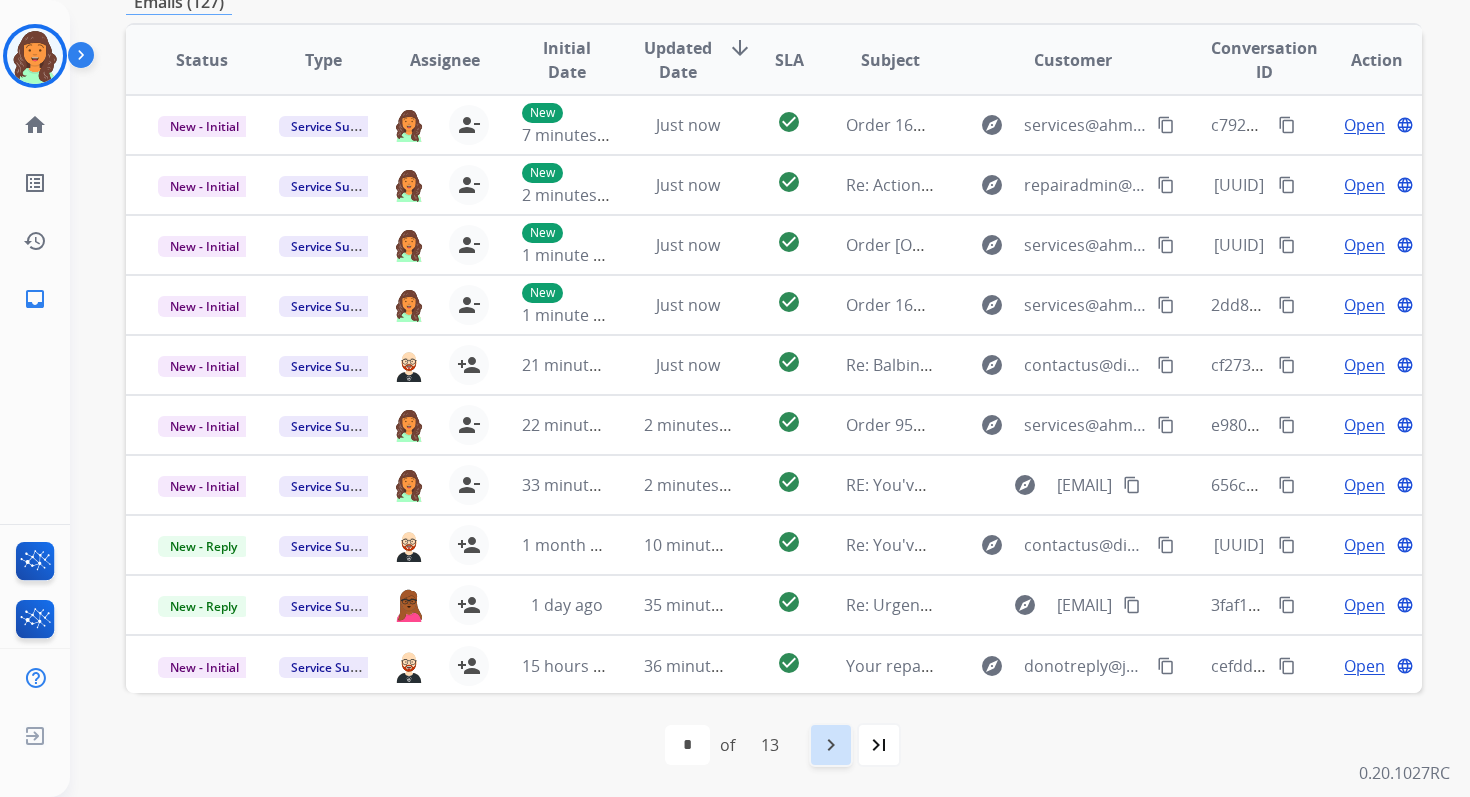 click on "navigate_next" at bounding box center (831, 745) 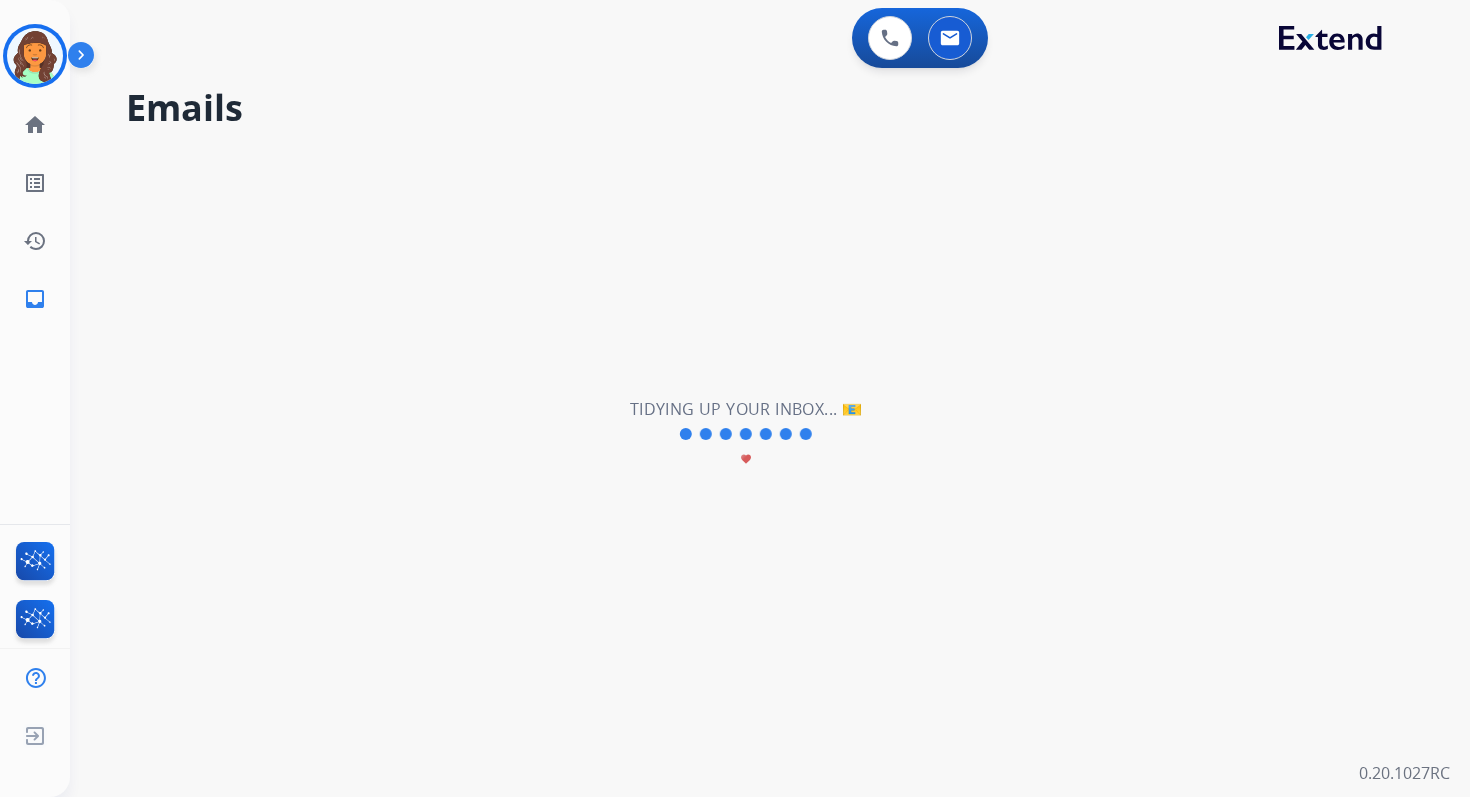 scroll, scrollTop: 0, scrollLeft: 0, axis: both 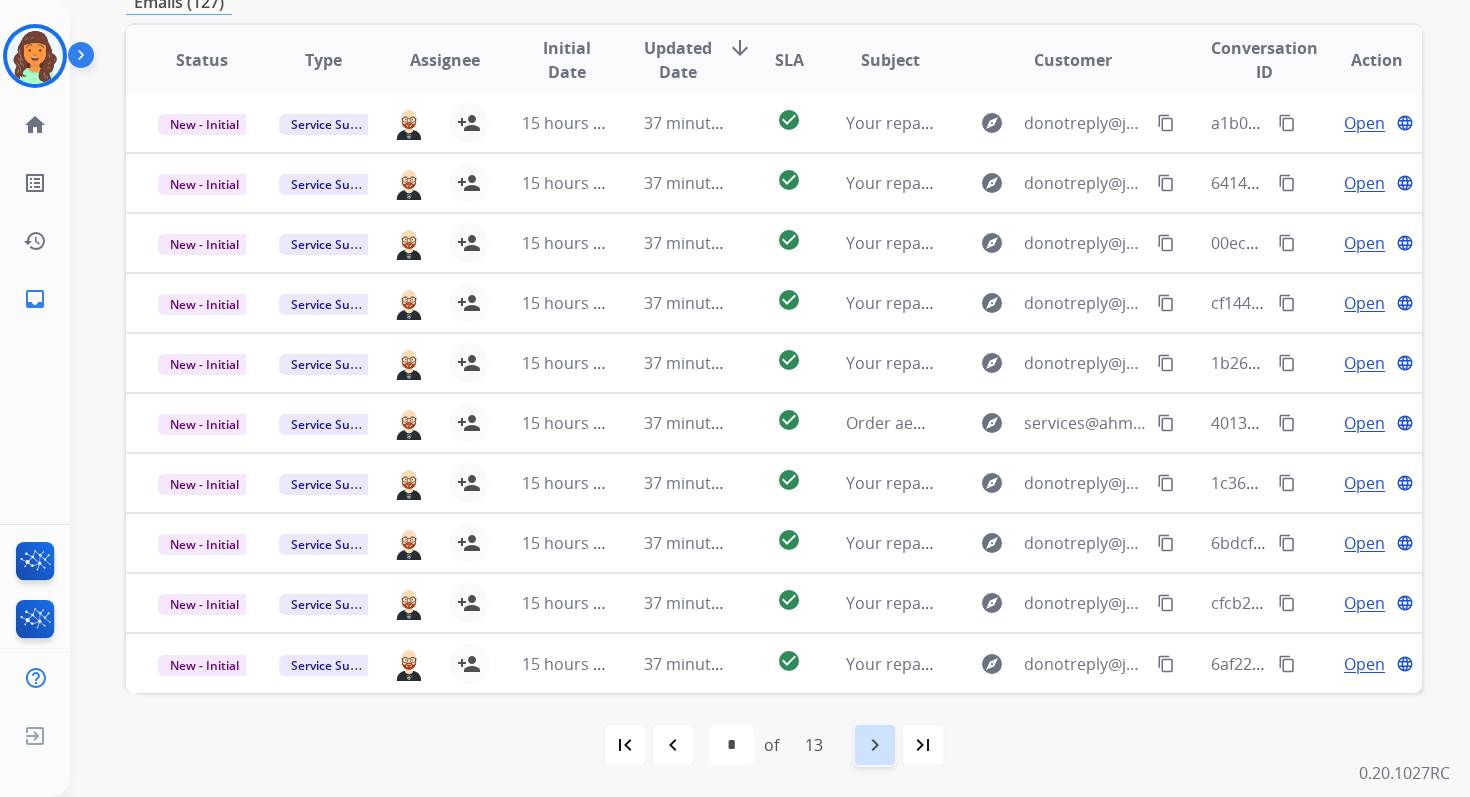 click on "navigate_next" at bounding box center (875, 745) 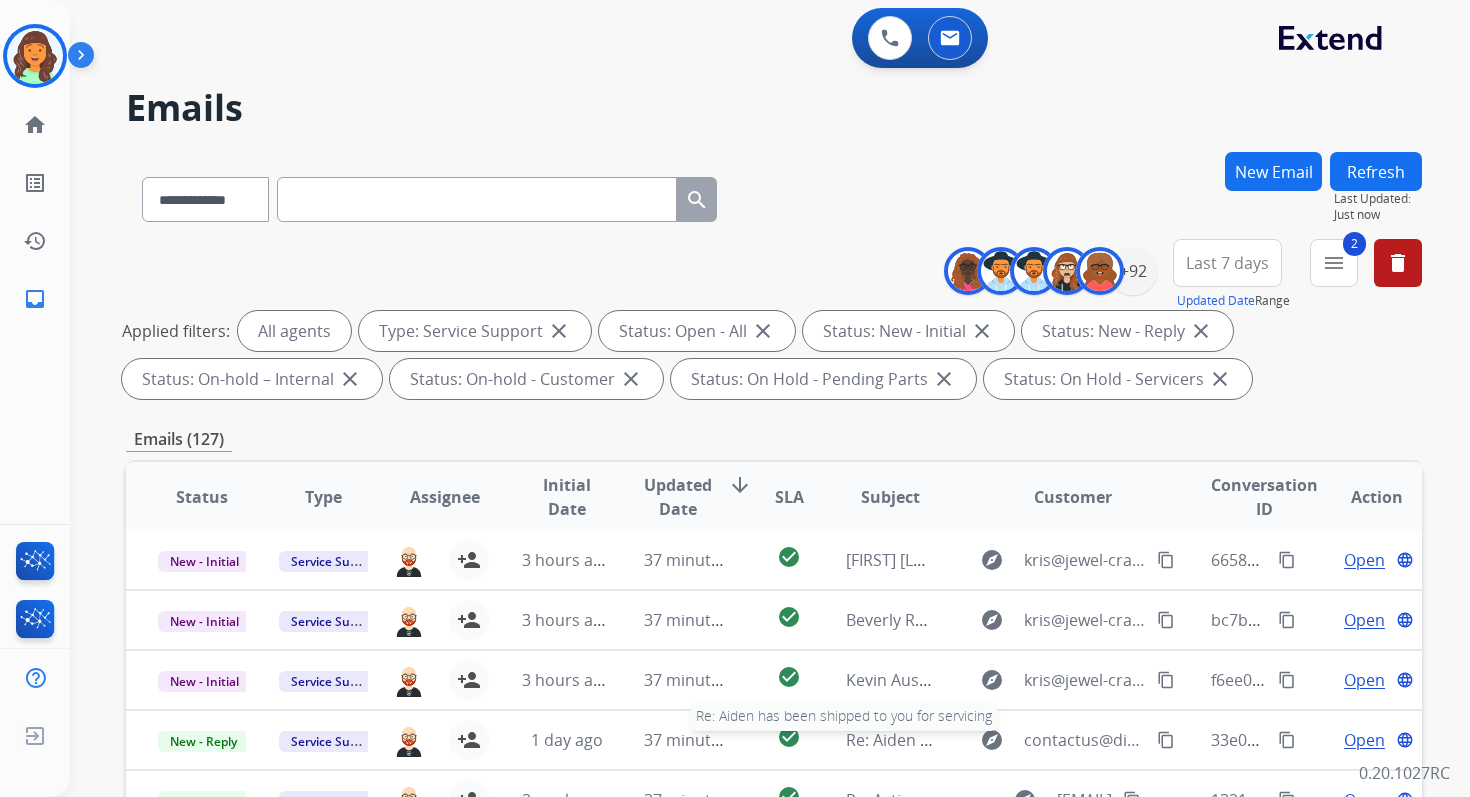 scroll, scrollTop: 437, scrollLeft: 0, axis: vertical 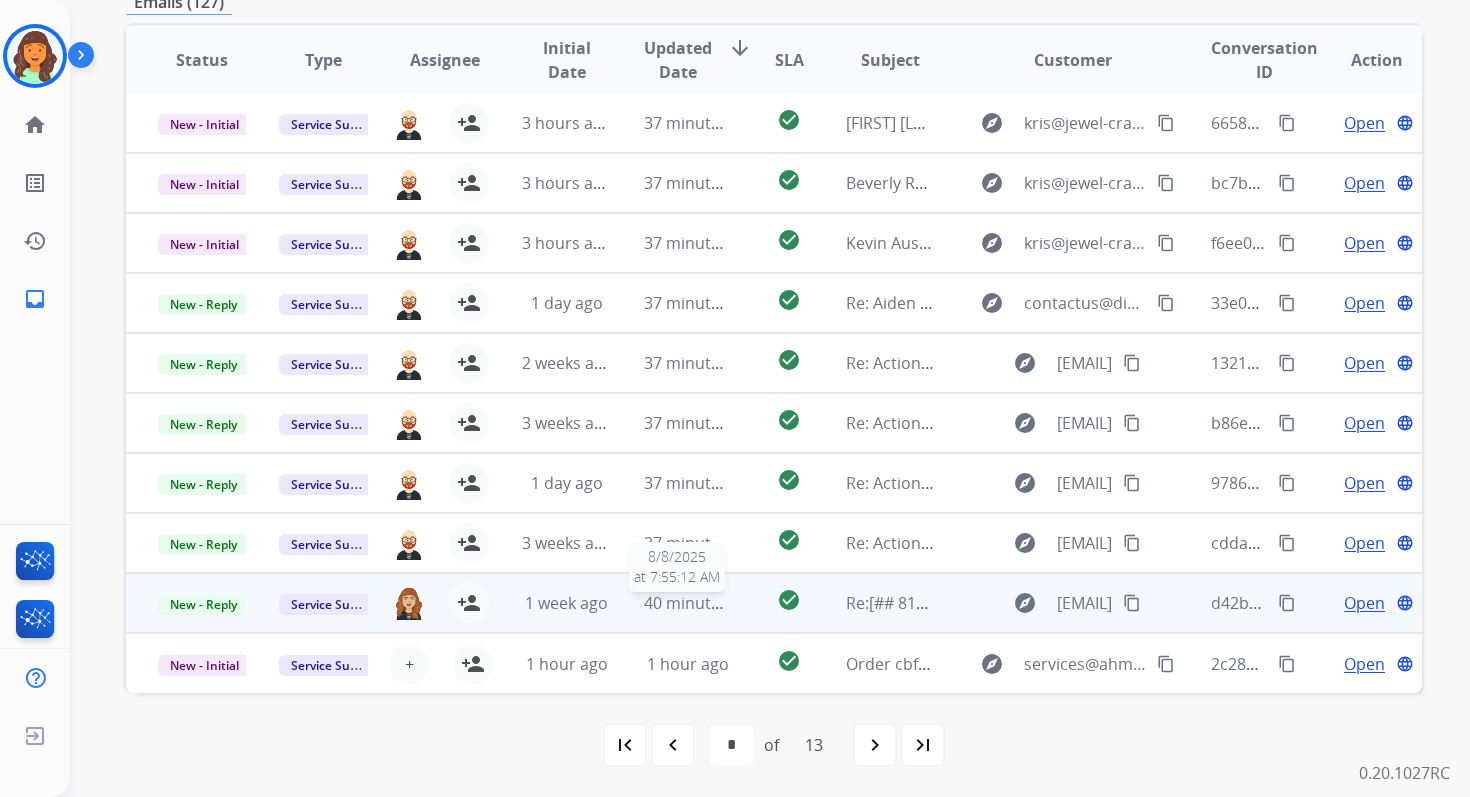 click on "40 minutes ago" at bounding box center (702, 603) 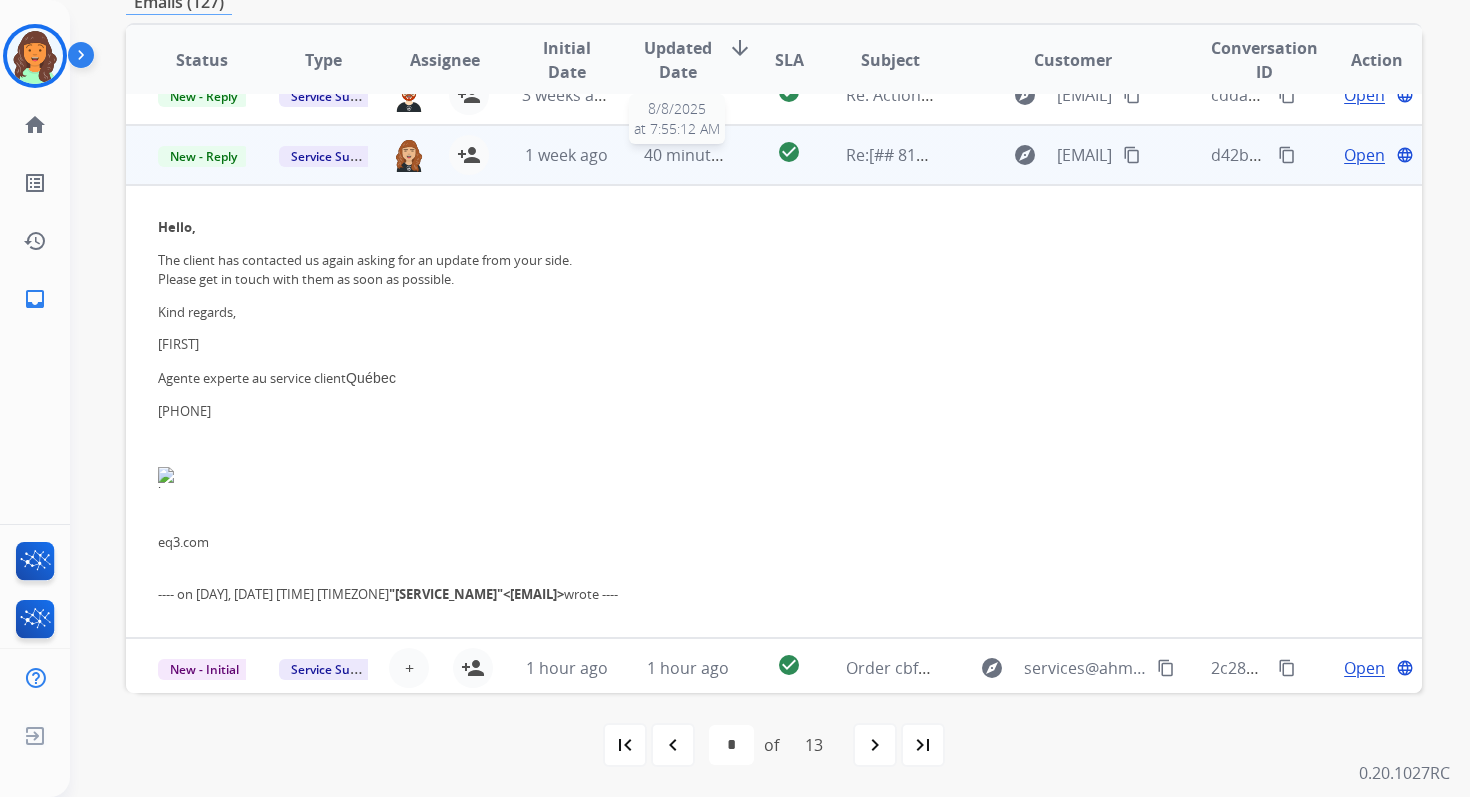 scroll, scrollTop: 455, scrollLeft: 0, axis: vertical 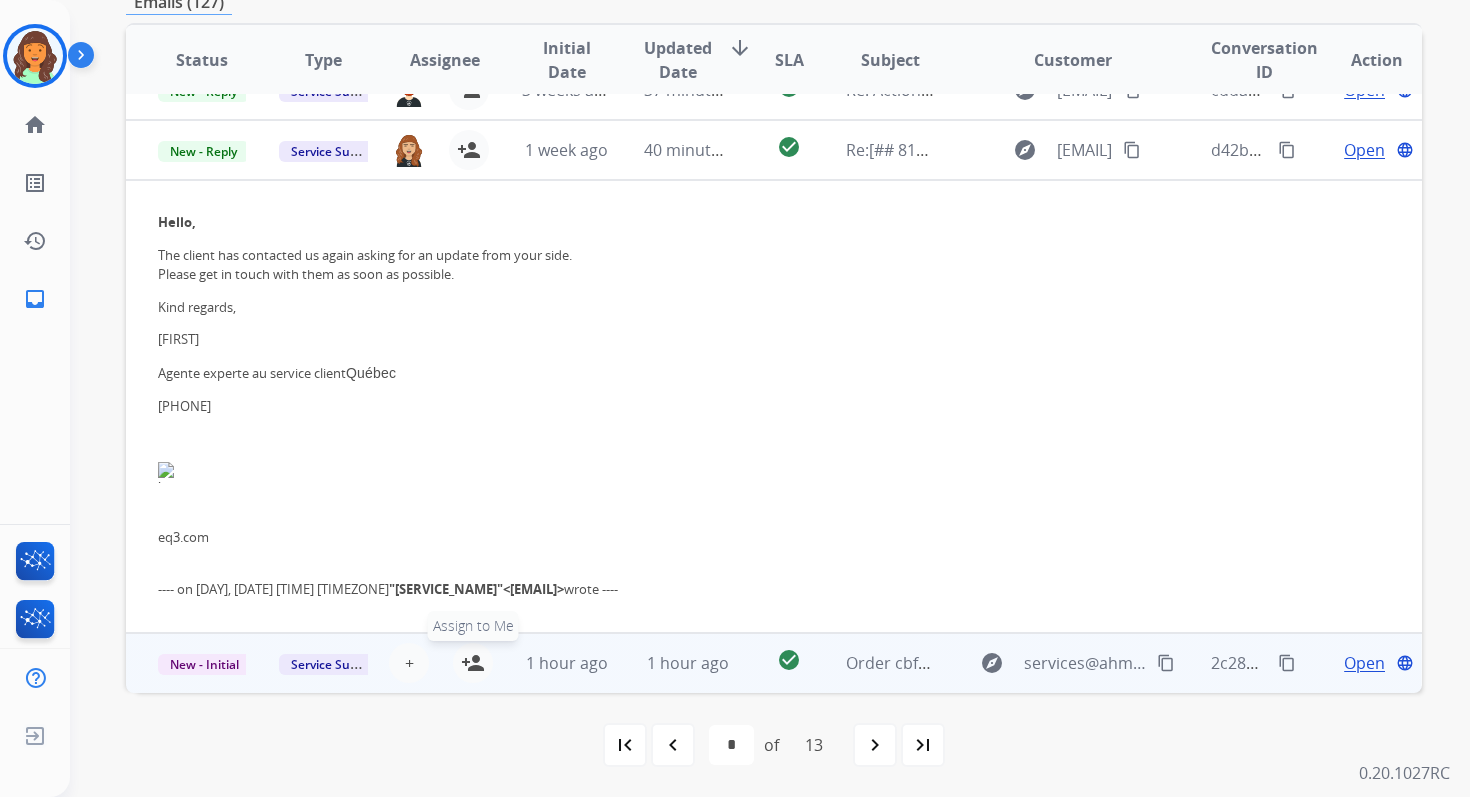 click on "person_add" at bounding box center [473, 663] 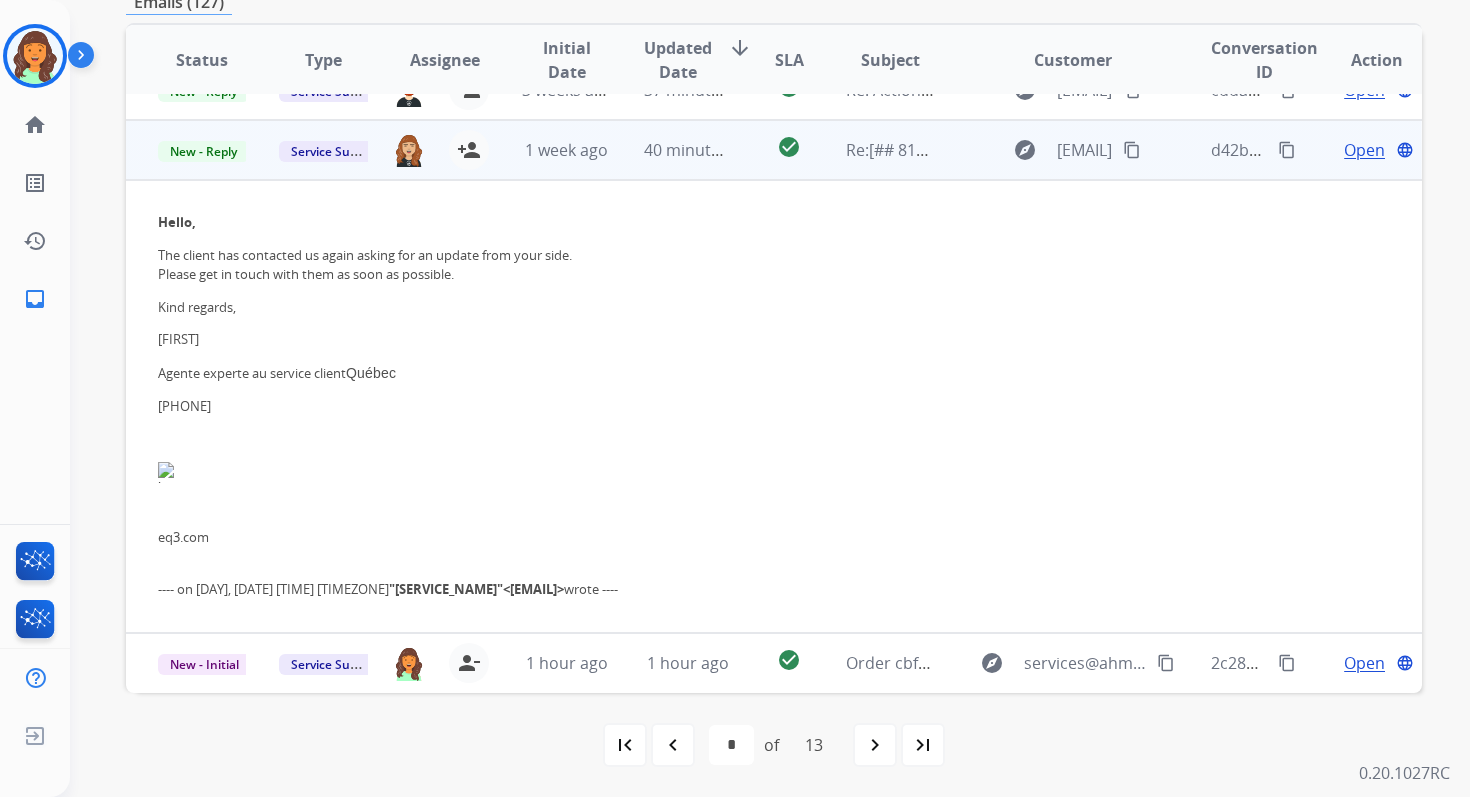 scroll, scrollTop: 0, scrollLeft: 0, axis: both 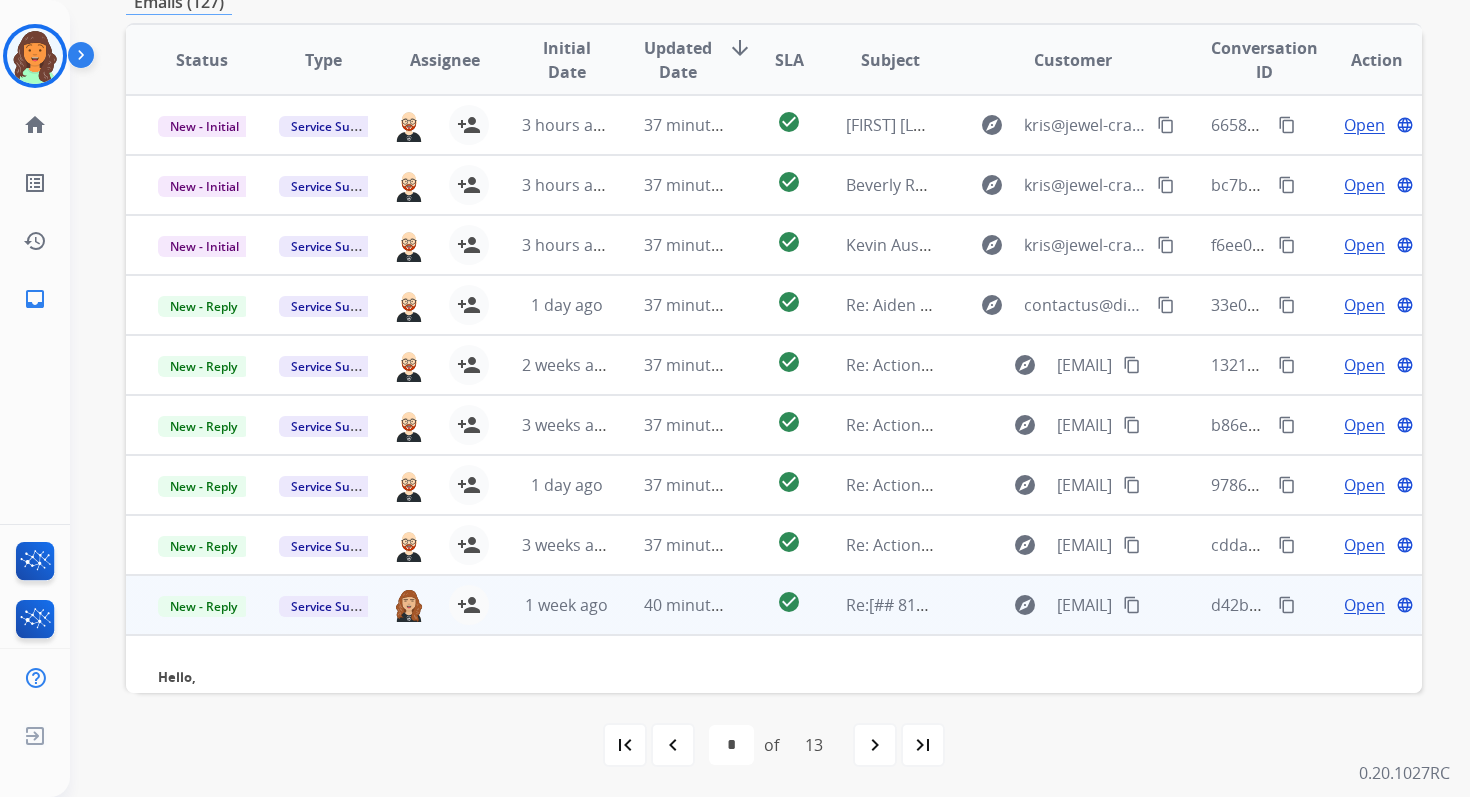 click on "Open" at bounding box center [1364, 605] 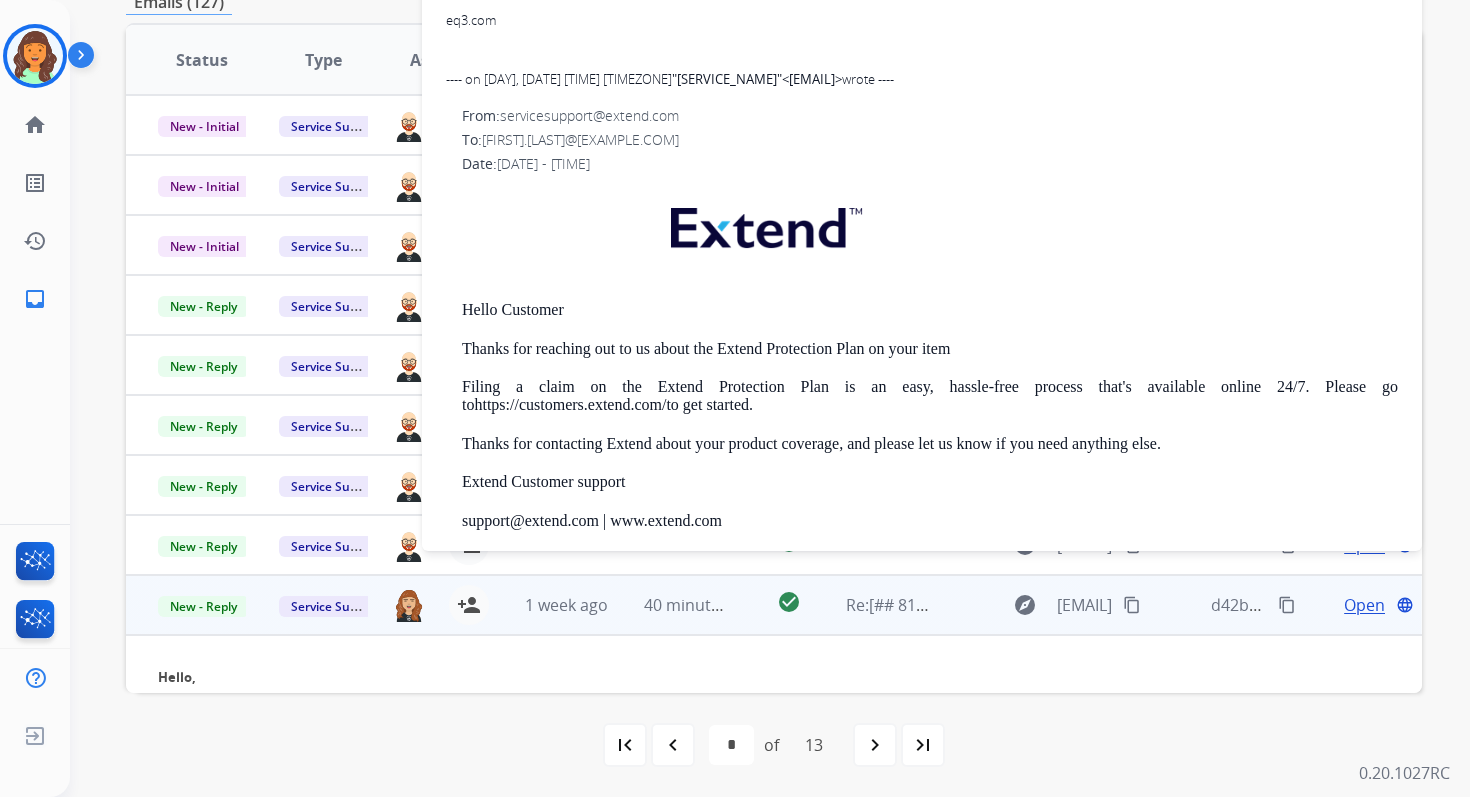 scroll, scrollTop: 0, scrollLeft: 0, axis: both 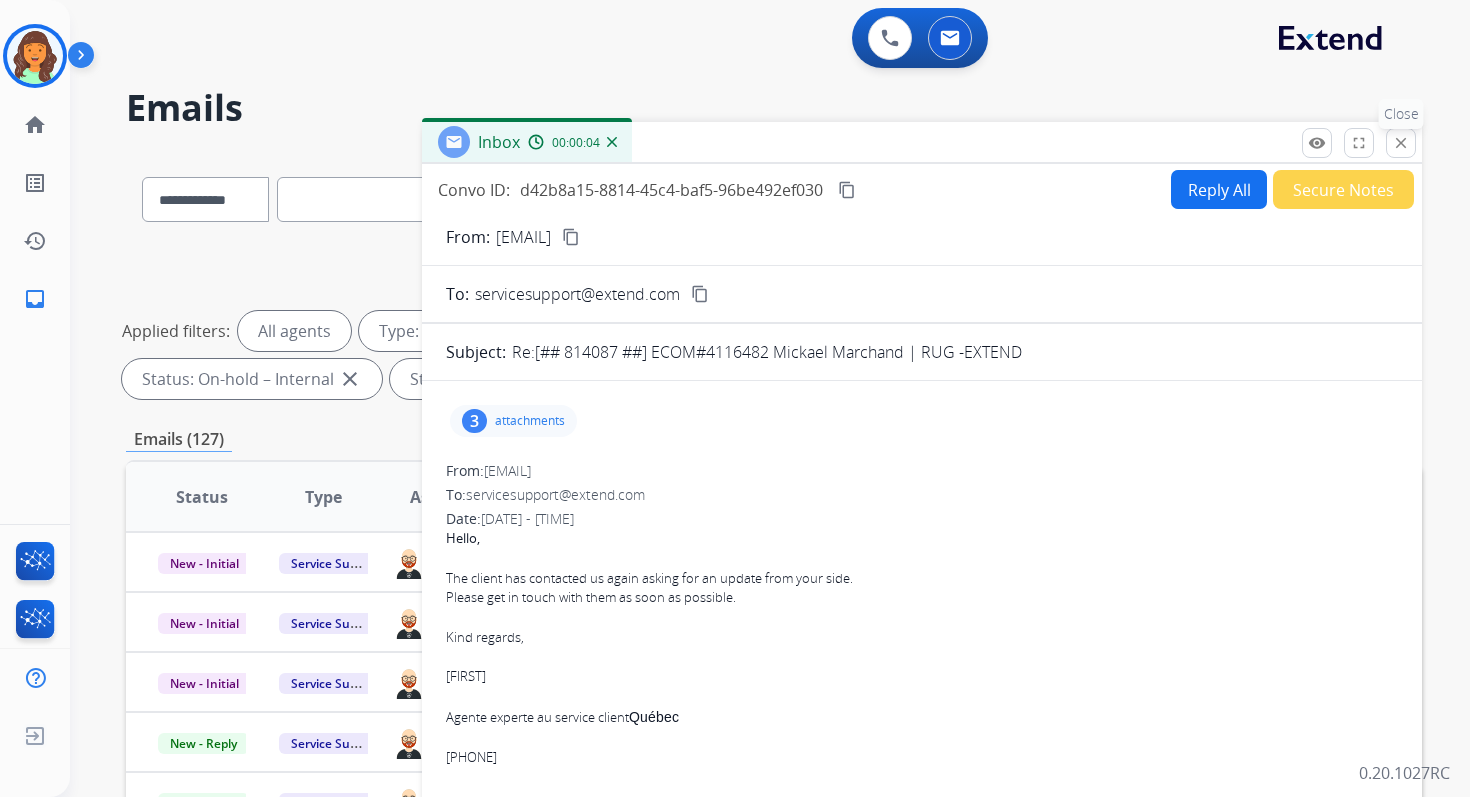 click on "close" at bounding box center [1401, 143] 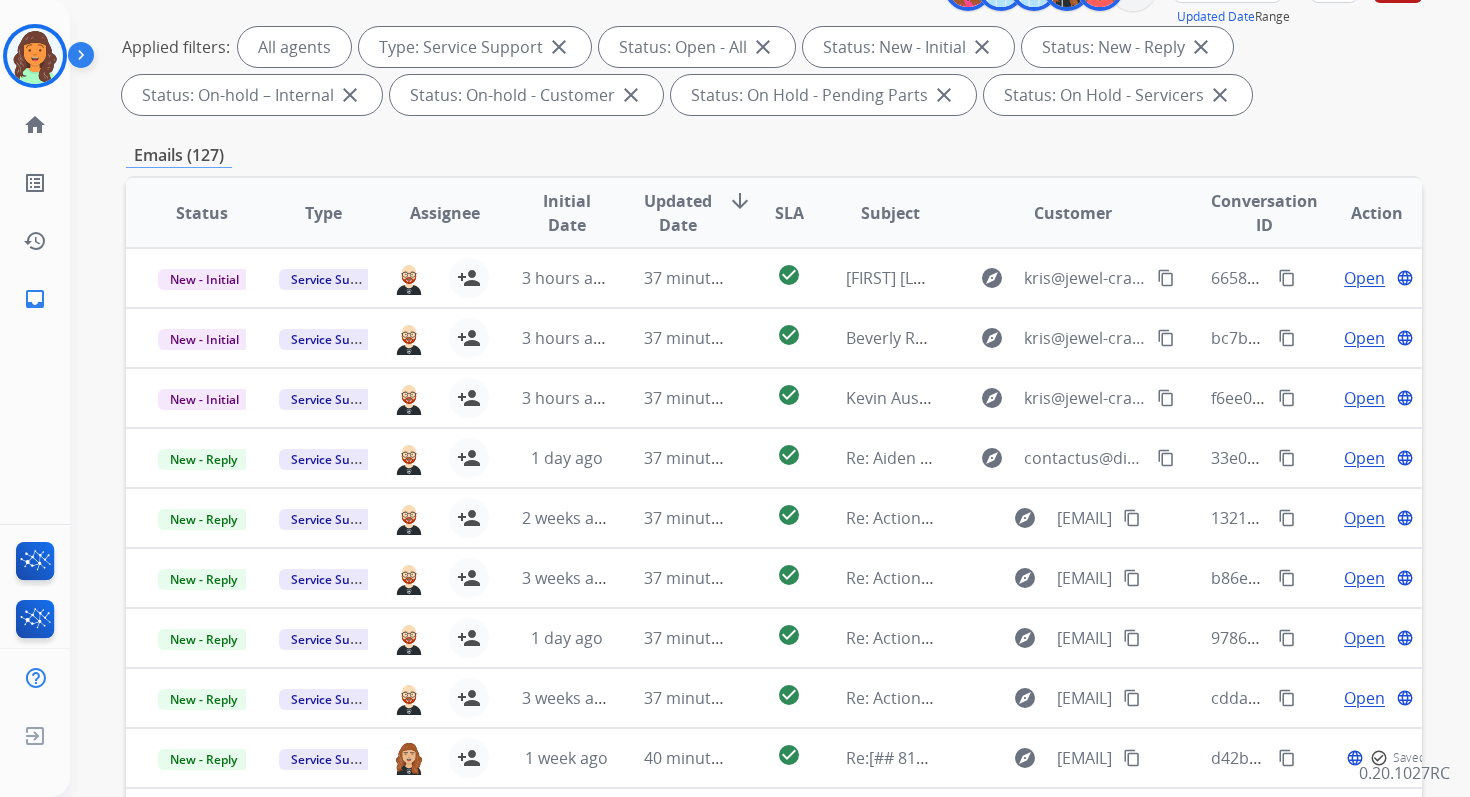 scroll, scrollTop: 437, scrollLeft: 0, axis: vertical 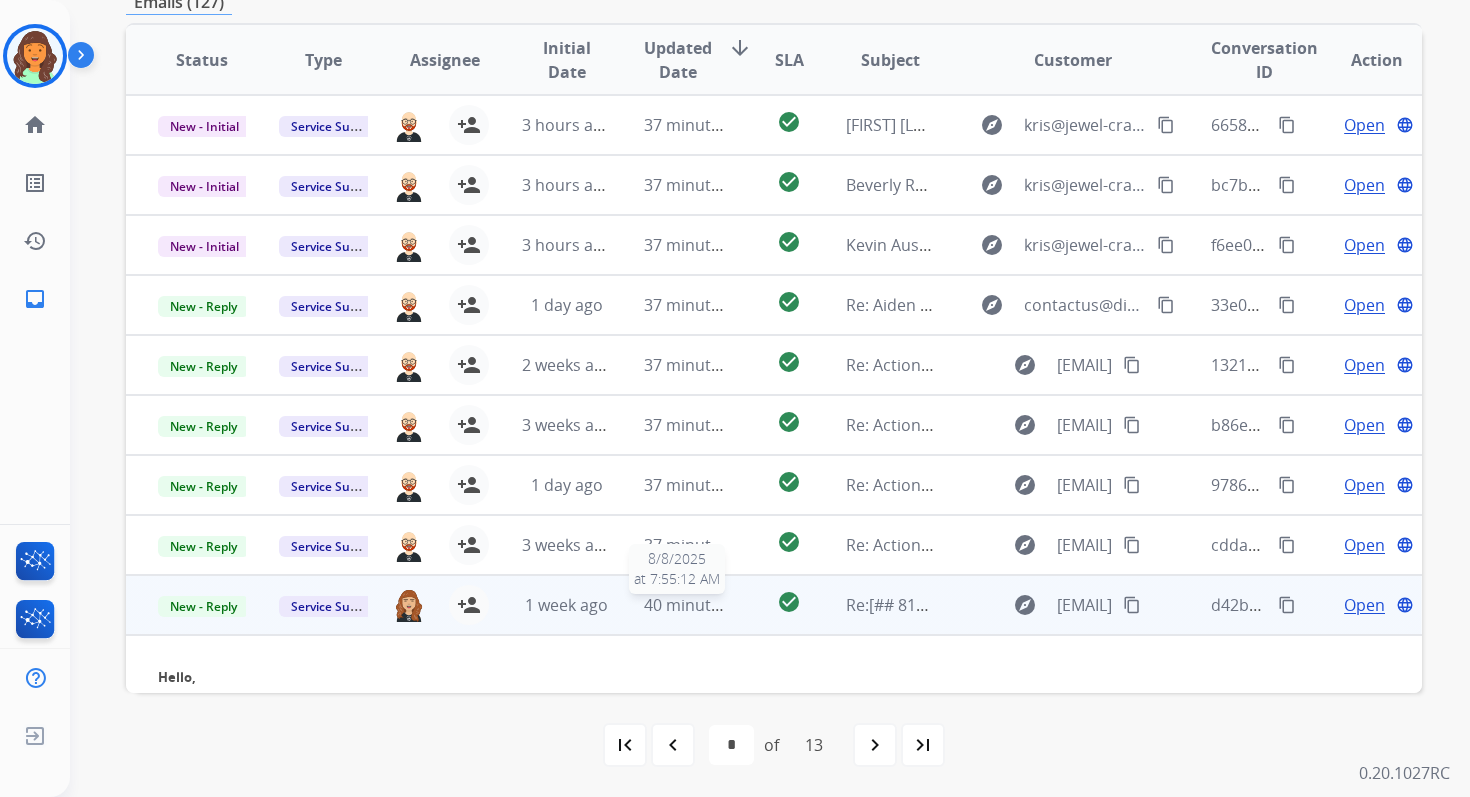 click on "40 minutes ago" at bounding box center (702, 605) 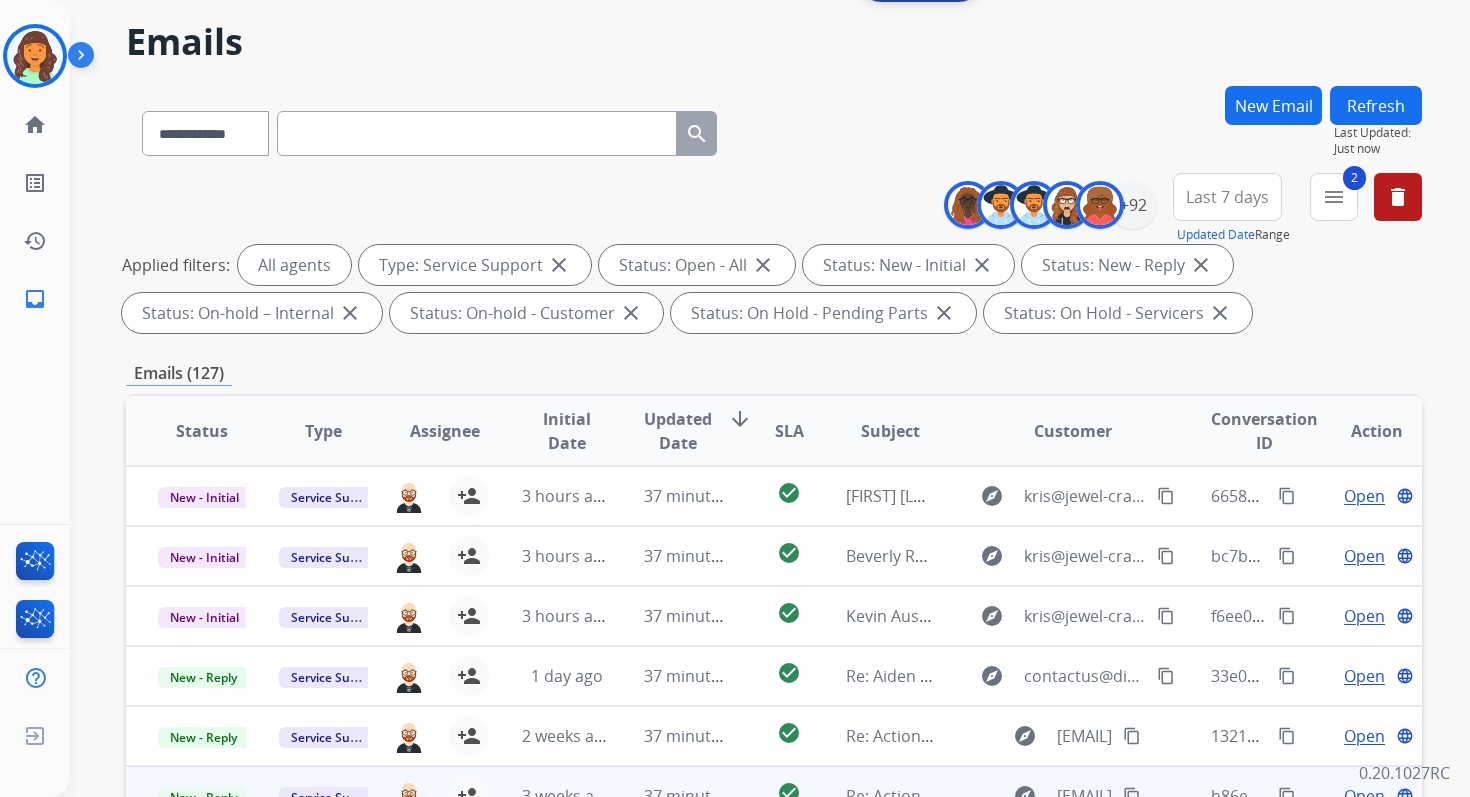 scroll, scrollTop: 0, scrollLeft: 0, axis: both 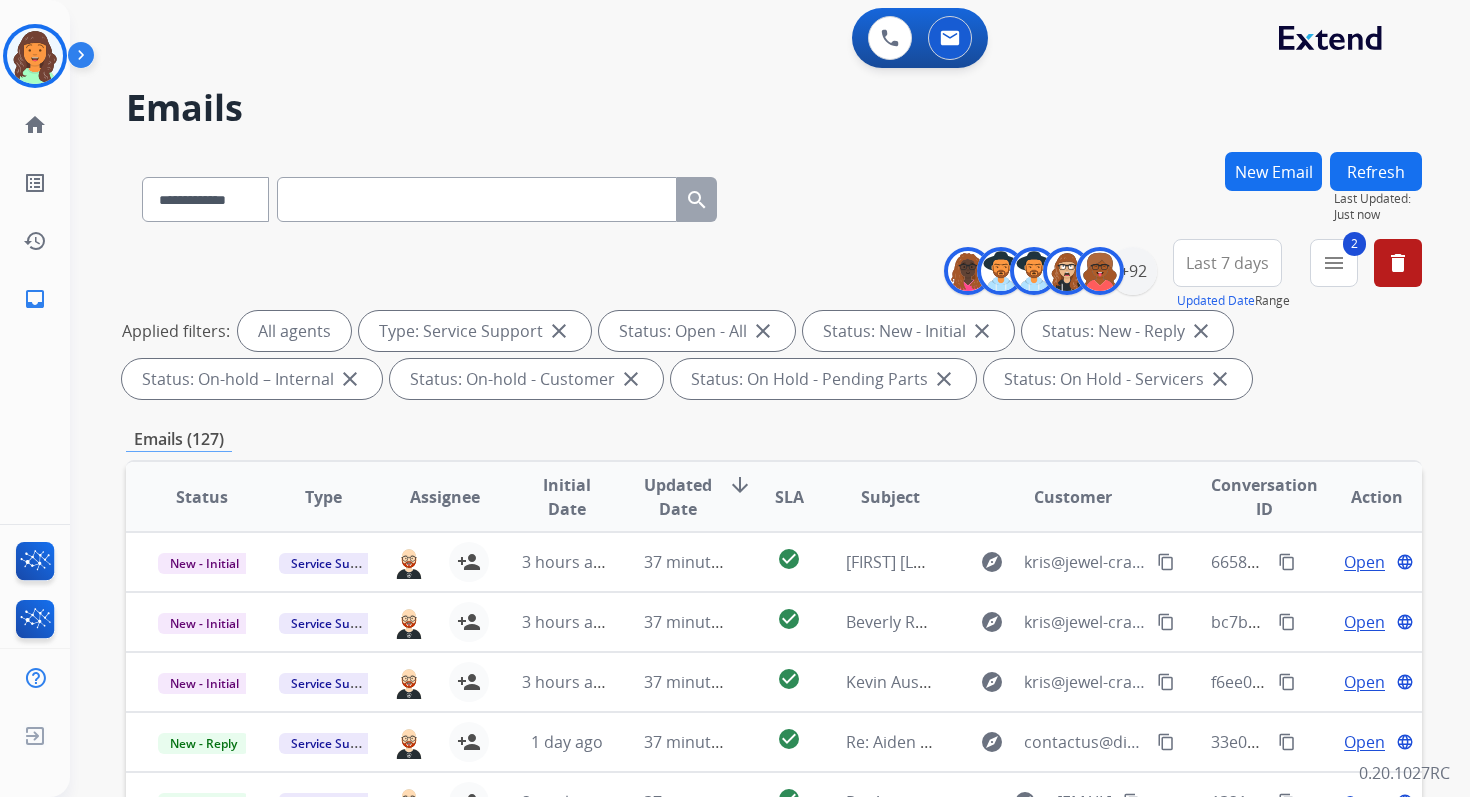 click on "Refresh" at bounding box center [1376, 171] 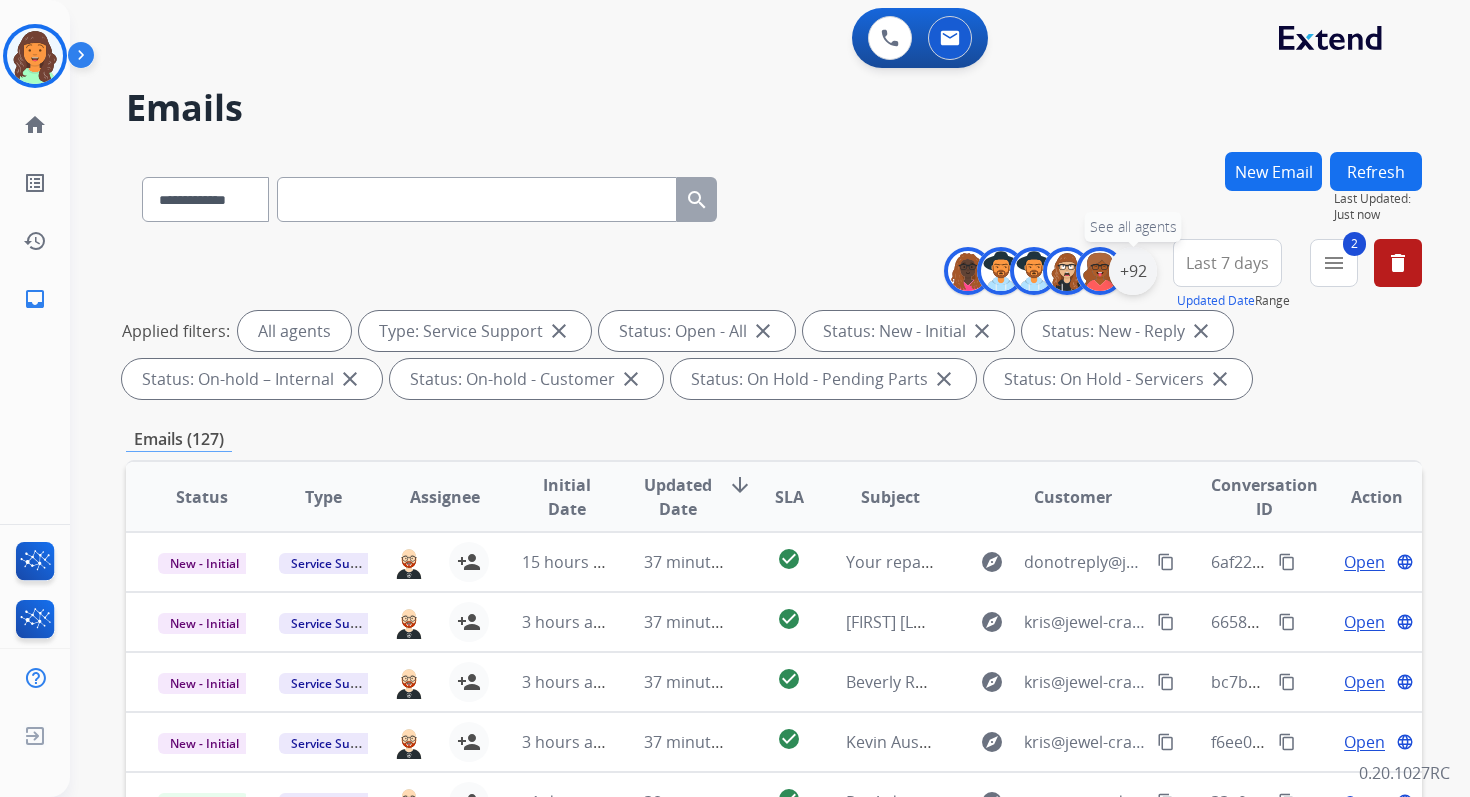 click on "+92" at bounding box center (1133, 271) 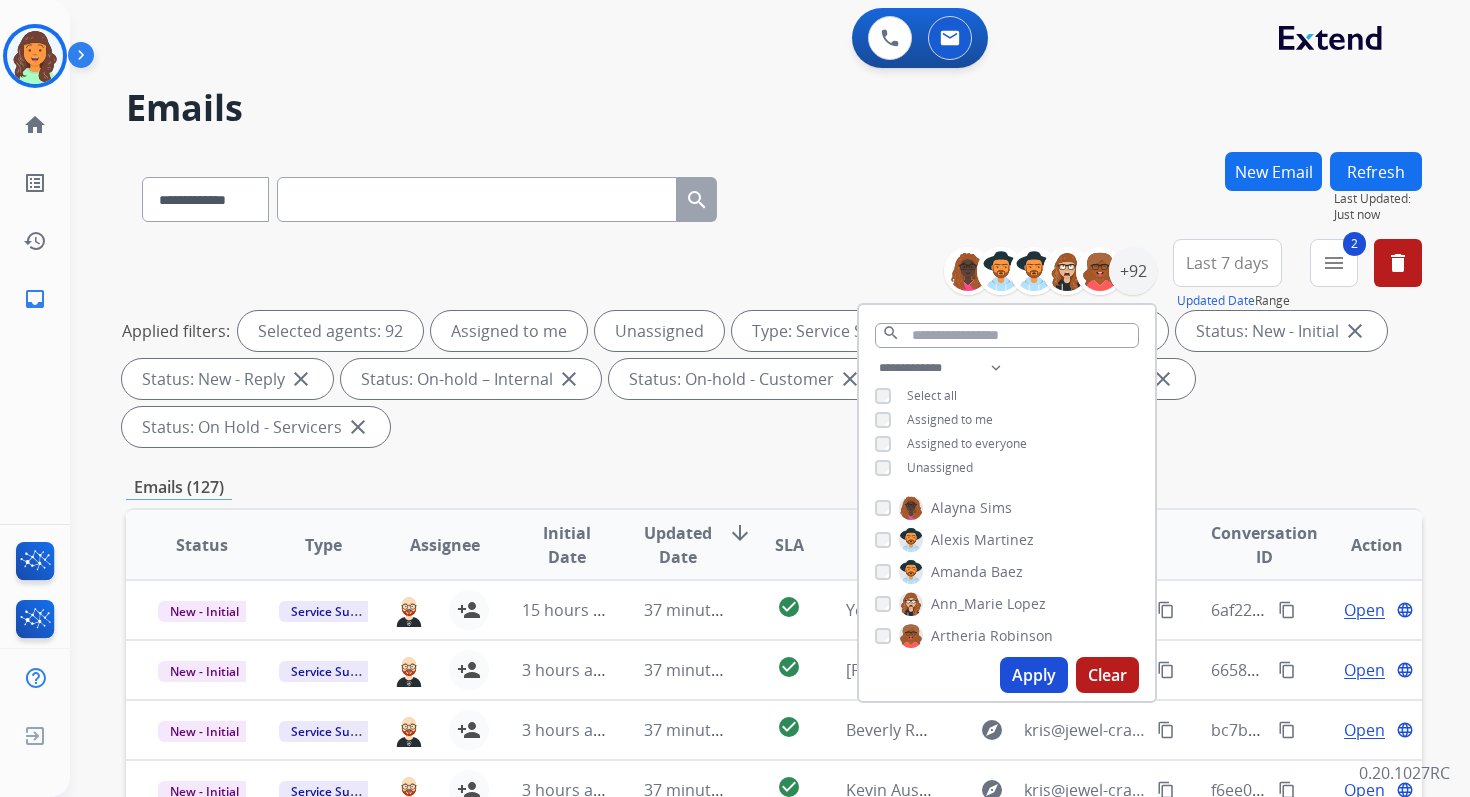 click on "Apply Clear" at bounding box center (1007, 675) 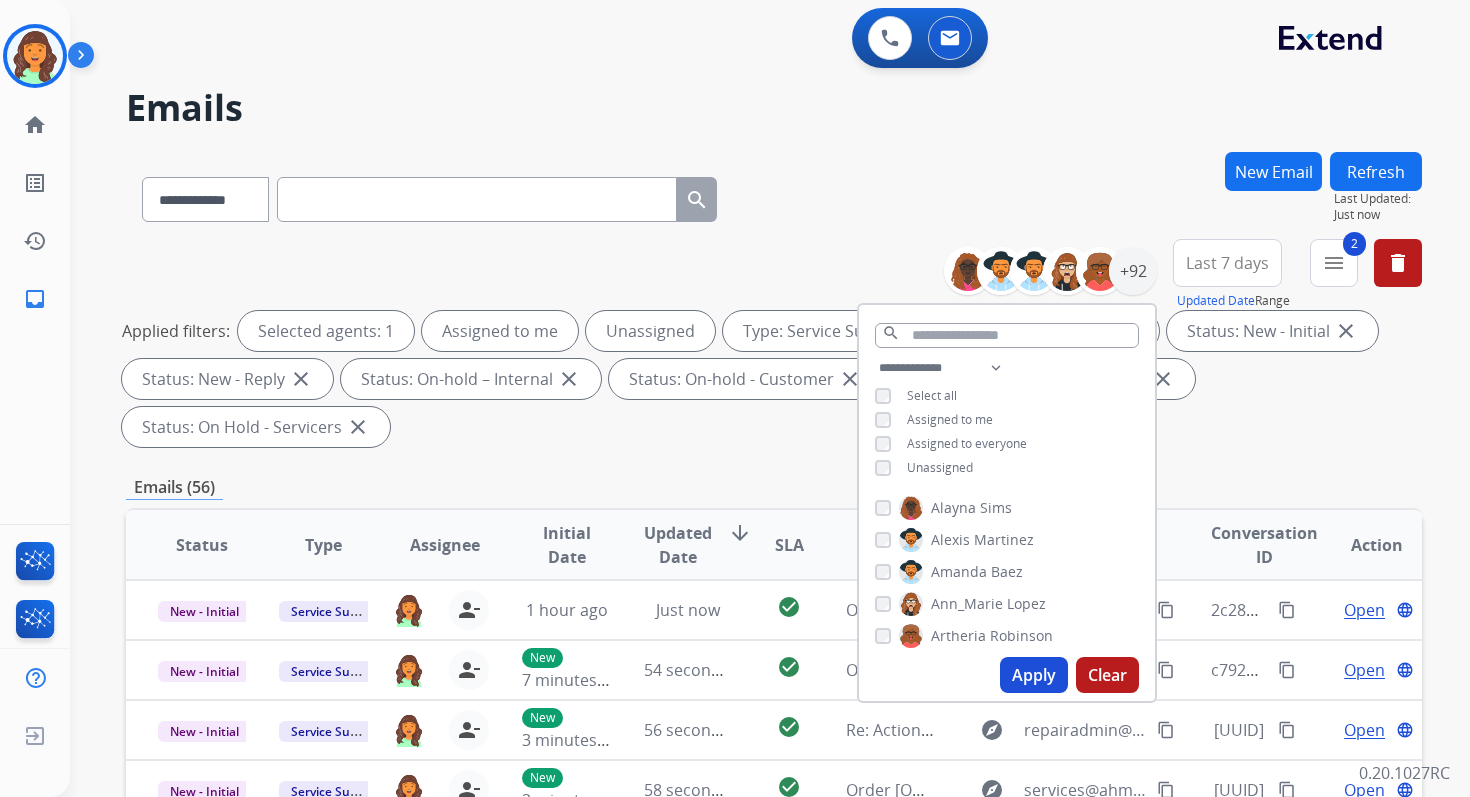 scroll, scrollTop: 485, scrollLeft: 0, axis: vertical 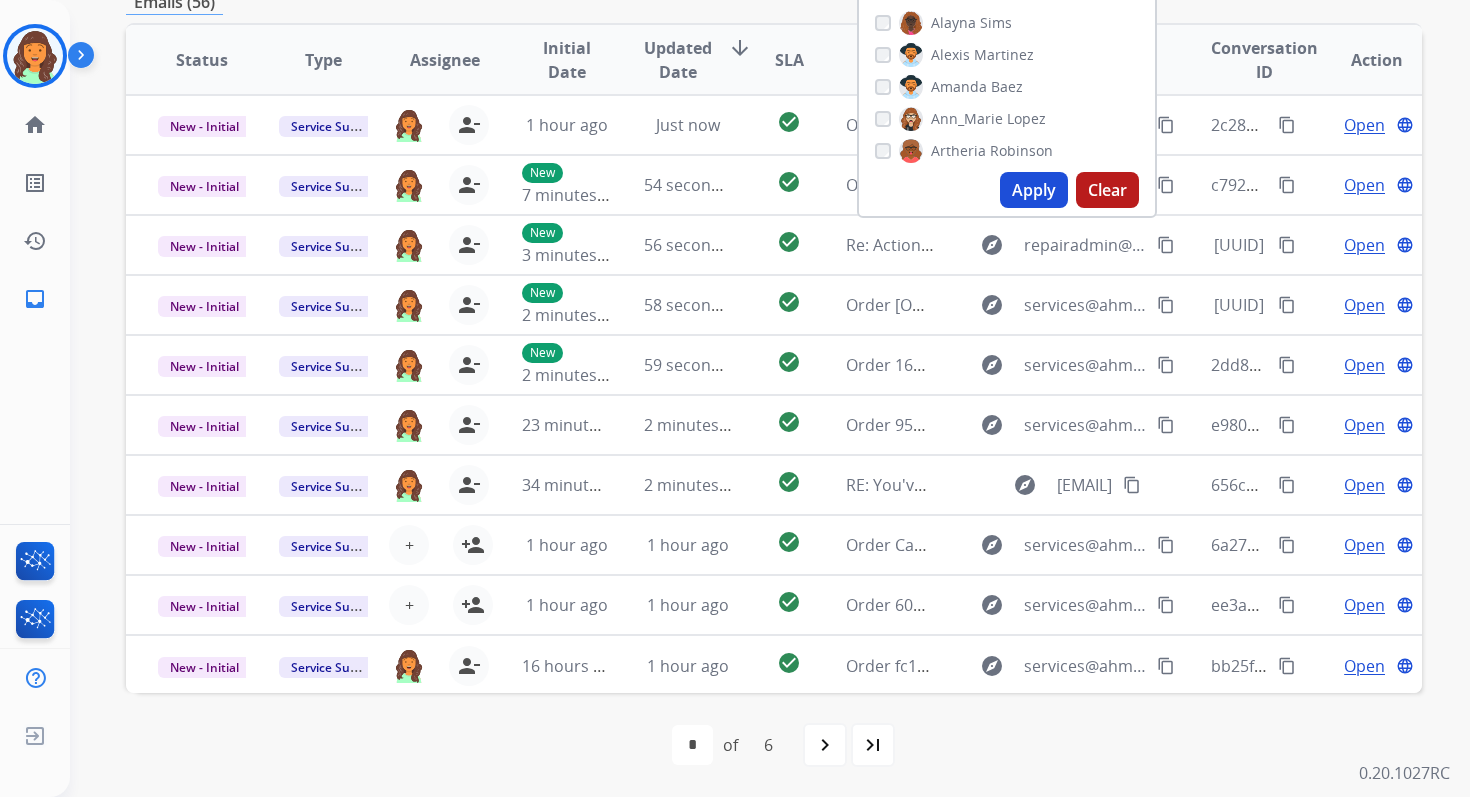 click on "first_page navigate_before * * * * * * of 6 navigate_next last_page" at bounding box center (774, 745) 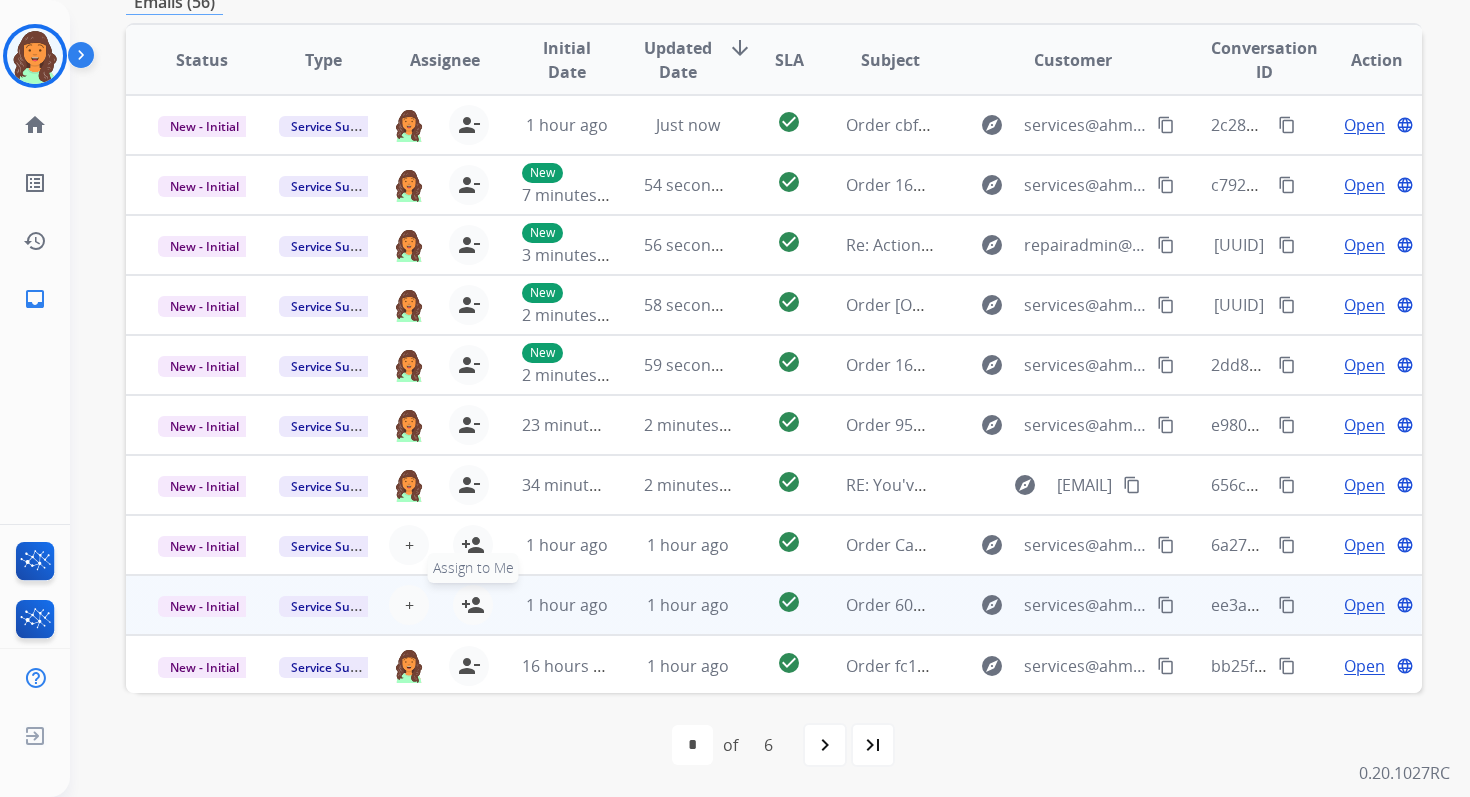 click on "person_add" at bounding box center [473, 605] 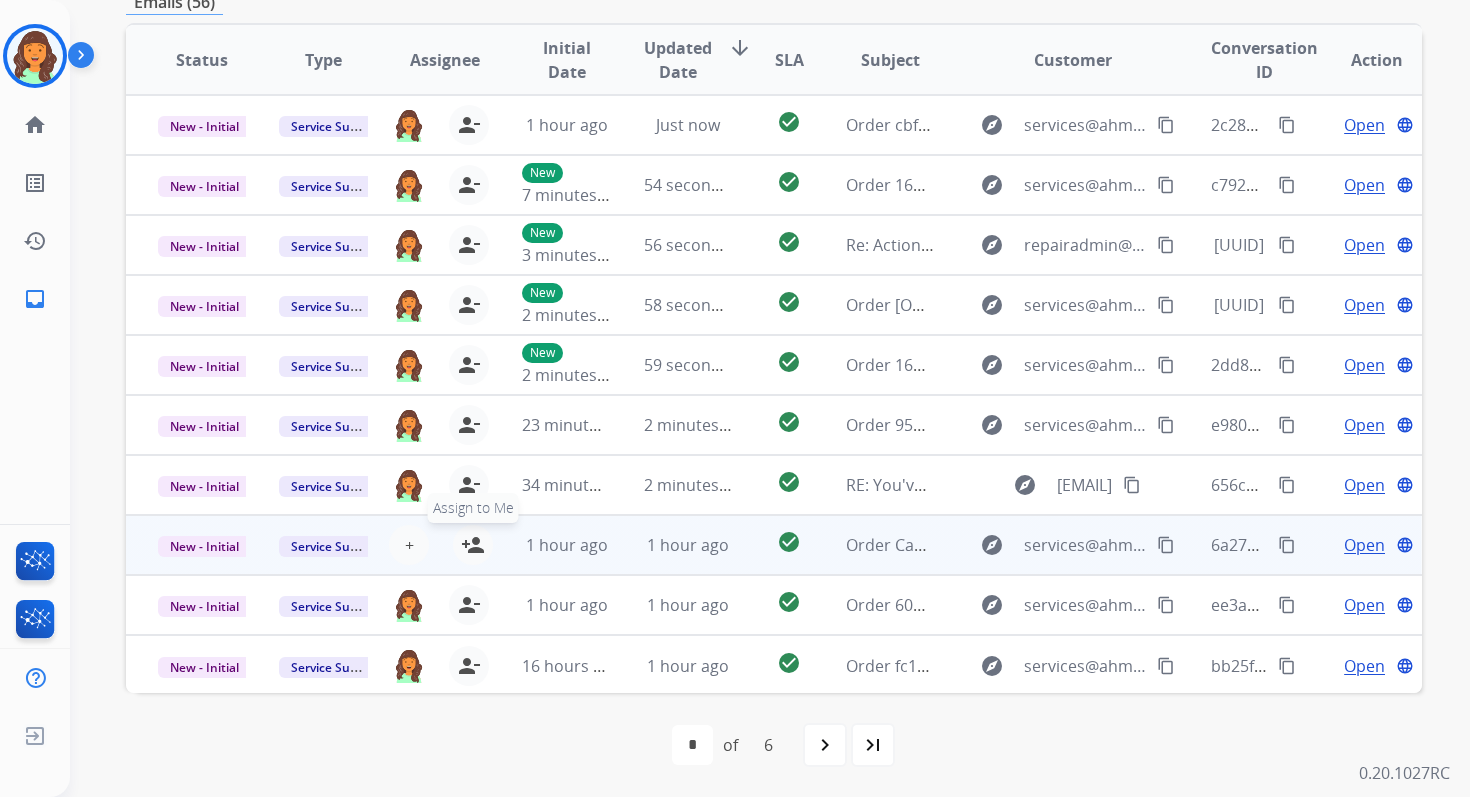 click on "person_add" at bounding box center (473, 545) 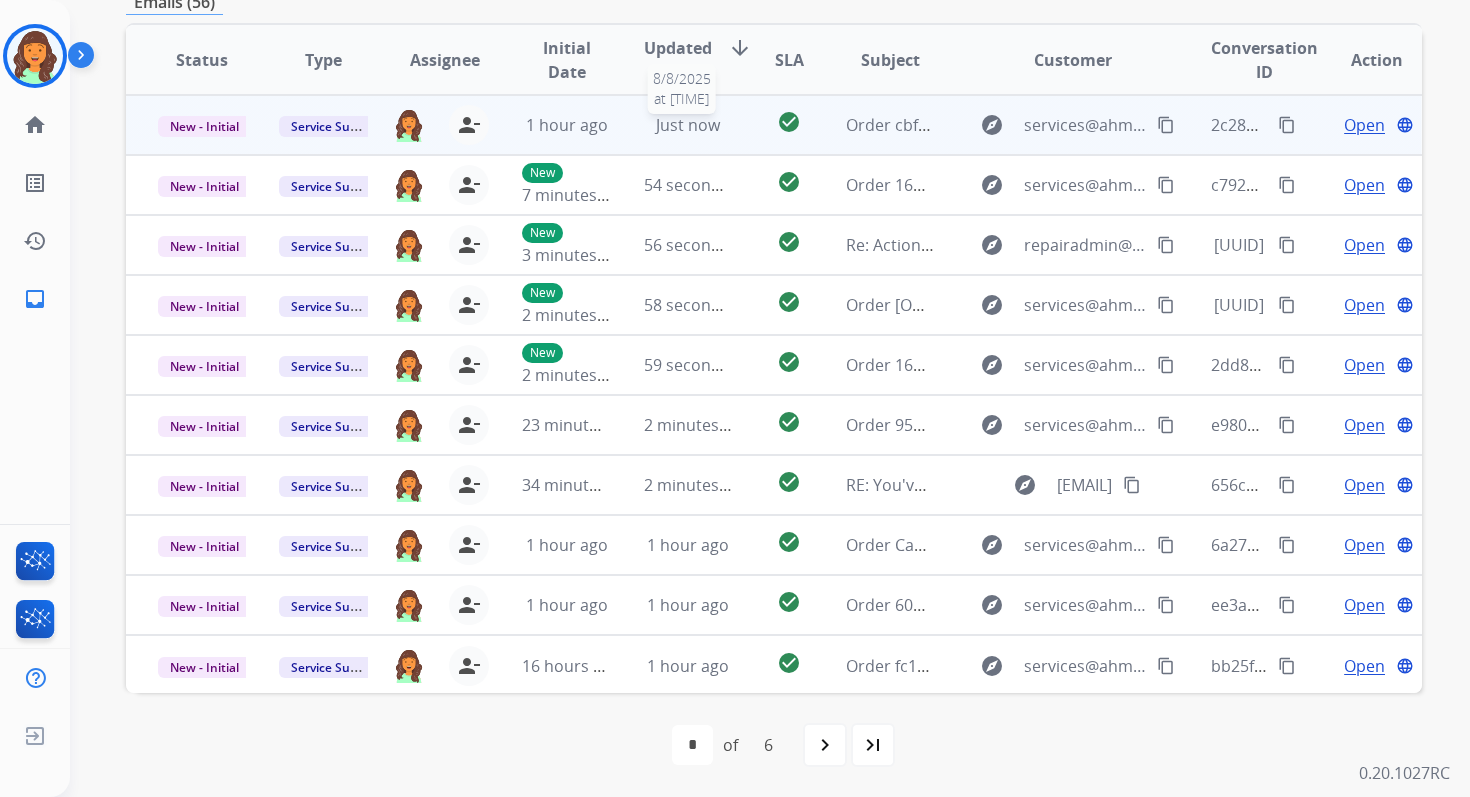 click on "Just now" at bounding box center [688, 125] 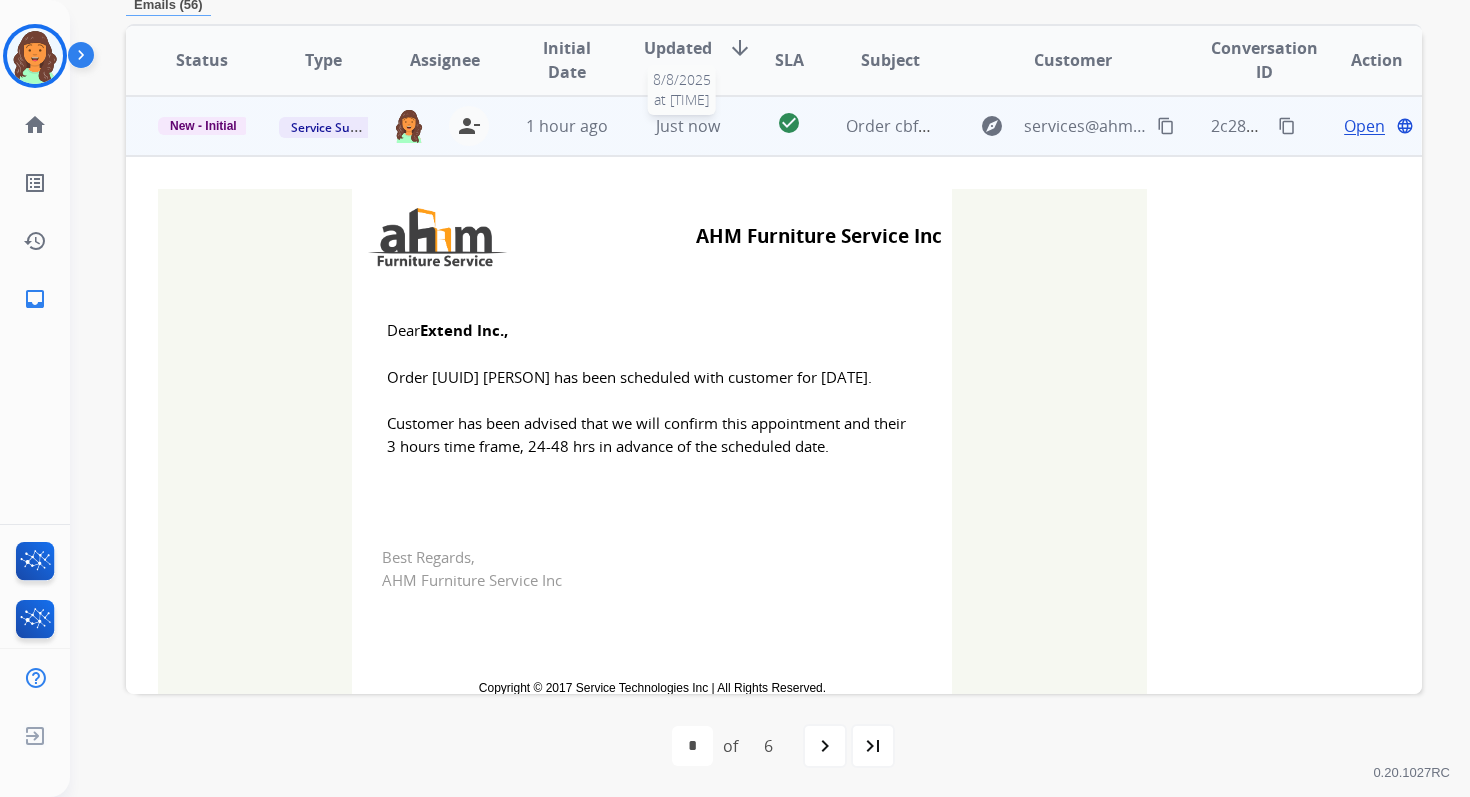 click on "Just now" at bounding box center [688, 126] 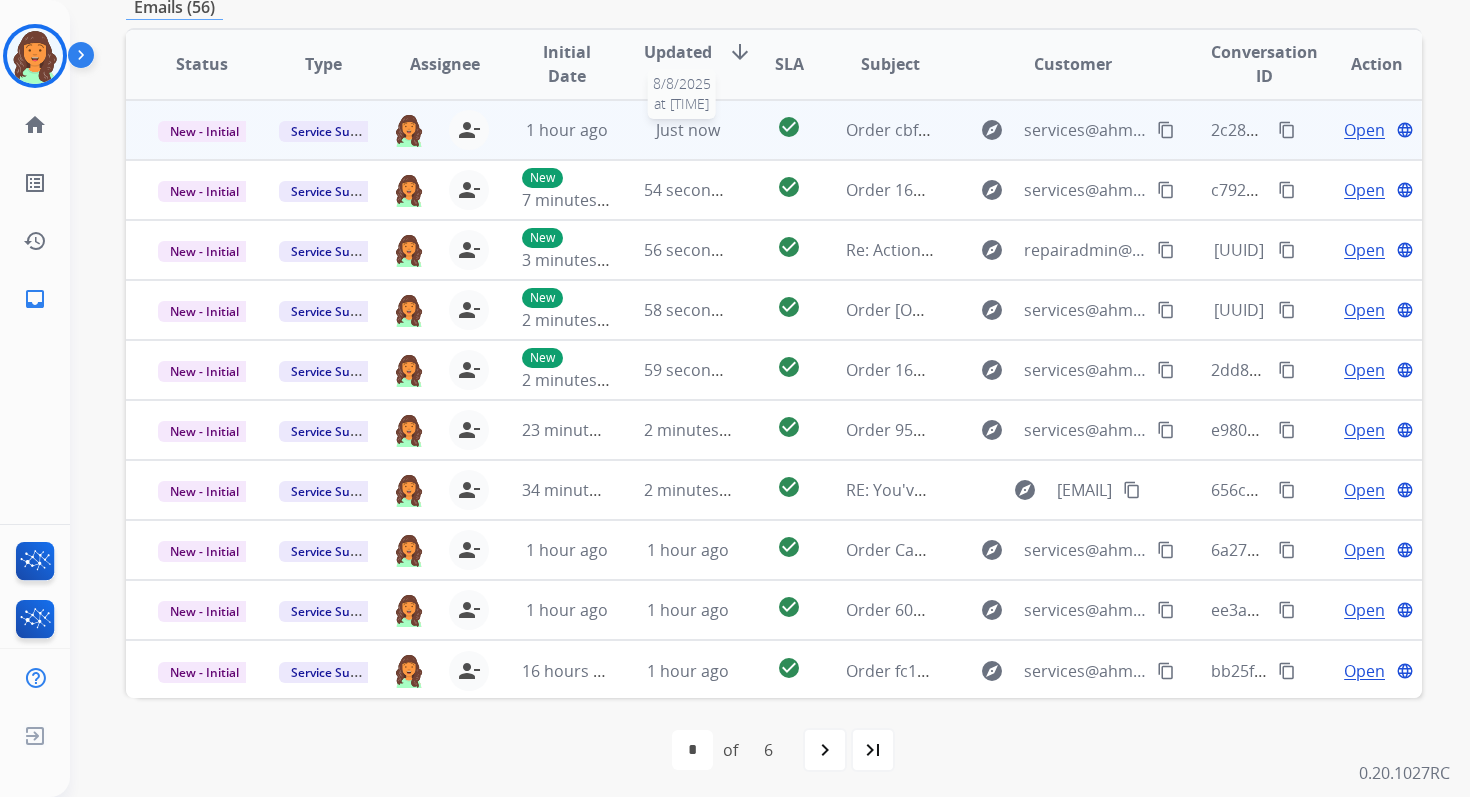 scroll, scrollTop: 485, scrollLeft: 0, axis: vertical 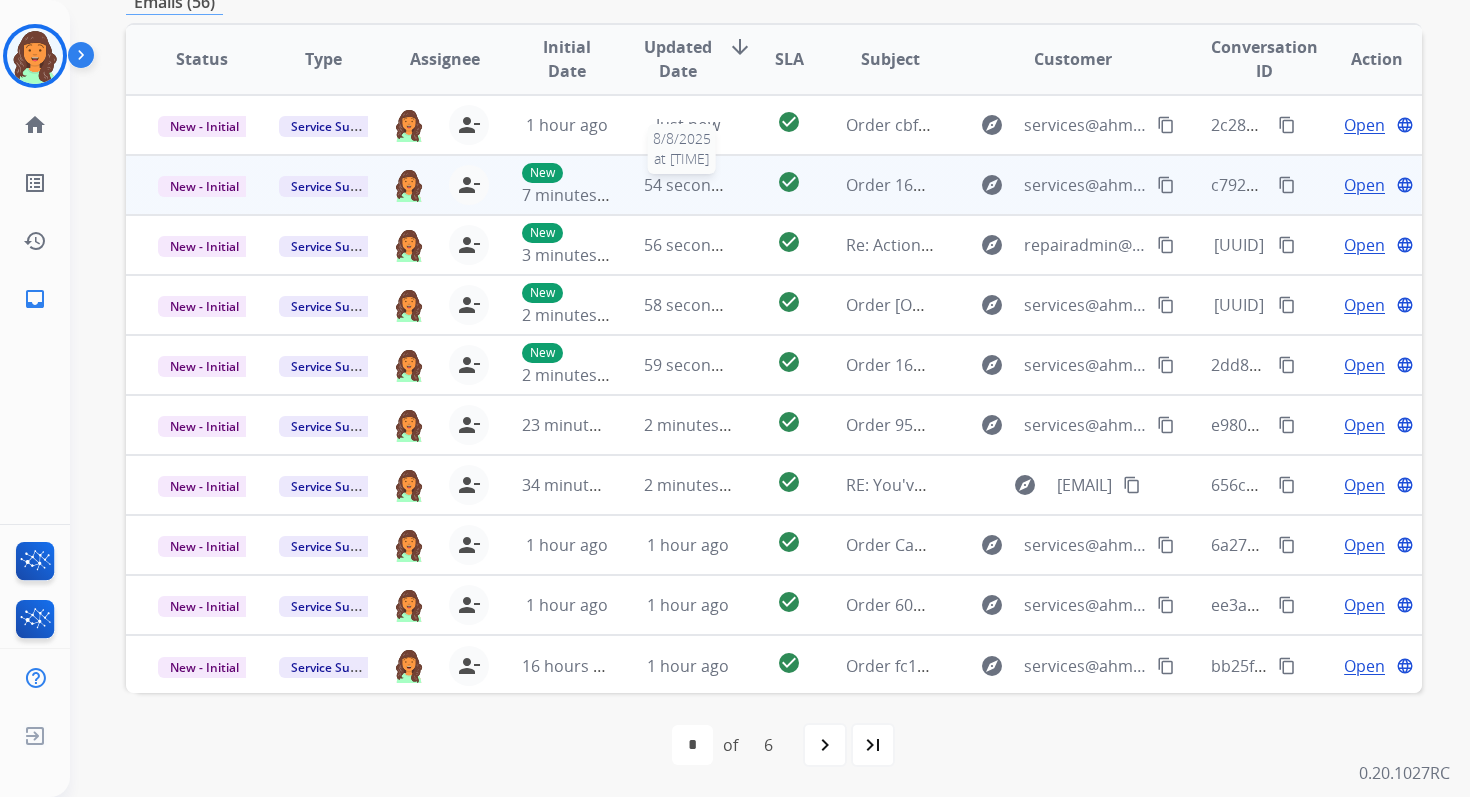 click on "54 seconds ago" at bounding box center (702, 185) 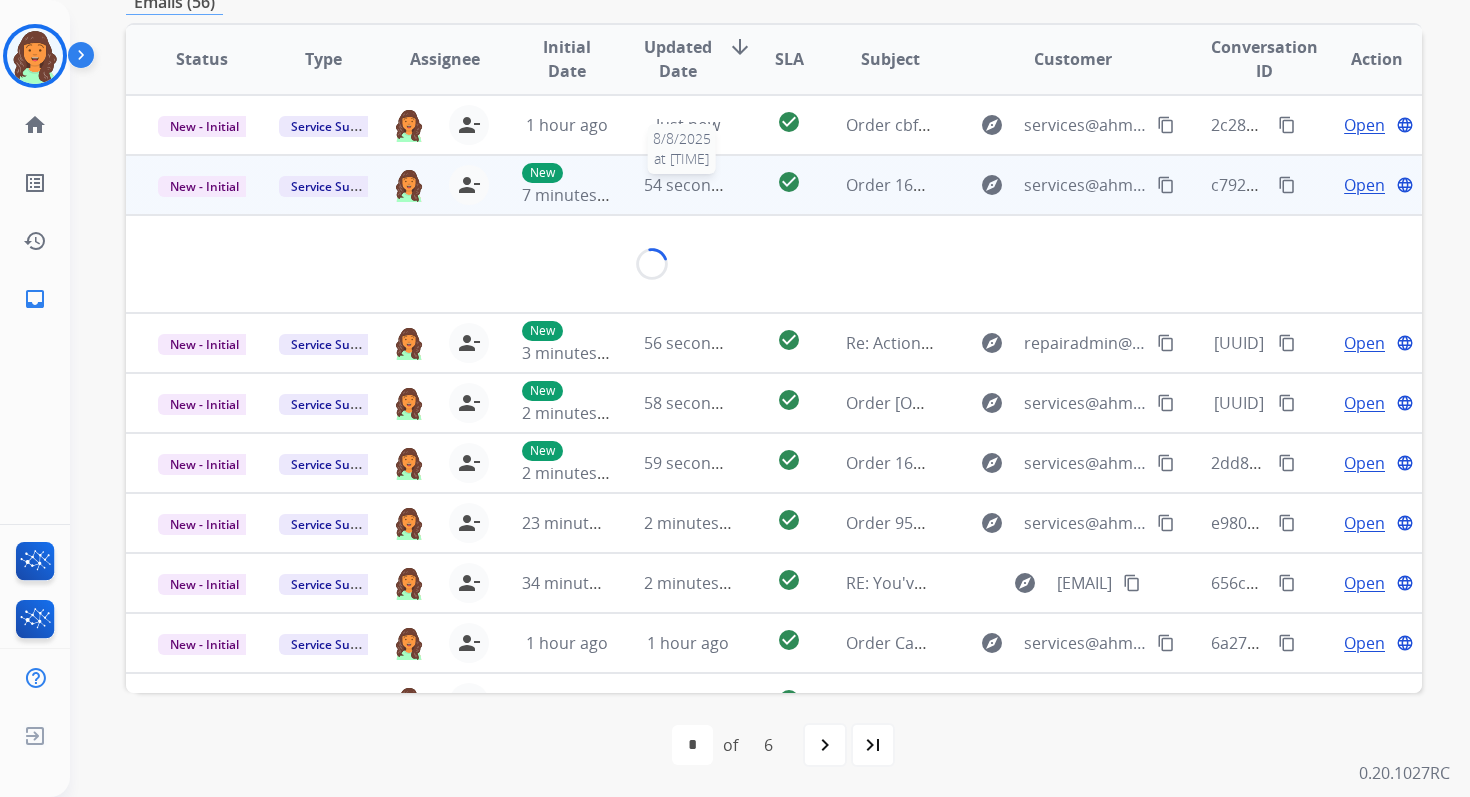 scroll, scrollTop: 480, scrollLeft: 0, axis: vertical 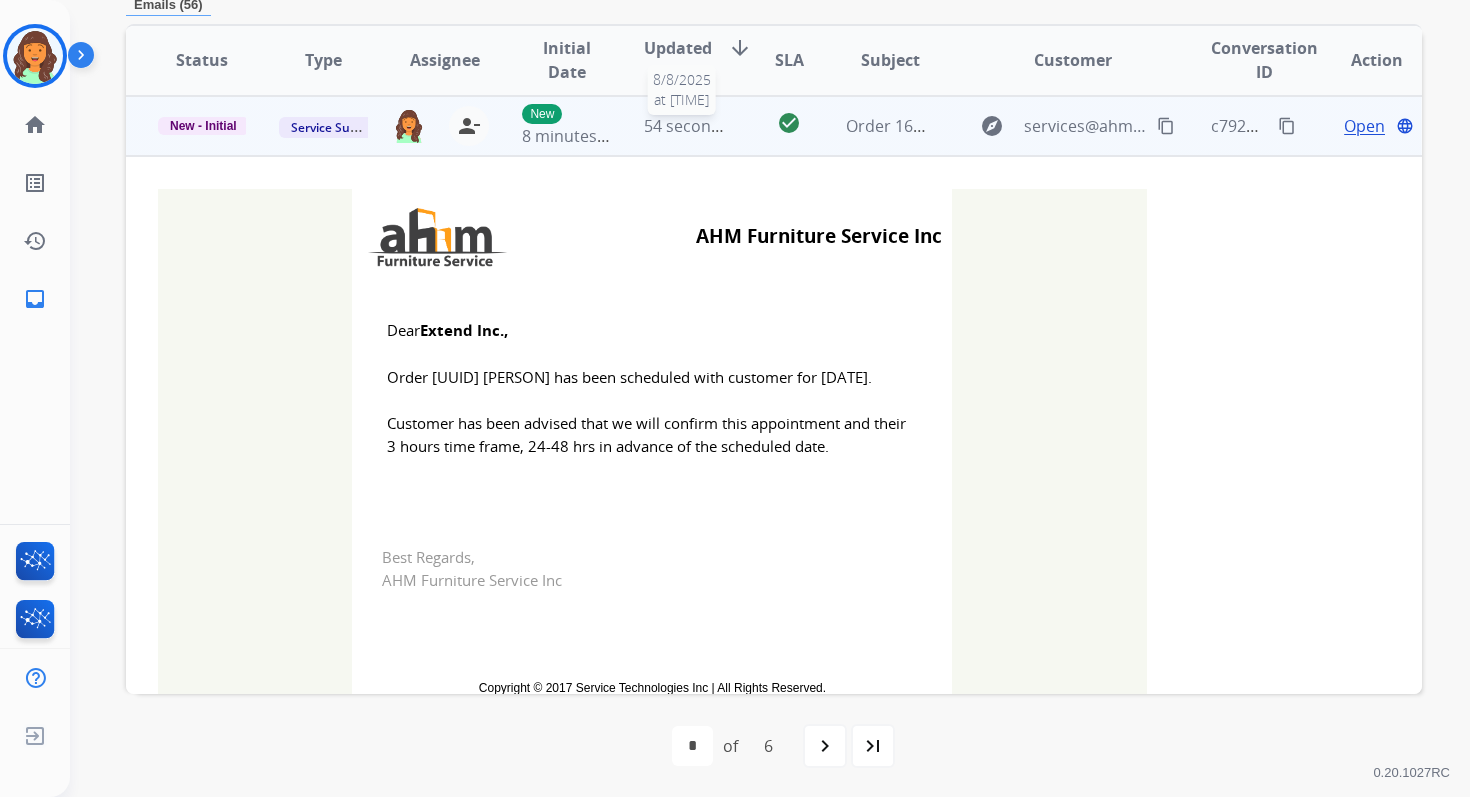 click on "54 seconds ago" at bounding box center (702, 126) 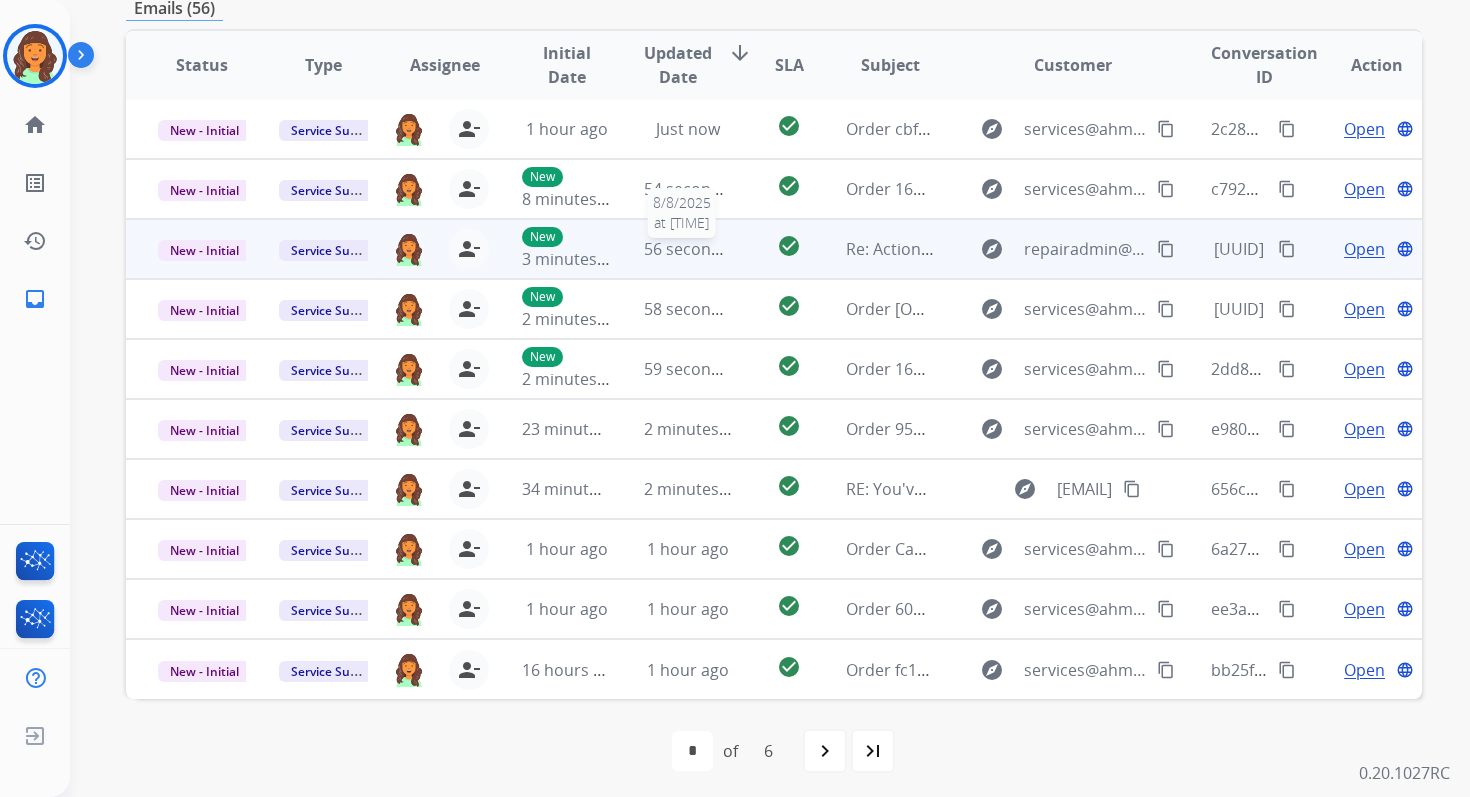 click on "56 seconds ago" at bounding box center (702, 249) 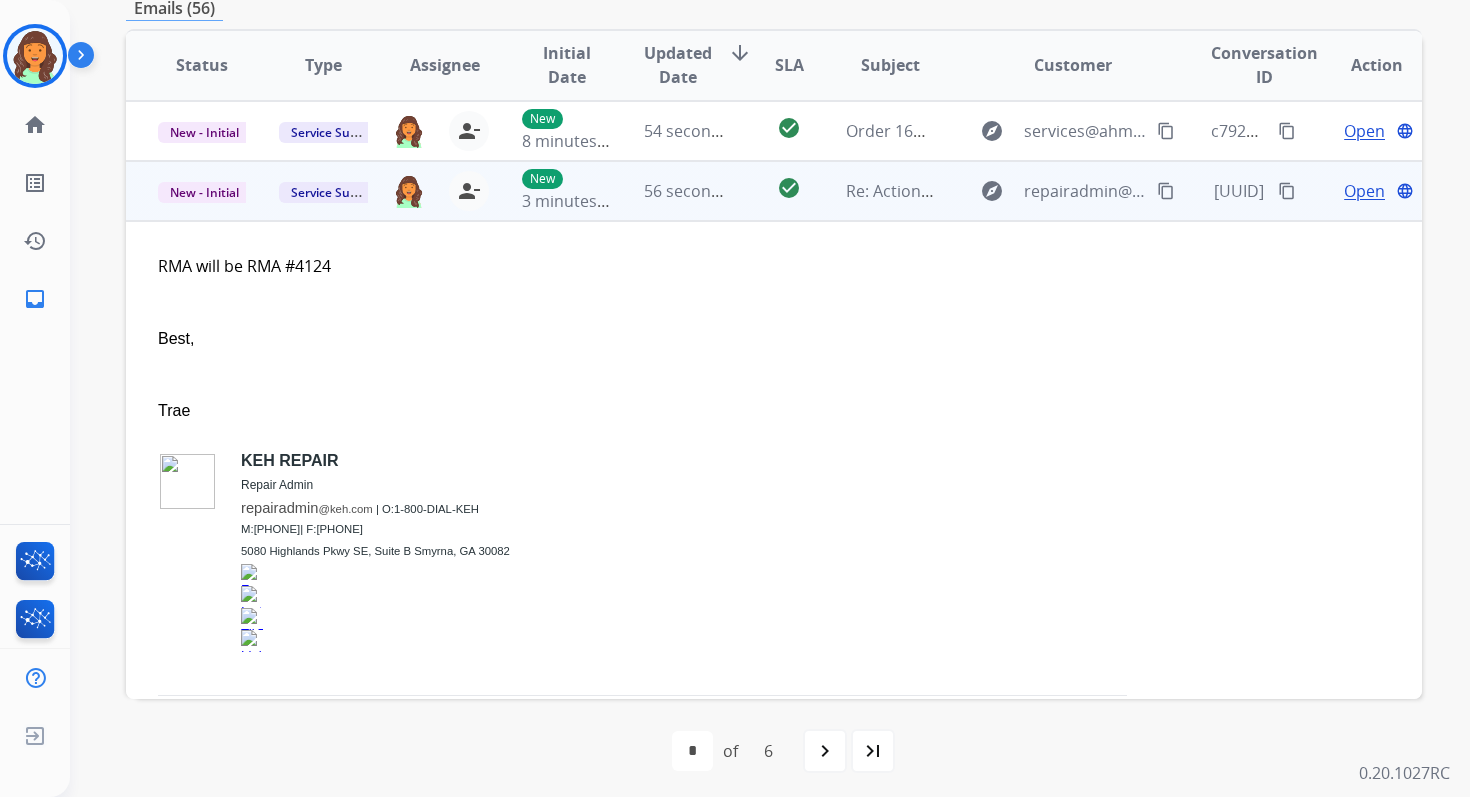 scroll, scrollTop: 120, scrollLeft: 0, axis: vertical 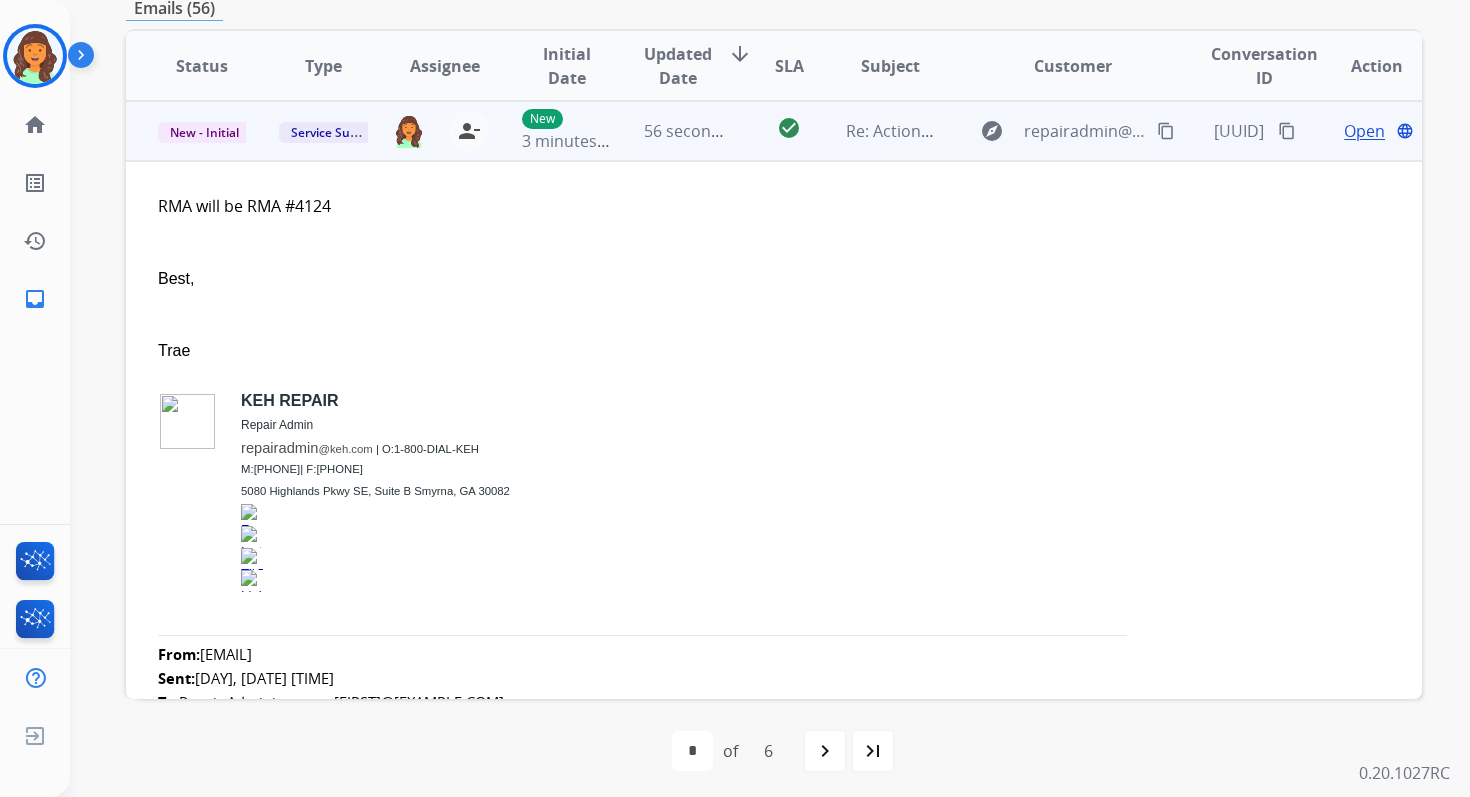 click on "56 seconds ago" at bounding box center (672, 131) 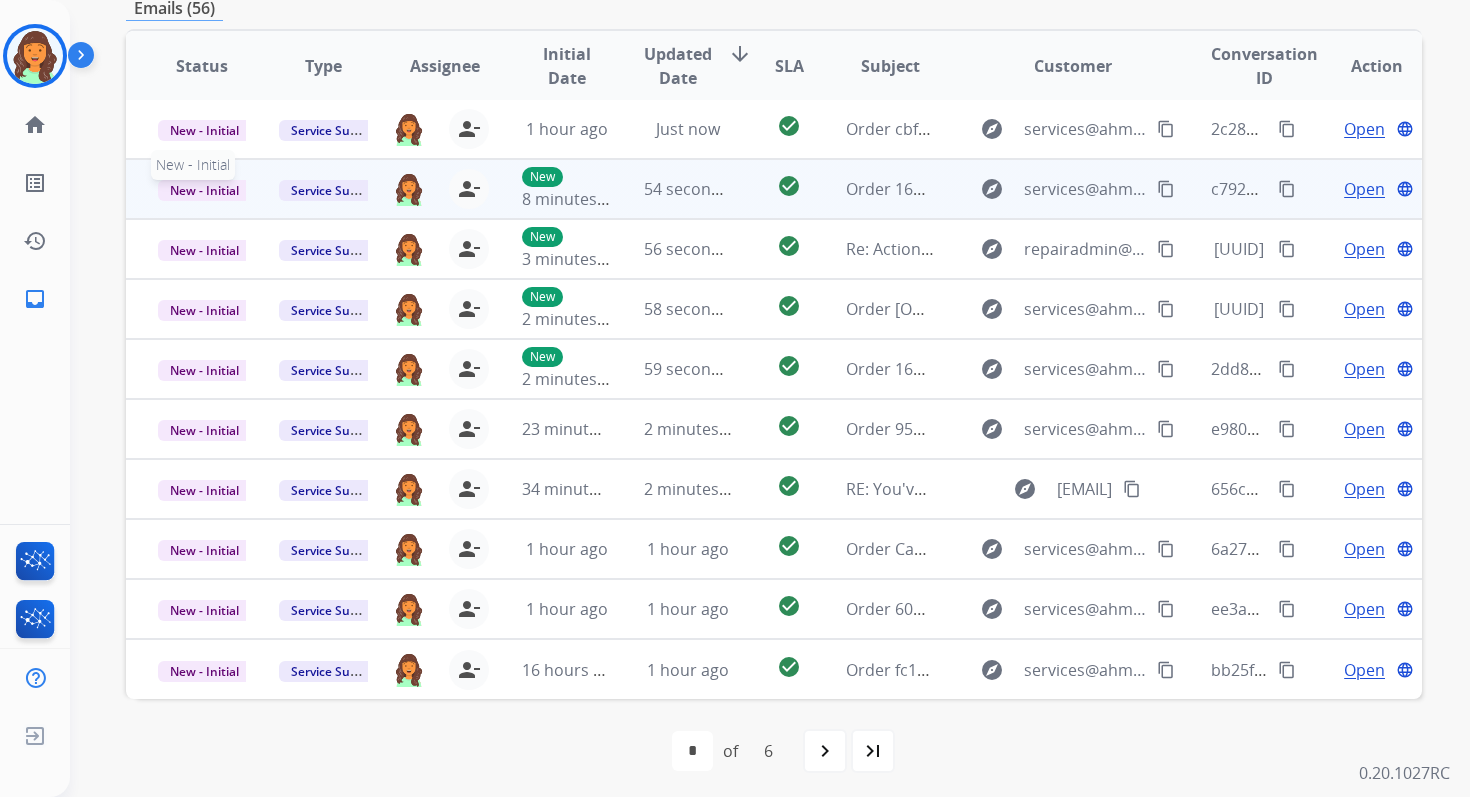 click on "New - Initial" at bounding box center (204, 190) 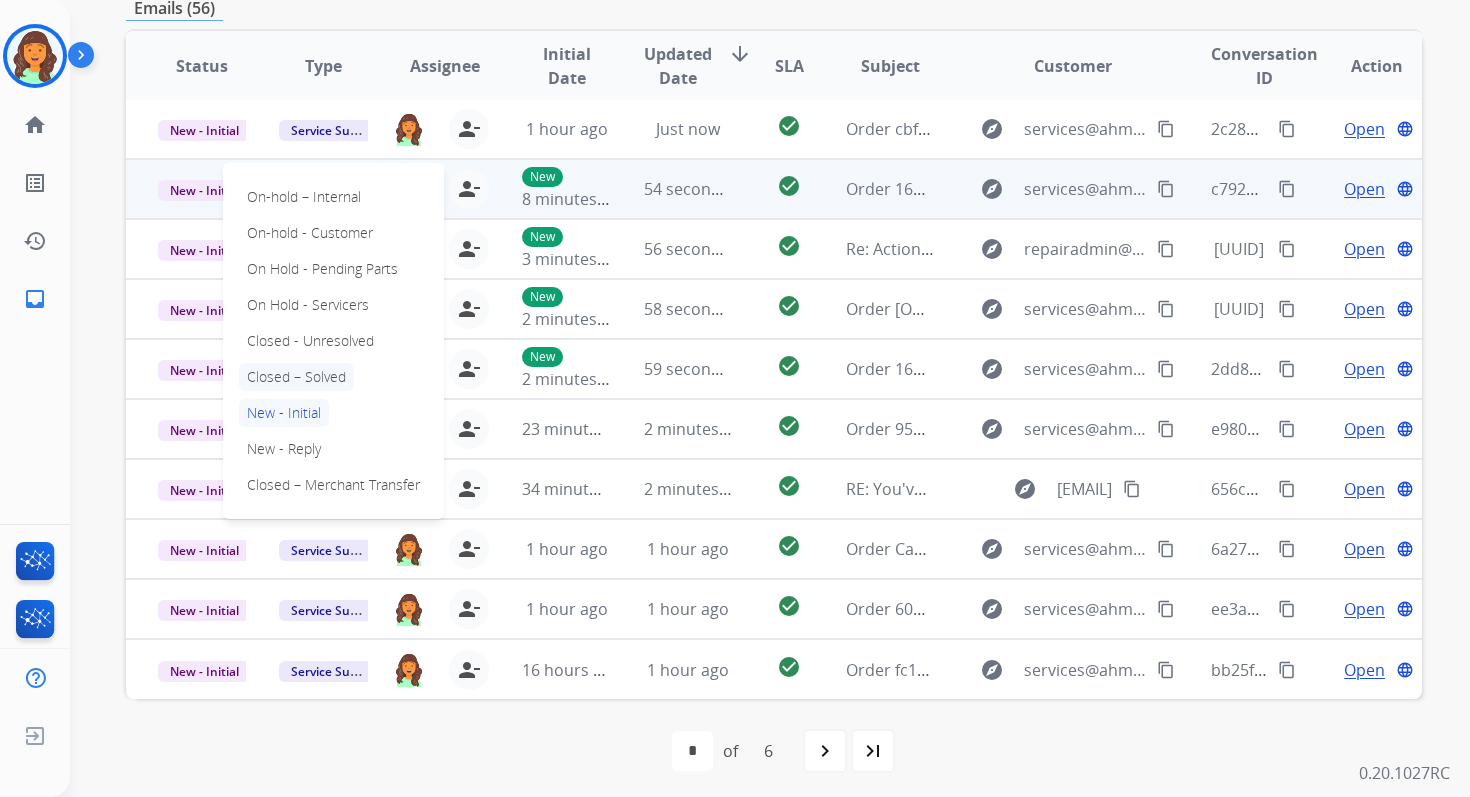 click on "Closed – Solved" at bounding box center [296, 377] 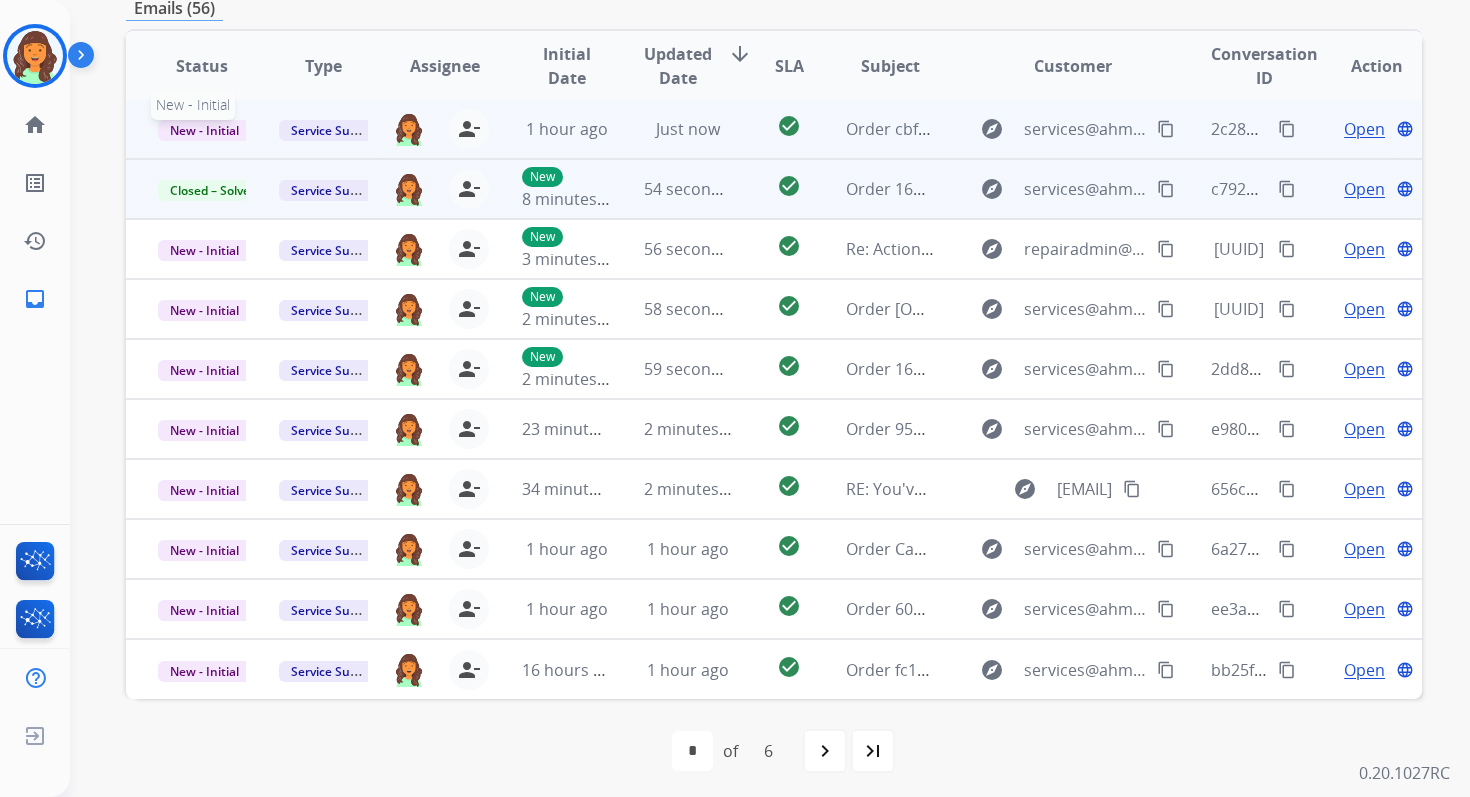 click on "New - Initial" at bounding box center (204, 130) 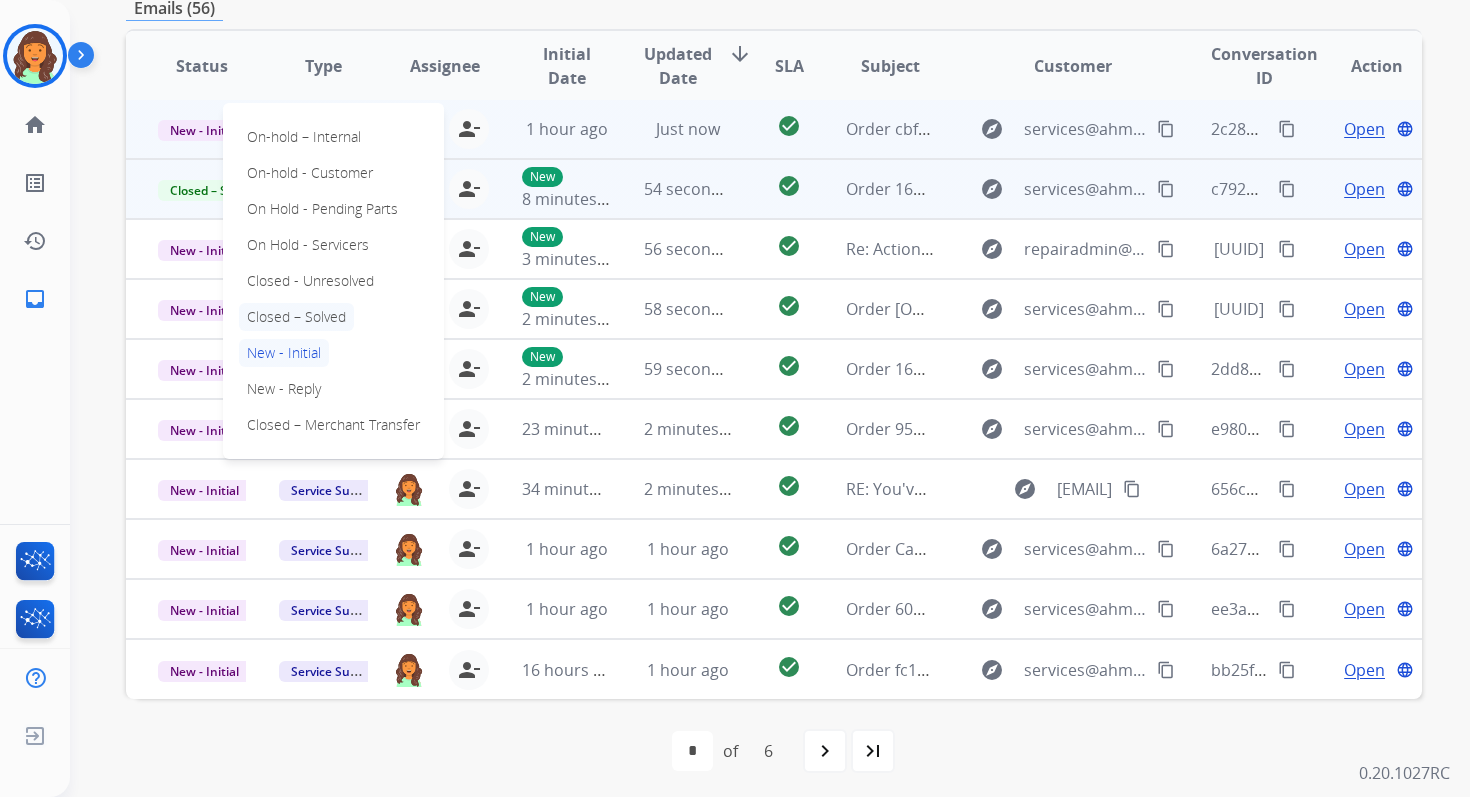 click on "Closed – Solved" at bounding box center (296, 317) 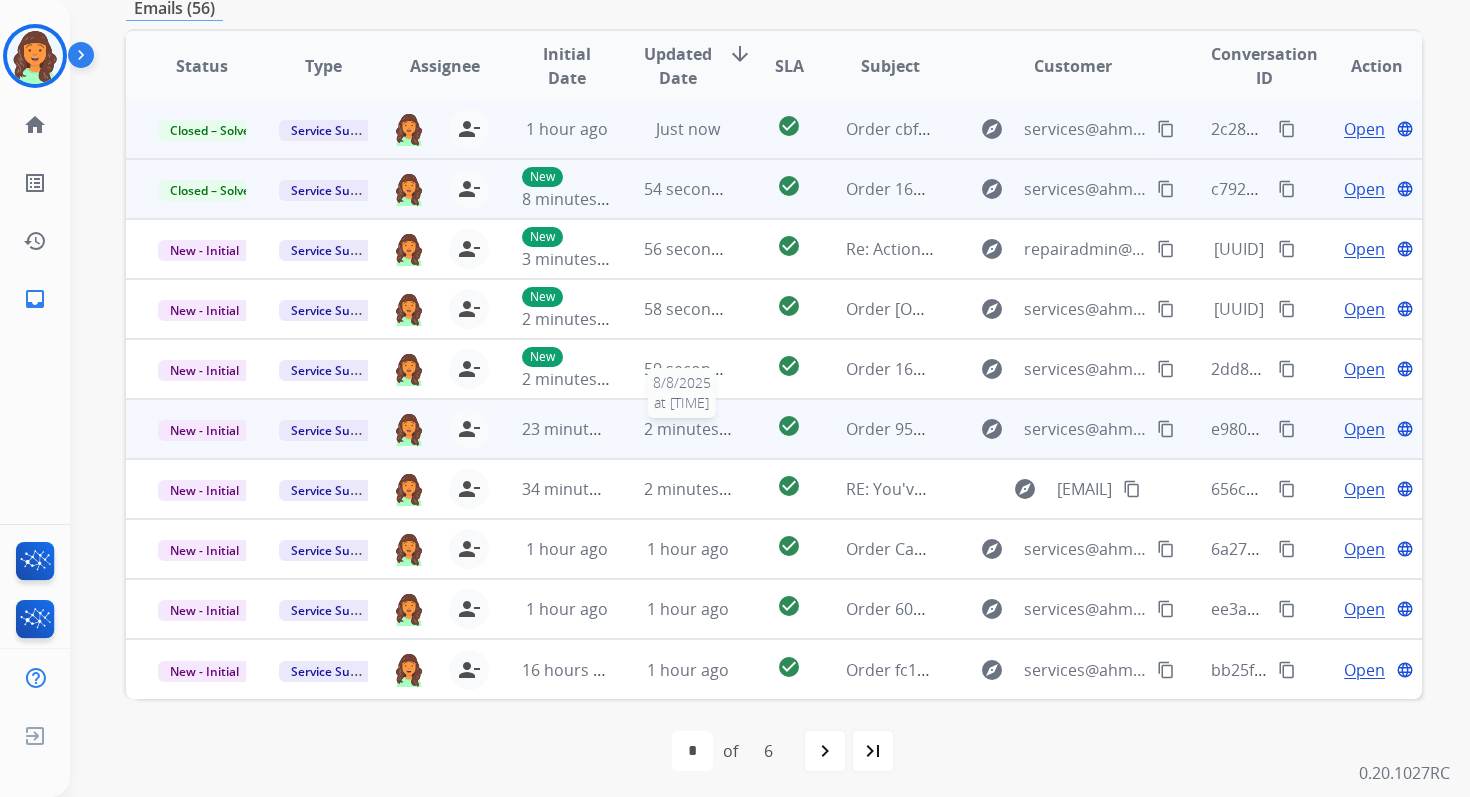 click on "2 minutes ago" at bounding box center [697, 429] 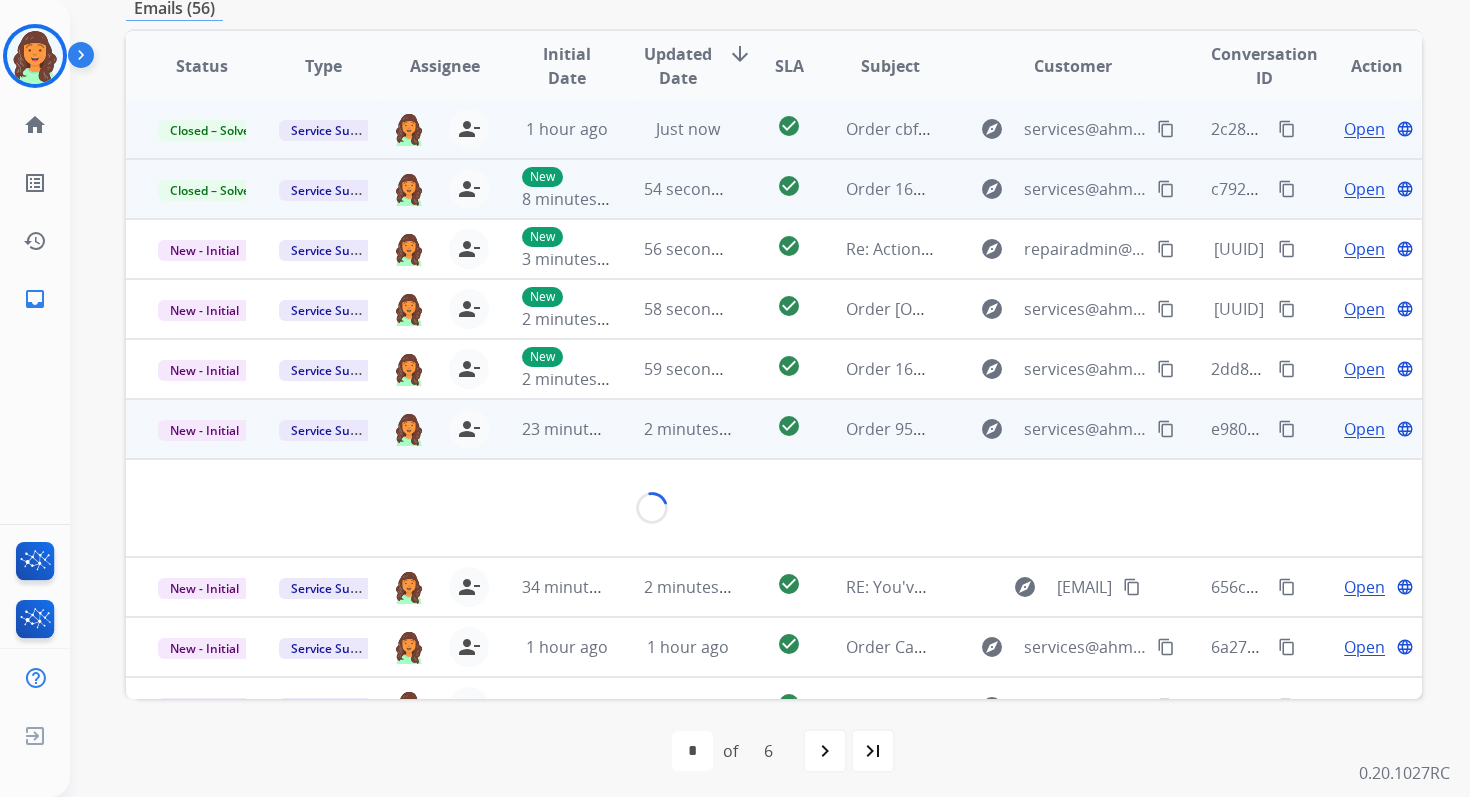 scroll, scrollTop: 100, scrollLeft: 0, axis: vertical 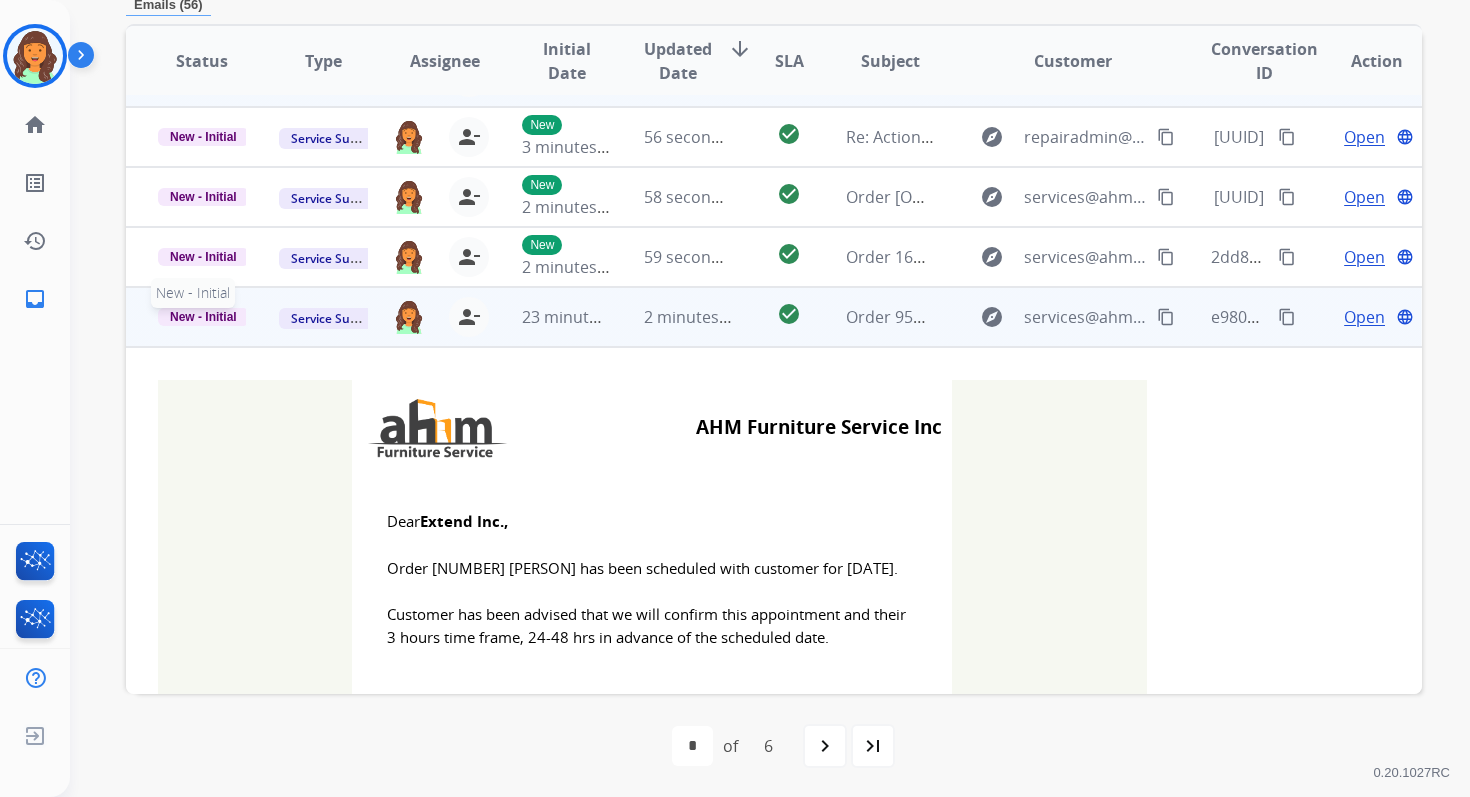 click on "New - Initial" at bounding box center (203, 317) 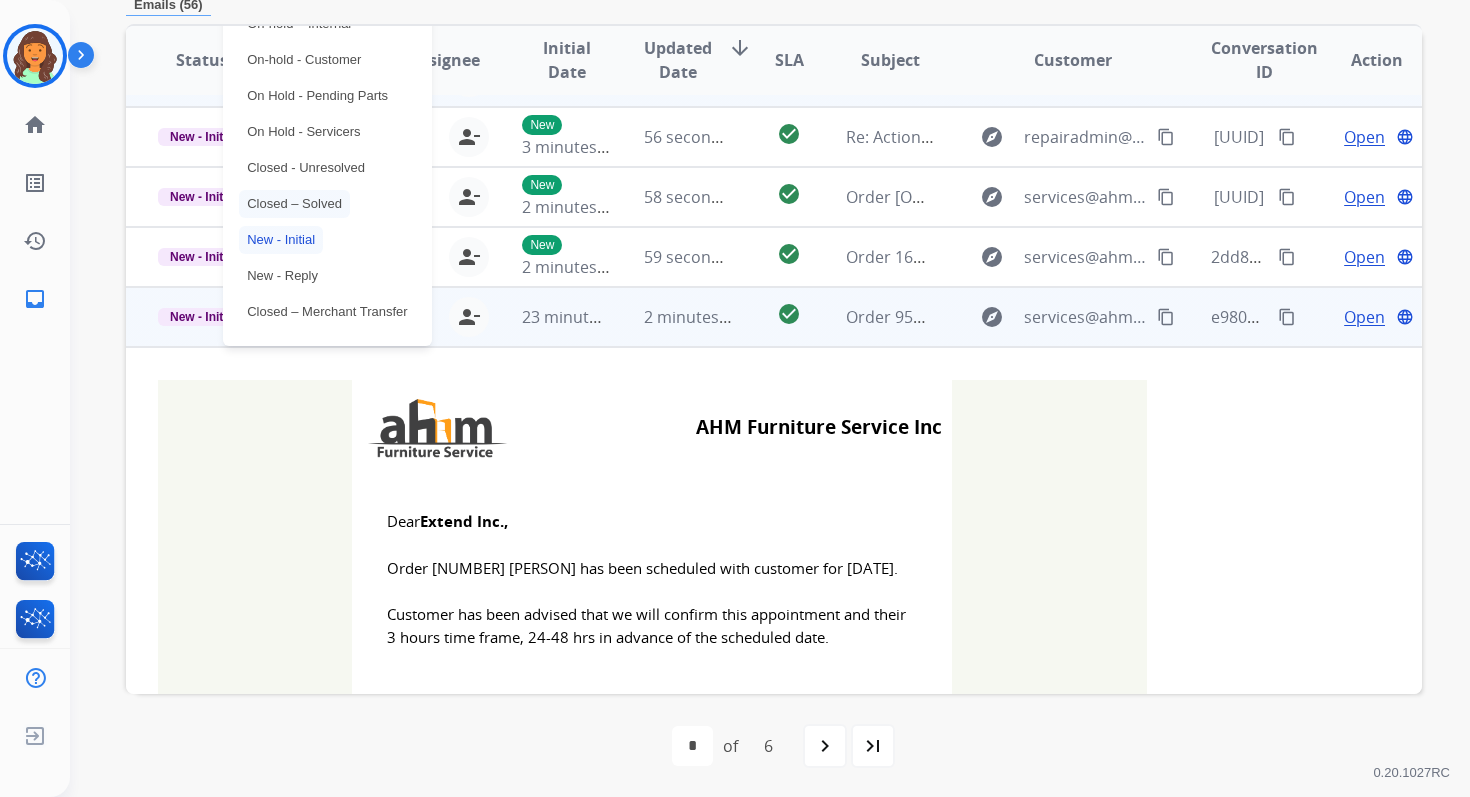 click on "Closed – Solved" at bounding box center (294, 204) 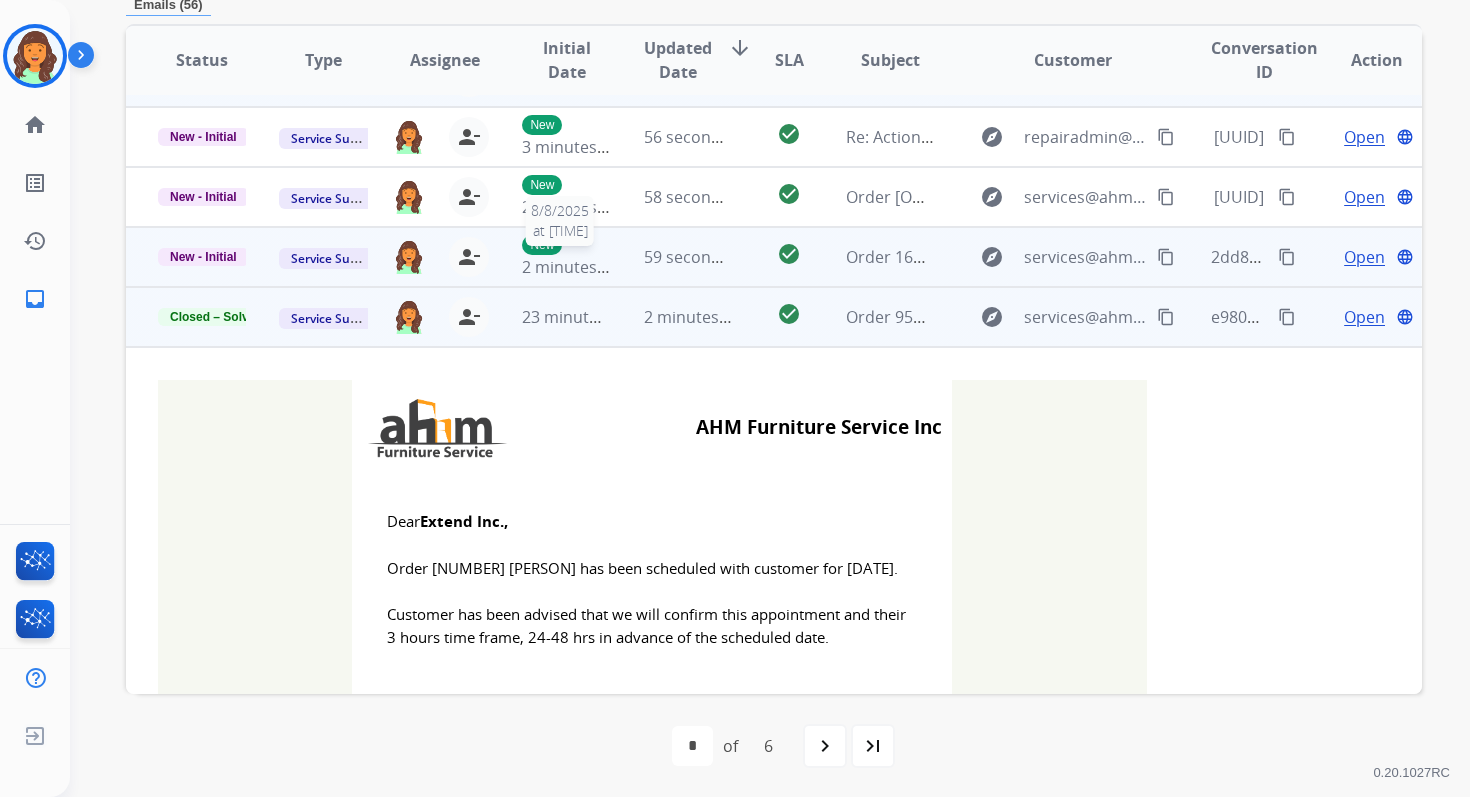 click on "59 seconds ago" at bounding box center (672, 257) 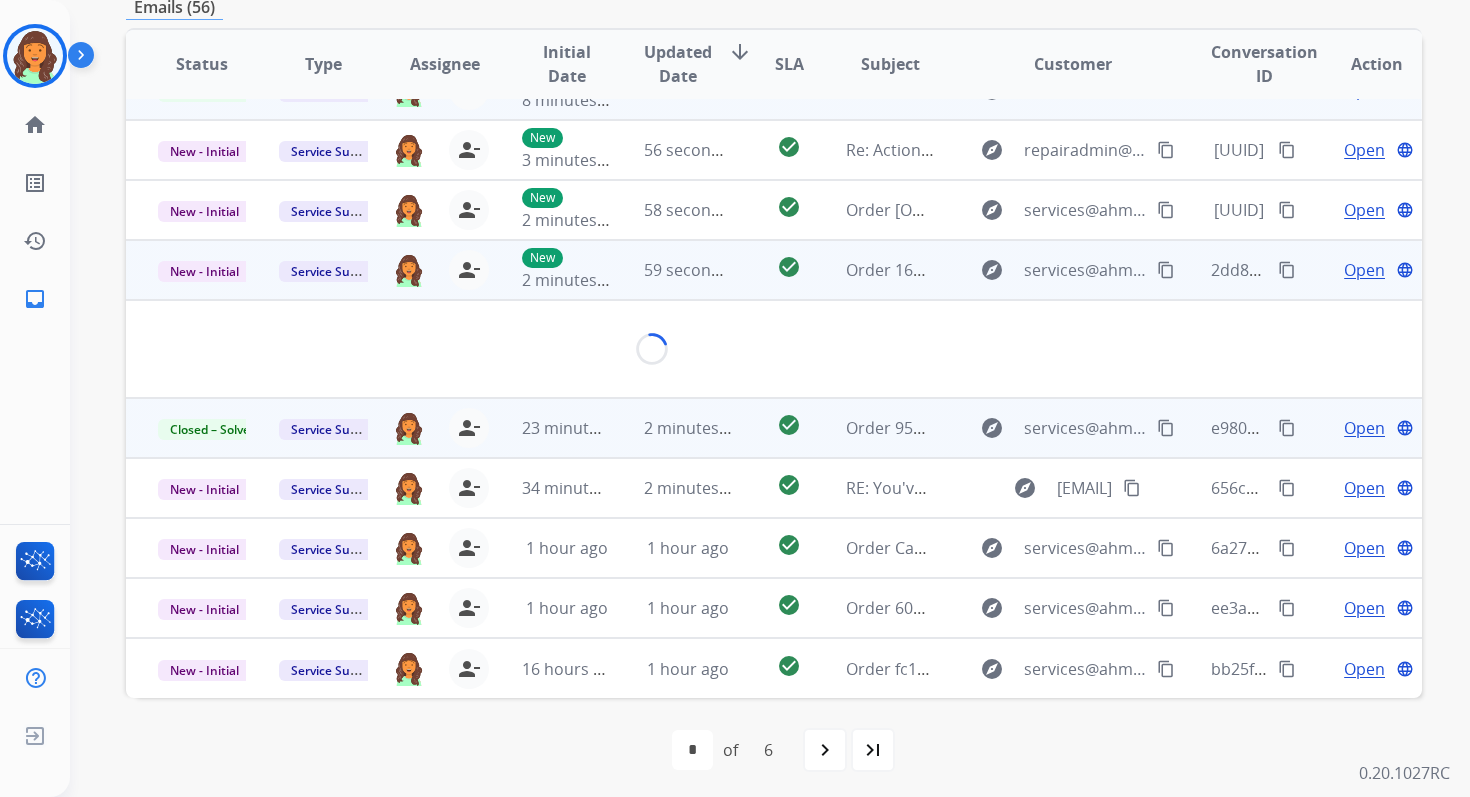scroll, scrollTop: 100, scrollLeft: 0, axis: vertical 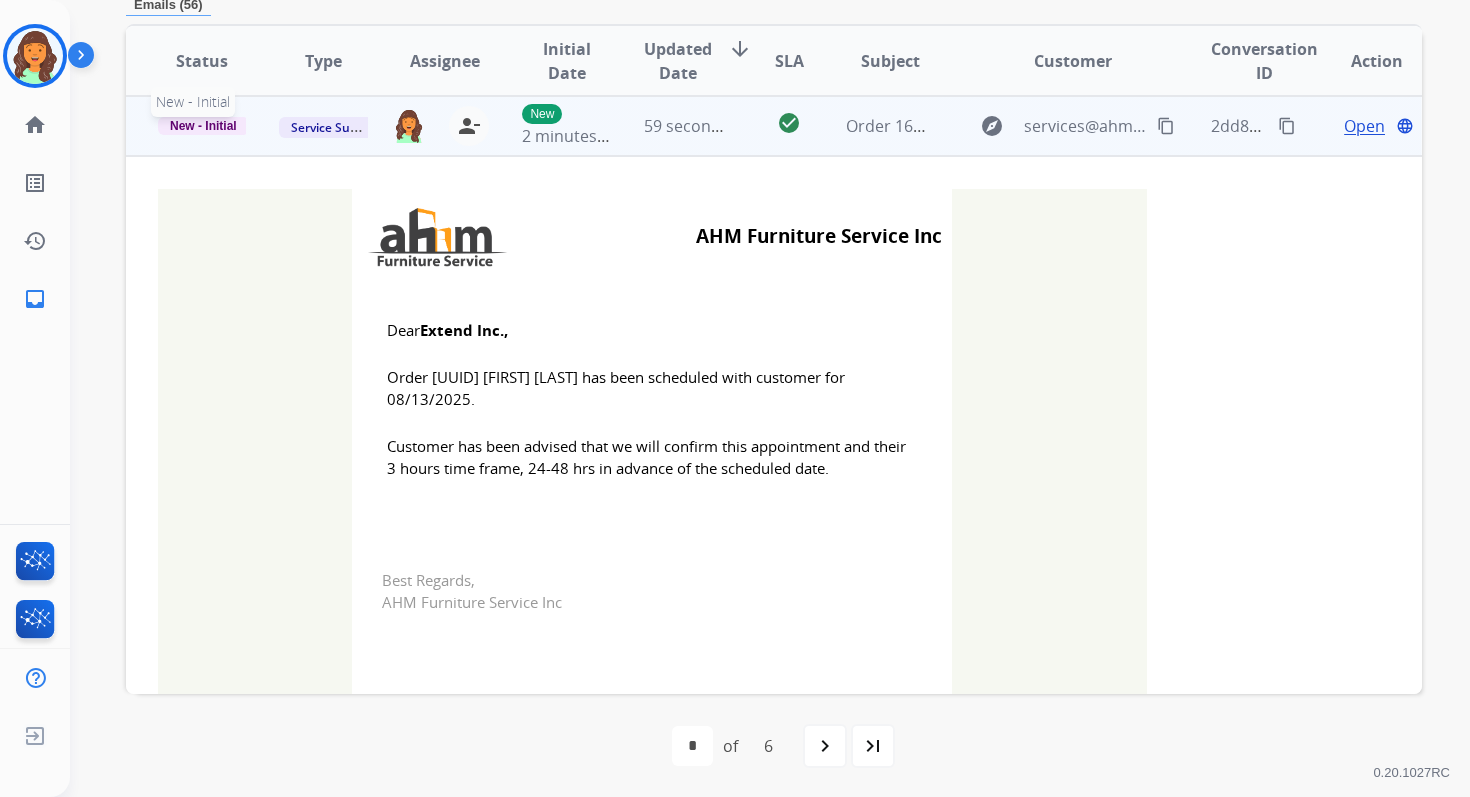 click on "New - Initial" at bounding box center [203, 126] 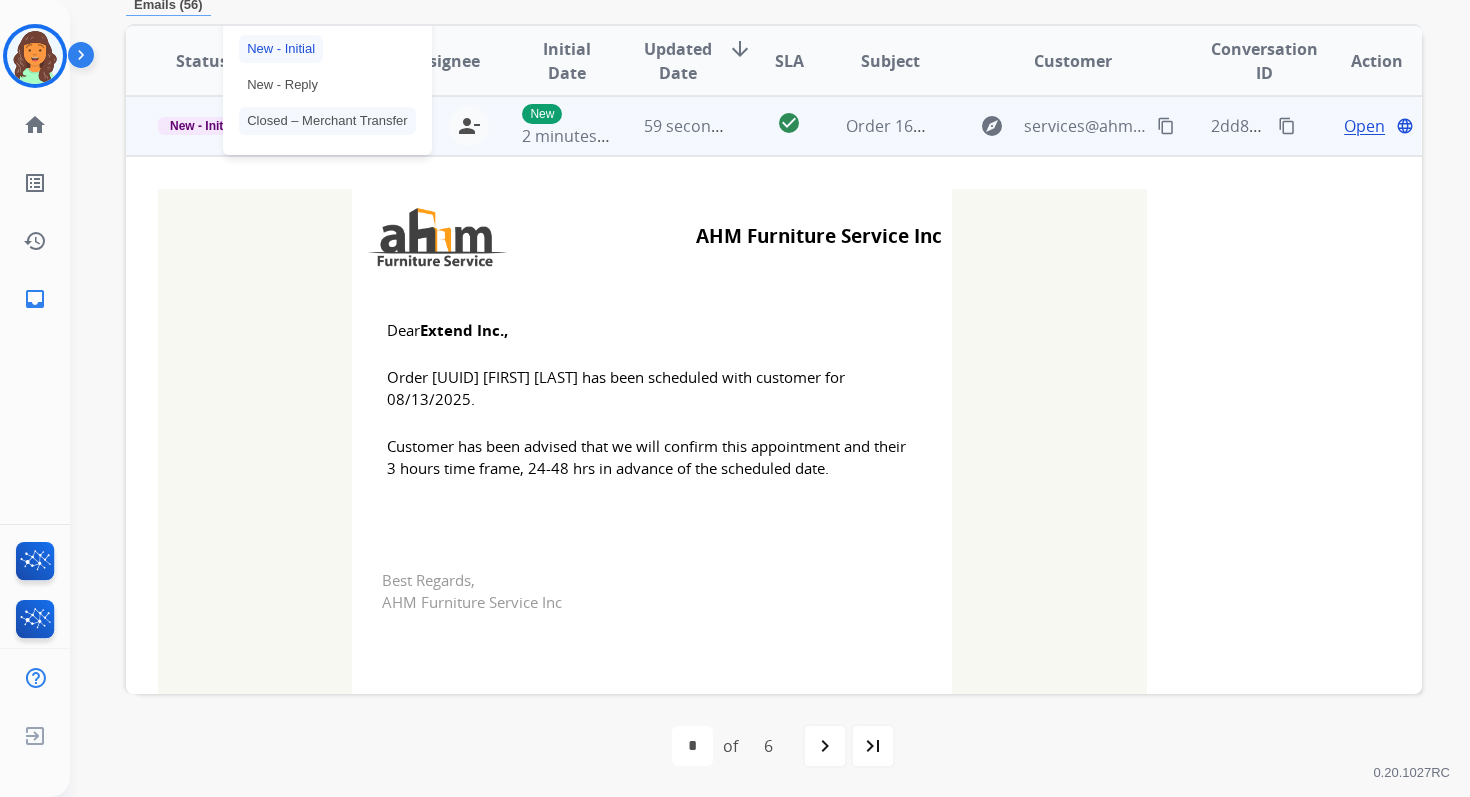 scroll, scrollTop: 100, scrollLeft: 0, axis: vertical 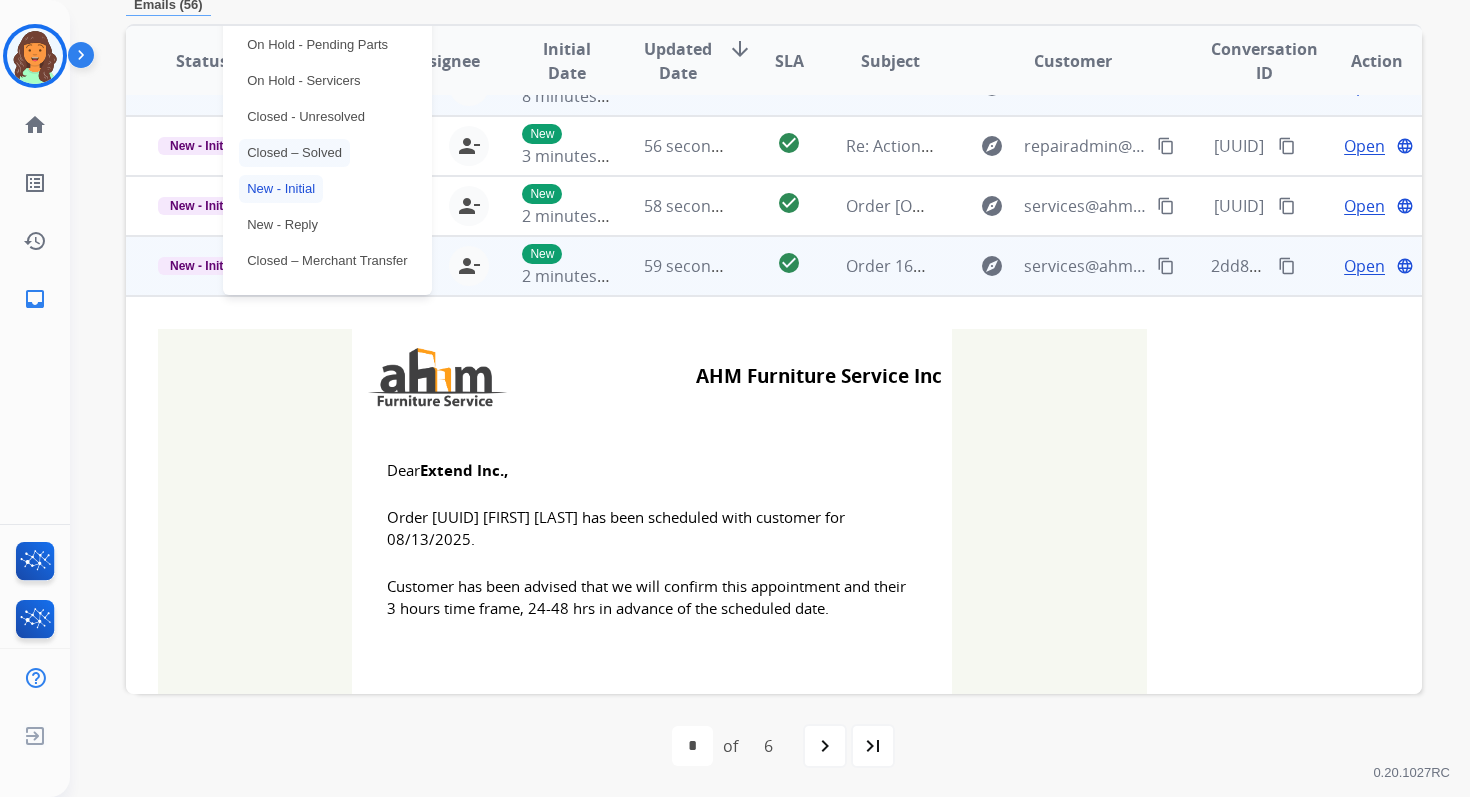 click on "Closed – Solved" at bounding box center [294, 153] 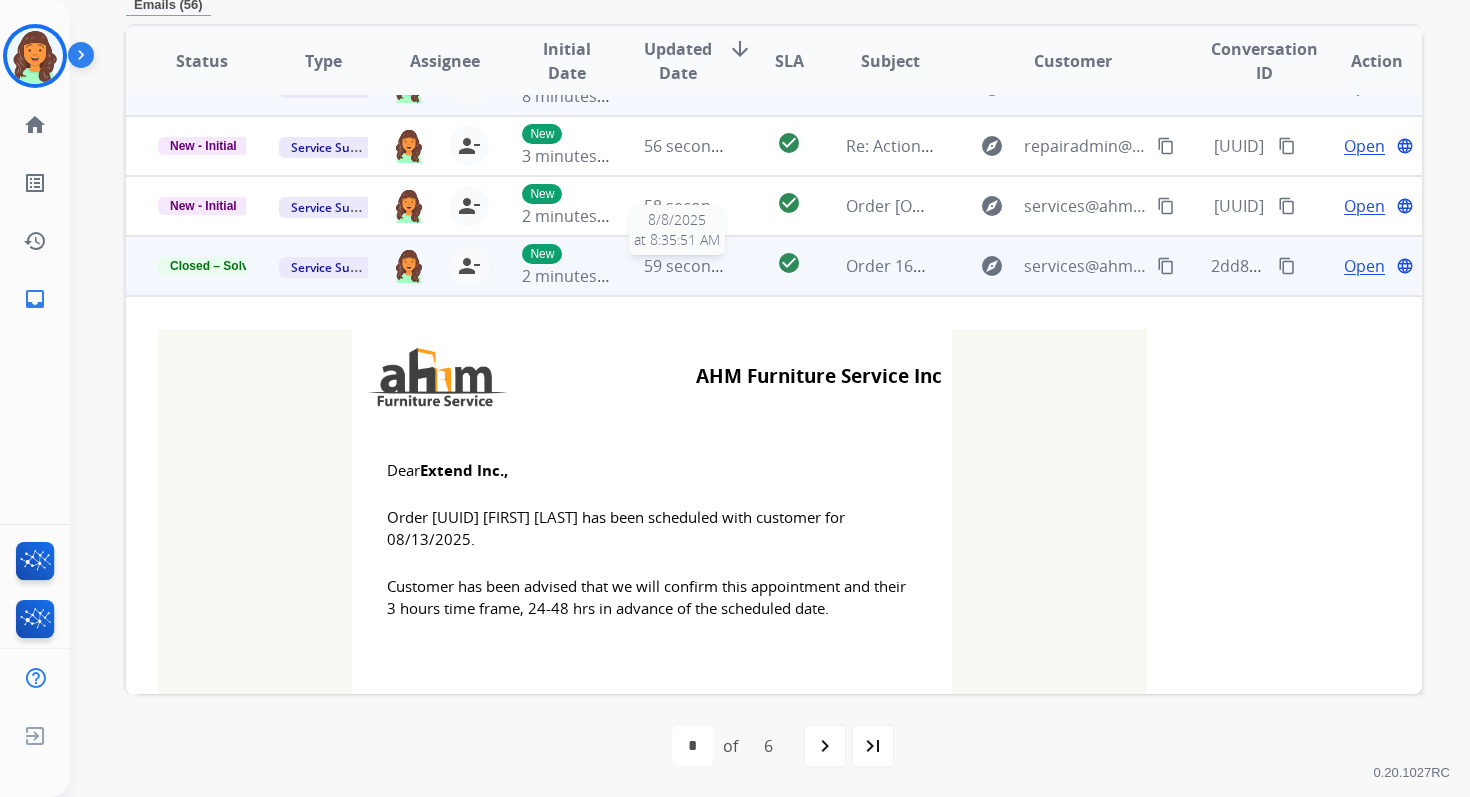 click on "59 seconds ago" at bounding box center [702, 266] 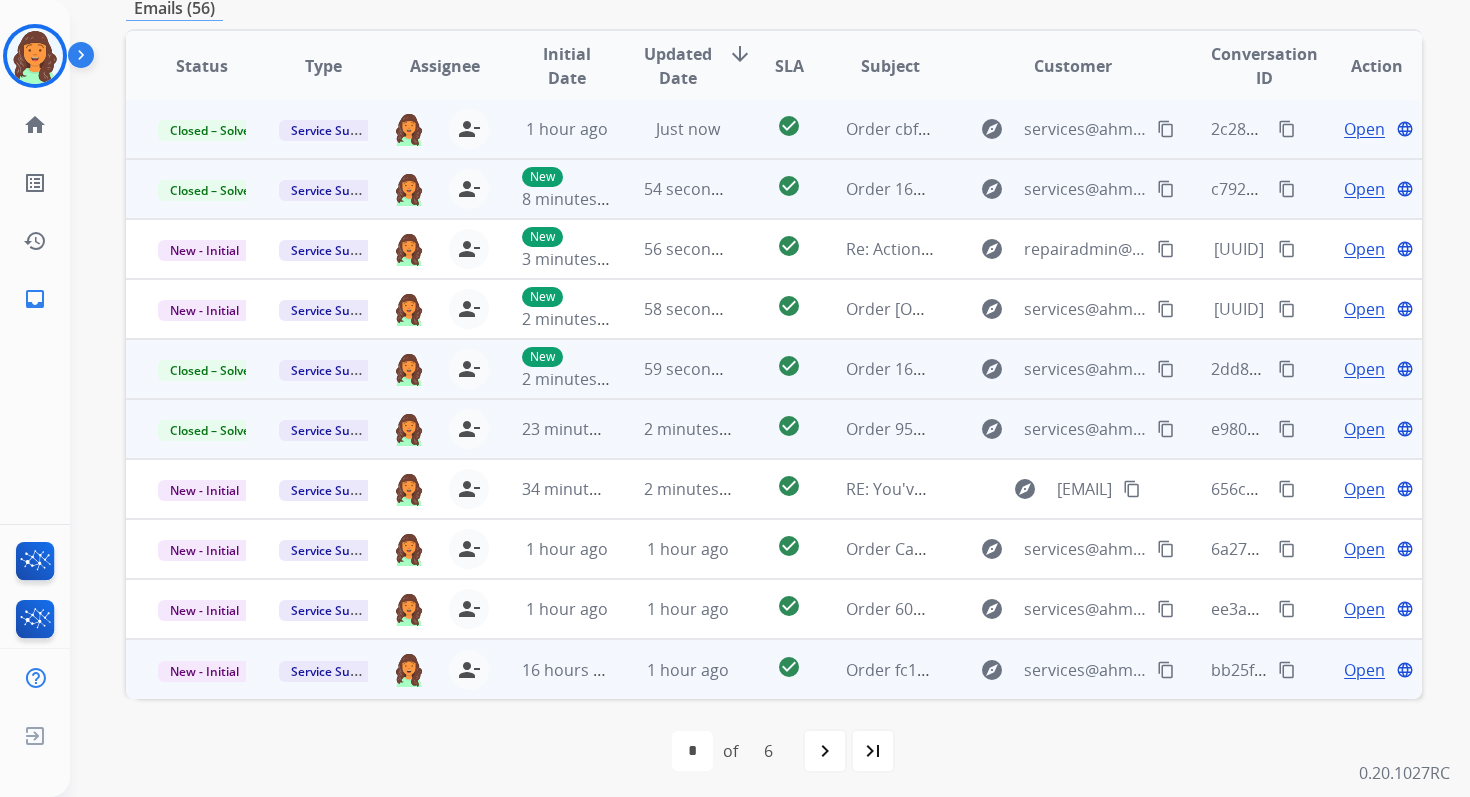 click on "1 hour ago" at bounding box center [688, 670] 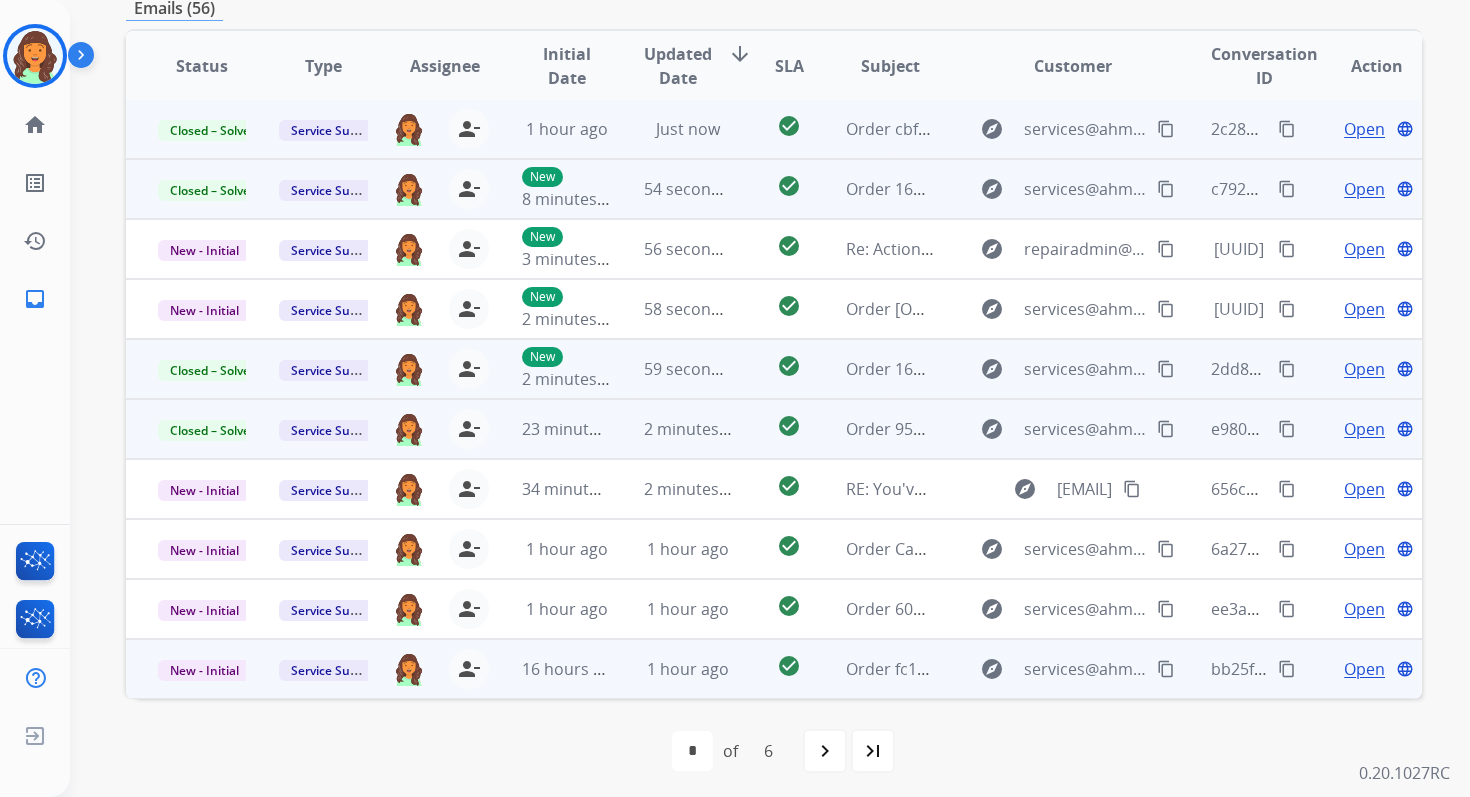 scroll, scrollTop: 99, scrollLeft: 0, axis: vertical 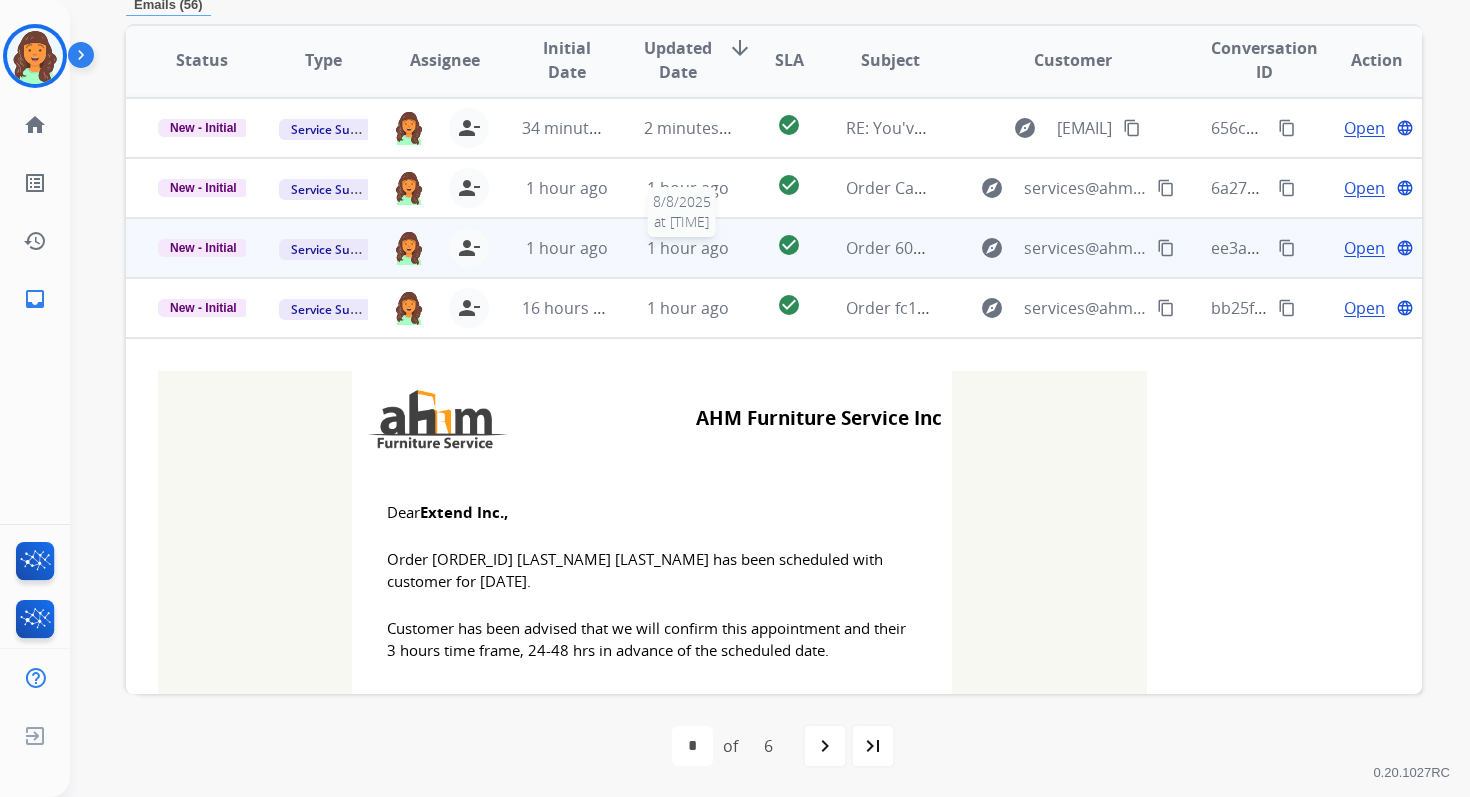 click on "1 hour ago" at bounding box center (688, 248) 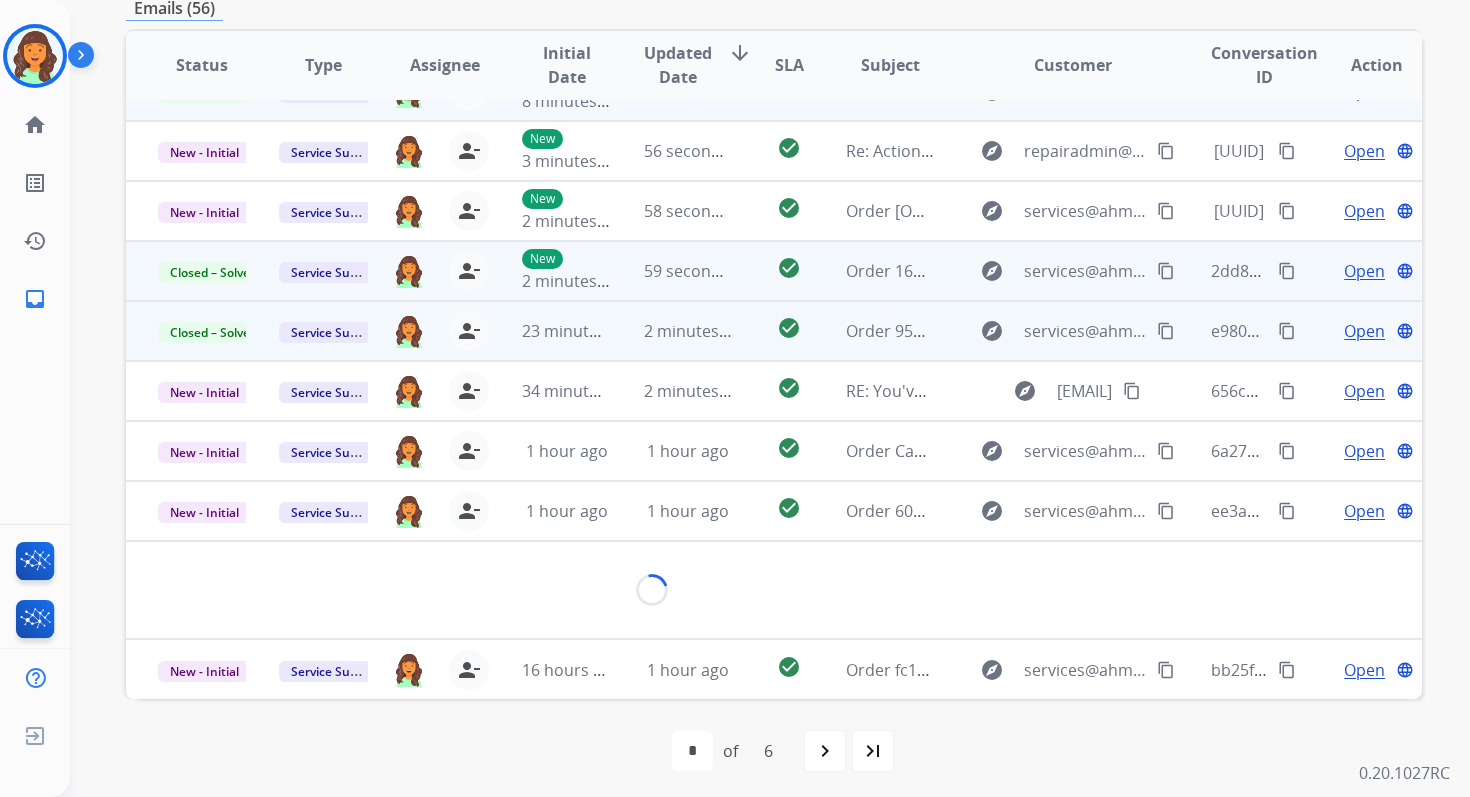 scroll 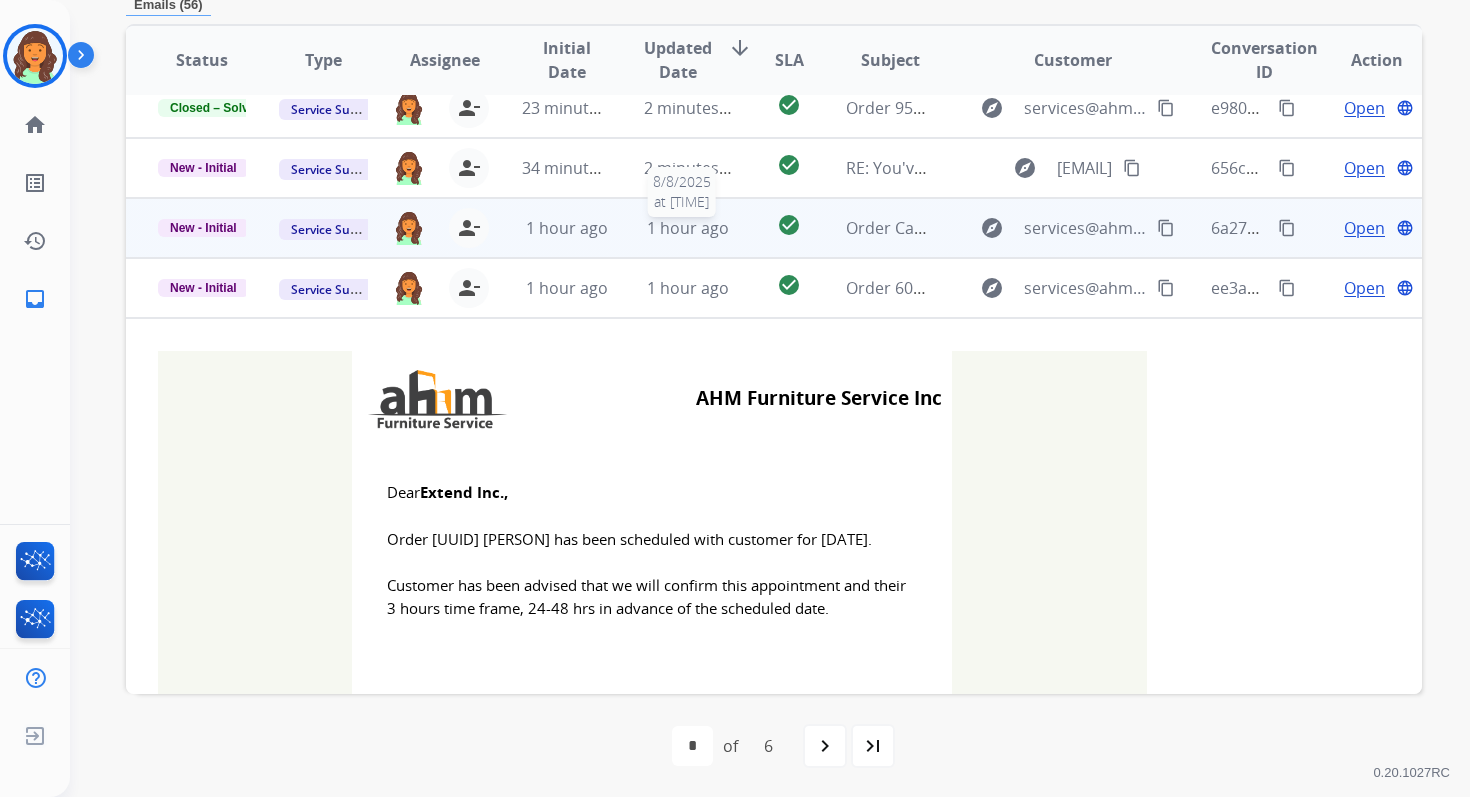 click on "1 hour ago" at bounding box center [688, 228] 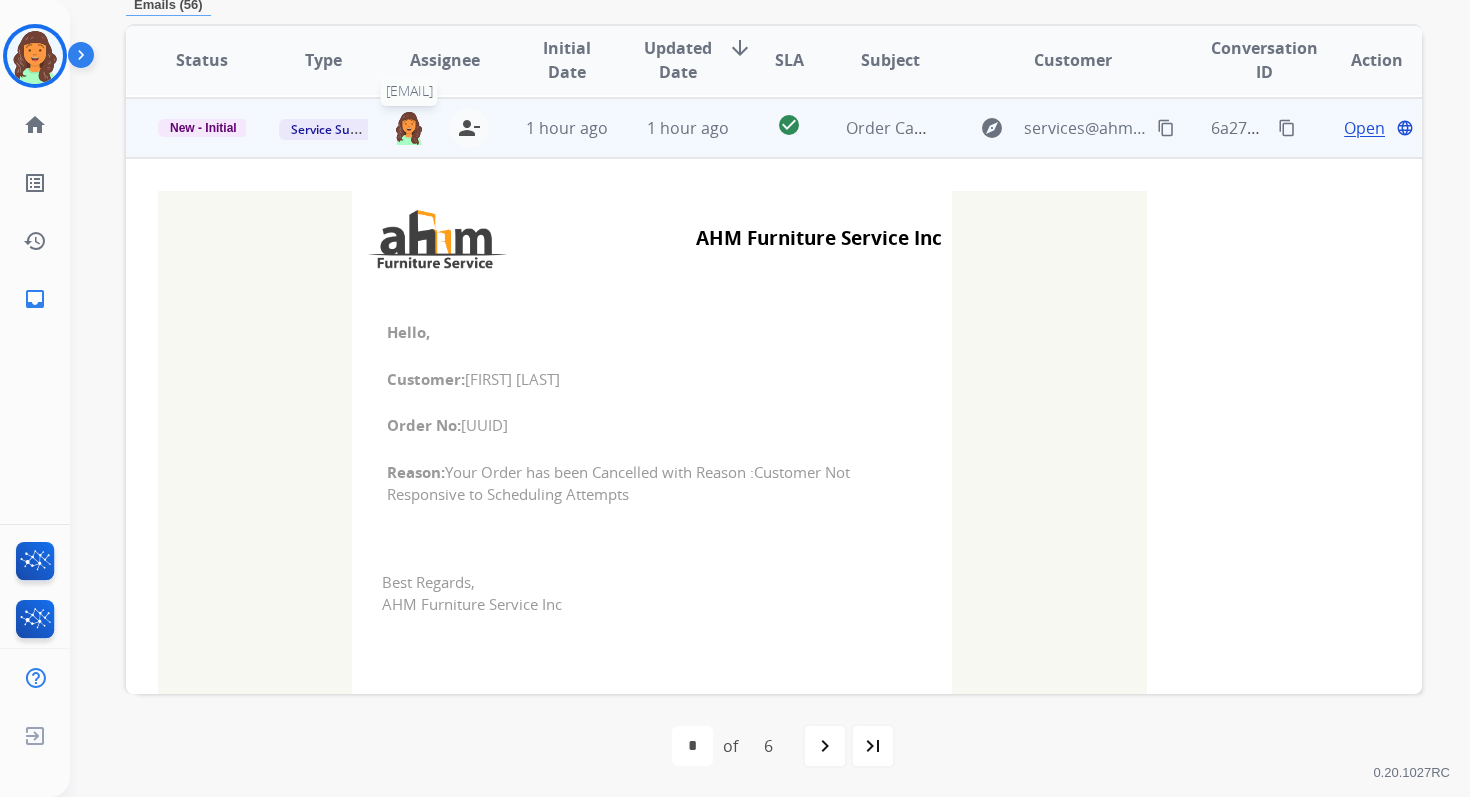 click at bounding box center (409, 127) 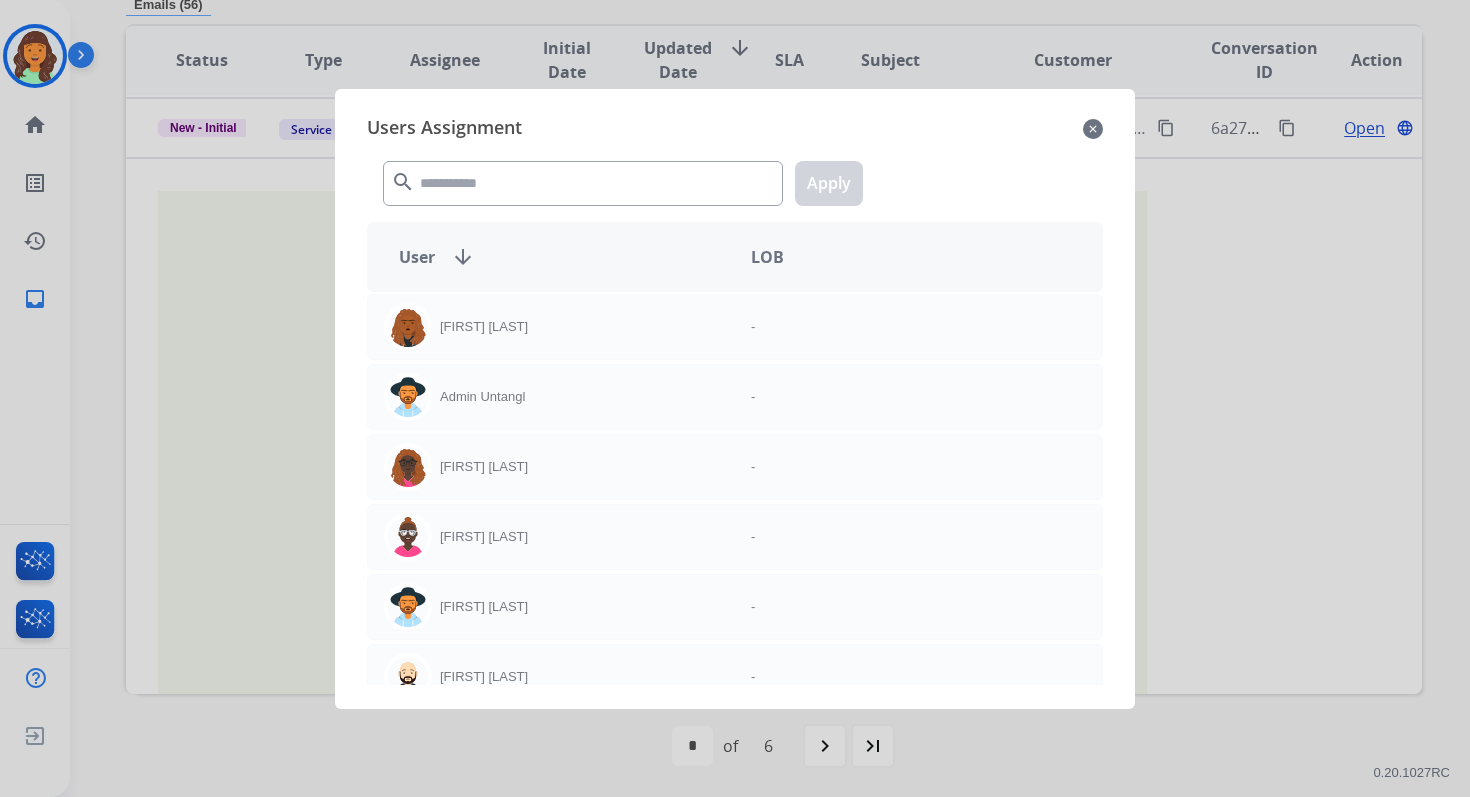 click on "search  Apply" 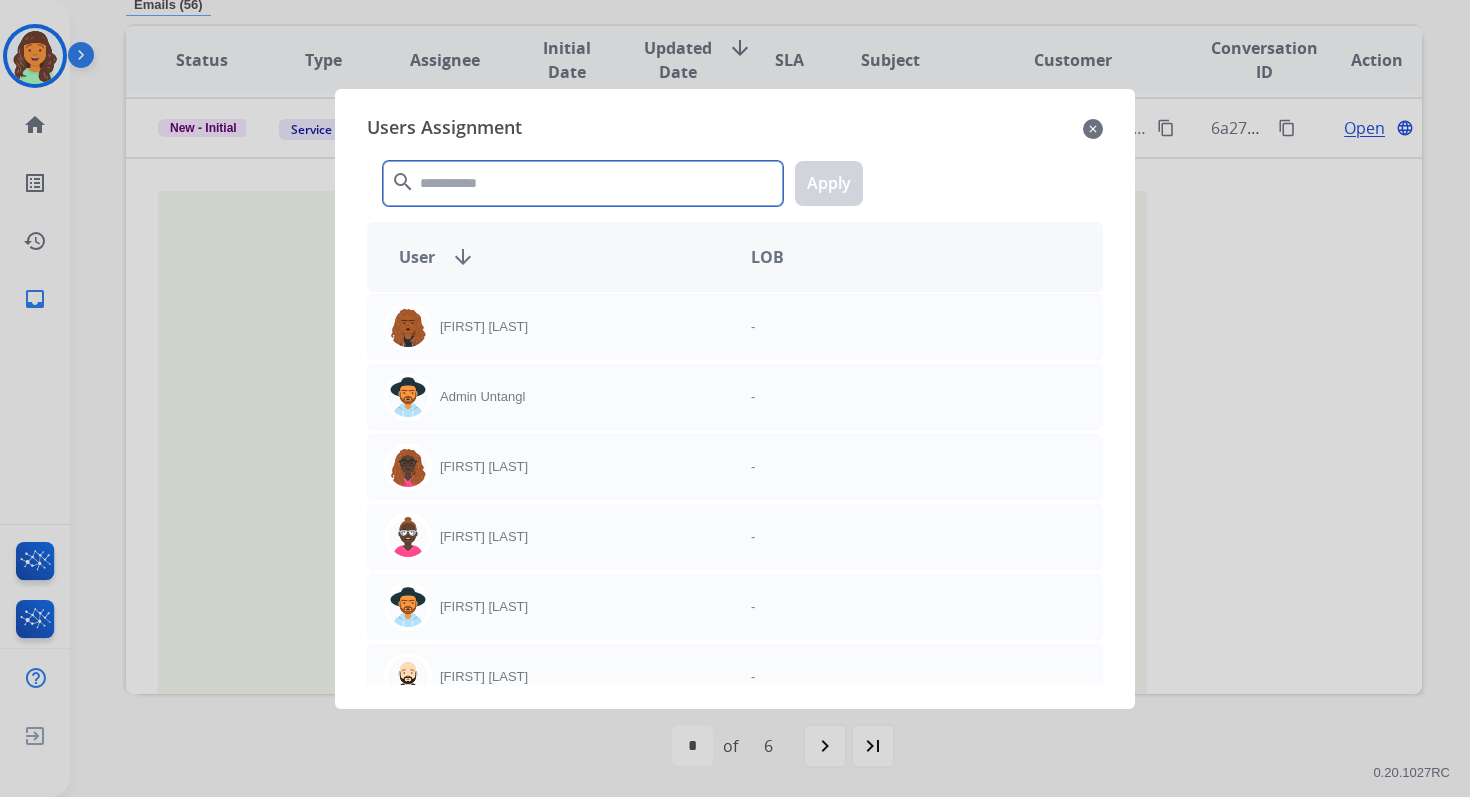 click 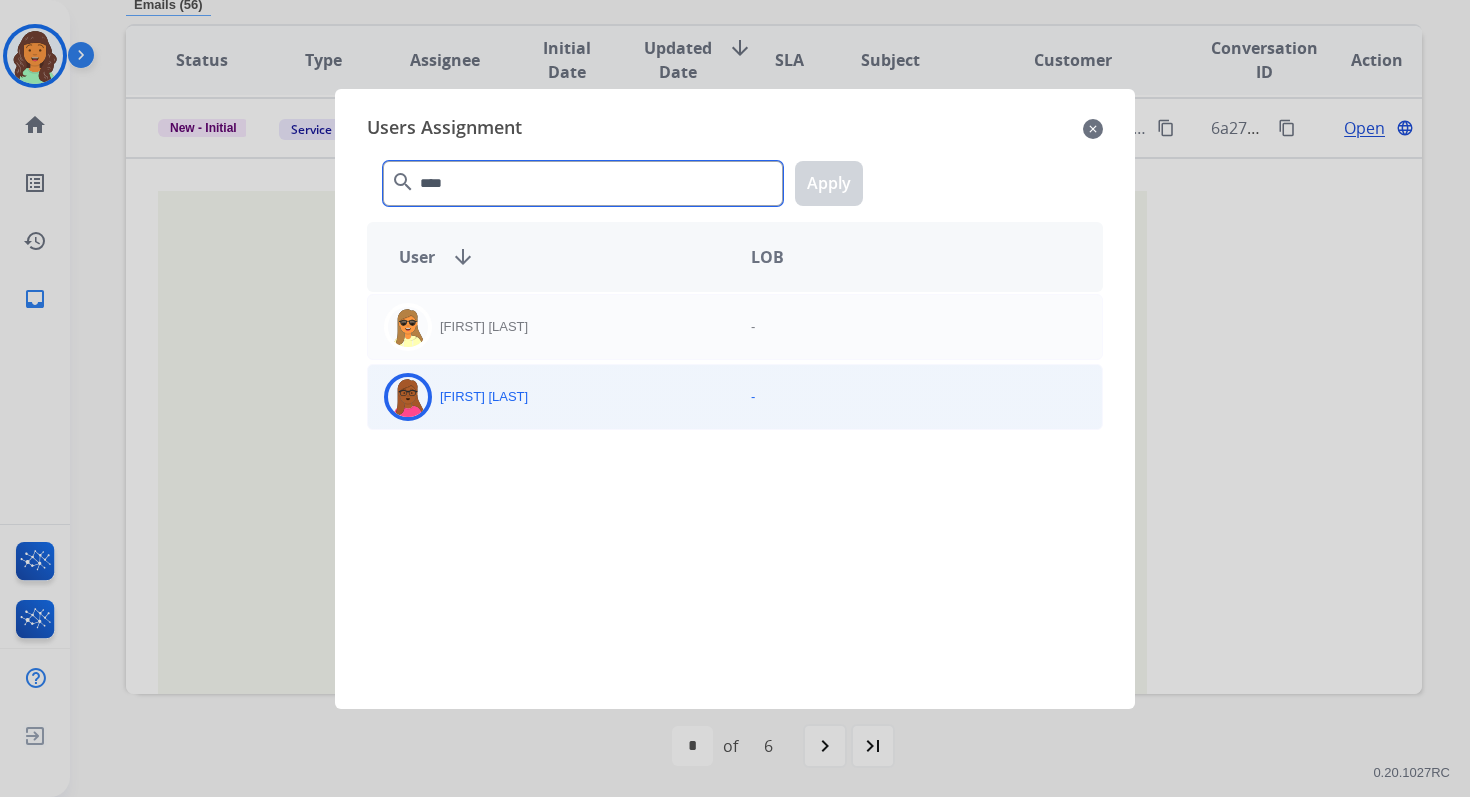 type on "****" 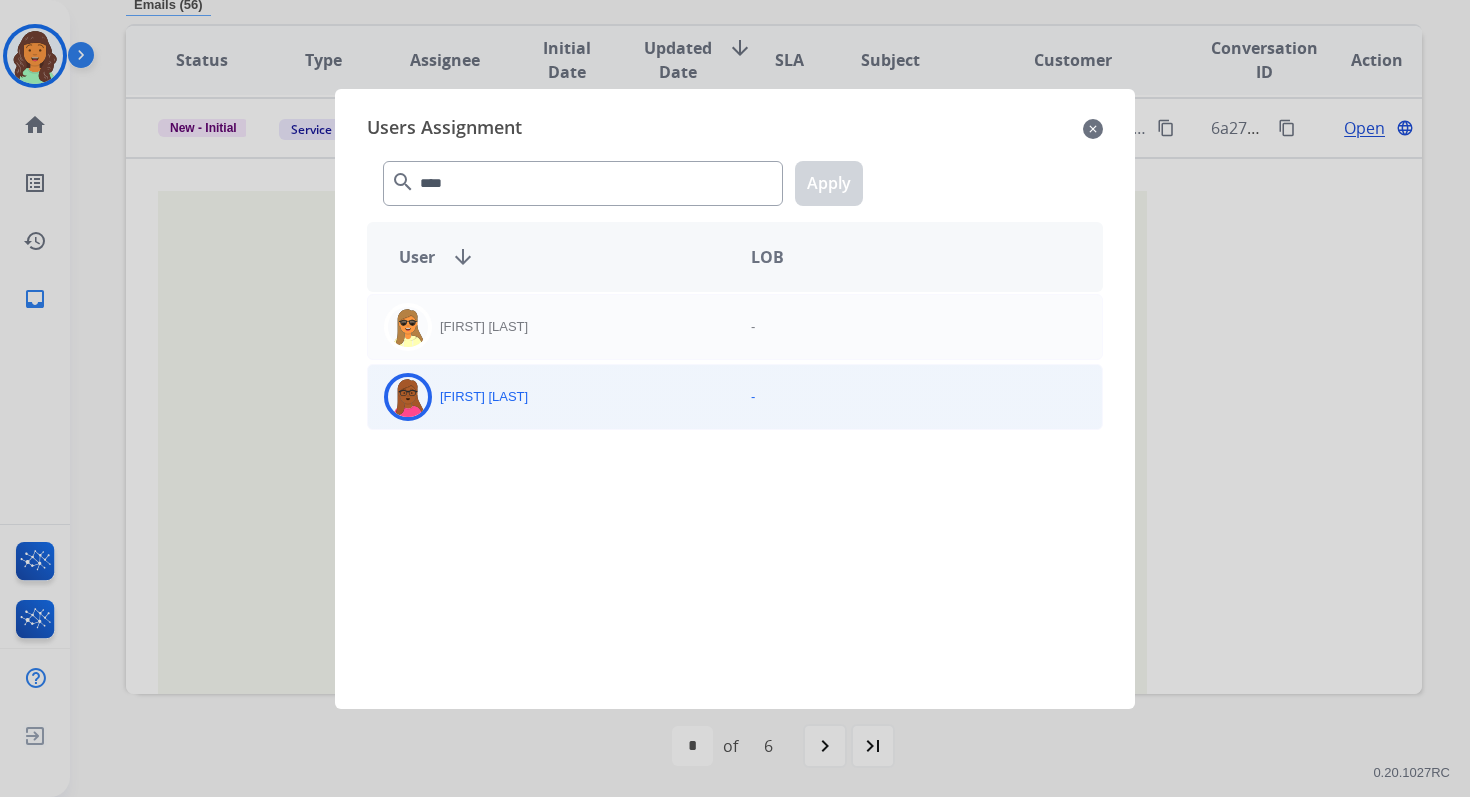click on "[FIRST]  [LAST]" 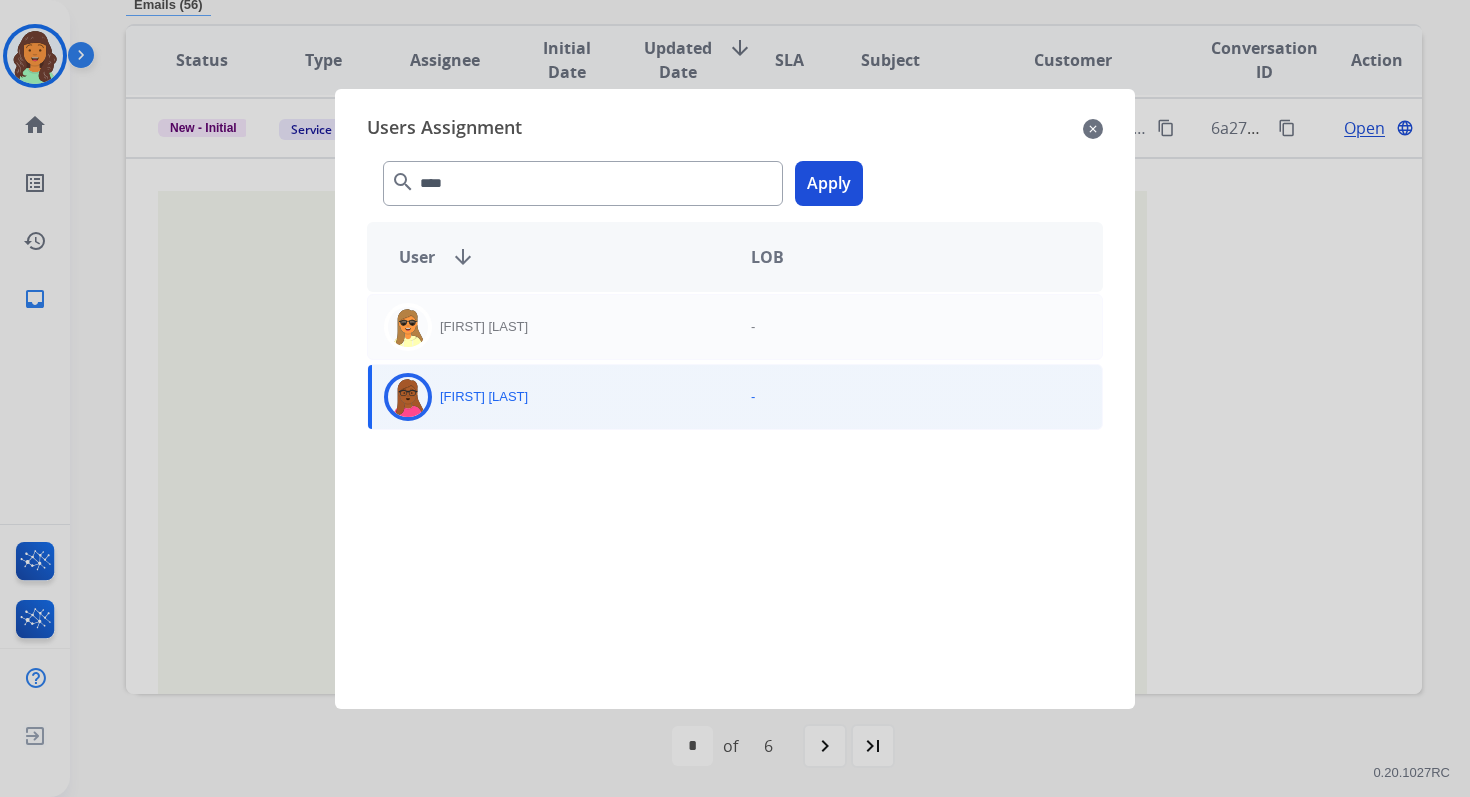 click on "Apply" 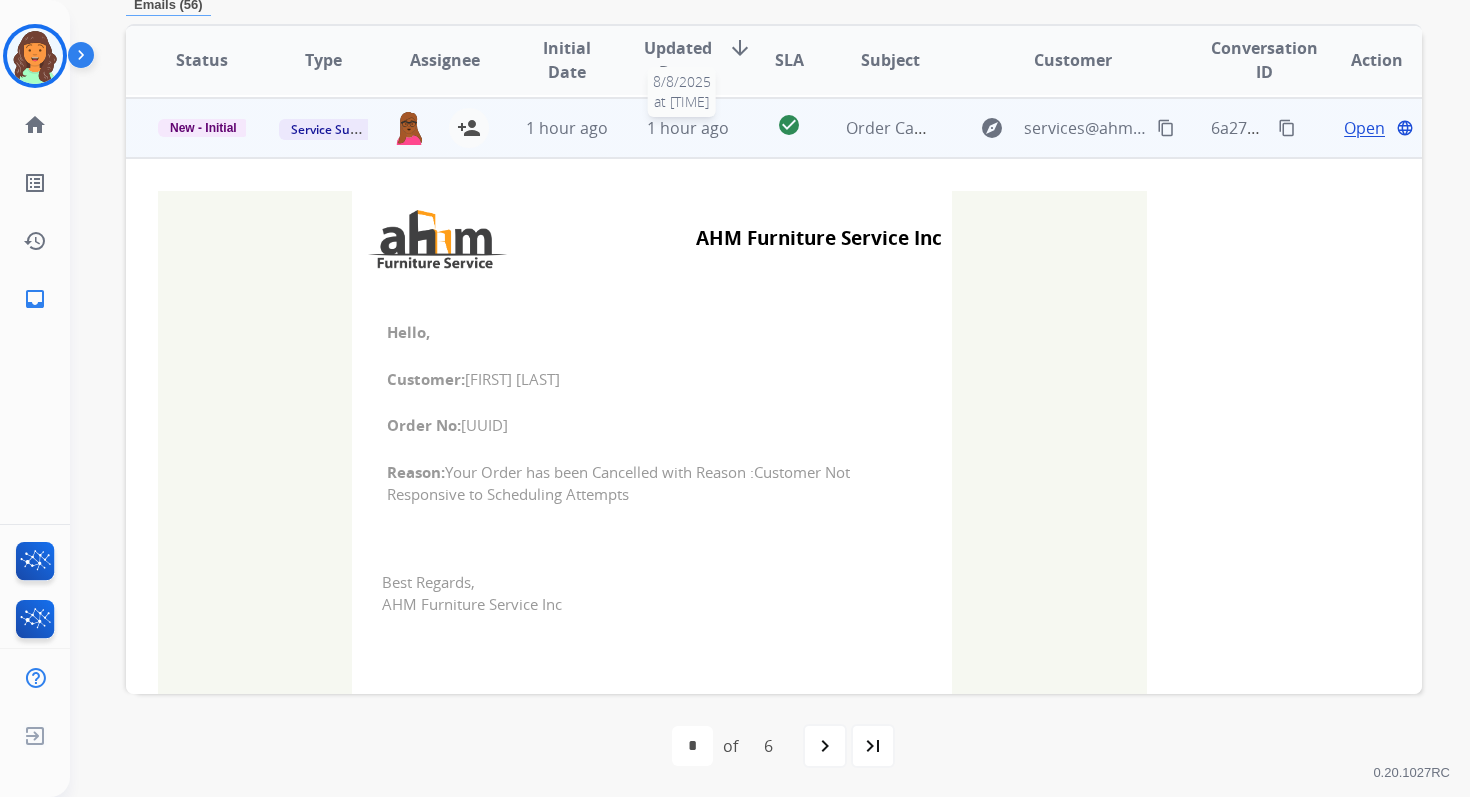 click on "1 hour ago" at bounding box center (688, 128) 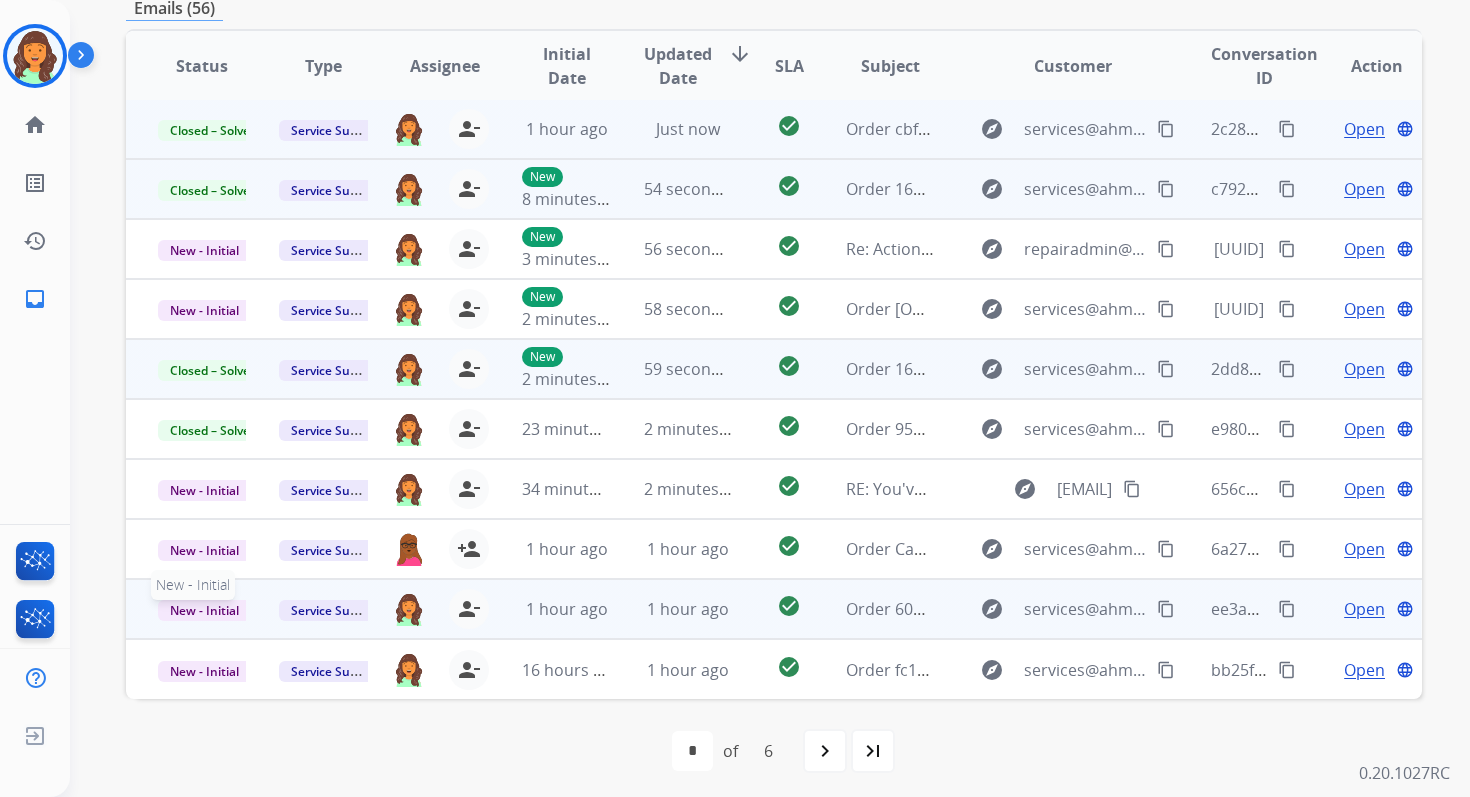 click on "New - Initial" at bounding box center [204, 610] 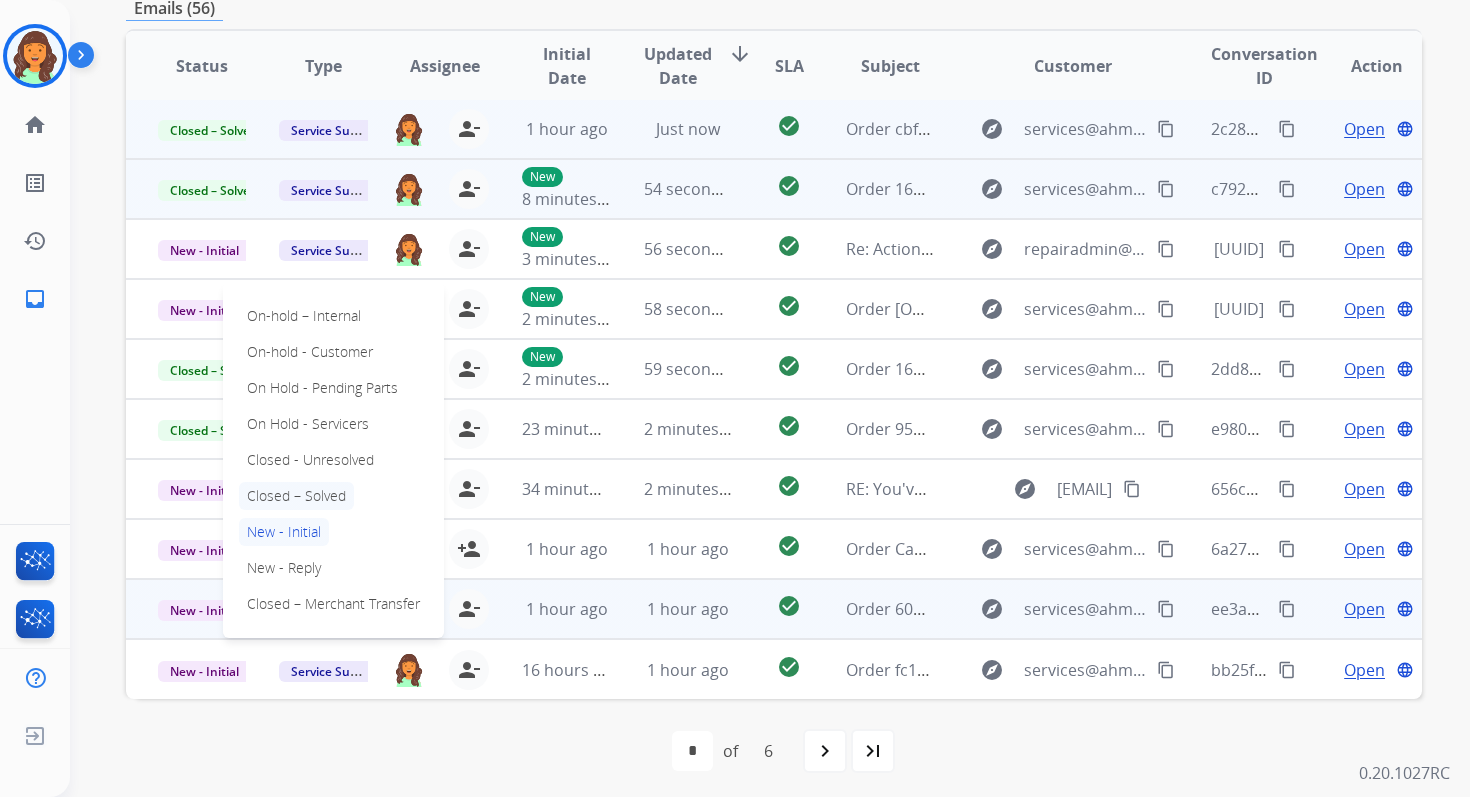 click on "Closed – Solved" at bounding box center (296, 496) 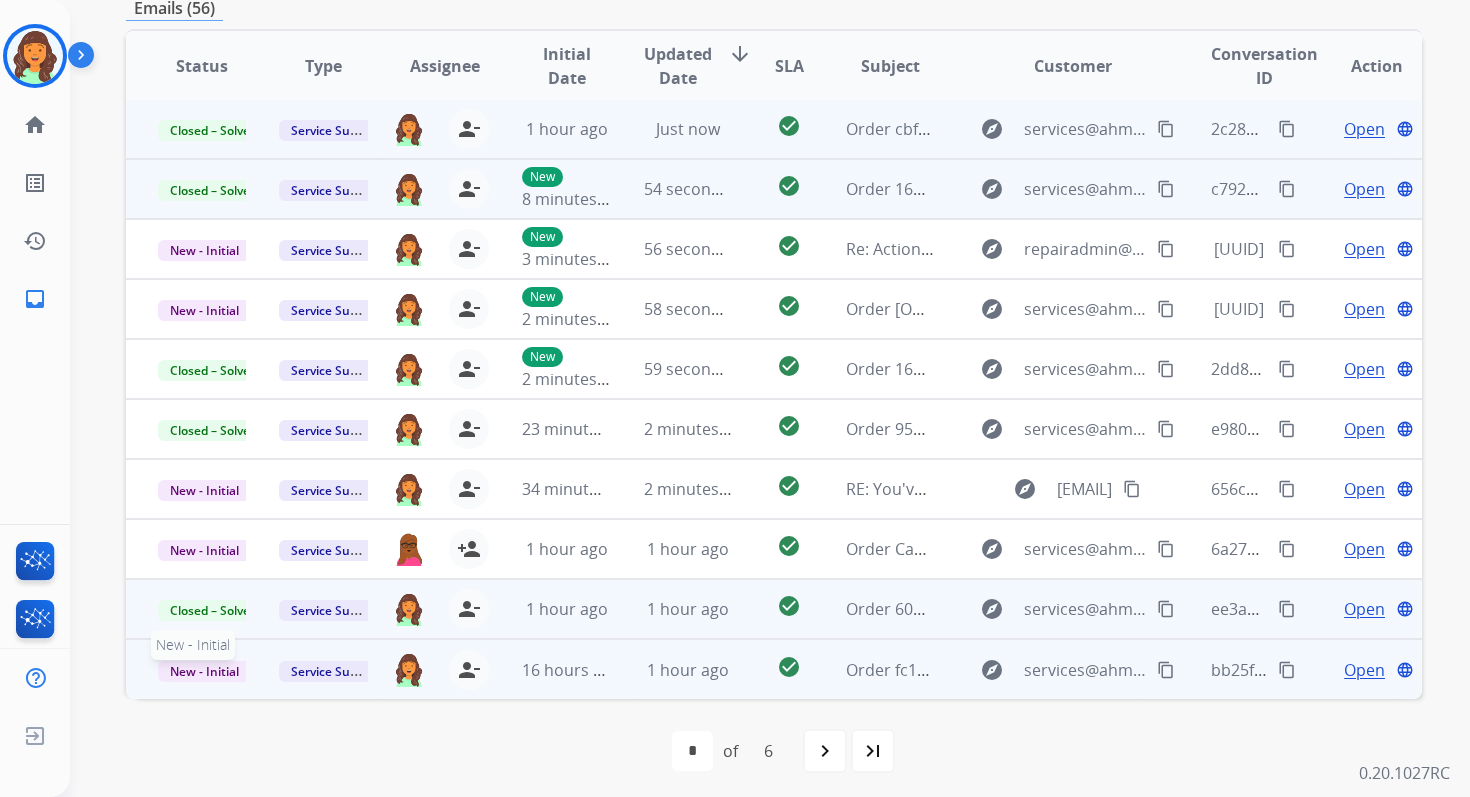 click on "New - Initial" at bounding box center (204, 671) 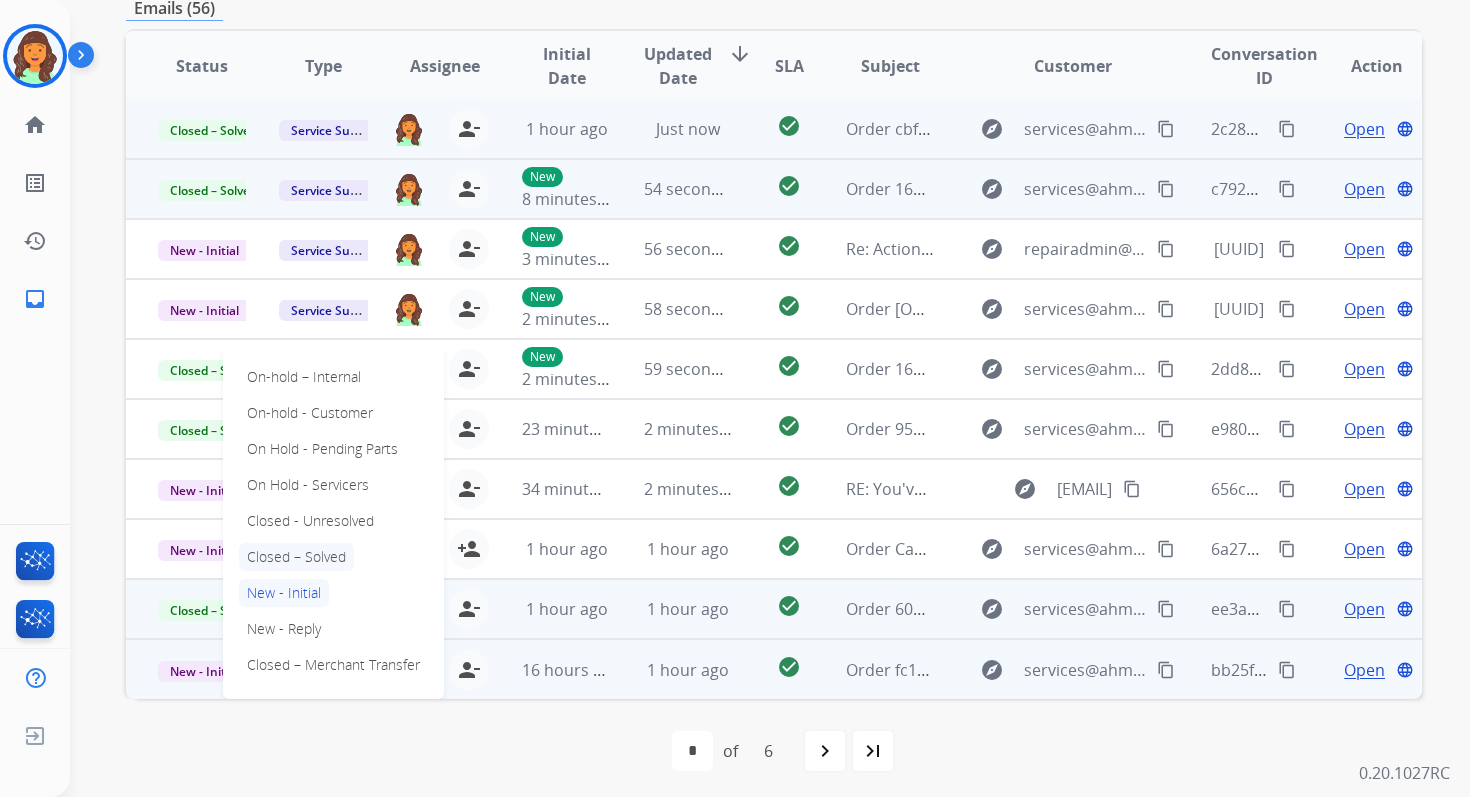 click on "Closed – Solved" at bounding box center [296, 557] 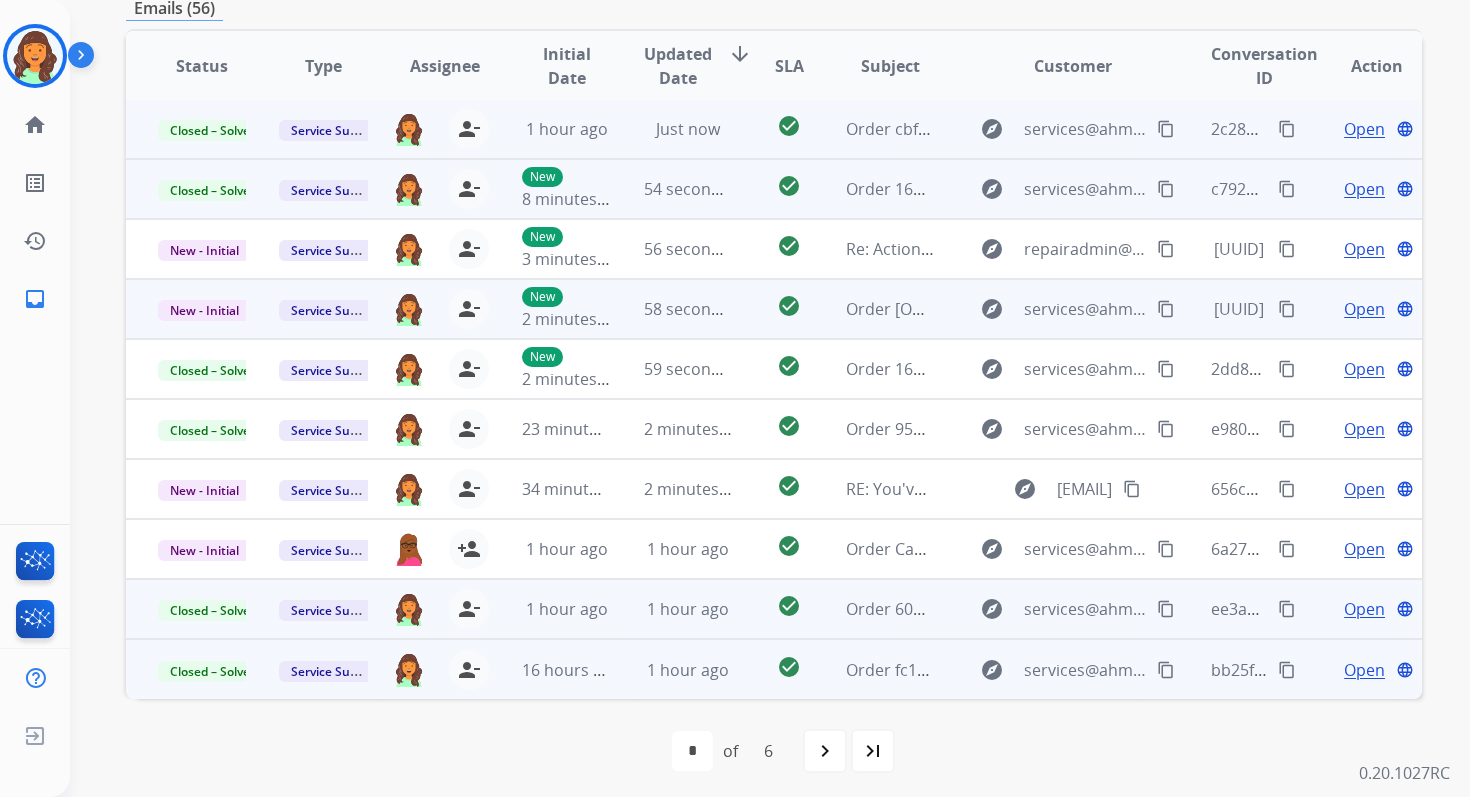 scroll, scrollTop: 0, scrollLeft: 0, axis: both 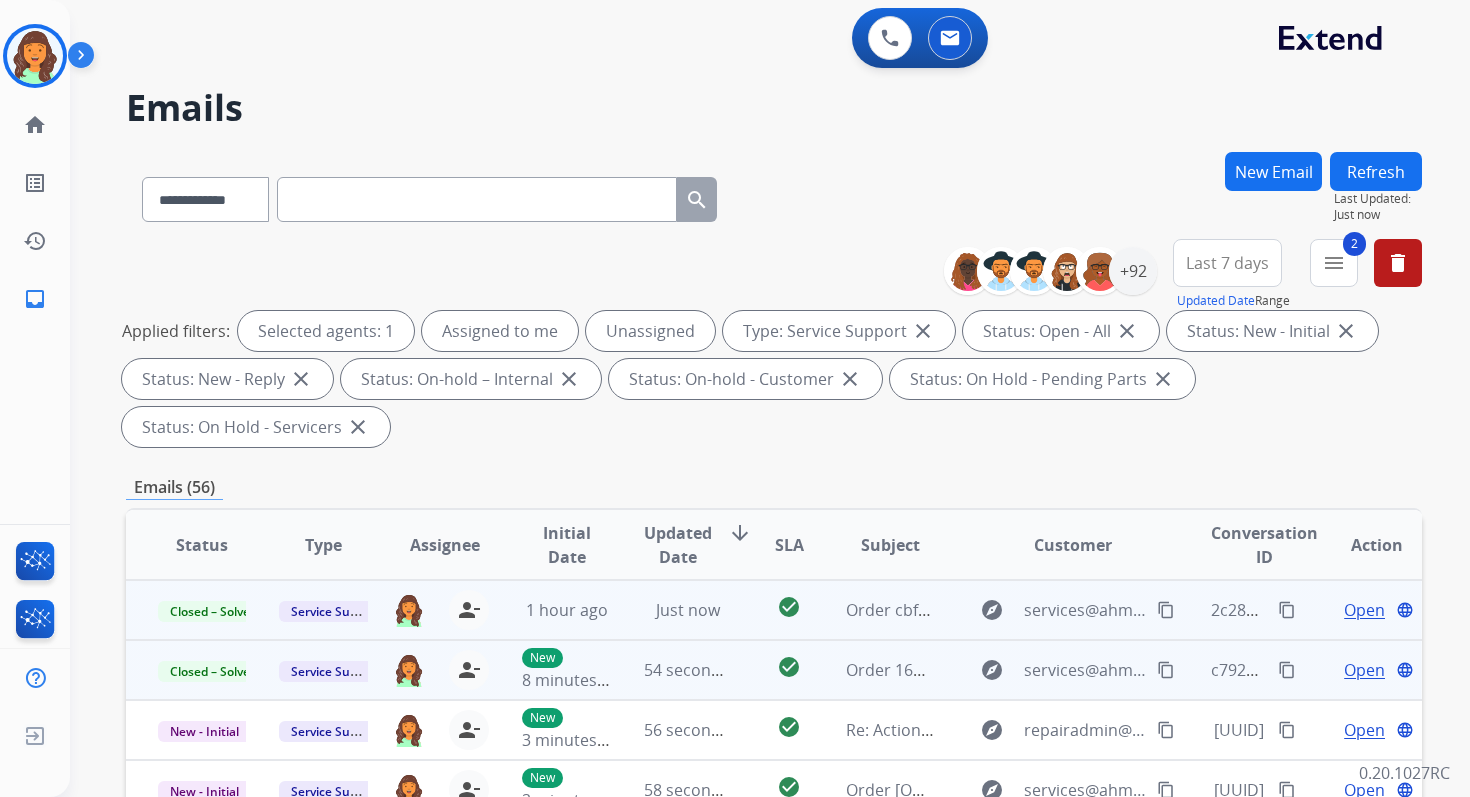 click on "Refresh" at bounding box center (1376, 171) 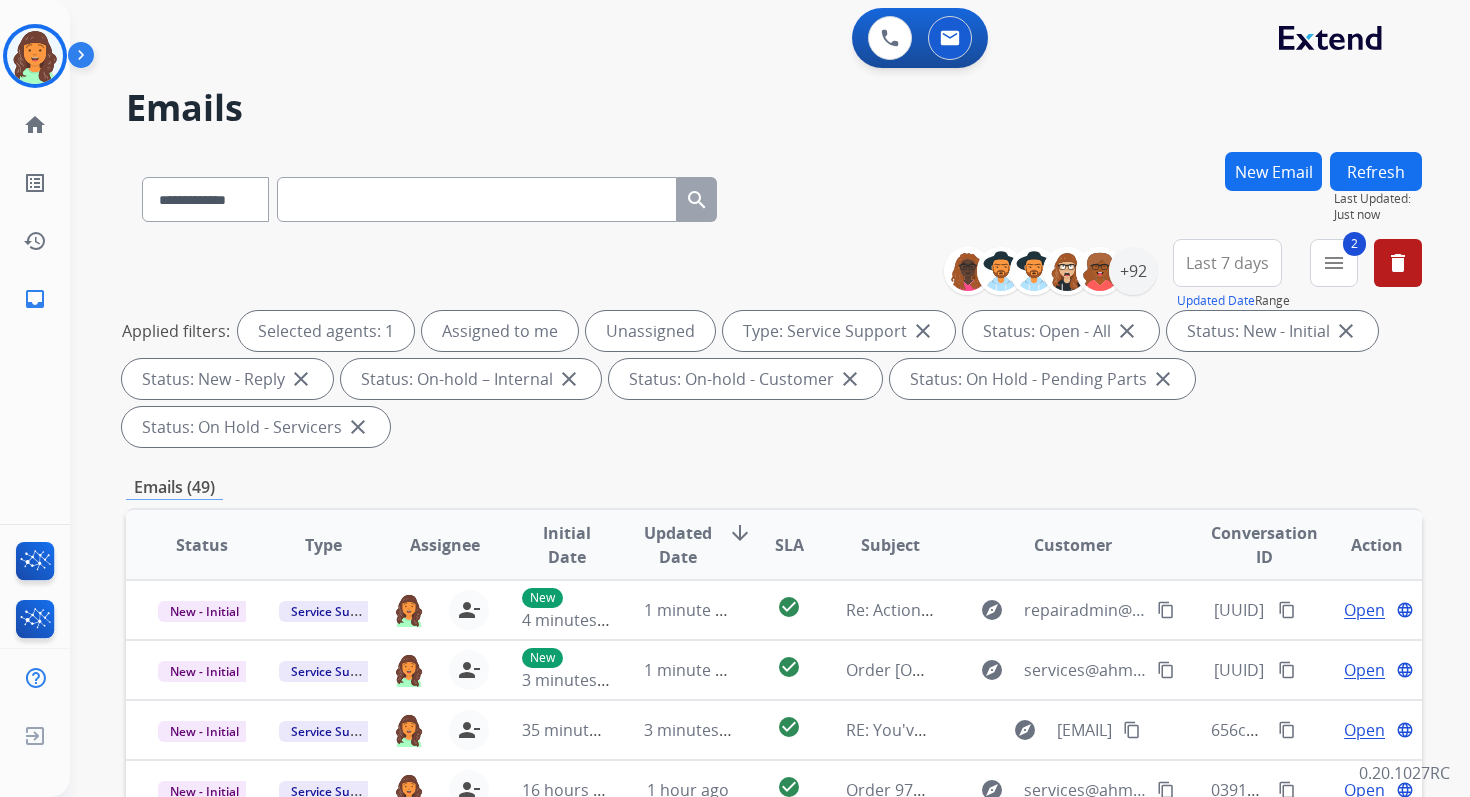 scroll, scrollTop: 485, scrollLeft: 0, axis: vertical 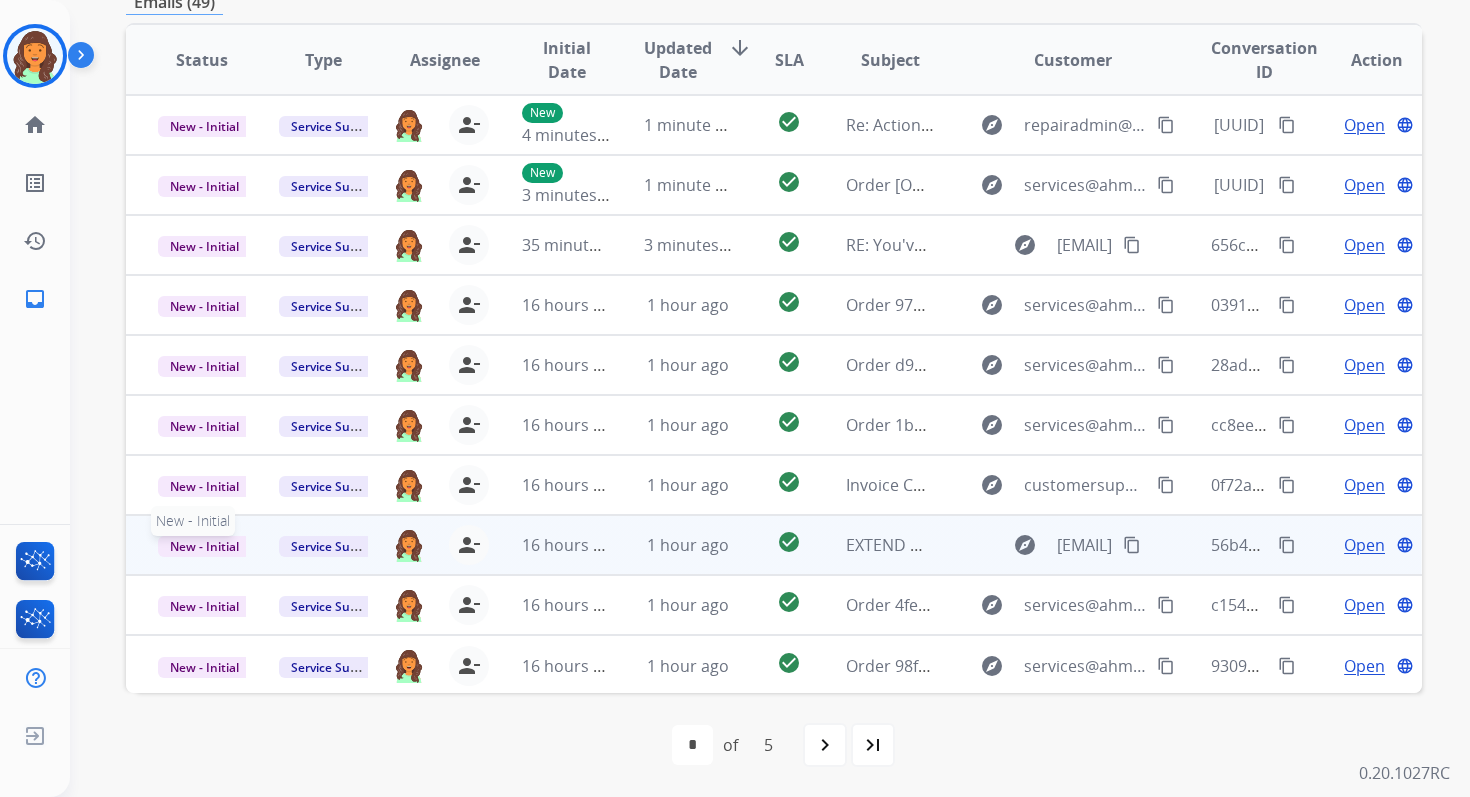 click on "New - Initial" at bounding box center [204, 546] 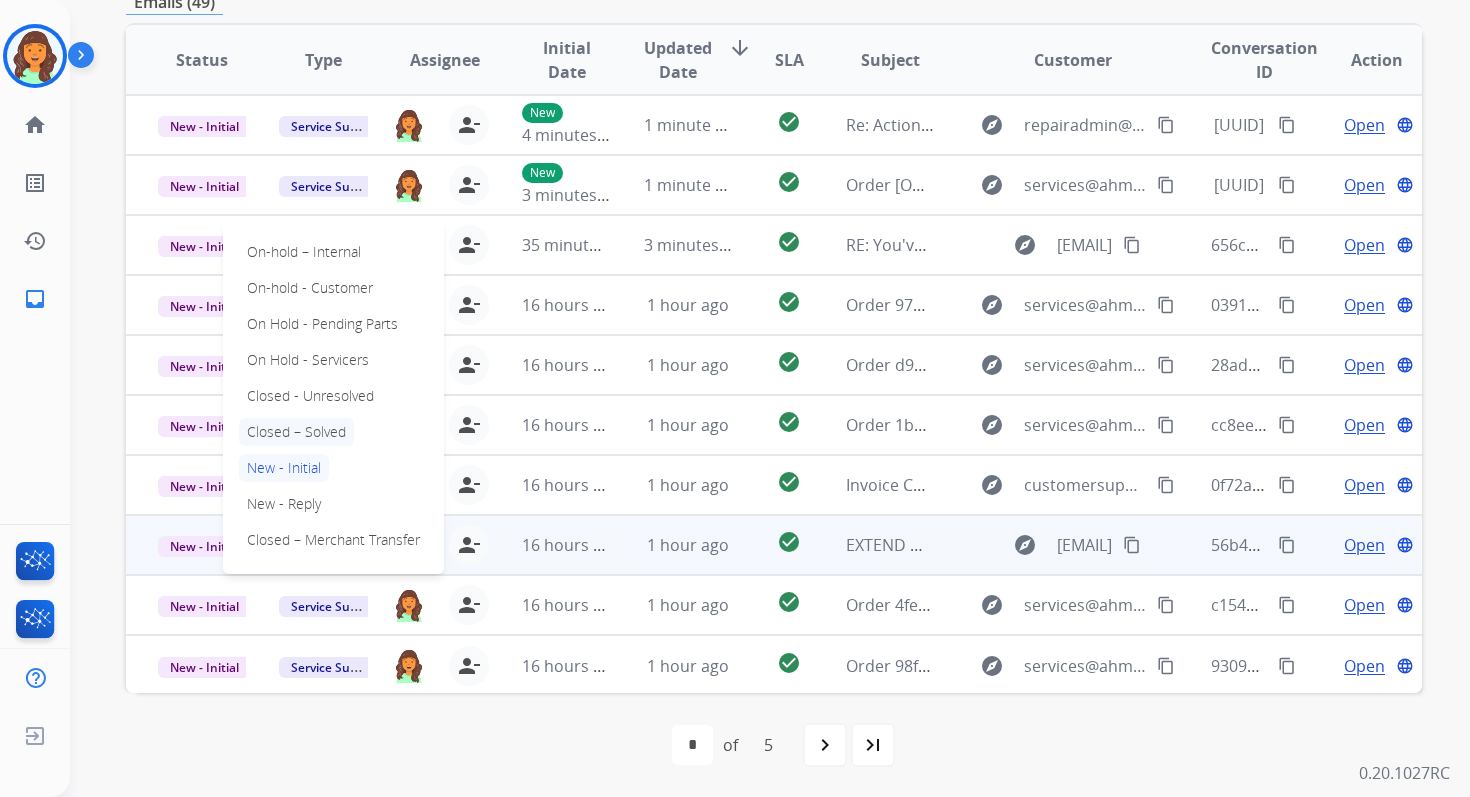 click on "Closed – Solved" at bounding box center [296, 432] 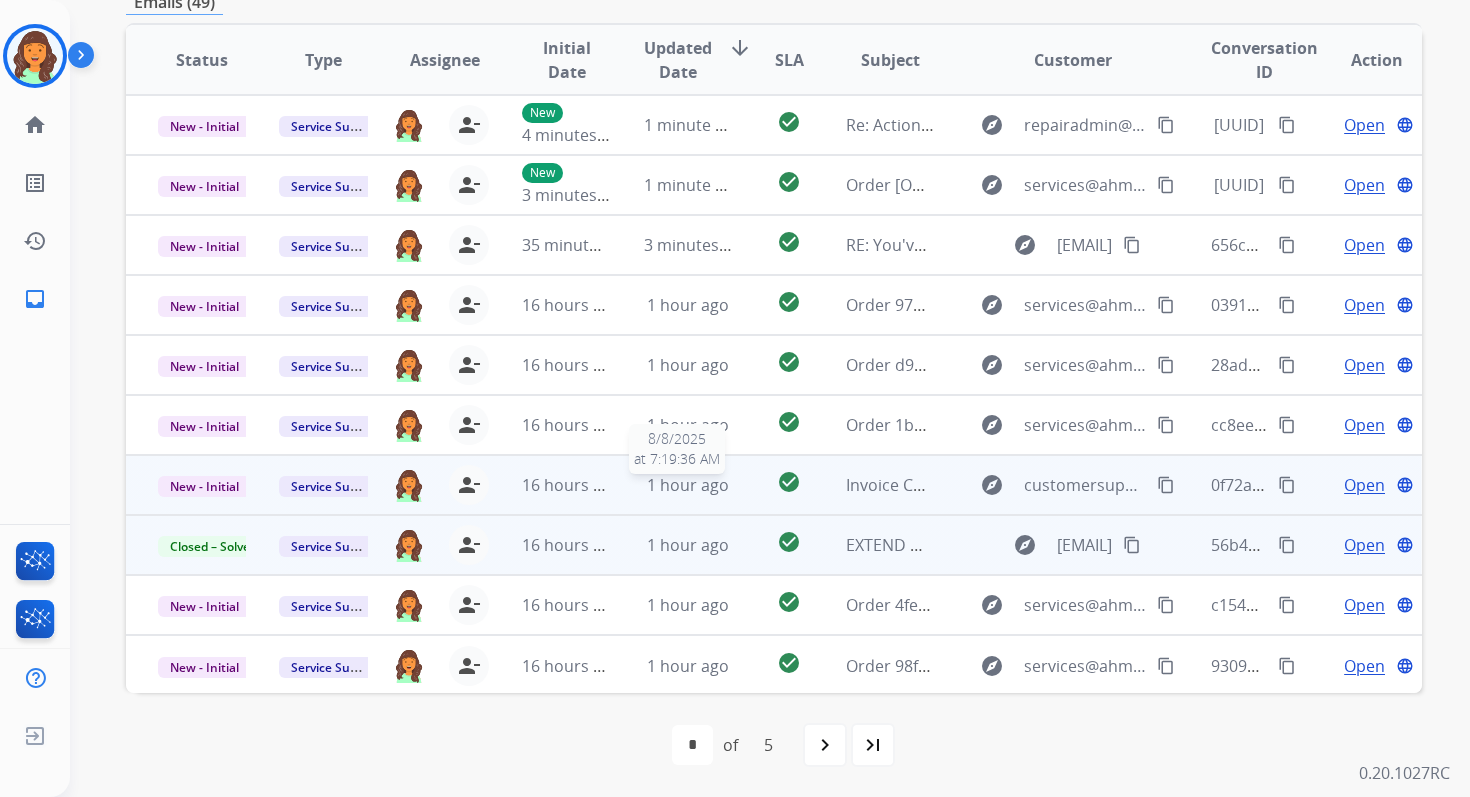 click on "1 hour ago" at bounding box center [688, 485] 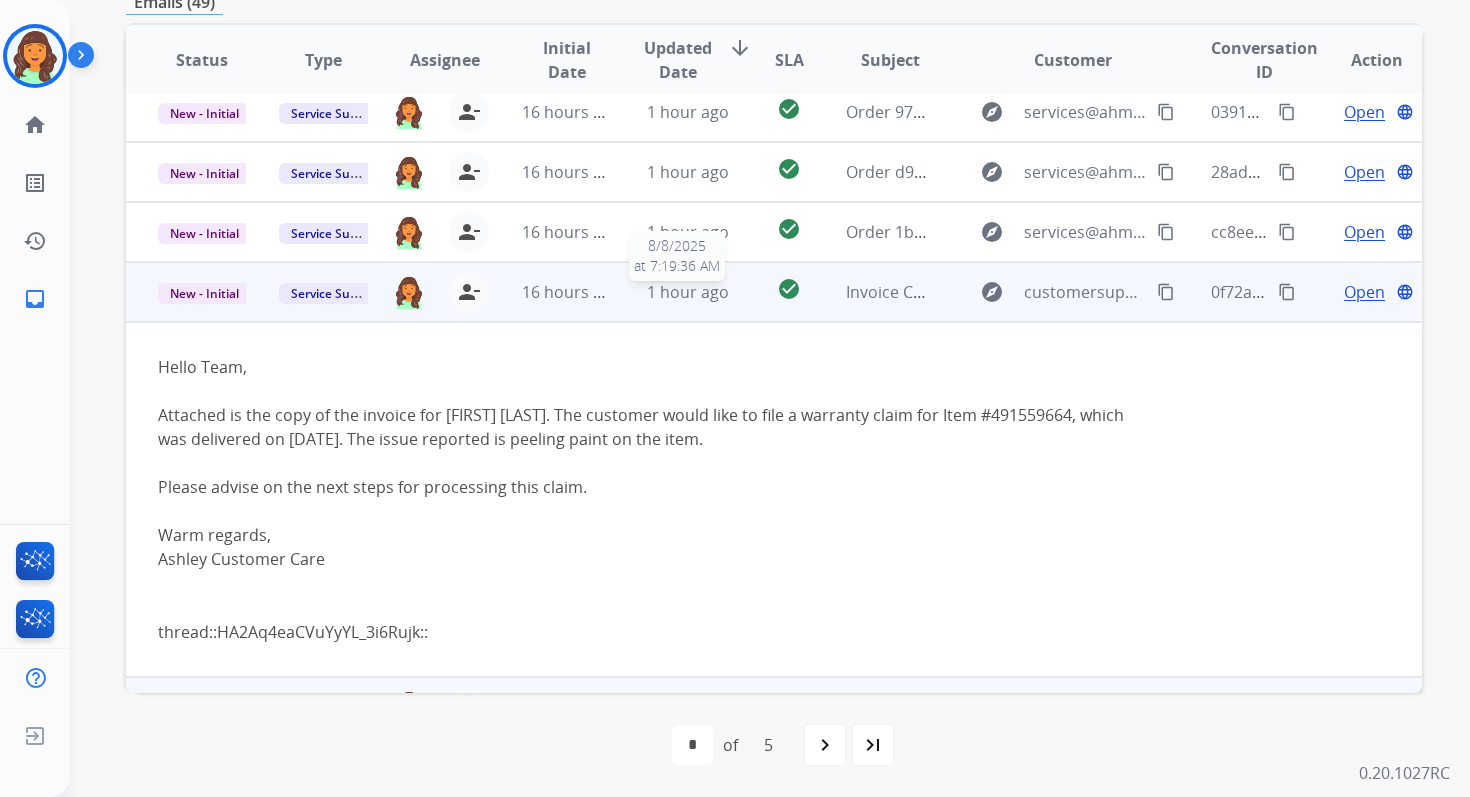 scroll, scrollTop: 356, scrollLeft: 0, axis: vertical 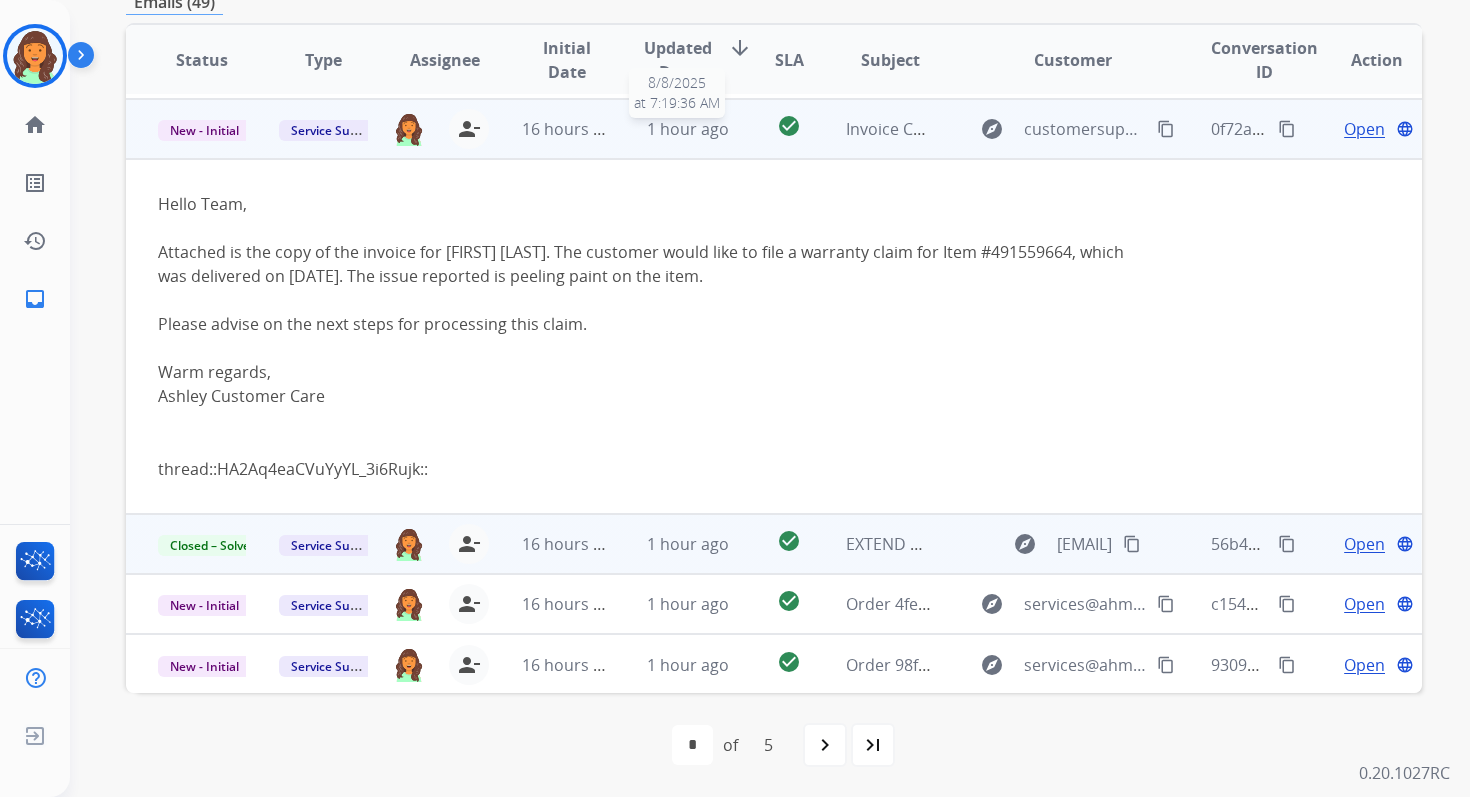 click on "1 hour ago" at bounding box center (688, 129) 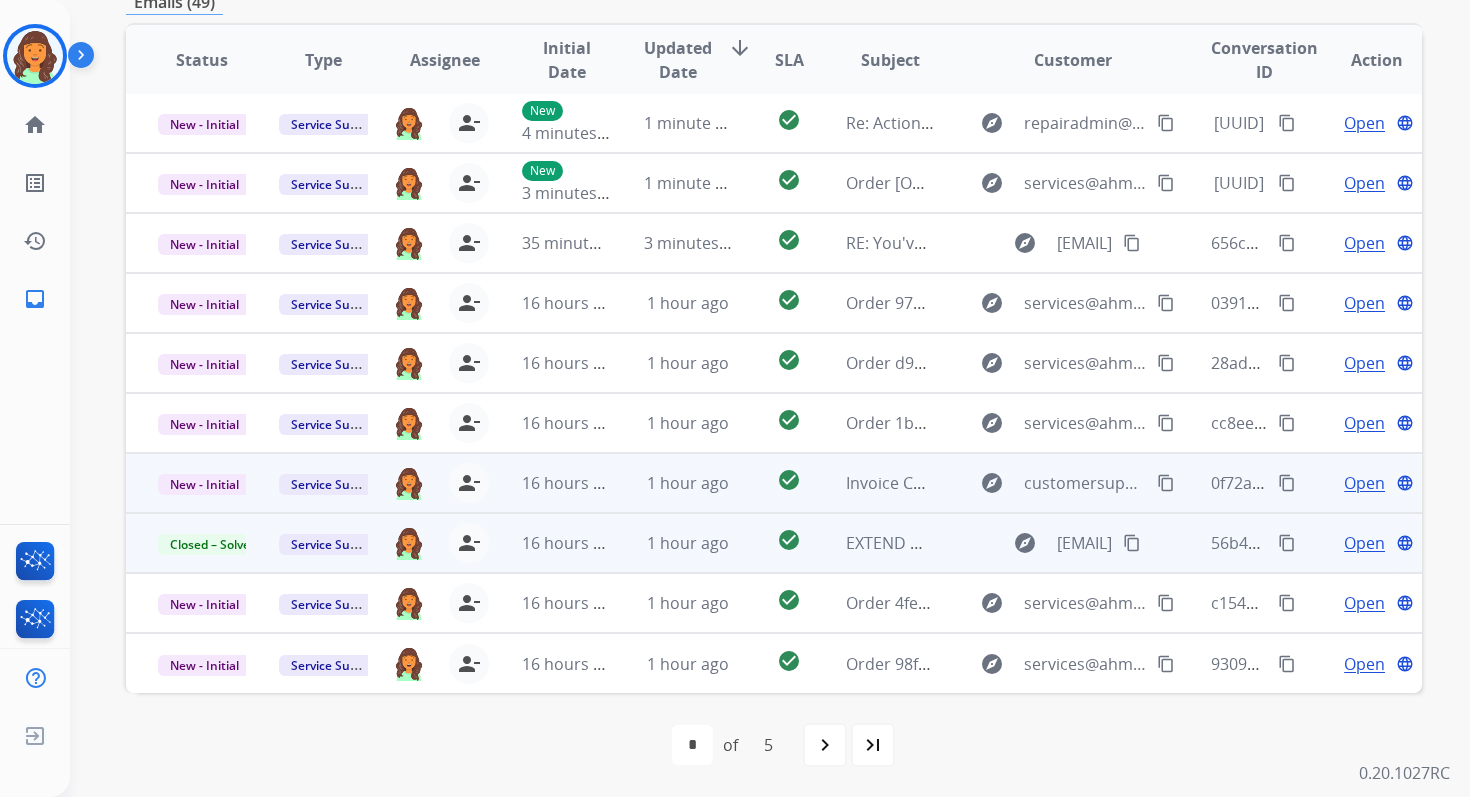 scroll, scrollTop: 2, scrollLeft: 0, axis: vertical 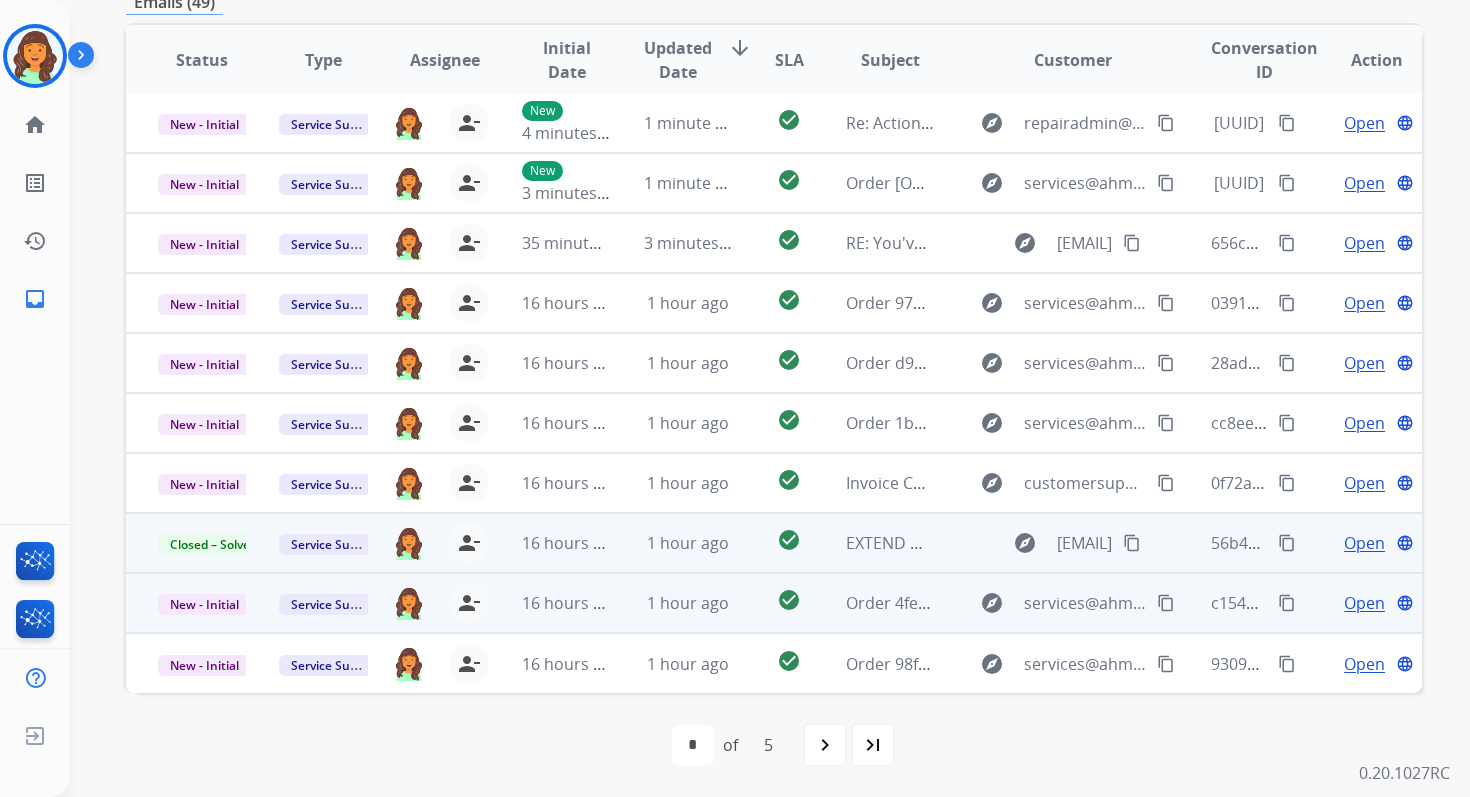 click on "1 hour ago" at bounding box center (672, 603) 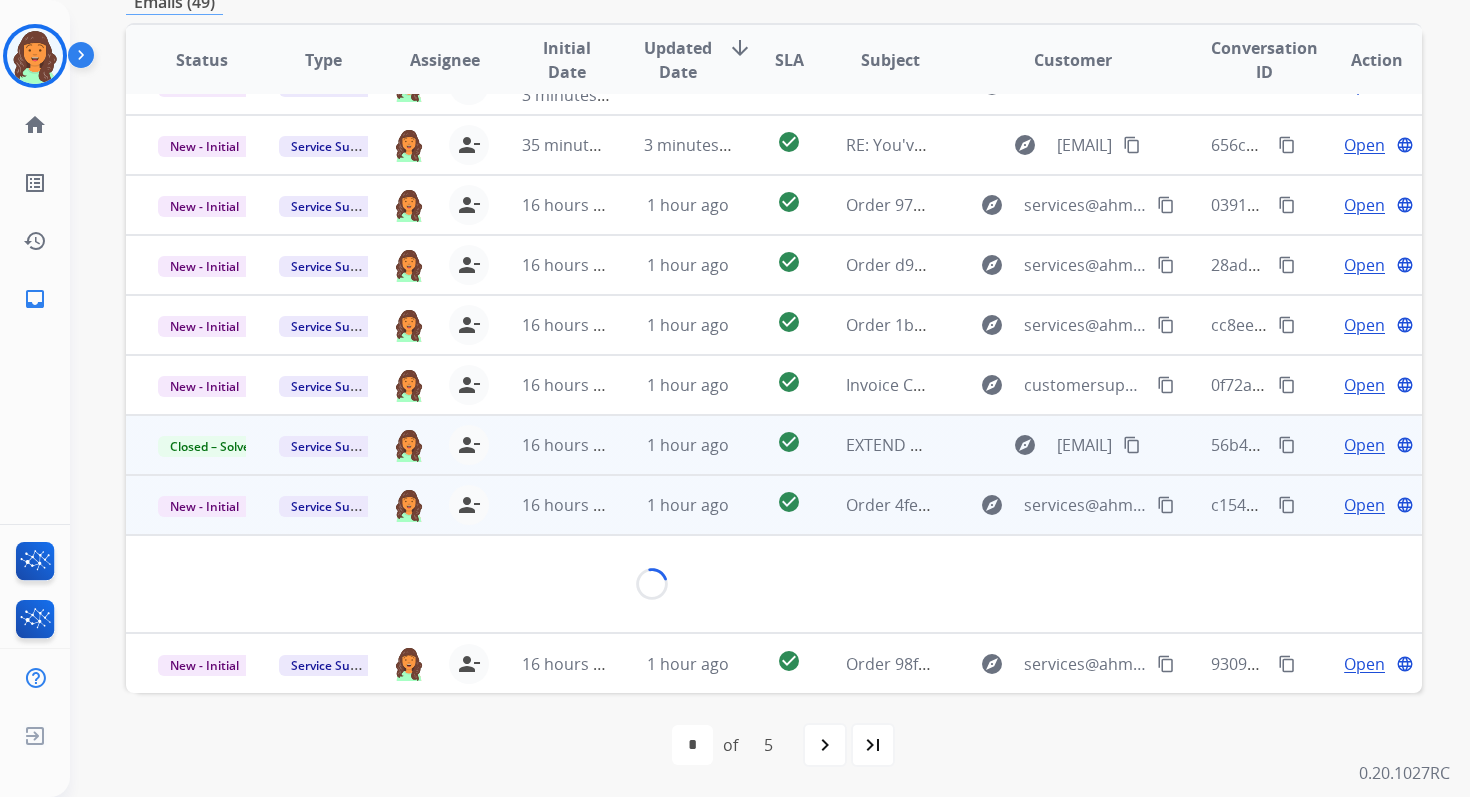 scroll, scrollTop: 480, scrollLeft: 0, axis: vertical 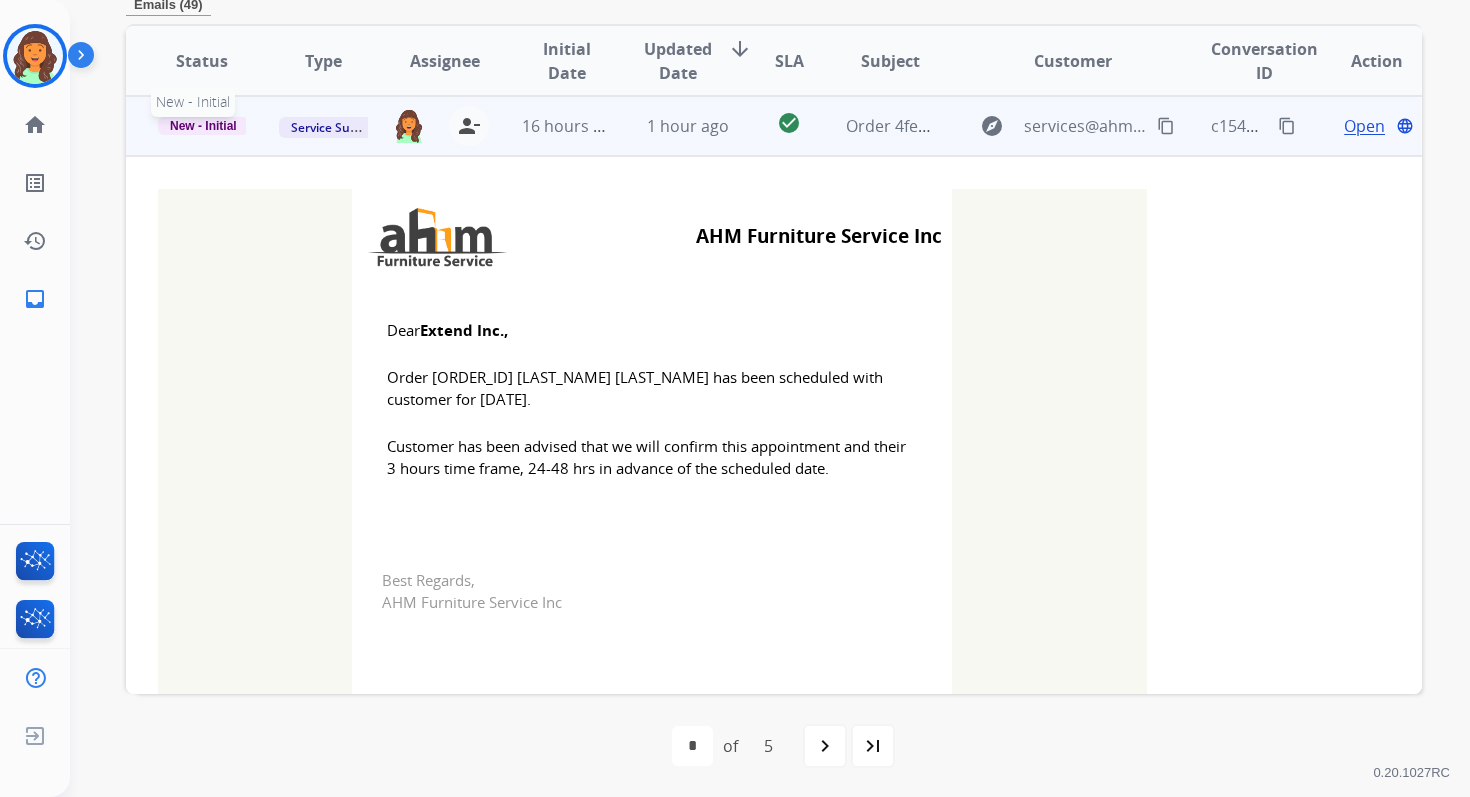 click on "New - Initial" at bounding box center [203, 126] 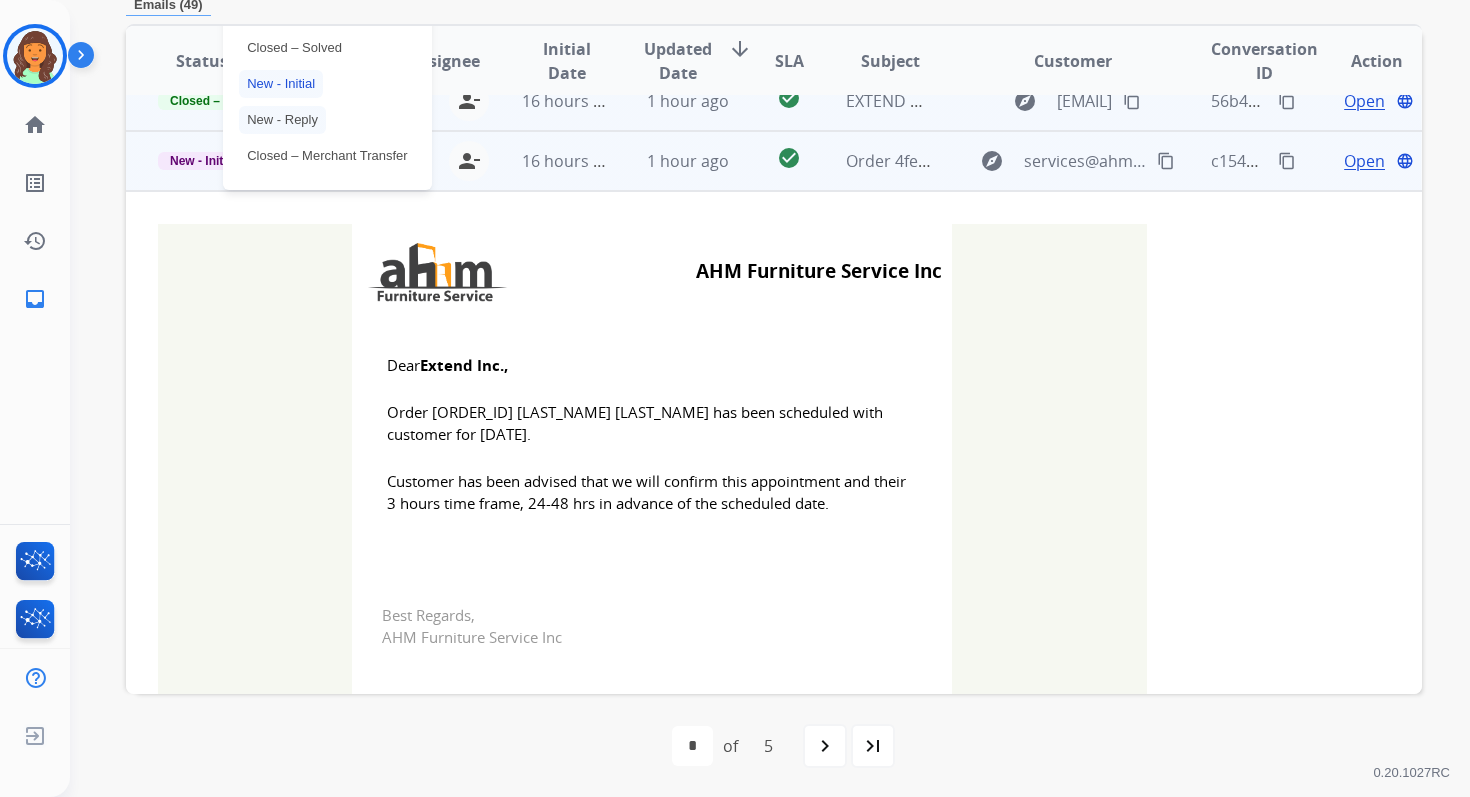 scroll, scrollTop: 417, scrollLeft: 0, axis: vertical 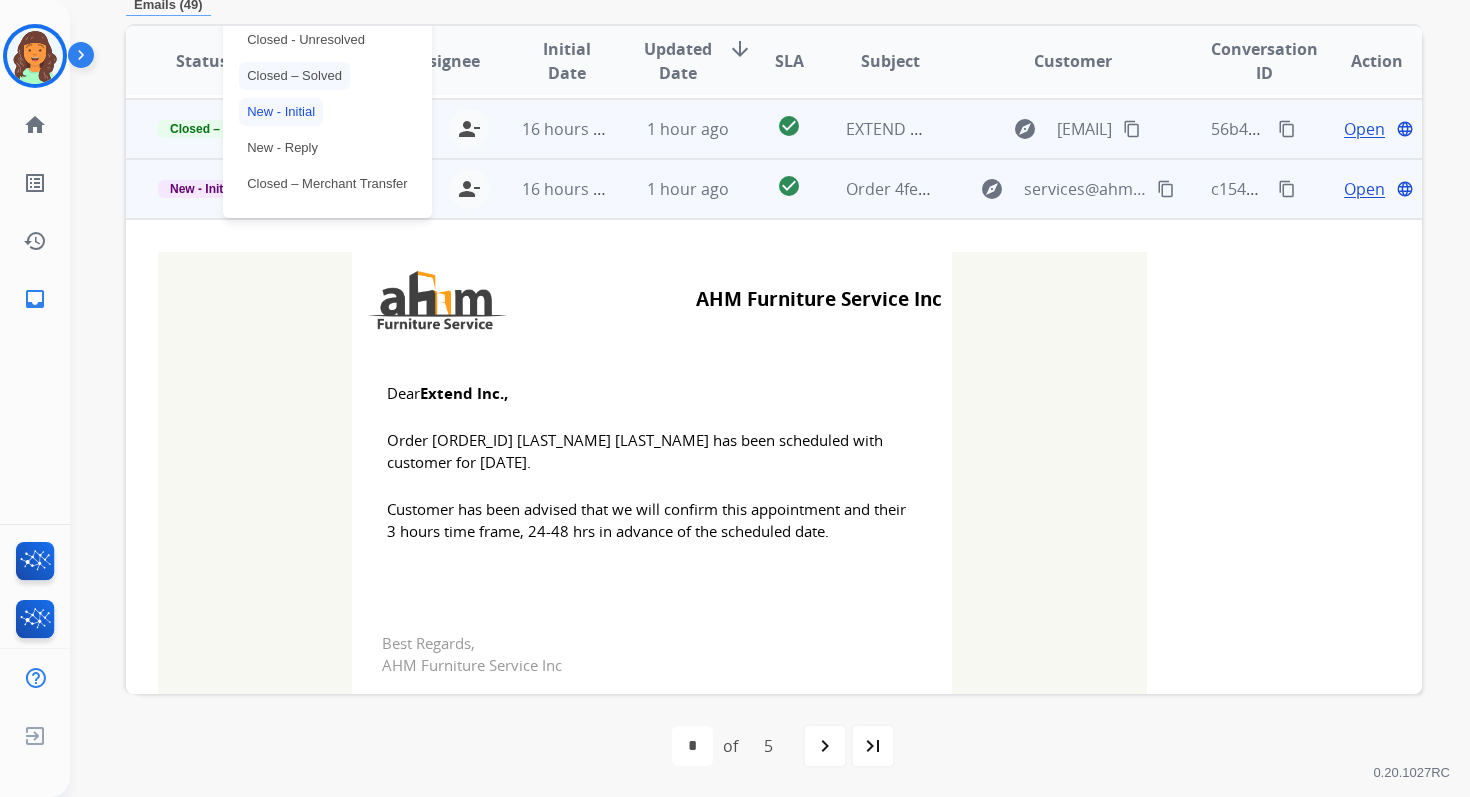click on "Closed – Solved" at bounding box center [294, 76] 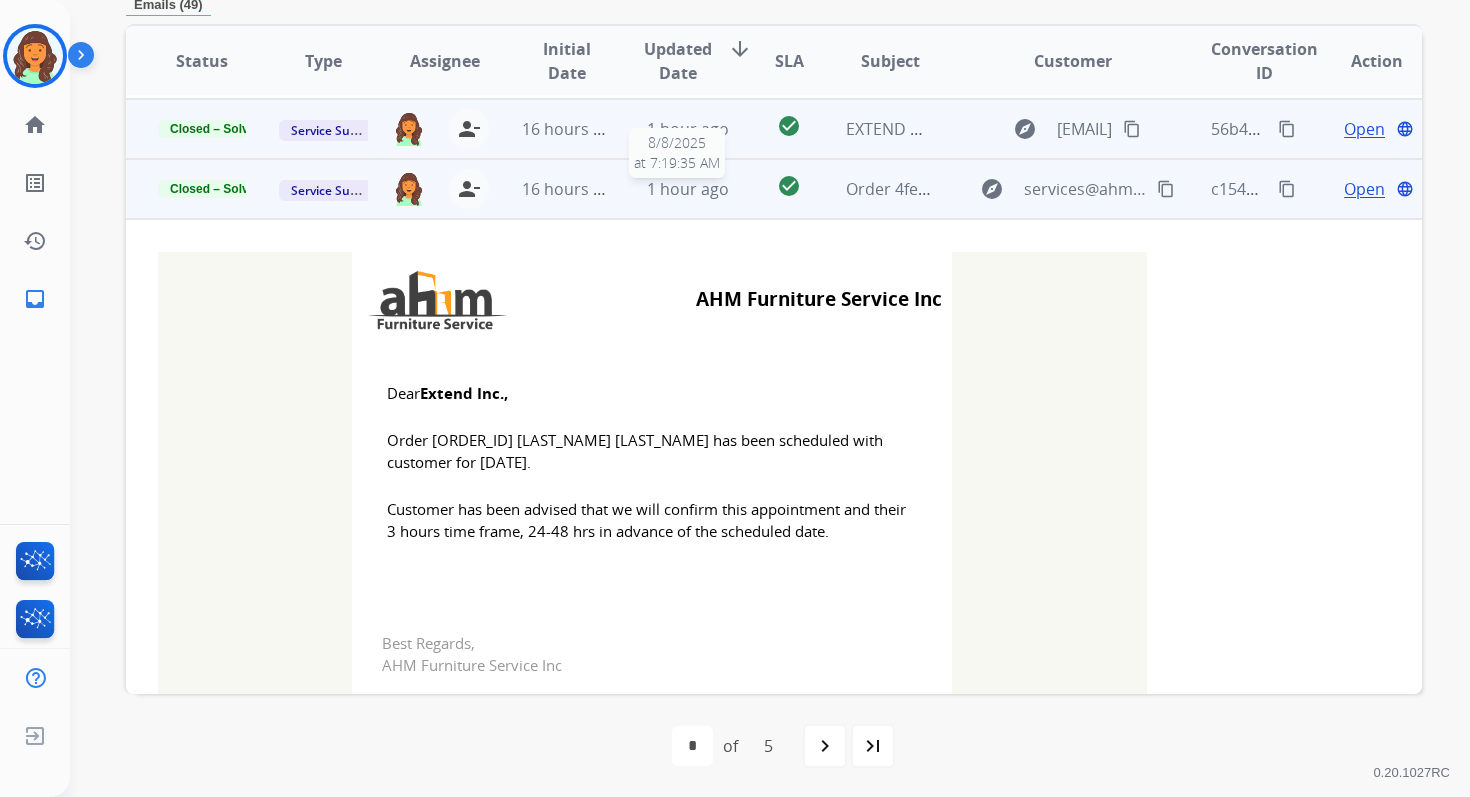 click on "1 hour ago" at bounding box center (688, 189) 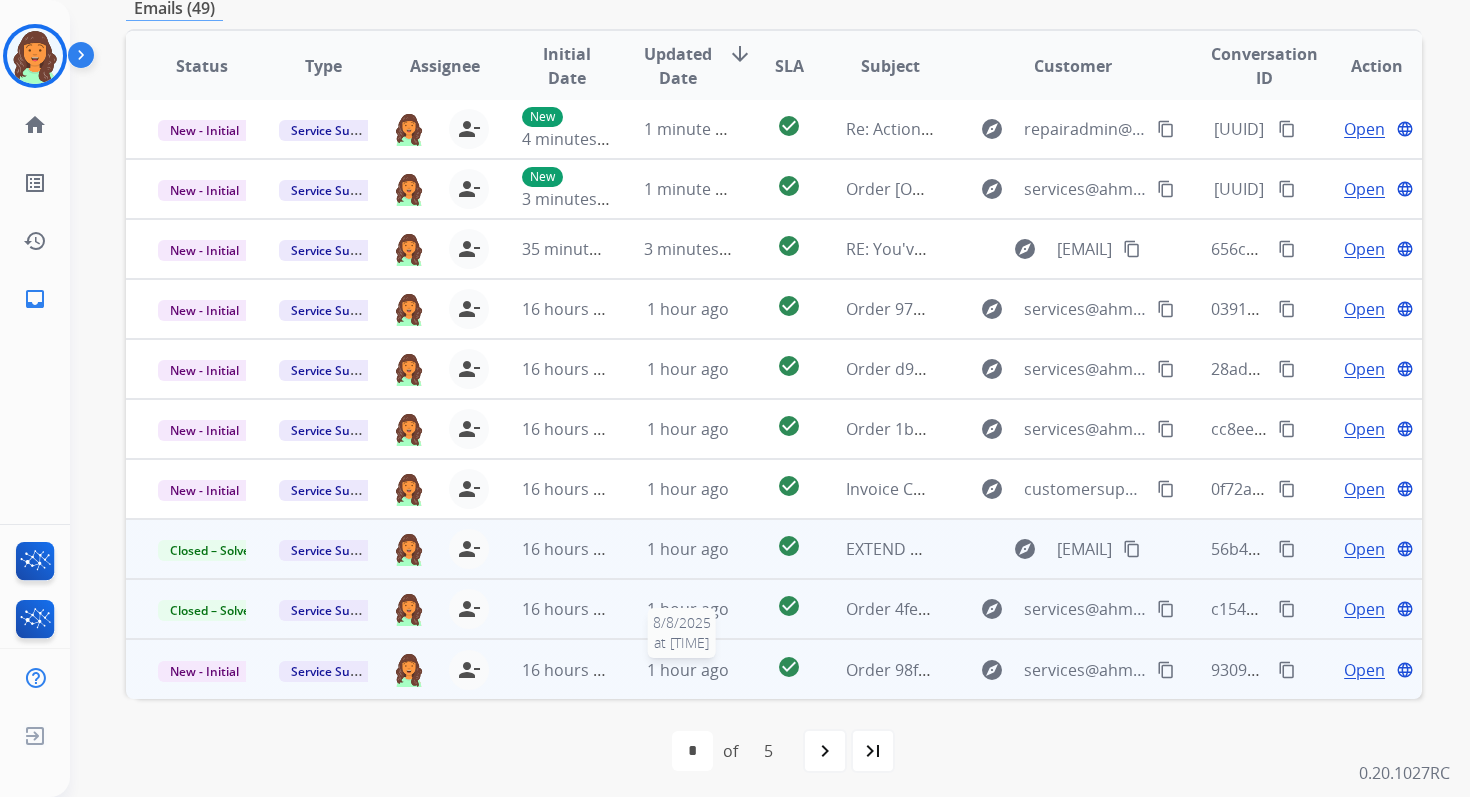 click on "1 hour ago" at bounding box center (688, 670) 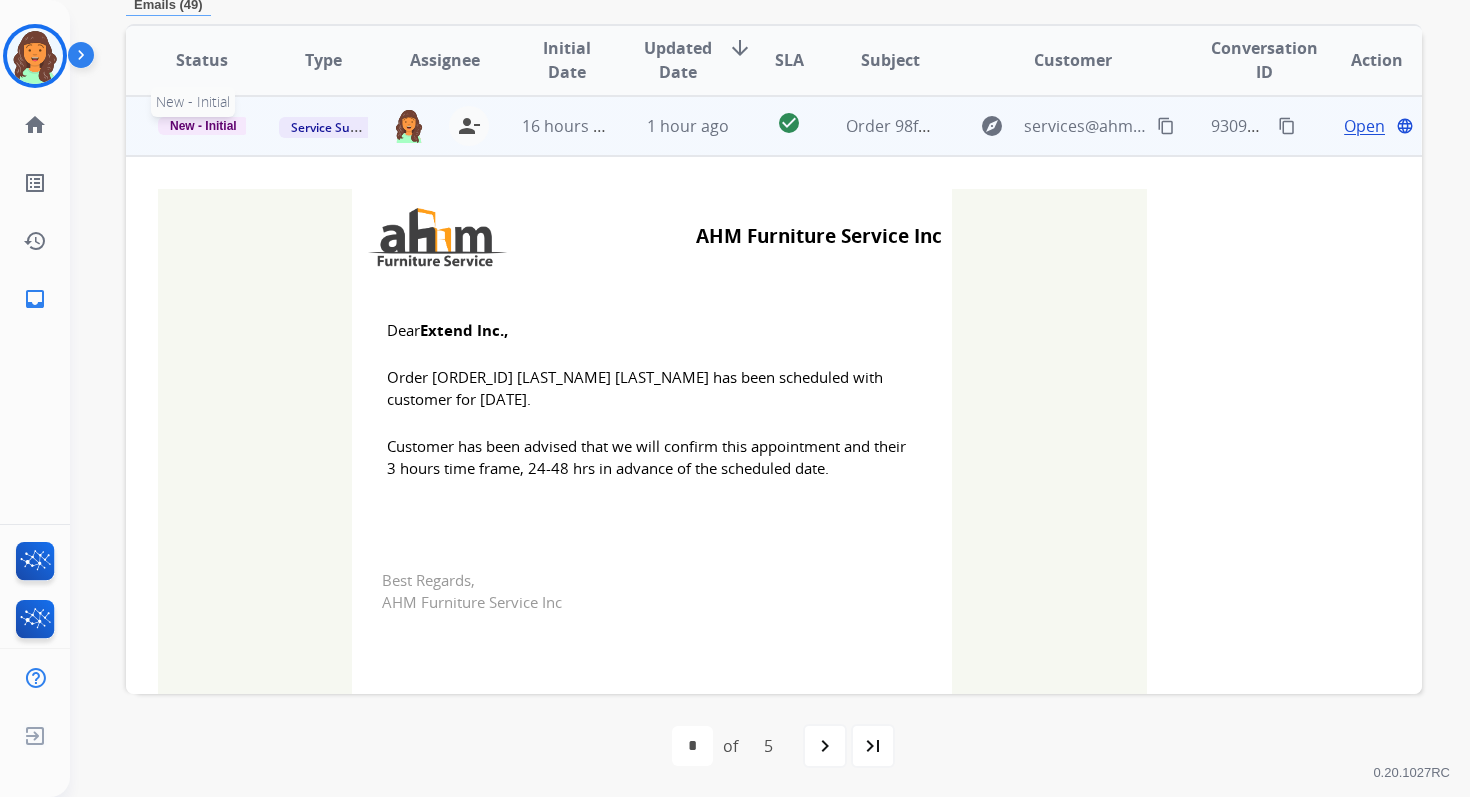 click on "New - Initial" at bounding box center [203, 126] 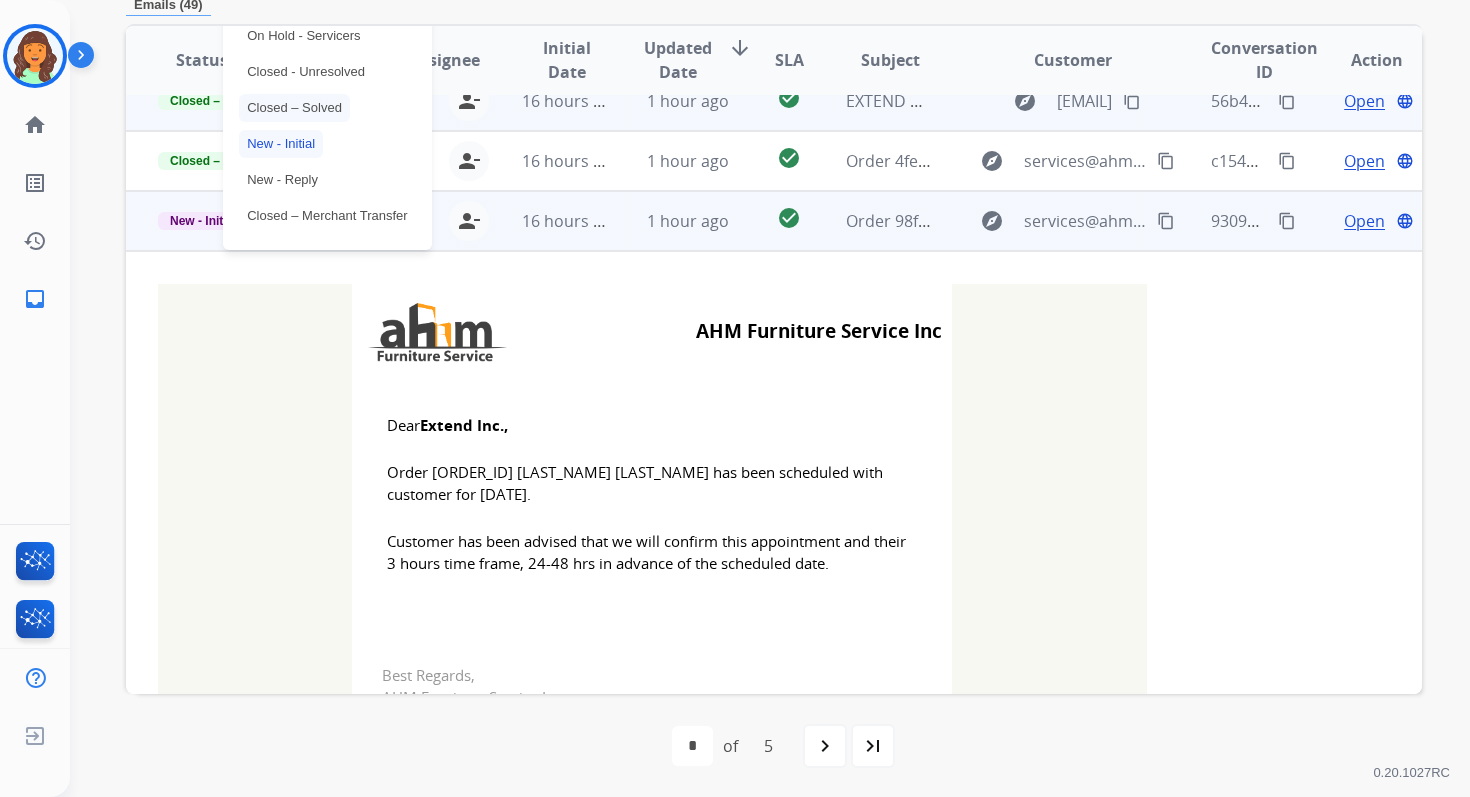 click on "Closed – Solved" at bounding box center (294, 108) 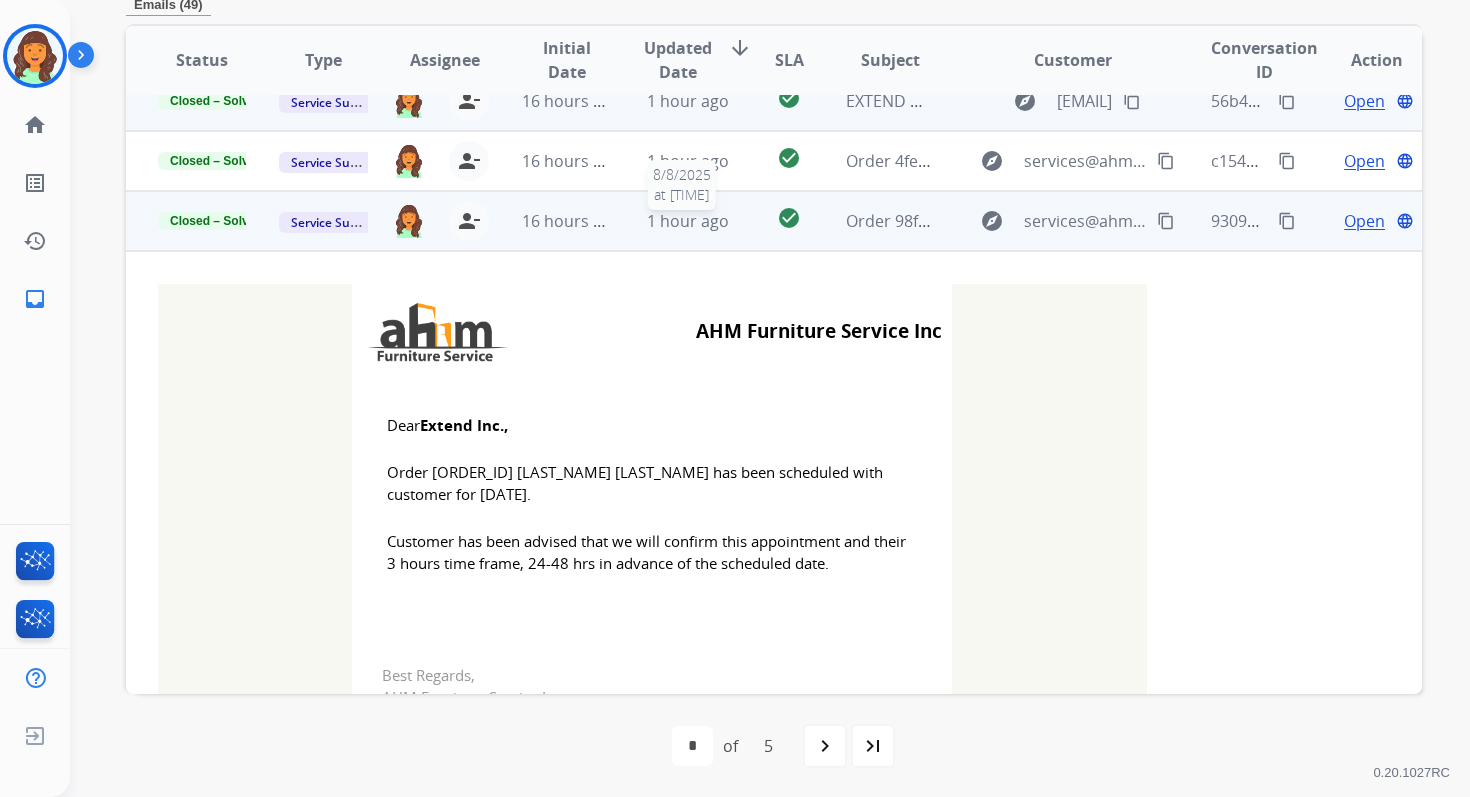 click on "1 hour ago" at bounding box center [688, 221] 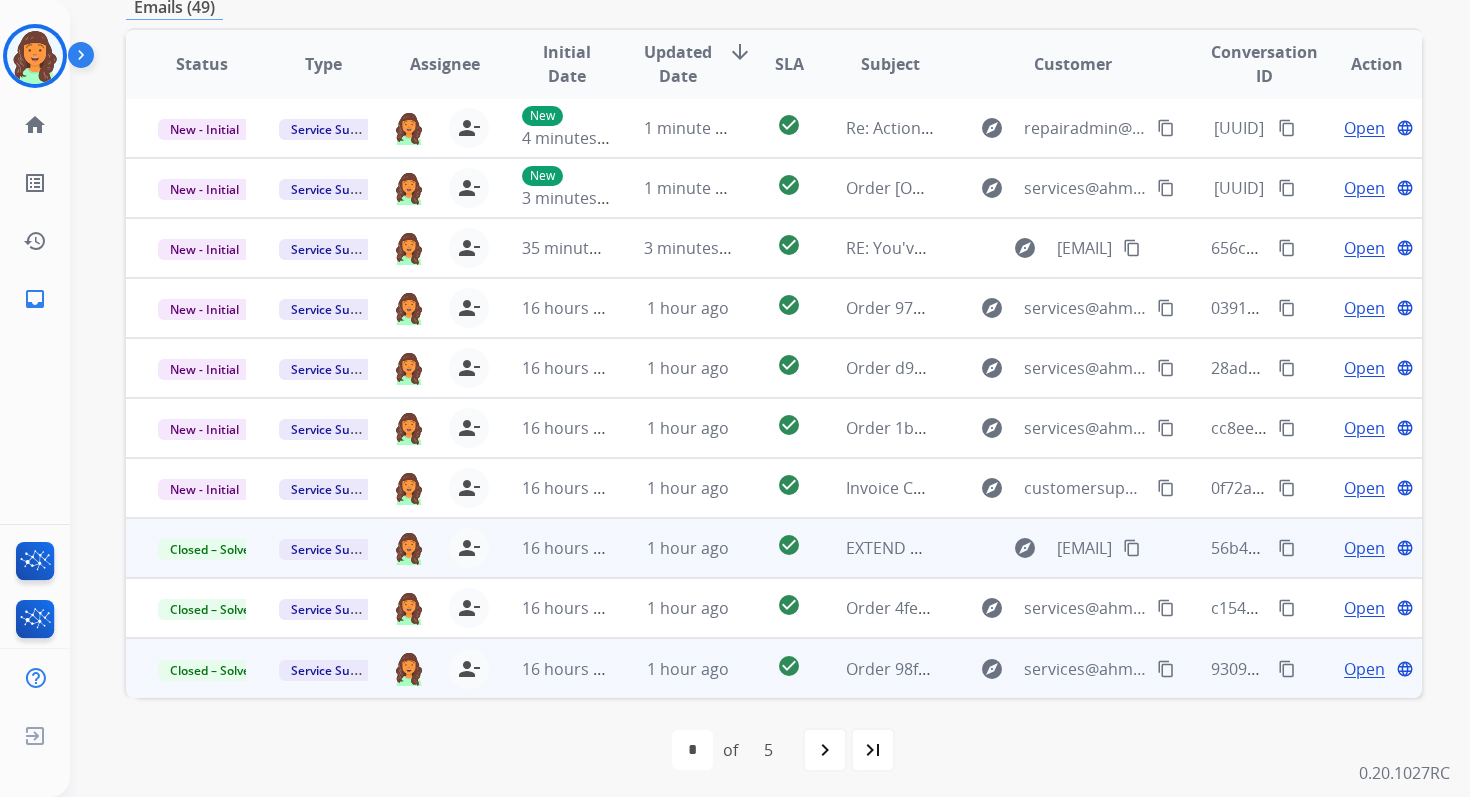 scroll, scrollTop: 2, scrollLeft: 0, axis: vertical 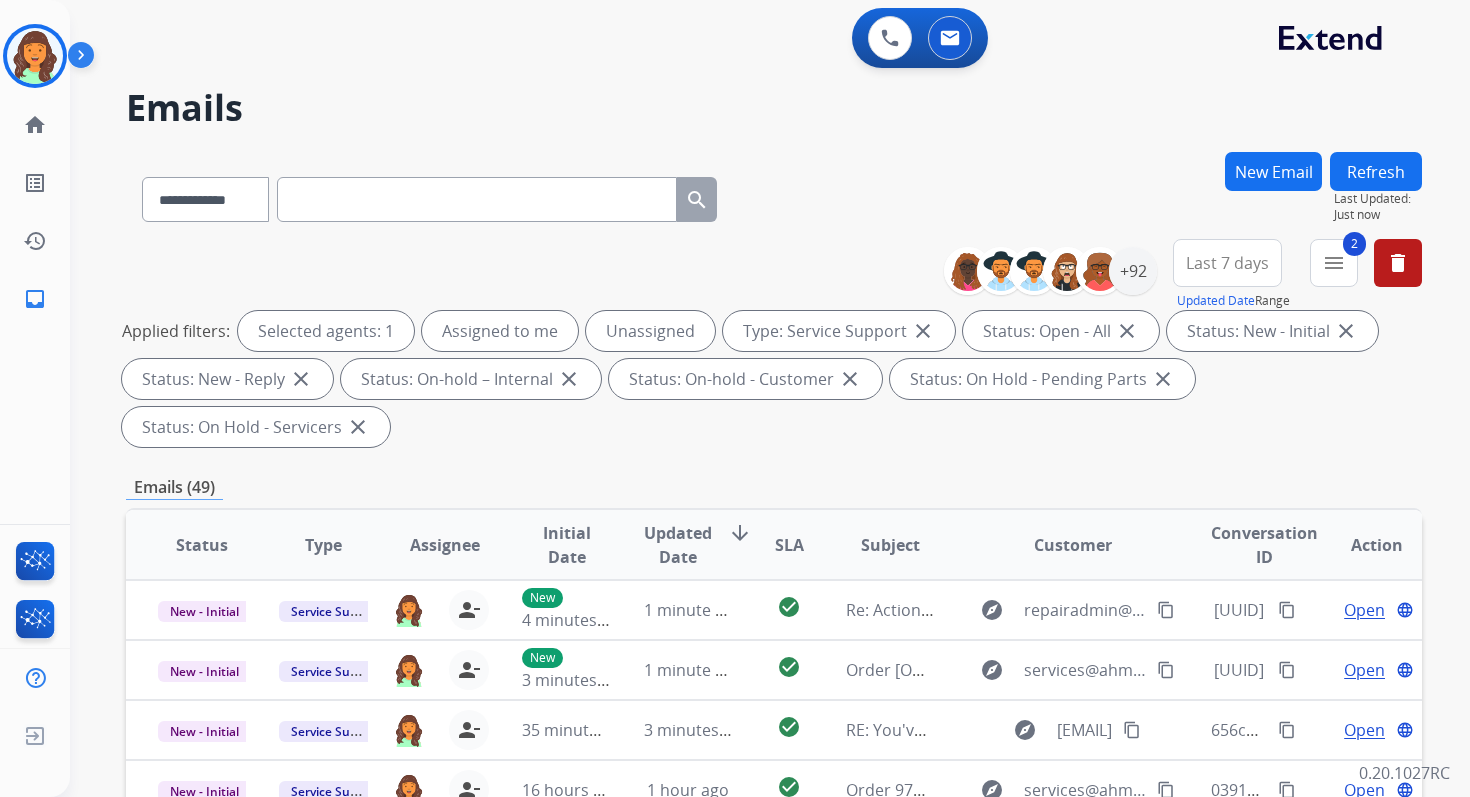 click on "Refresh" at bounding box center [1376, 171] 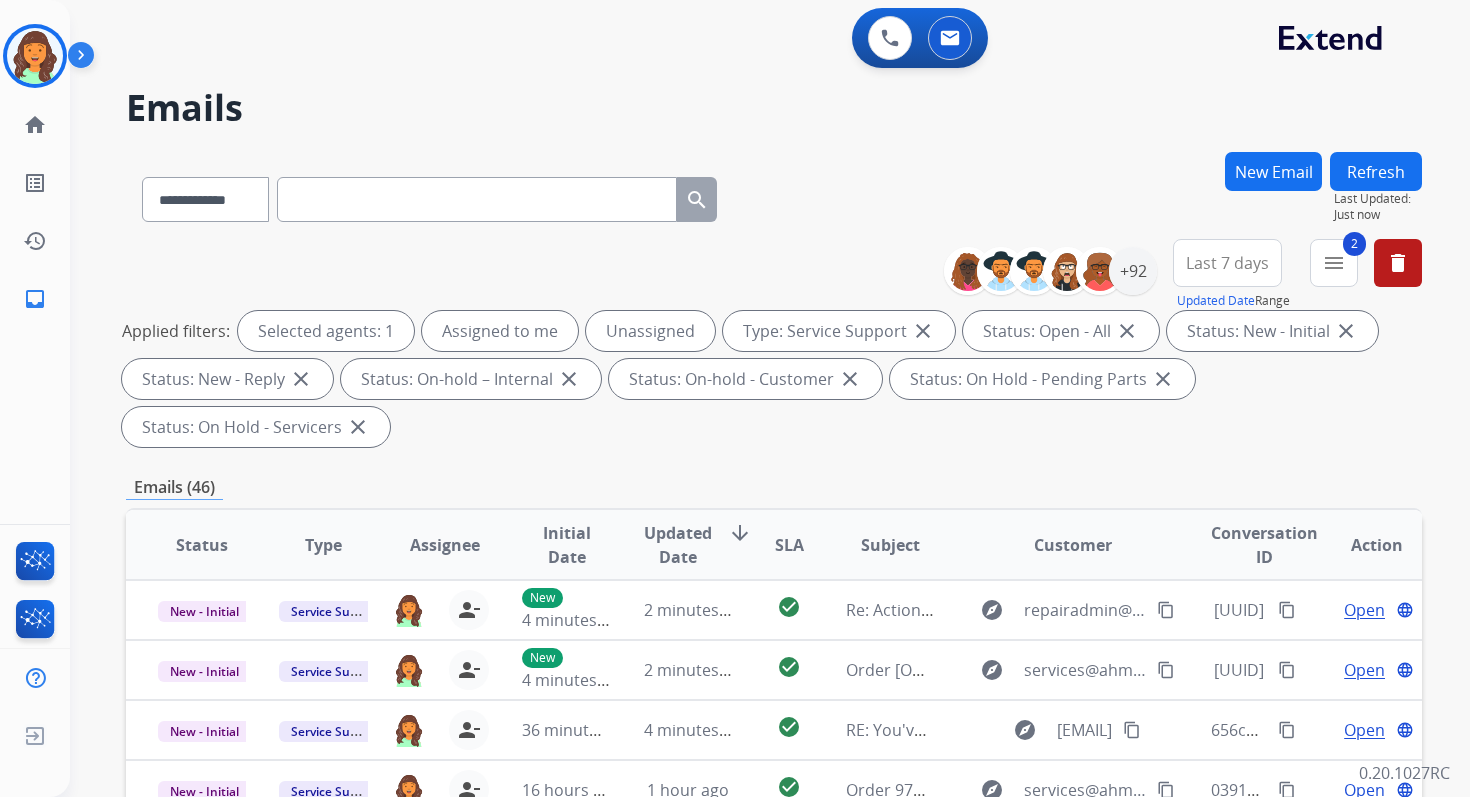 click on "Emails (46)" at bounding box center (774, 487) 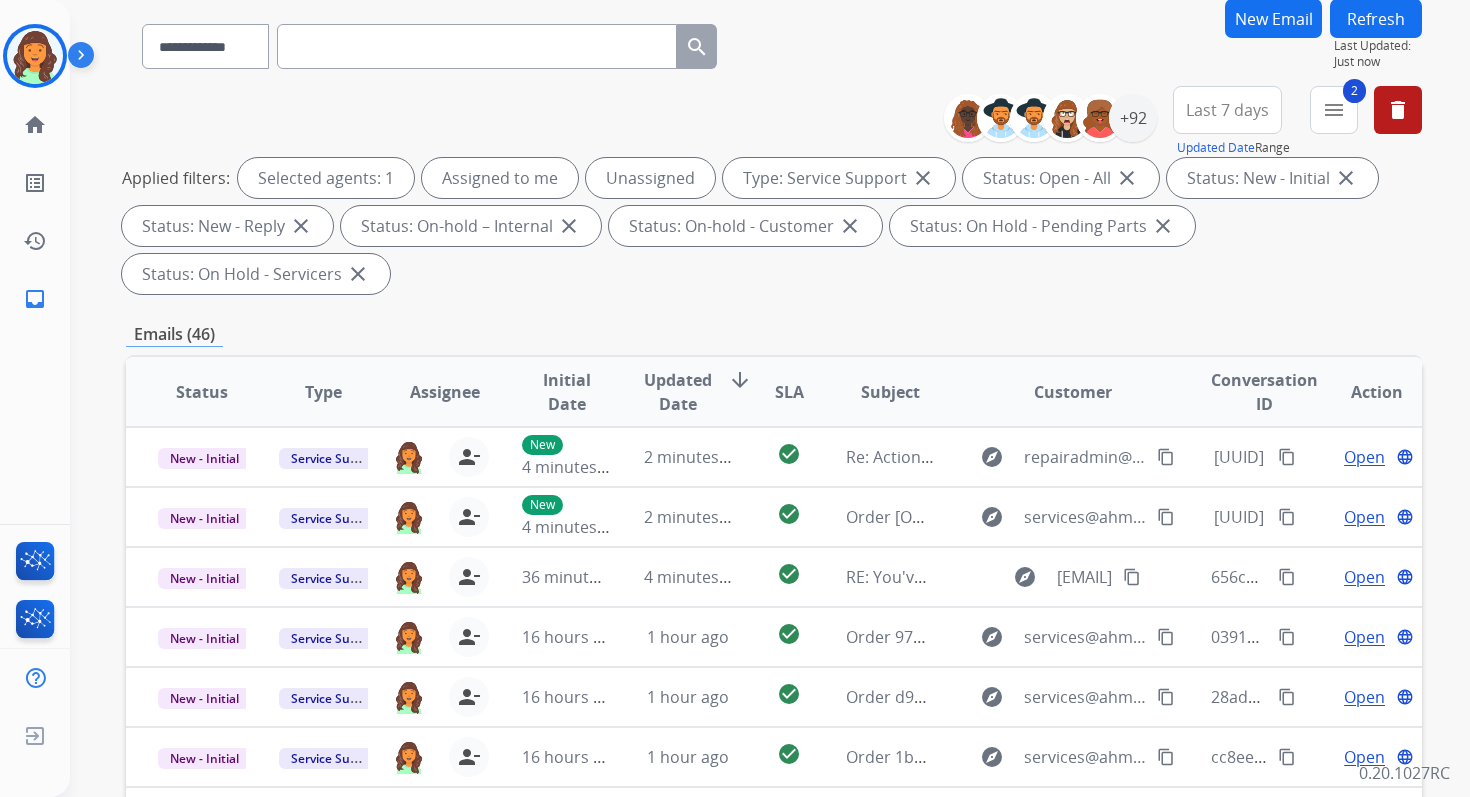 scroll, scrollTop: 485, scrollLeft: 0, axis: vertical 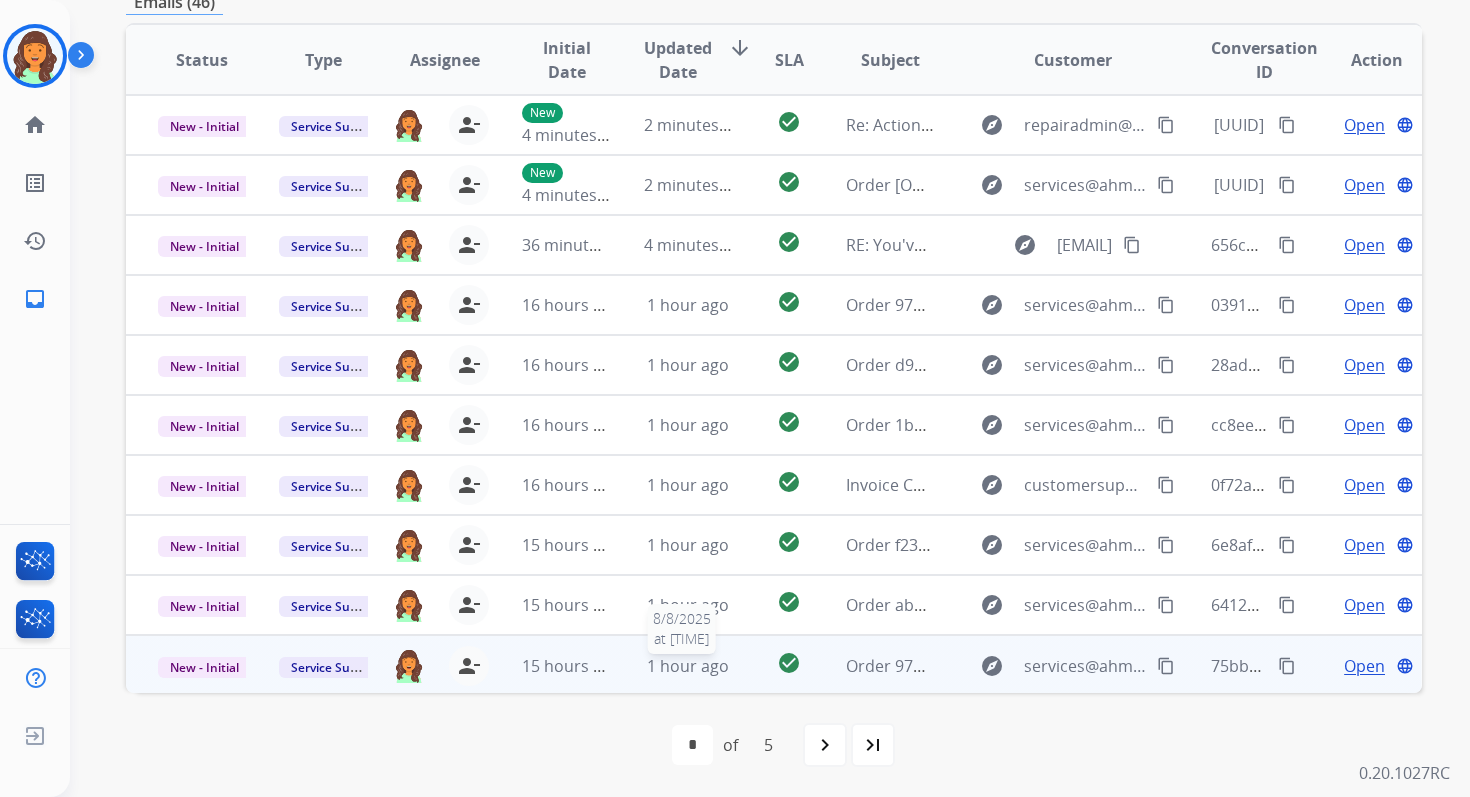 click on "1 hour ago" at bounding box center [688, 666] 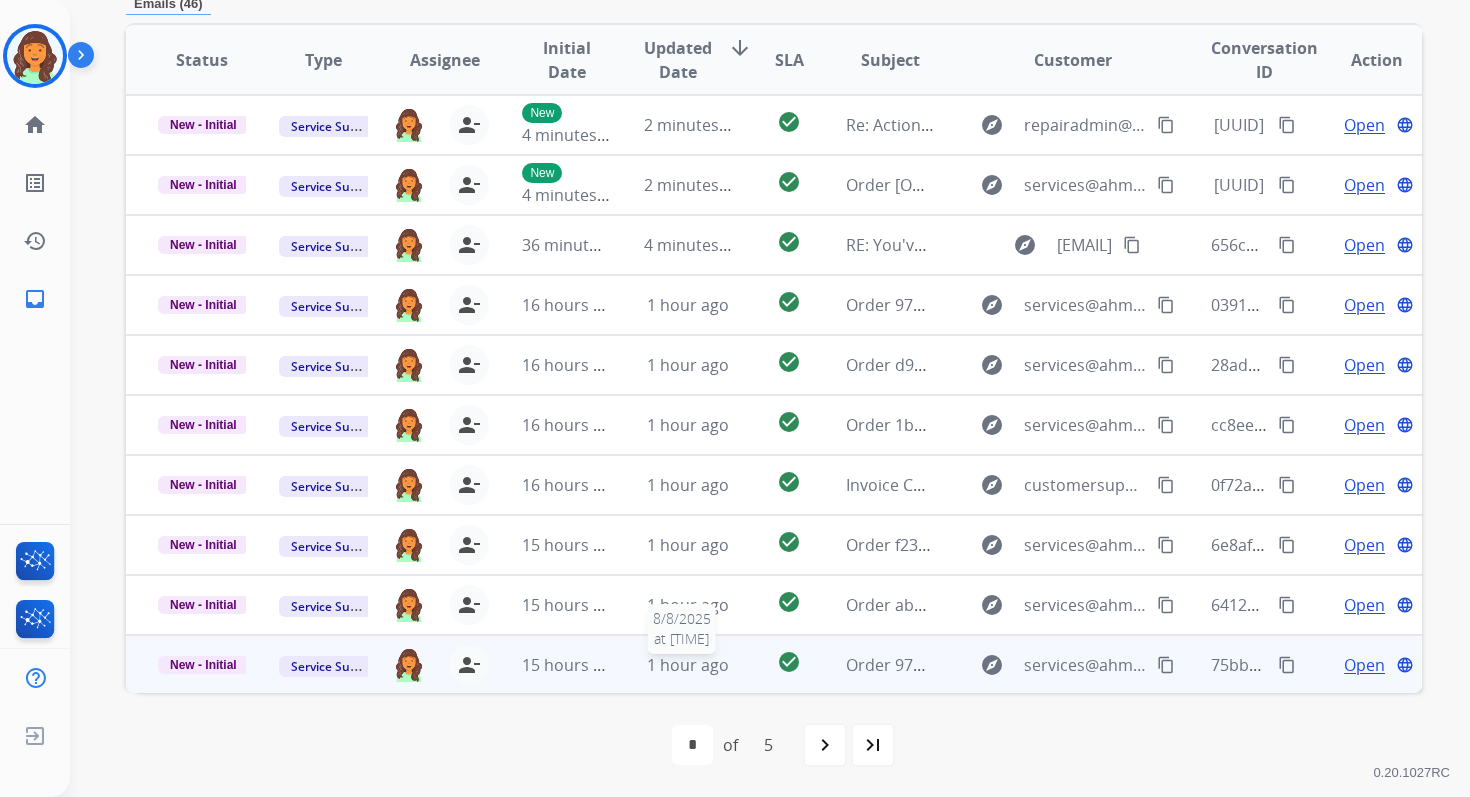 scroll, scrollTop: 480, scrollLeft: 0, axis: vertical 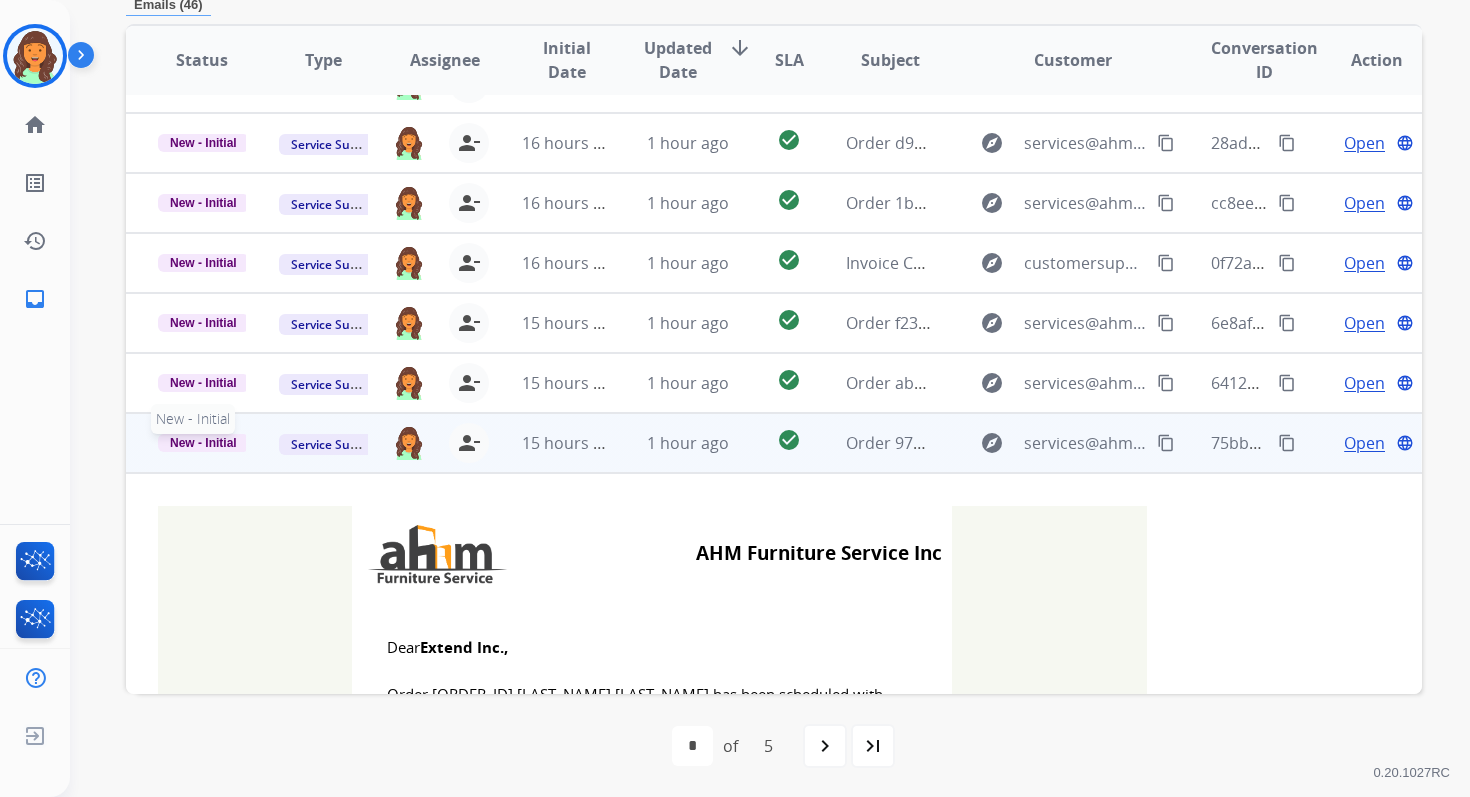 click on "New - Initial" at bounding box center (203, 443) 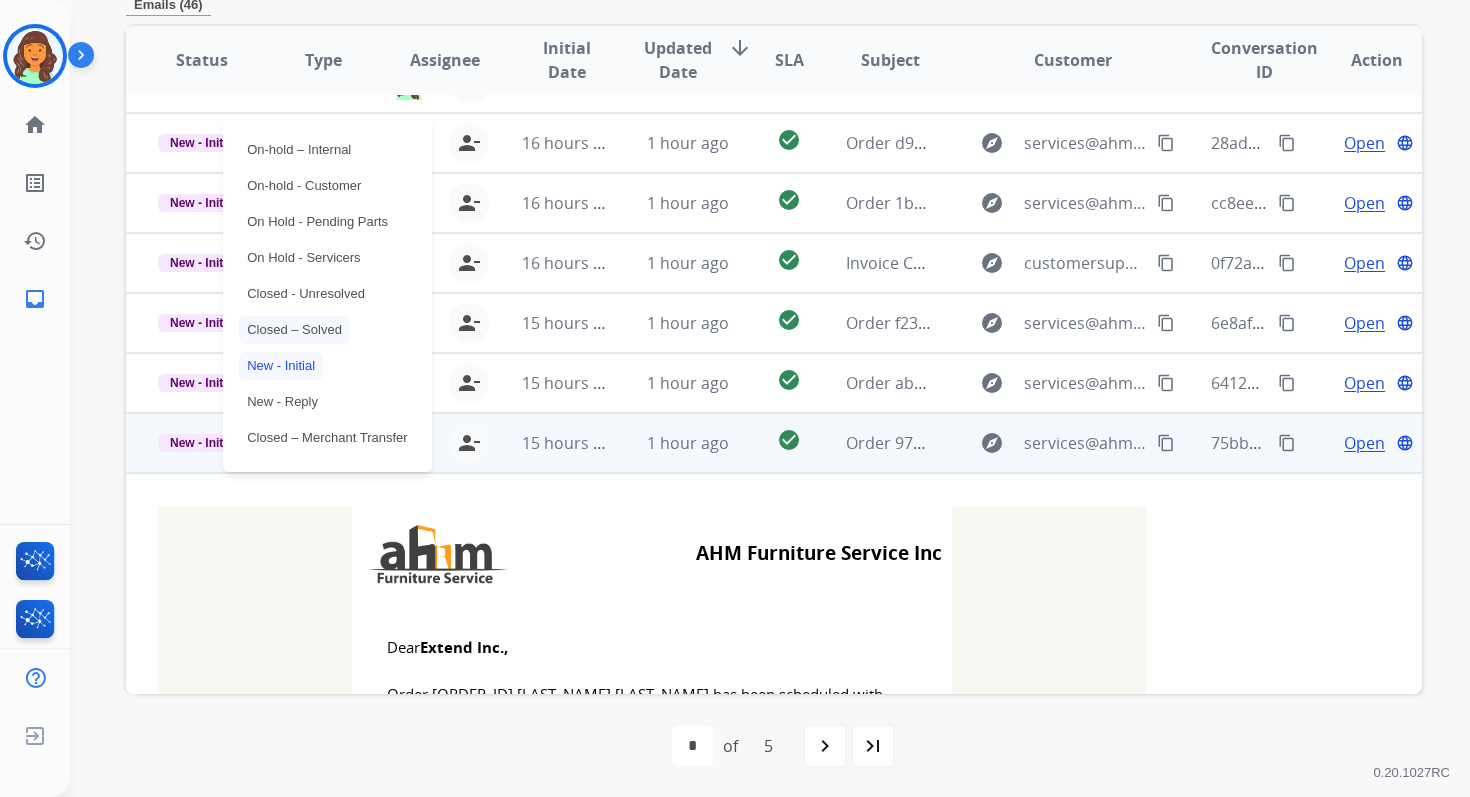 click on "Closed – Solved" at bounding box center (294, 330) 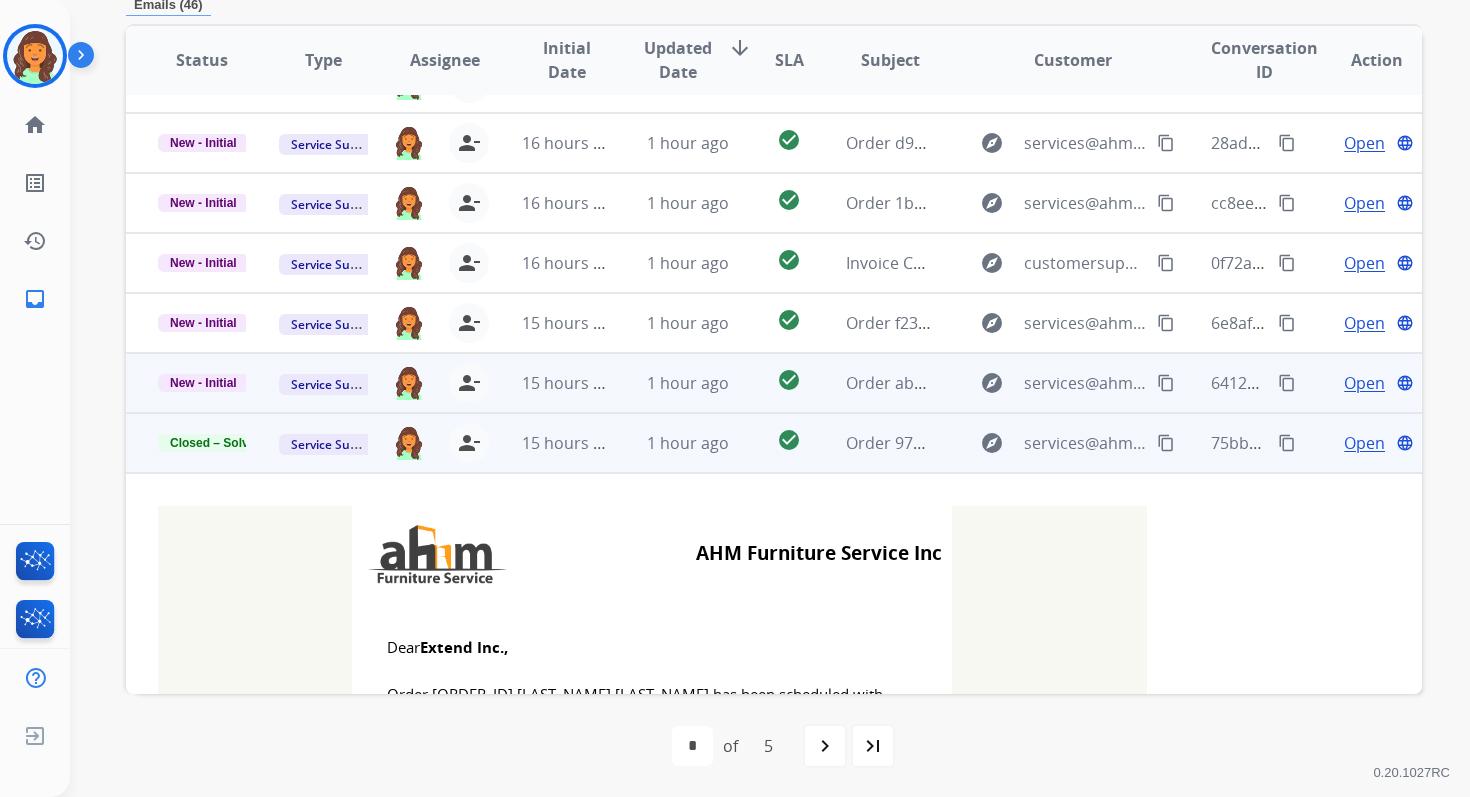 click on "1 hour ago" at bounding box center (672, 383) 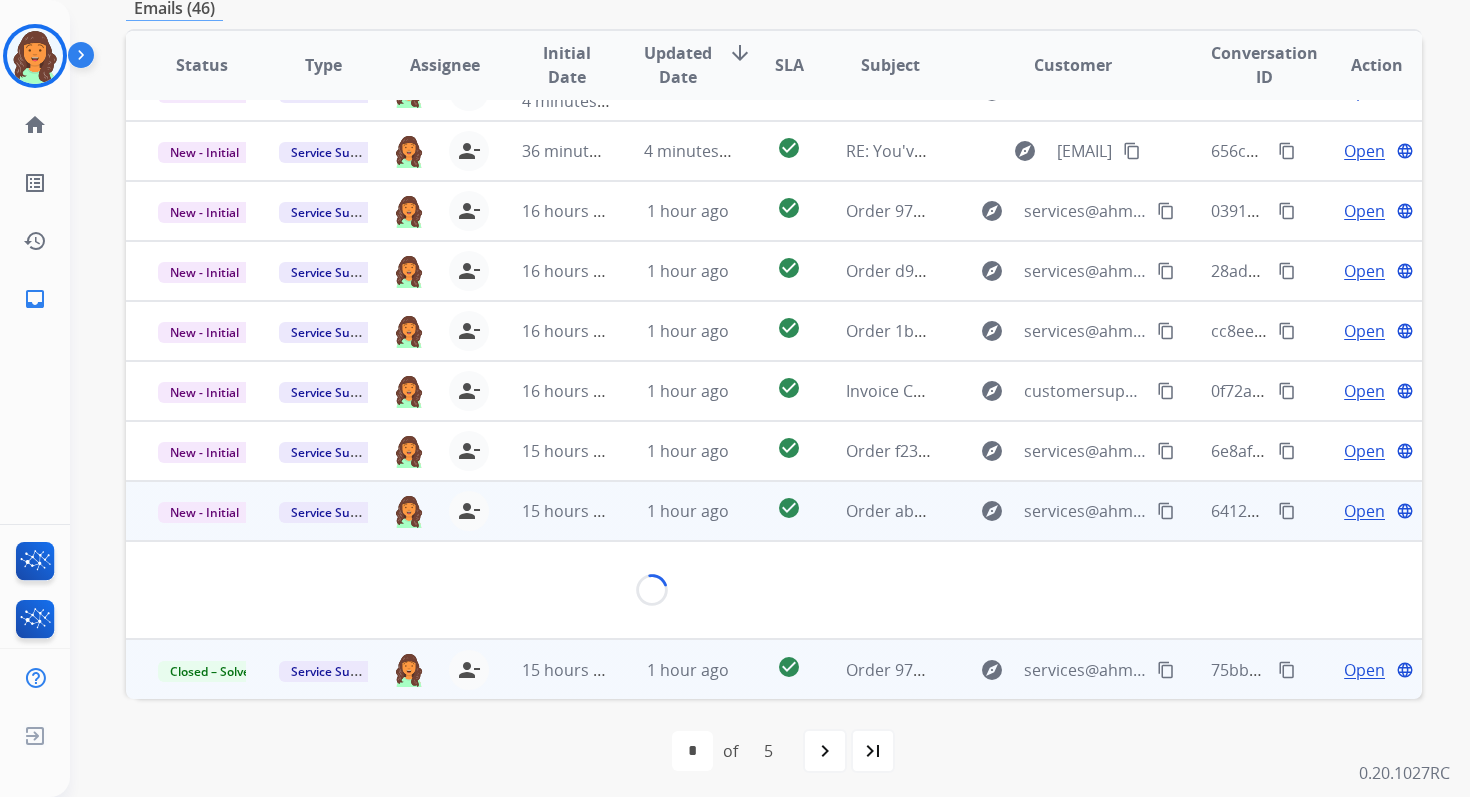 scroll, scrollTop: 480, scrollLeft: 0, axis: vertical 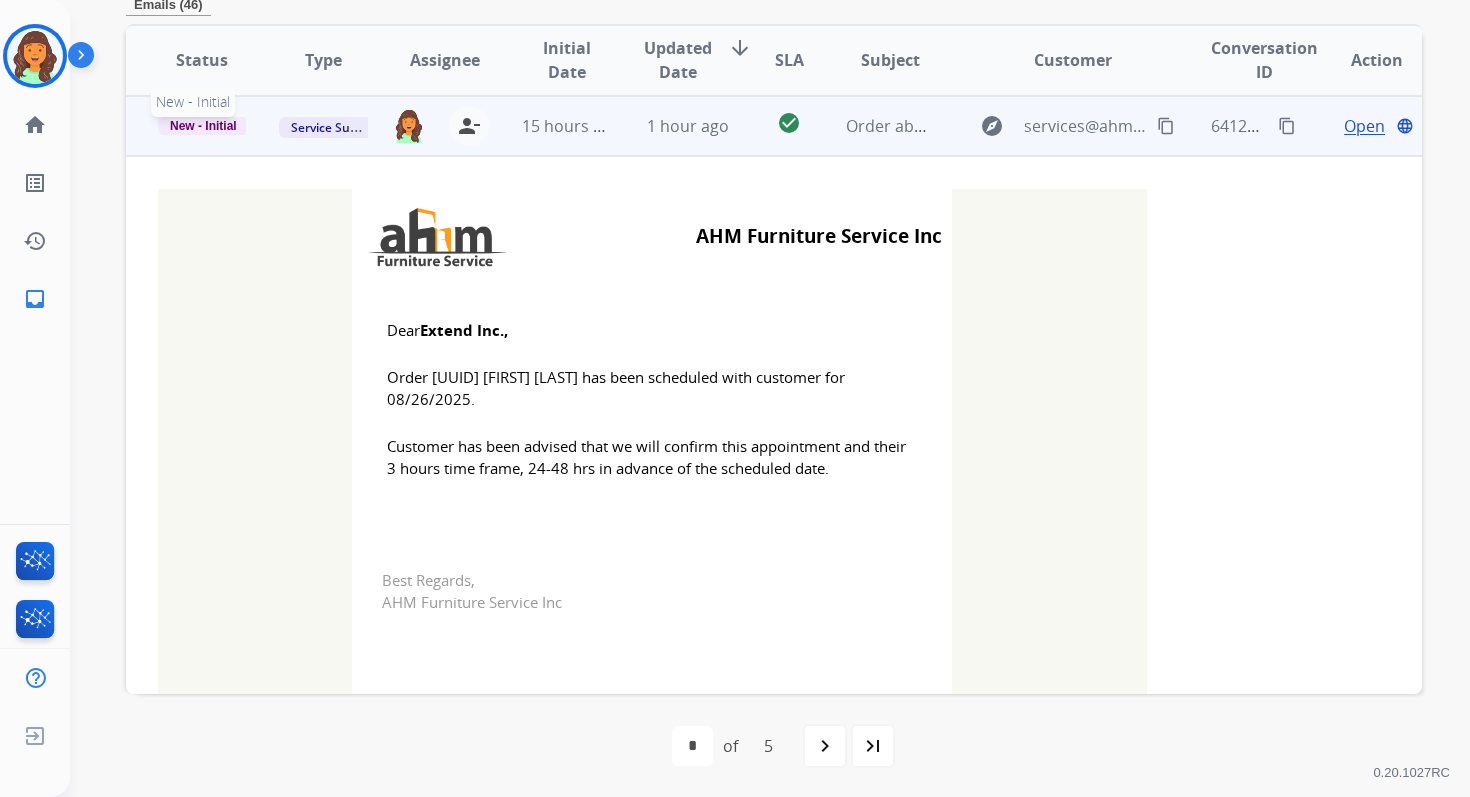 click on "New - Initial" at bounding box center [203, 126] 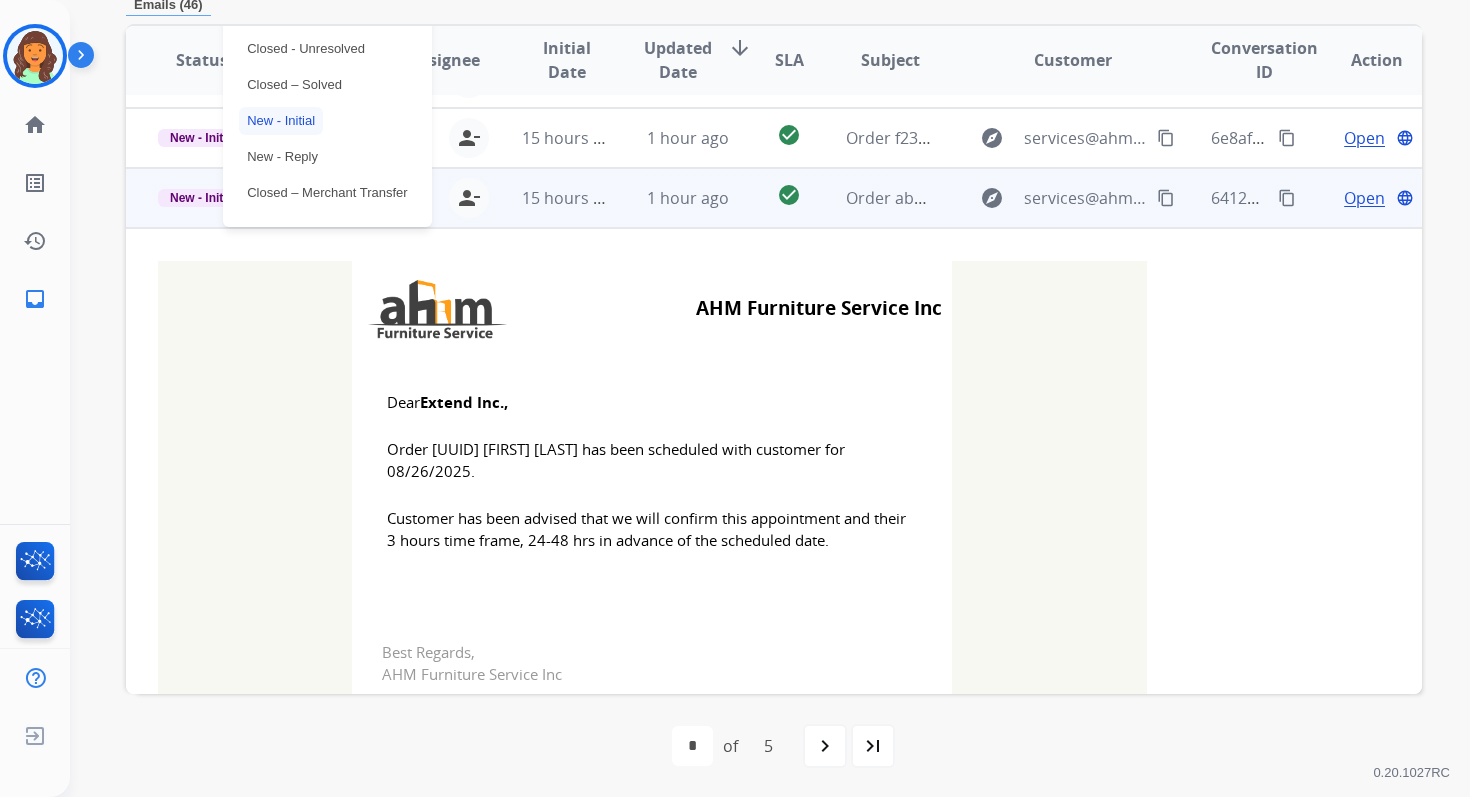 scroll, scrollTop: 400, scrollLeft: 0, axis: vertical 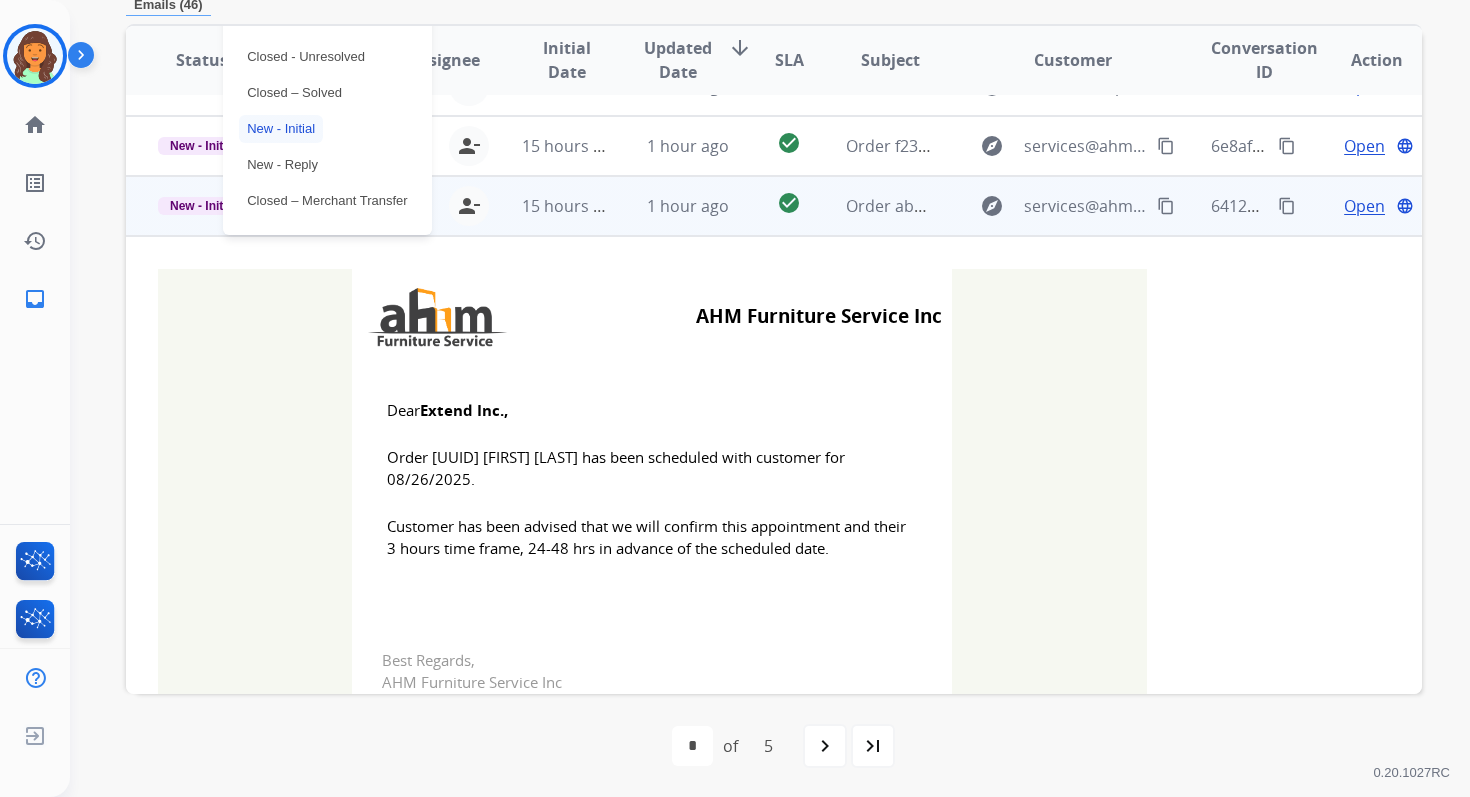 click on "Closed – Solved" at bounding box center [294, 93] 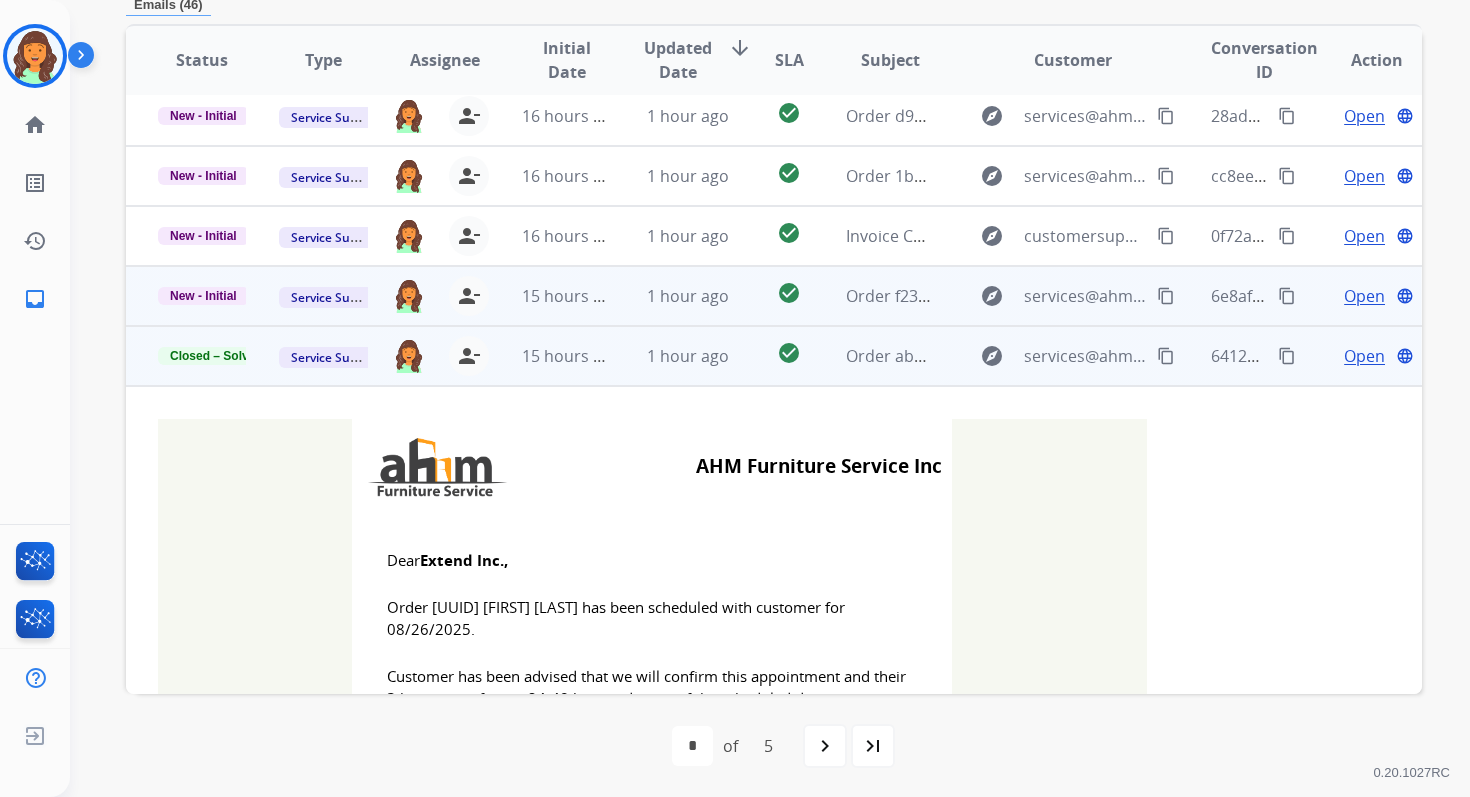 click on "1 hour ago" at bounding box center (672, 296) 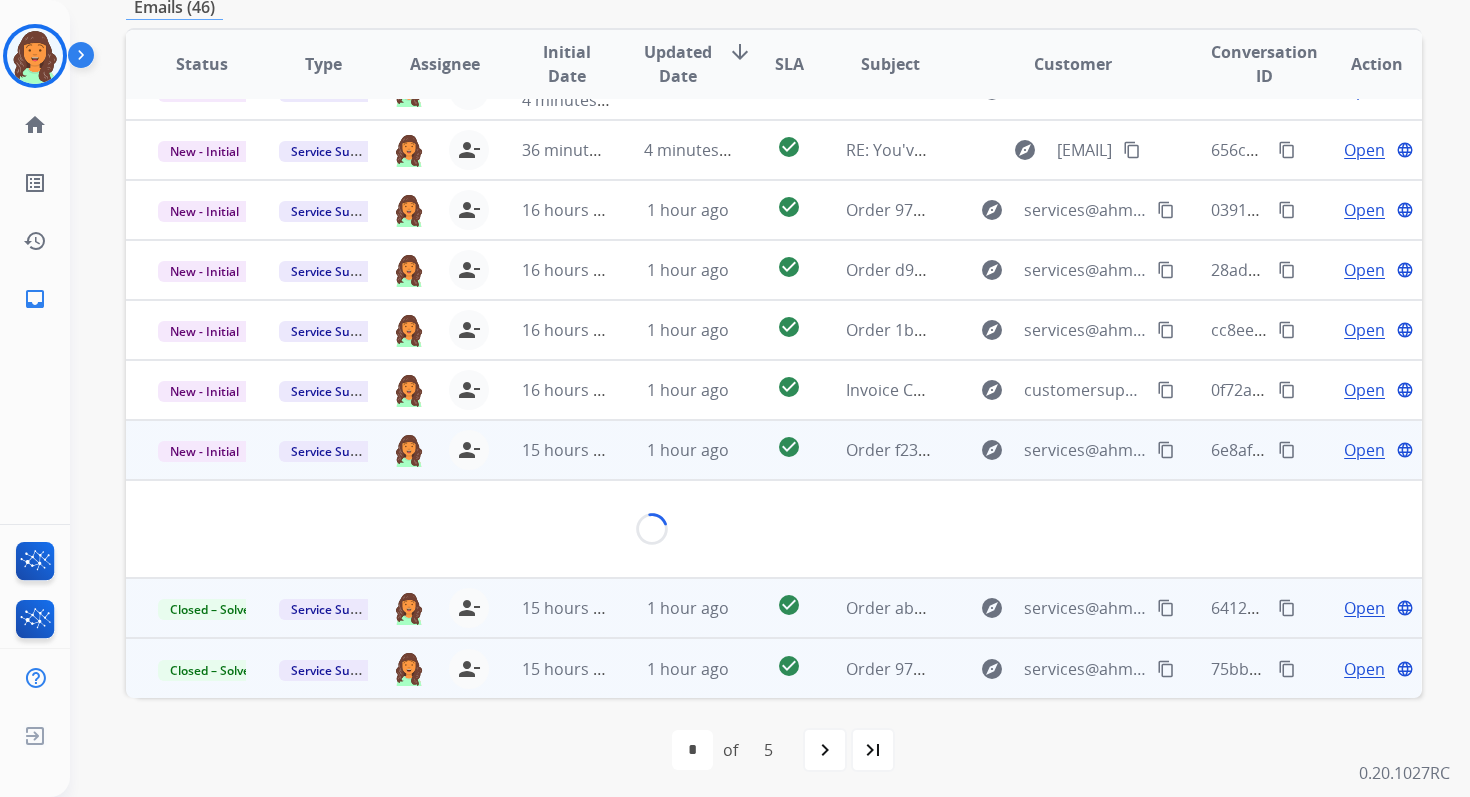 scroll, scrollTop: 100, scrollLeft: 0, axis: vertical 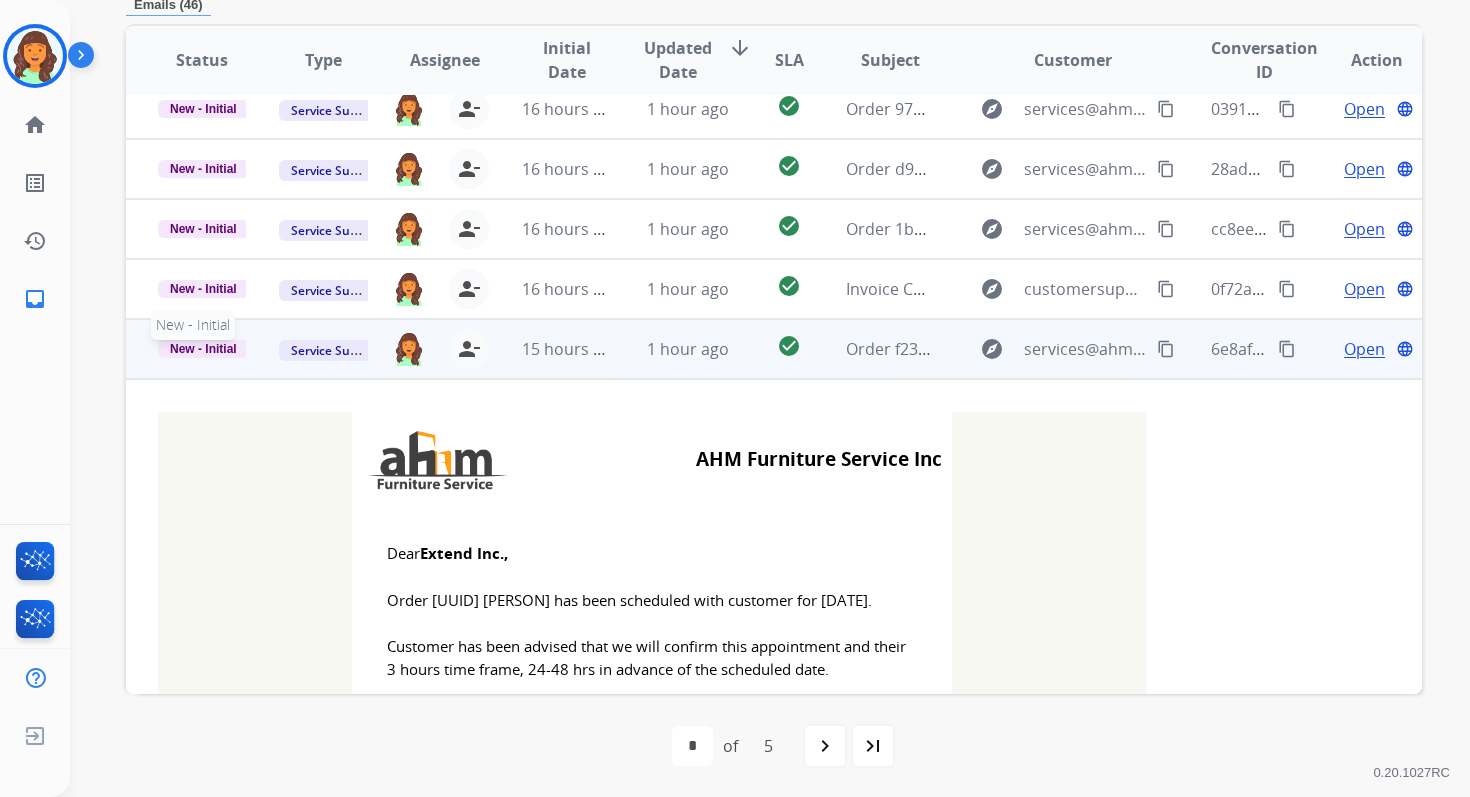 click on "New - Initial" at bounding box center [203, 349] 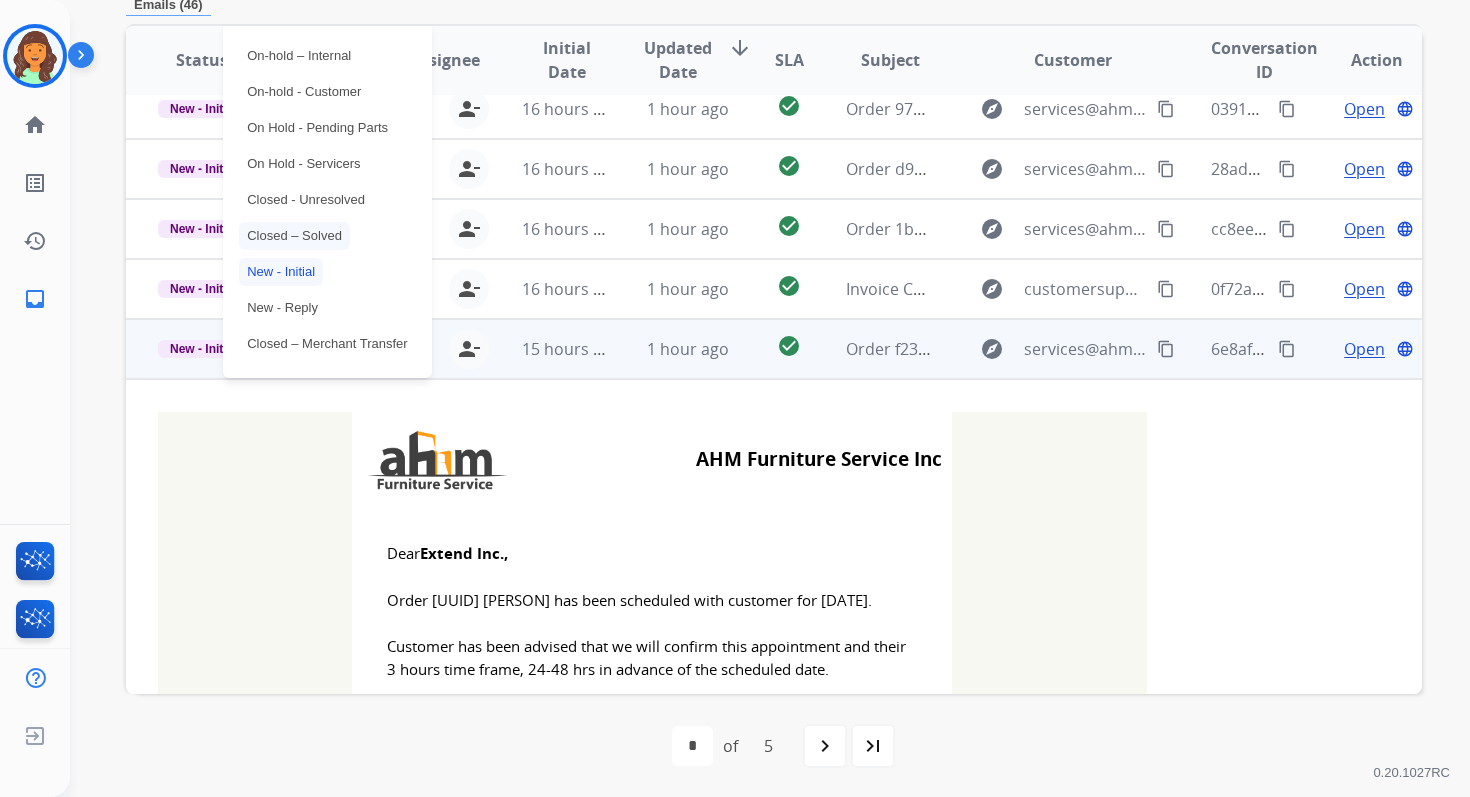 click on "Closed – Solved" at bounding box center [294, 236] 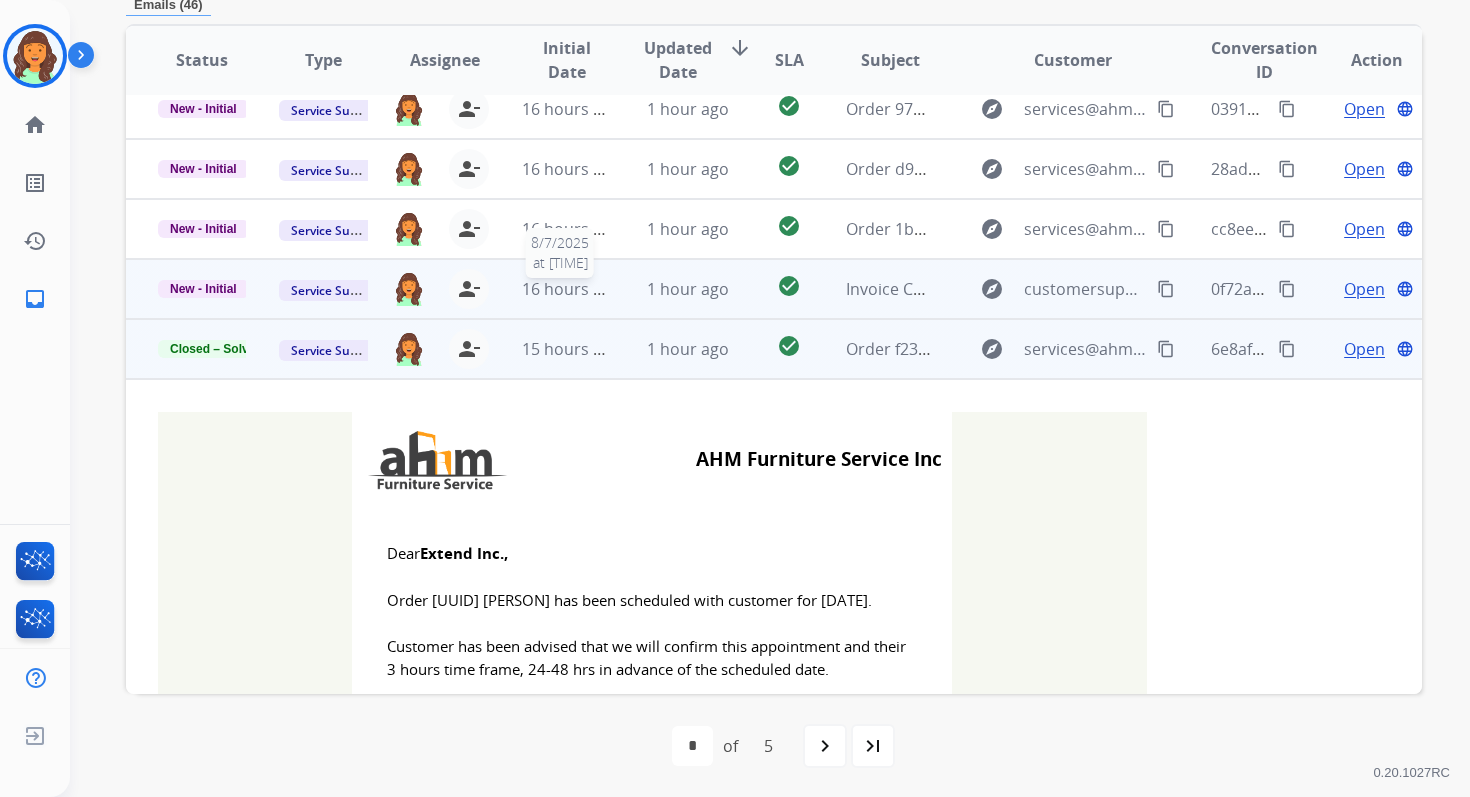 click on "1 hour ago" at bounding box center (672, 289) 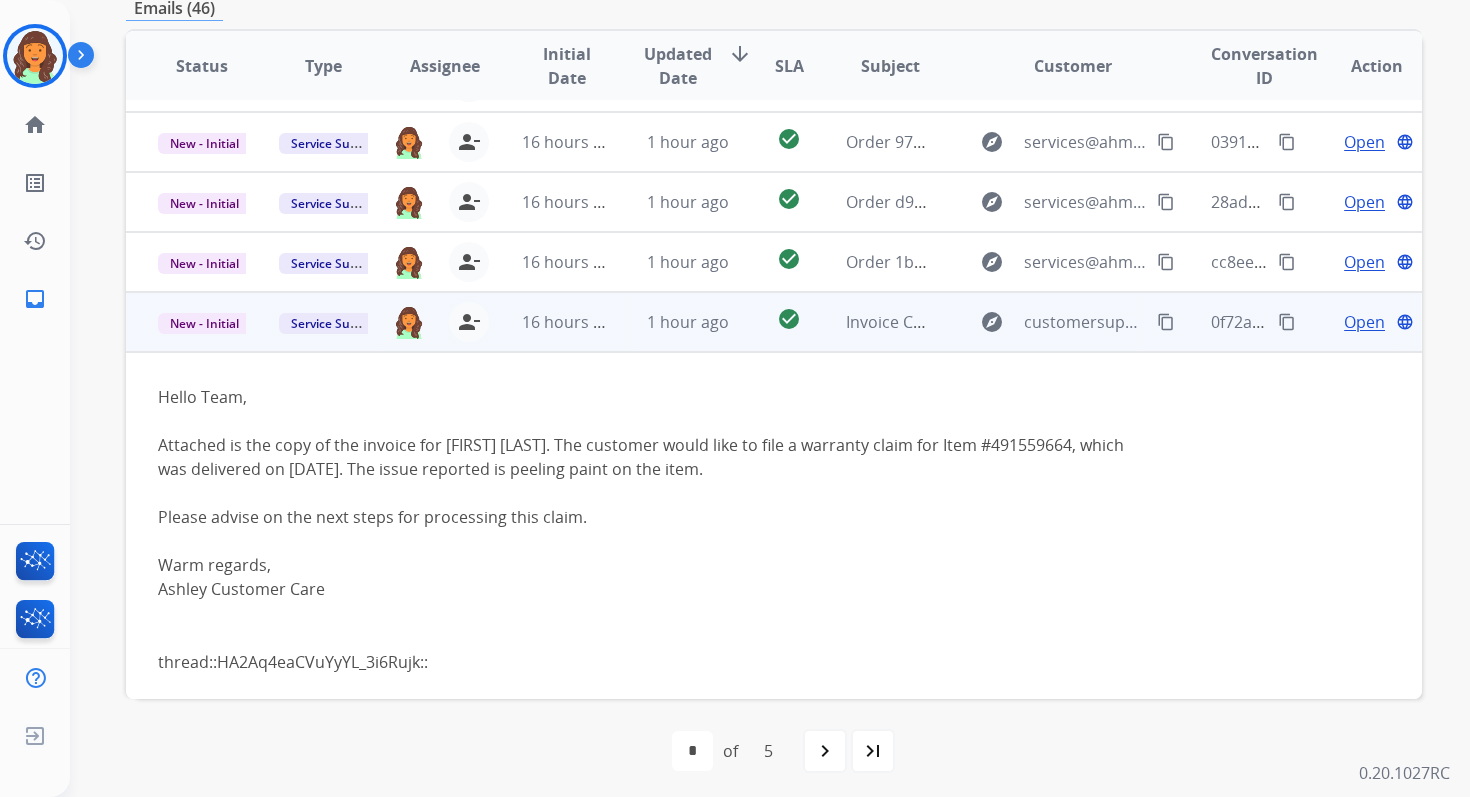 scroll, scrollTop: 167, scrollLeft: 0, axis: vertical 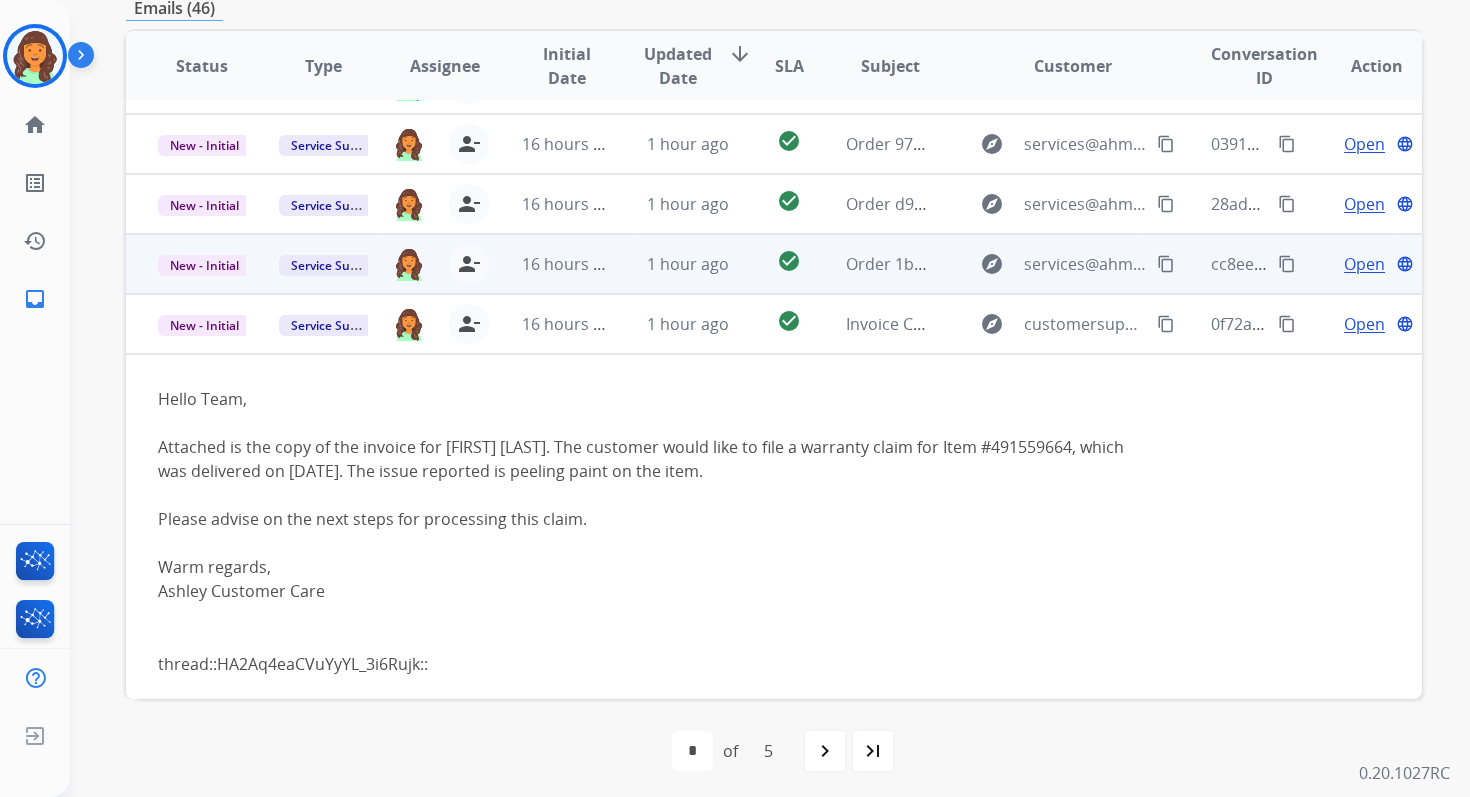 click on "1 hour ago" at bounding box center [672, 264] 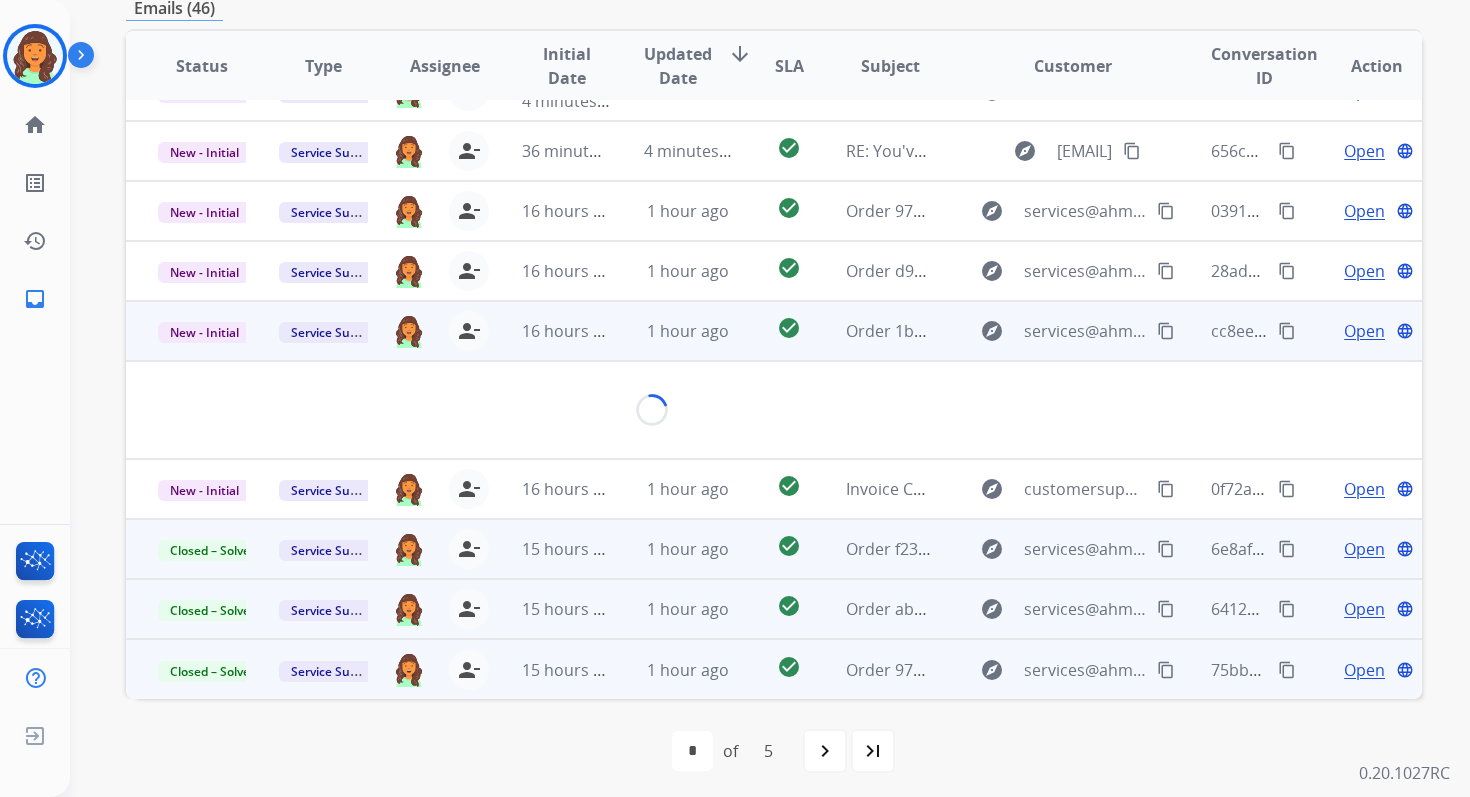 scroll, scrollTop: 100, scrollLeft: 0, axis: vertical 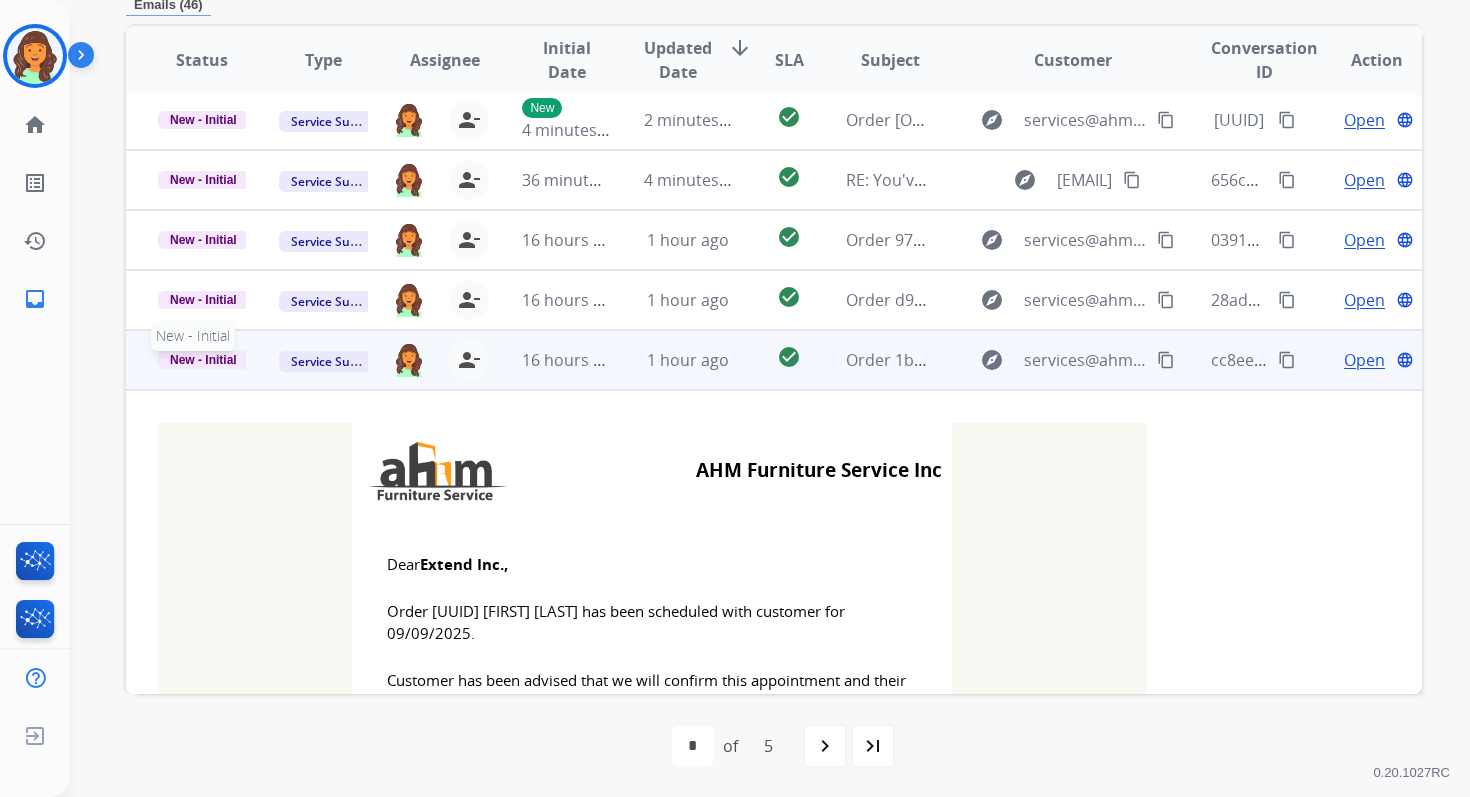 click on "New - Initial" at bounding box center (203, 360) 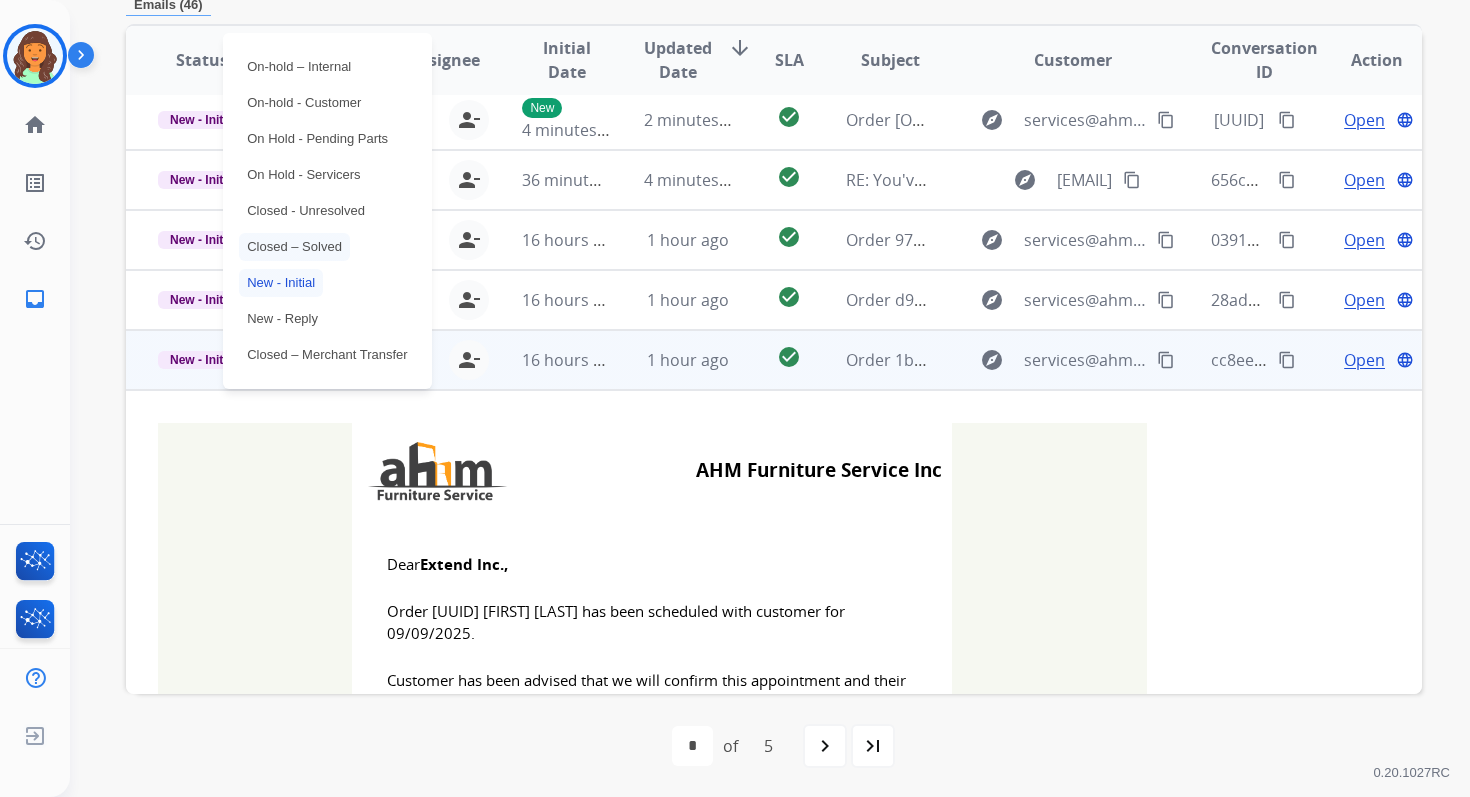 click on "Closed – Solved" at bounding box center (294, 247) 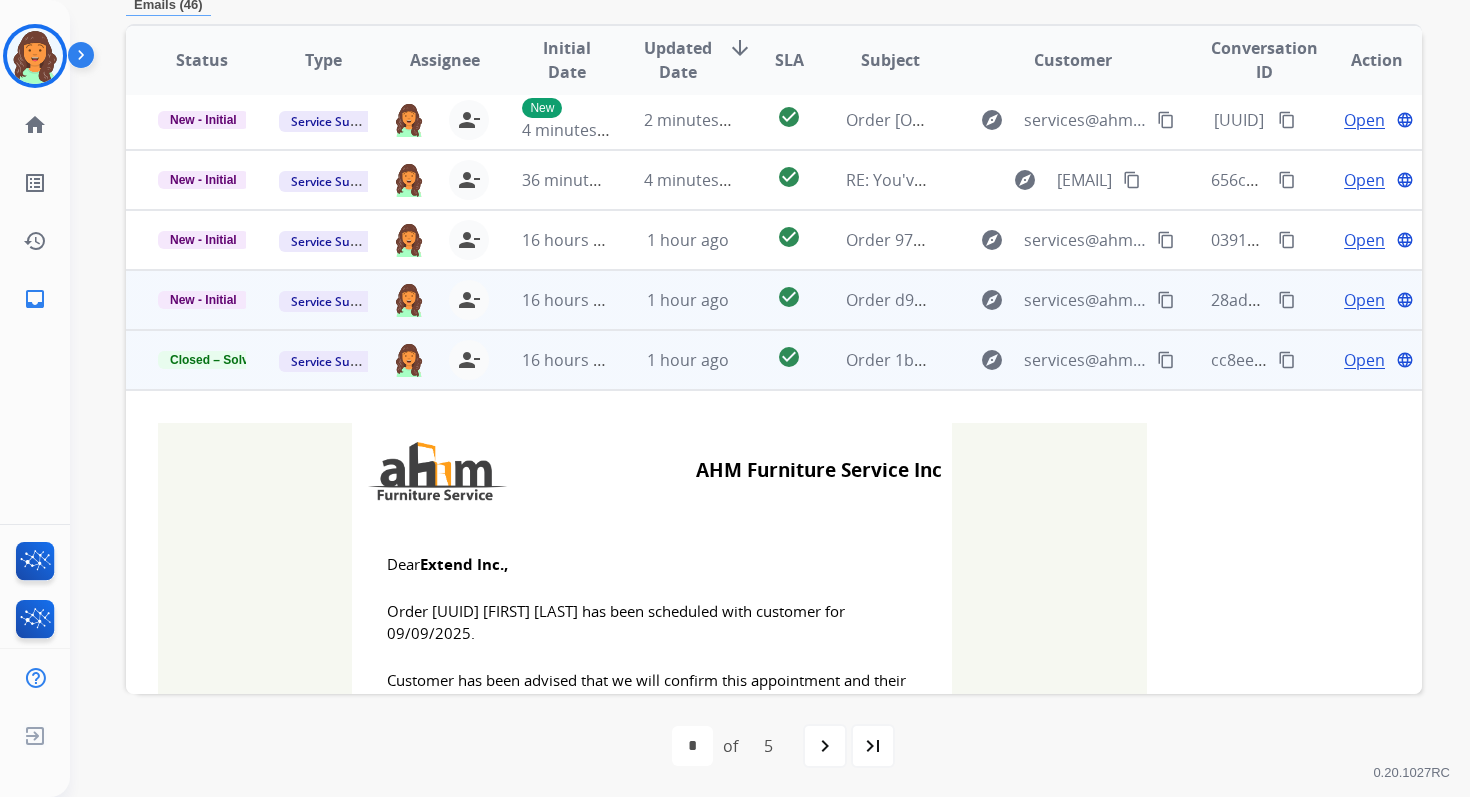 click on "1 hour ago" at bounding box center [672, 300] 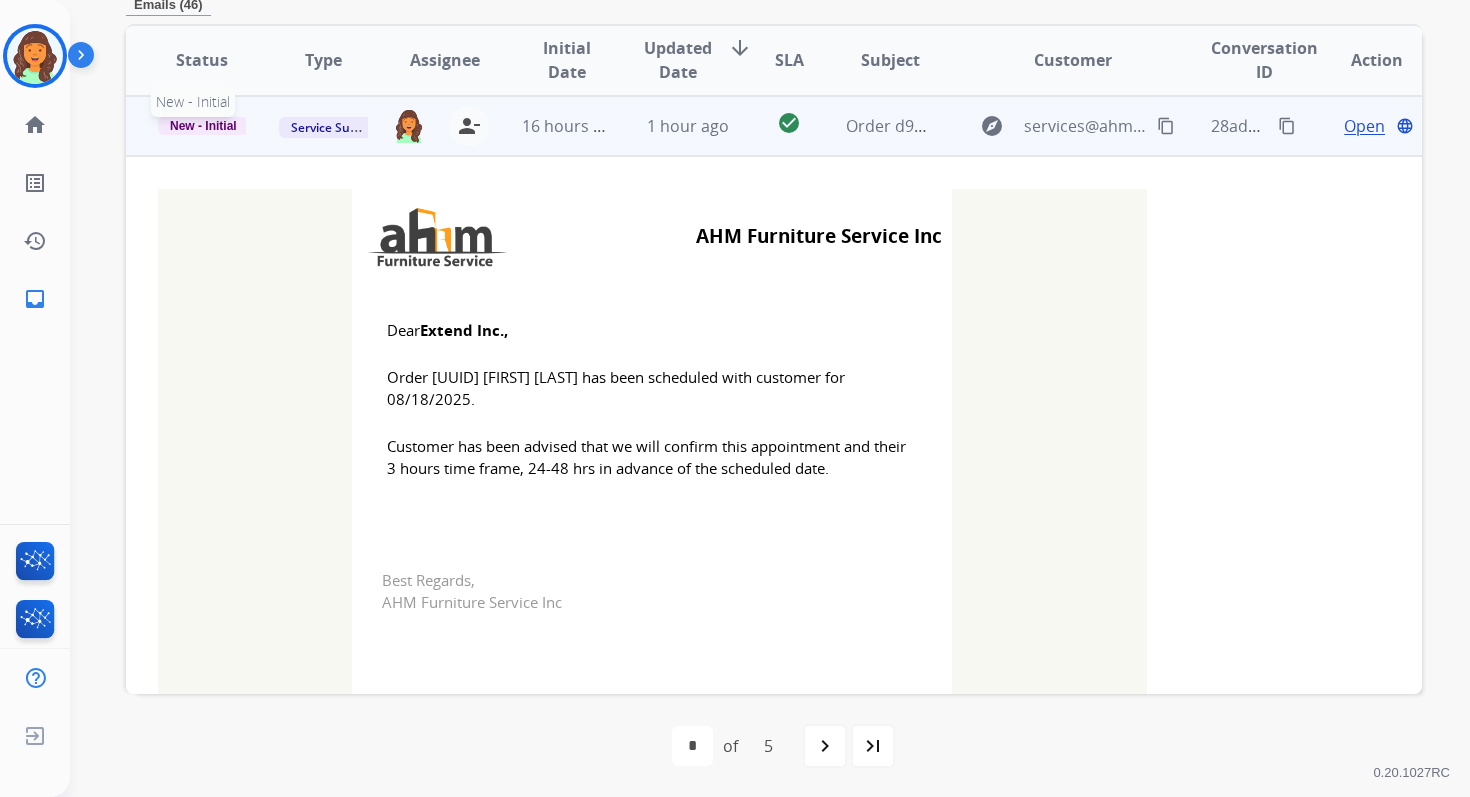 click on "New - Initial" at bounding box center [203, 126] 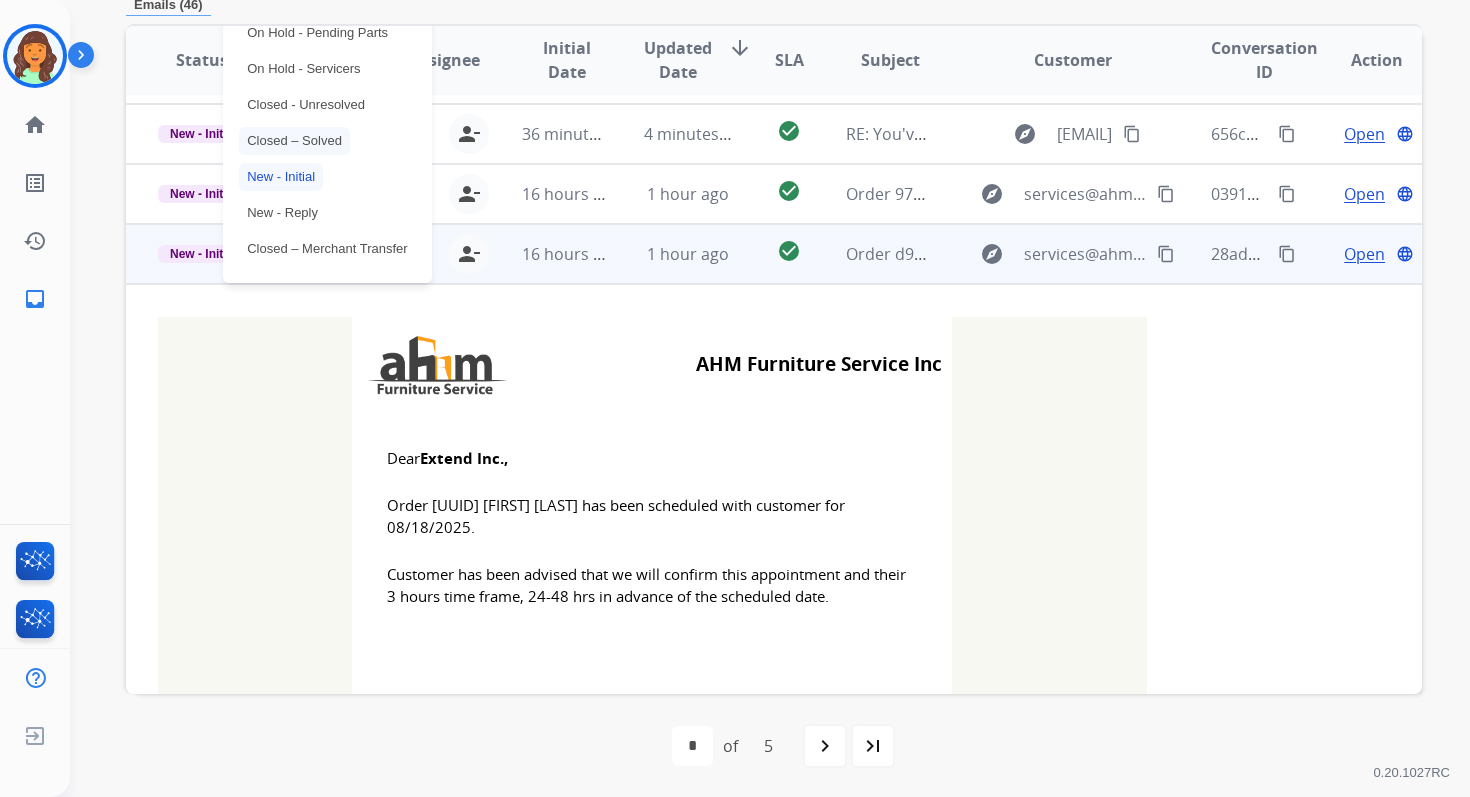 click on "Closed – Solved" at bounding box center (294, 141) 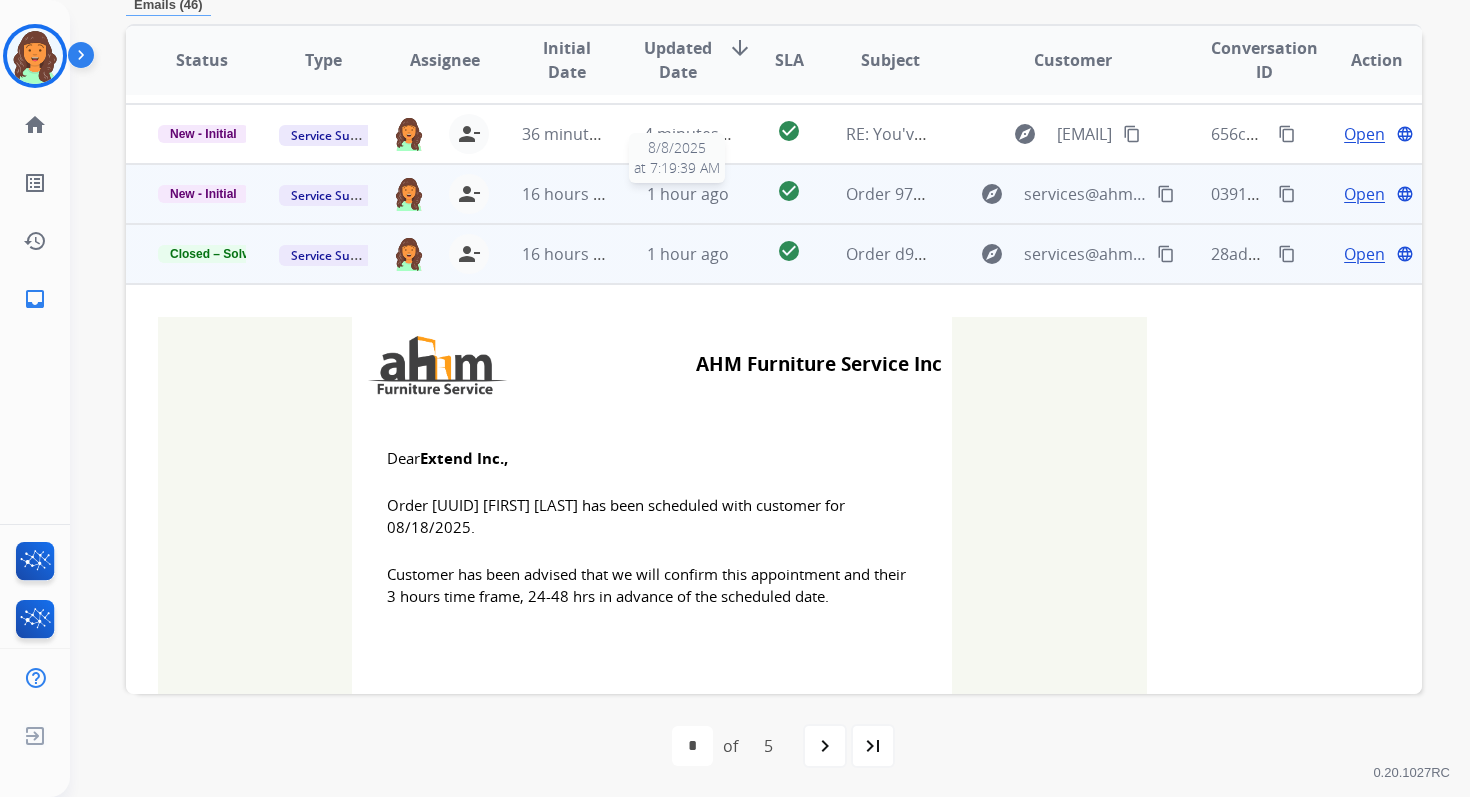 click on "1 hour ago" at bounding box center (688, 194) 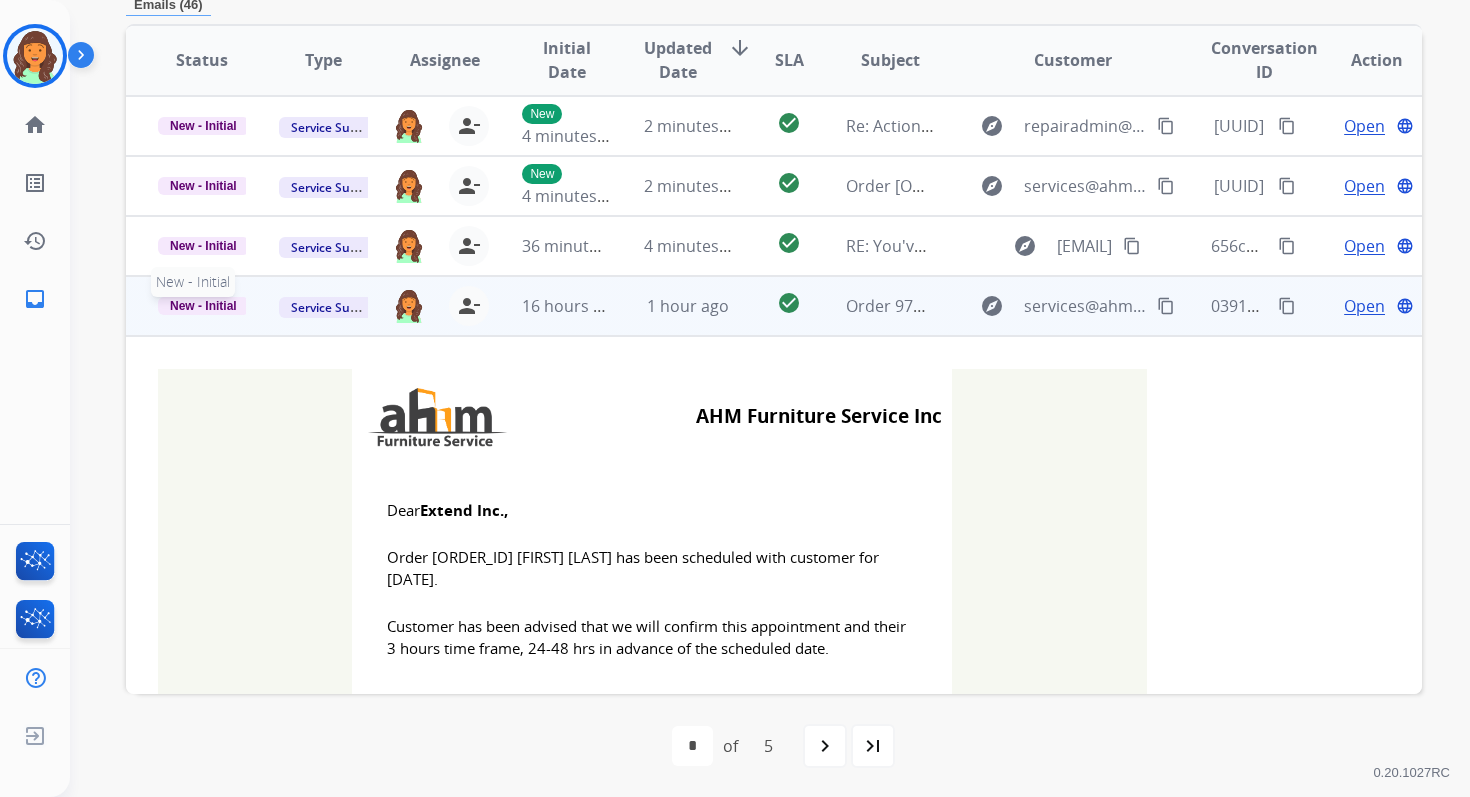 click on "New - Initial" at bounding box center (203, 306) 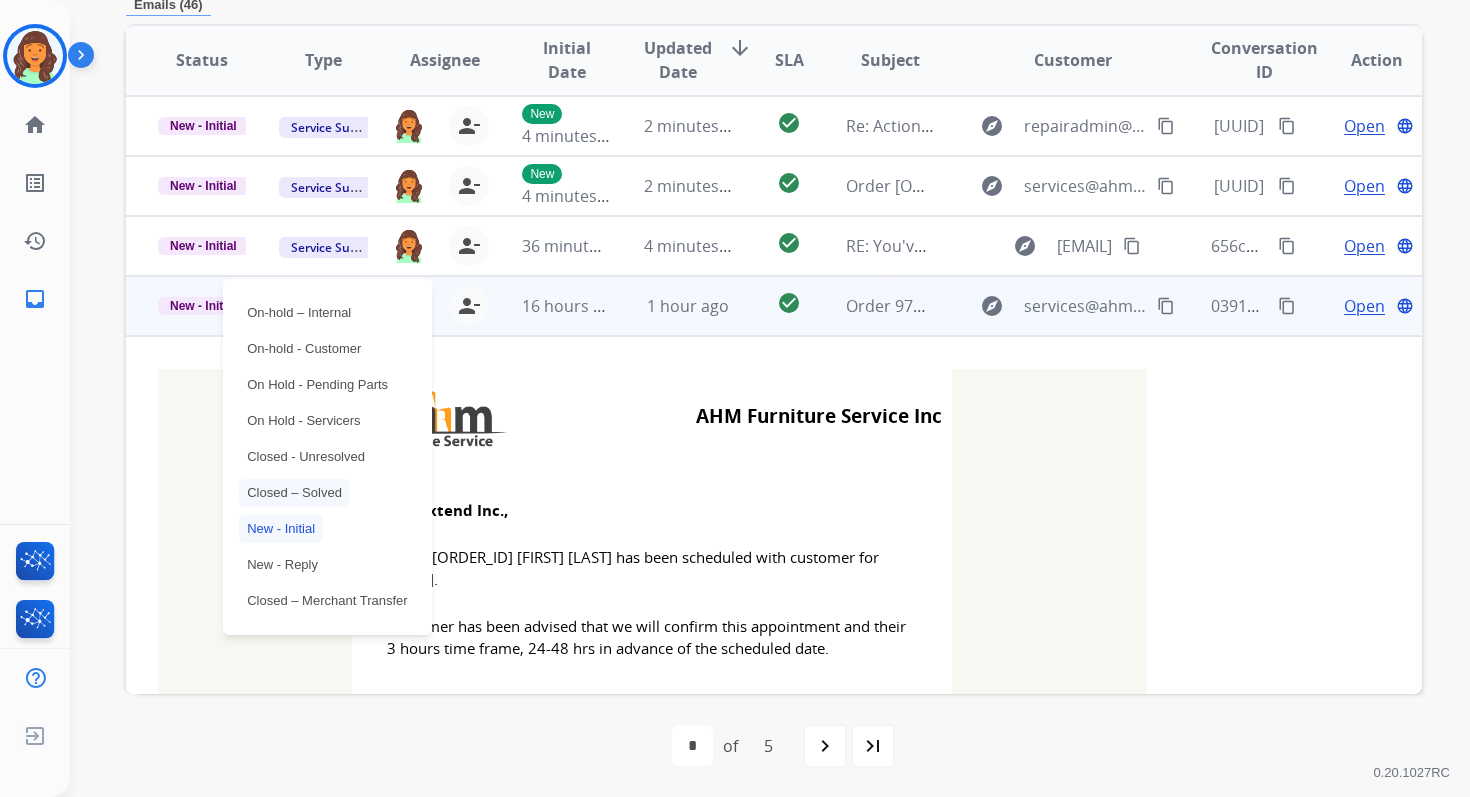 click on "Closed – Solved" at bounding box center [294, 493] 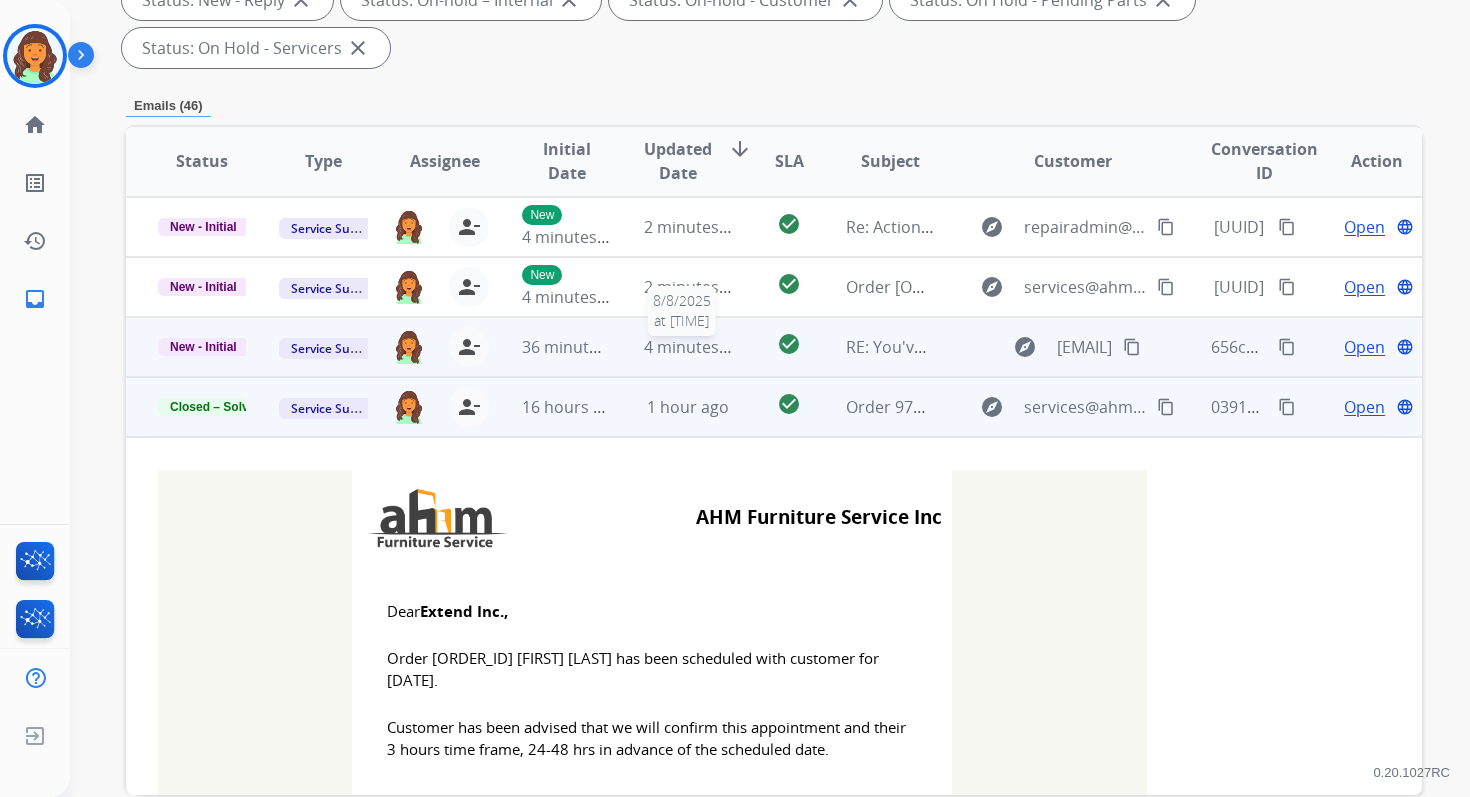 click on "4 minutes ago" at bounding box center [697, 347] 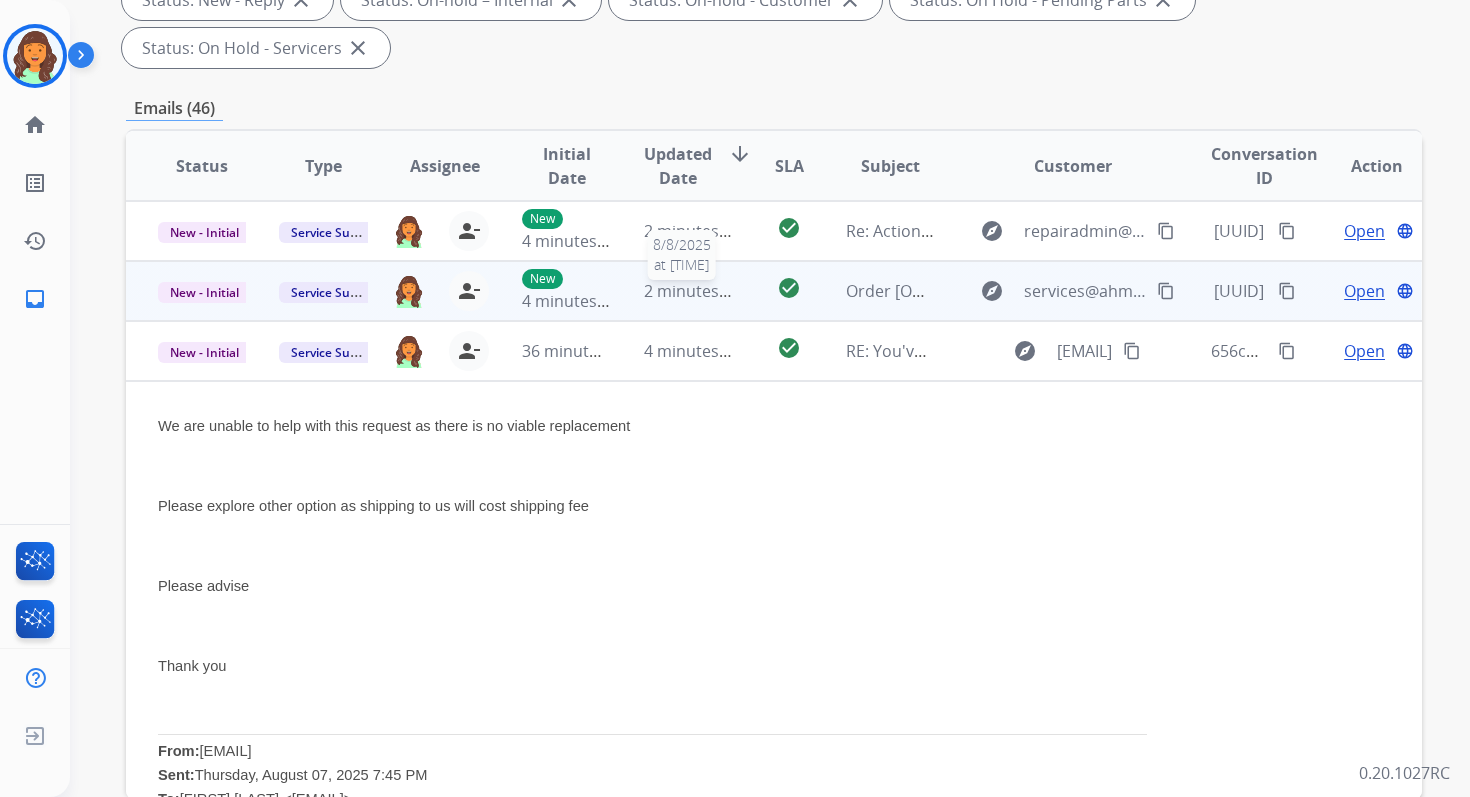 click on "2 minutes ago" at bounding box center [697, 291] 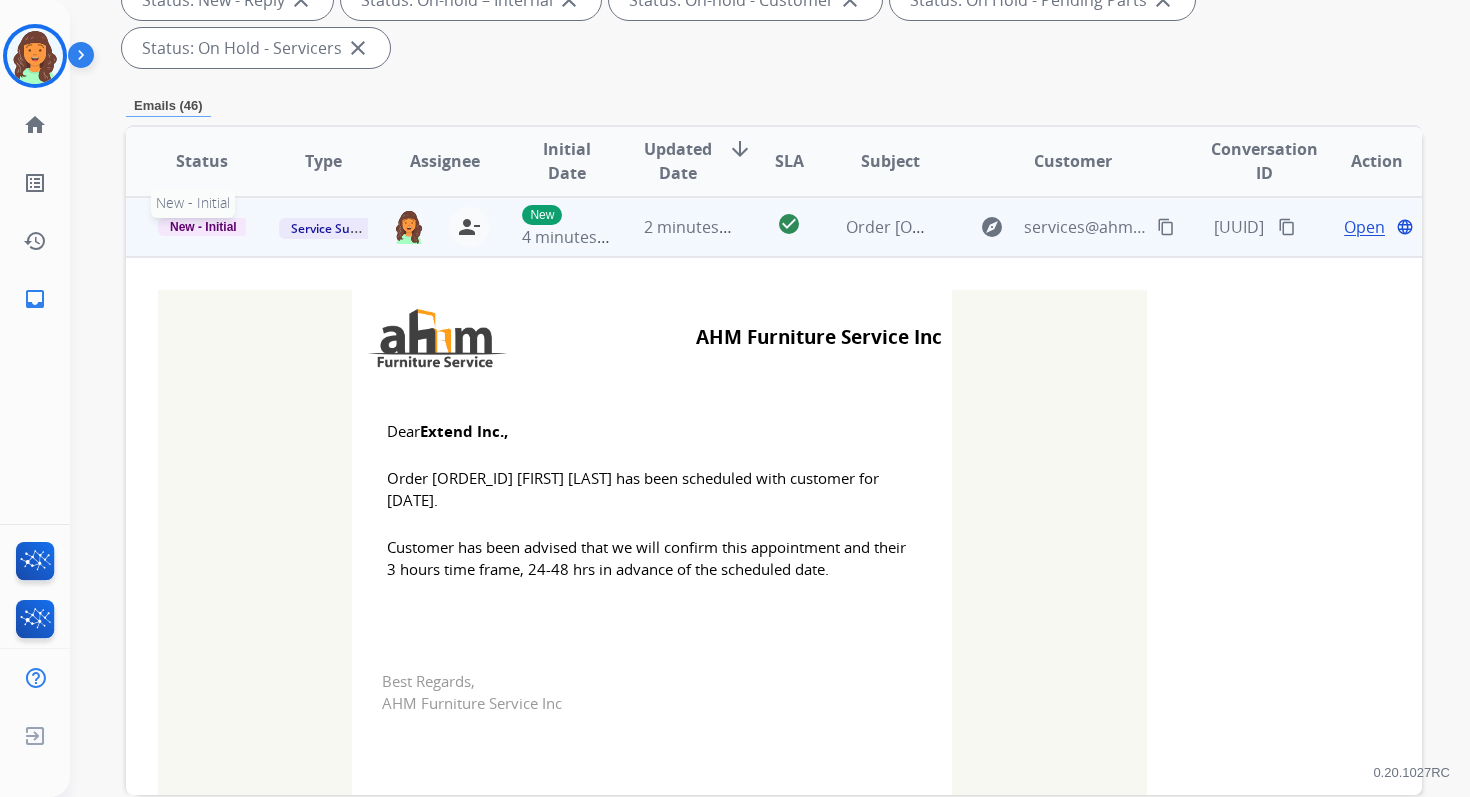 click on "New - Initial" at bounding box center (203, 227) 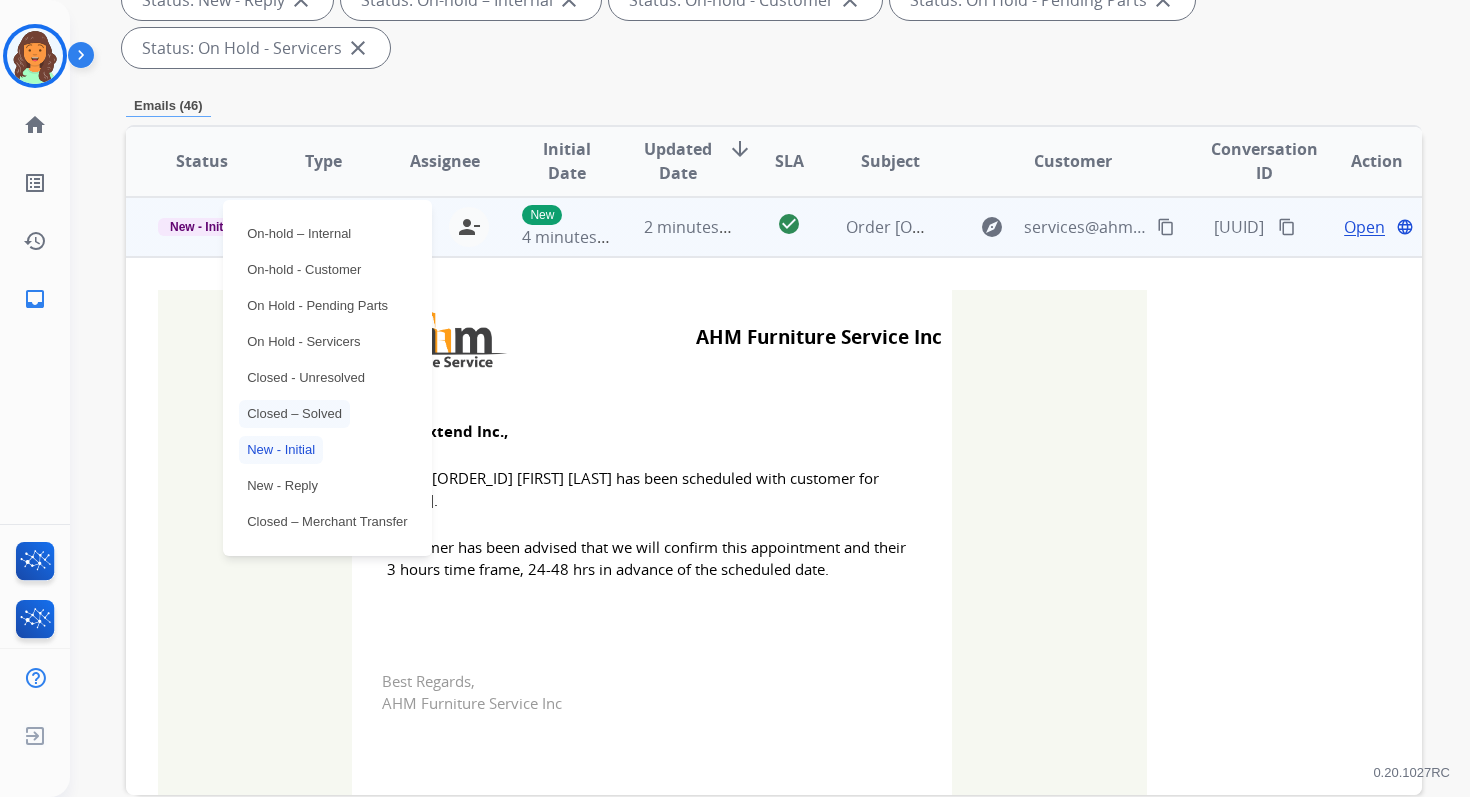 click on "Closed – Solved" at bounding box center [294, 414] 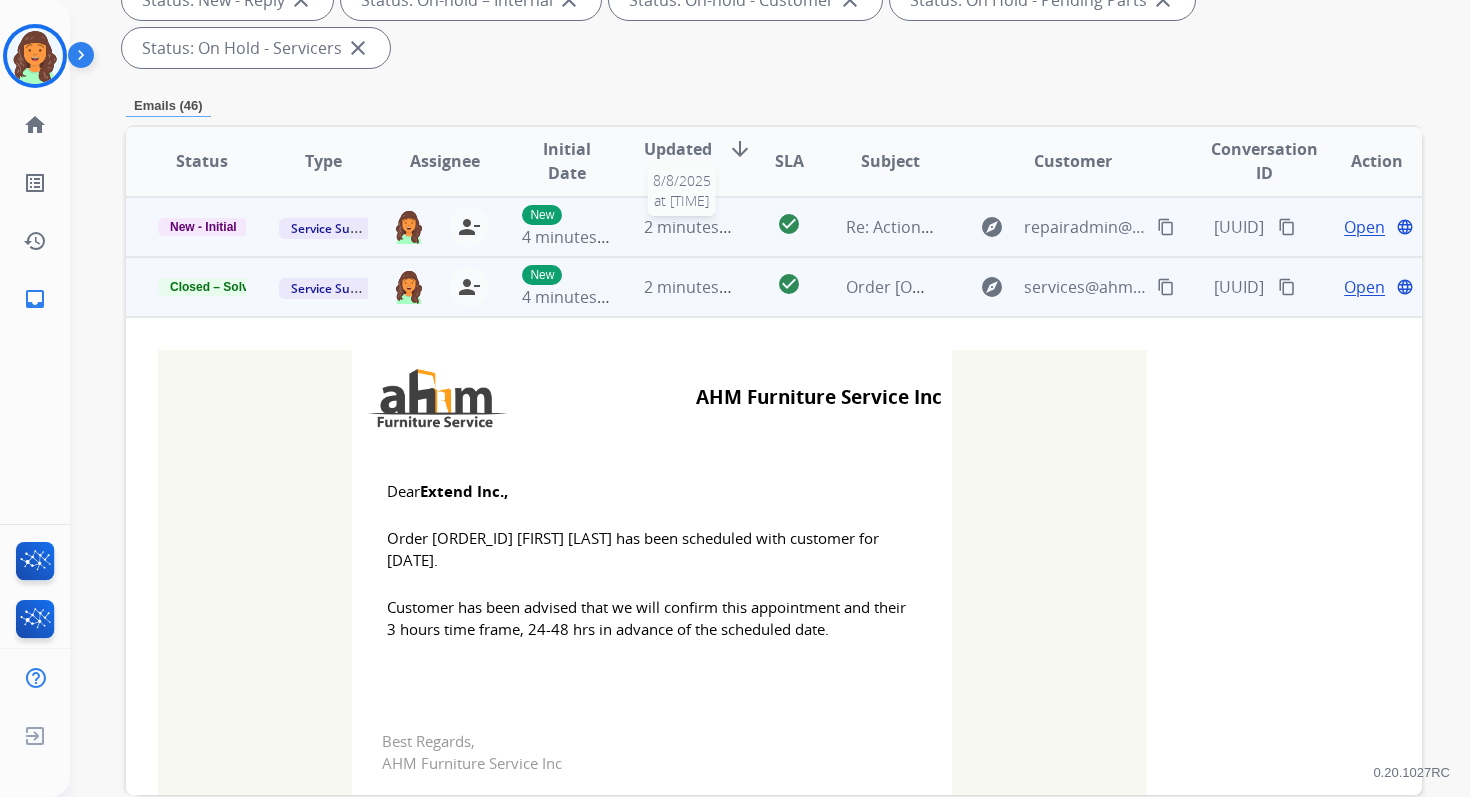 click on "2 minutes ago" at bounding box center [697, 227] 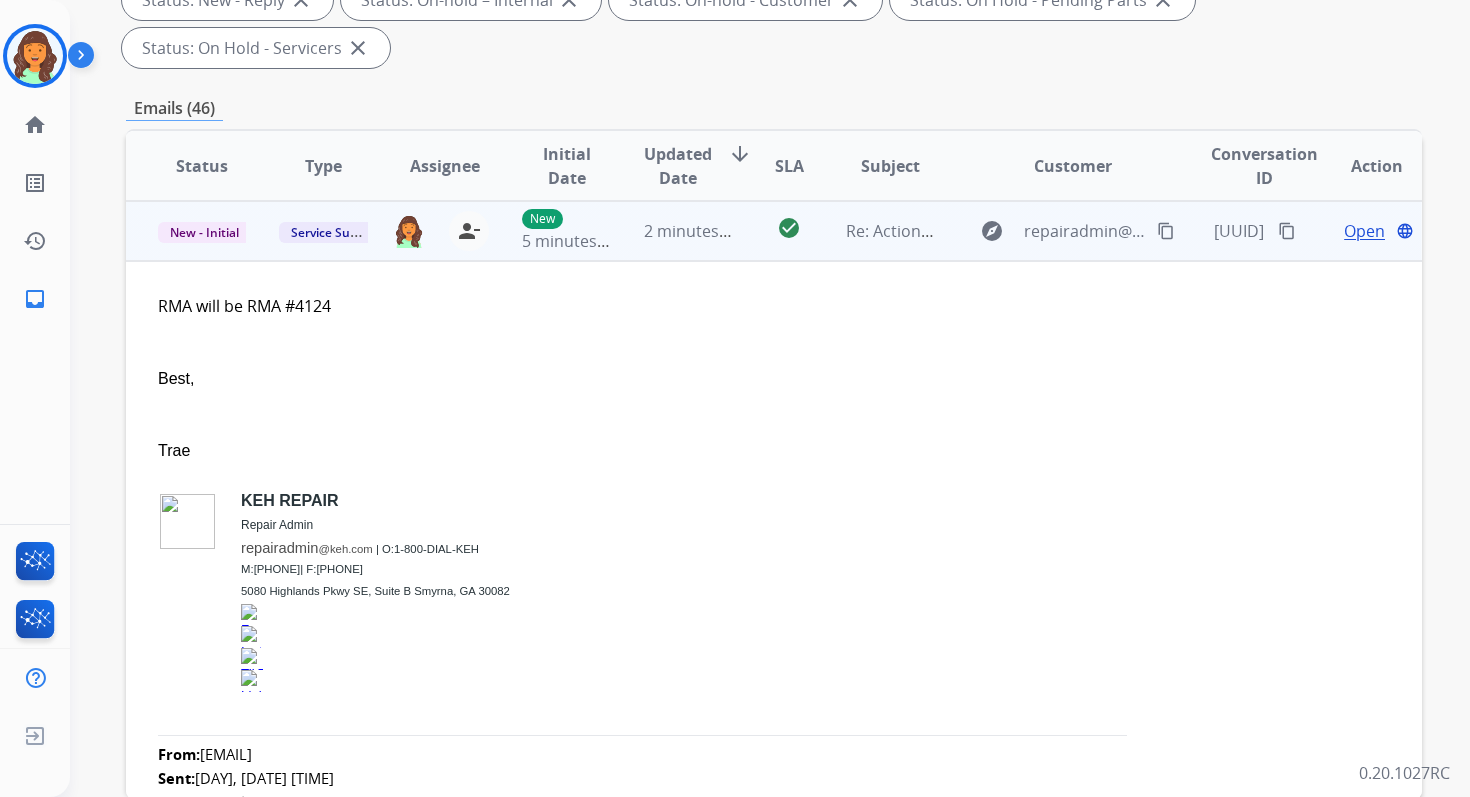 click on "2 minutes ago" at bounding box center [697, 231] 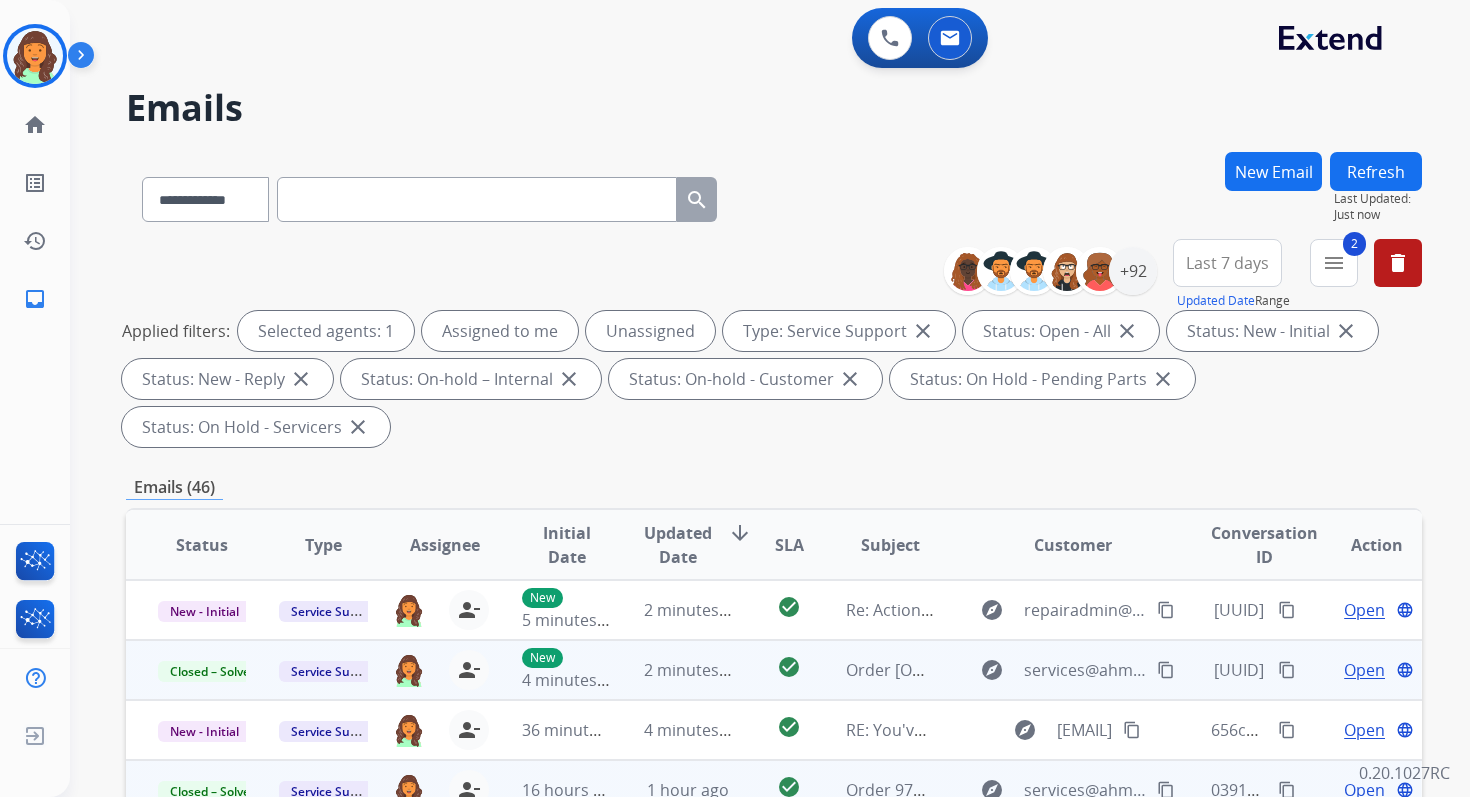 click on "Refresh" at bounding box center (1376, 171) 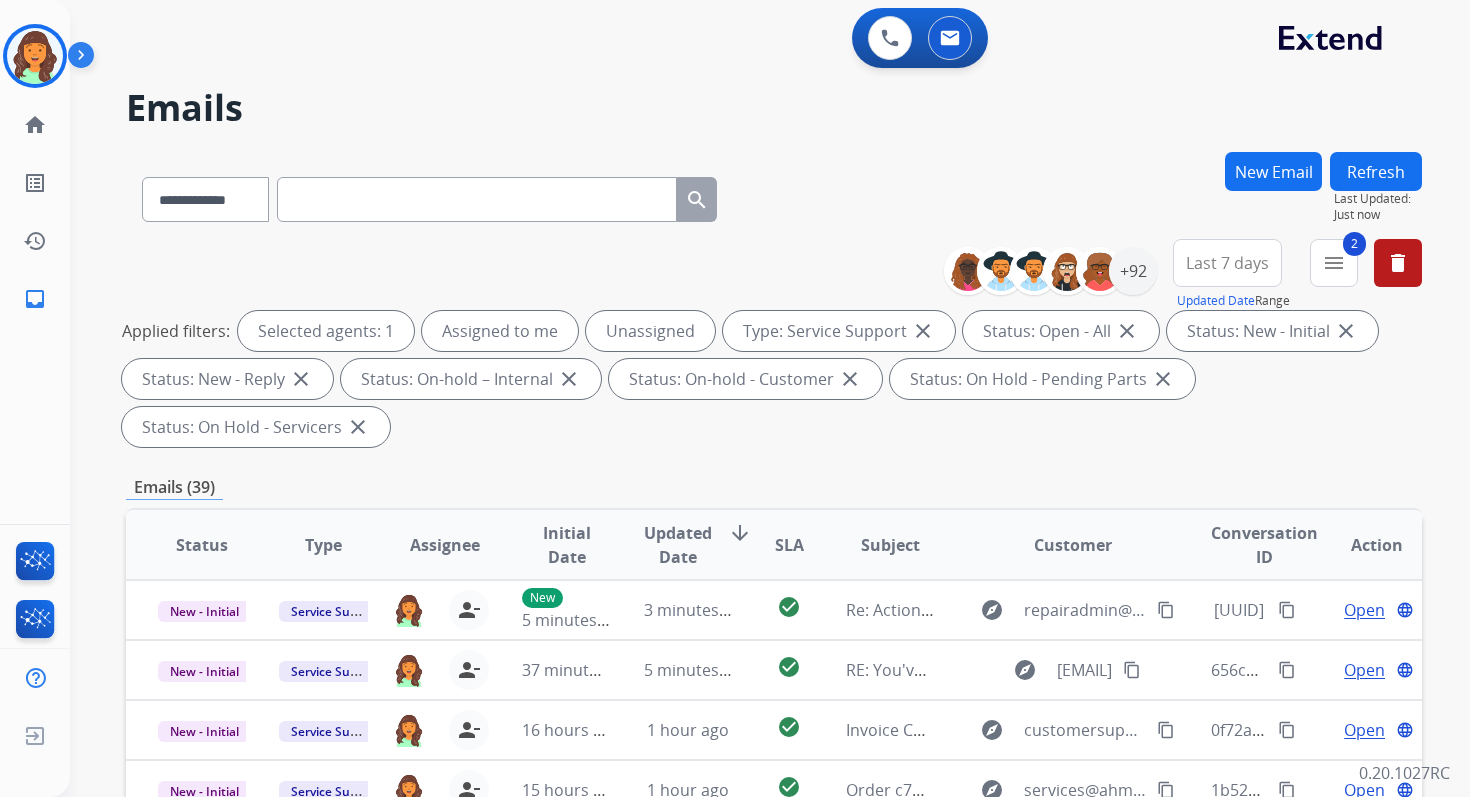 scroll, scrollTop: 485, scrollLeft: 0, axis: vertical 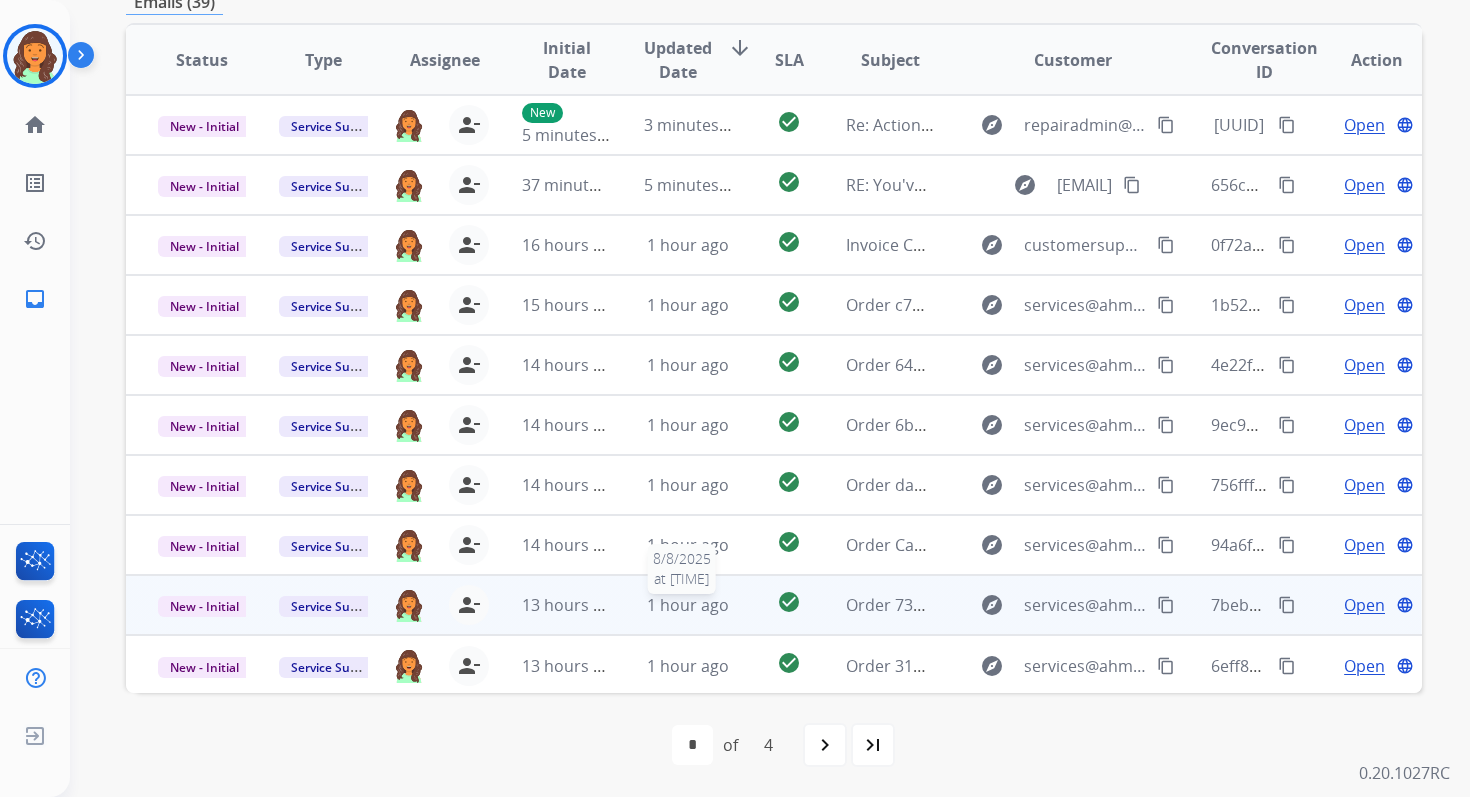 click on "1 hour ago" at bounding box center (688, 605) 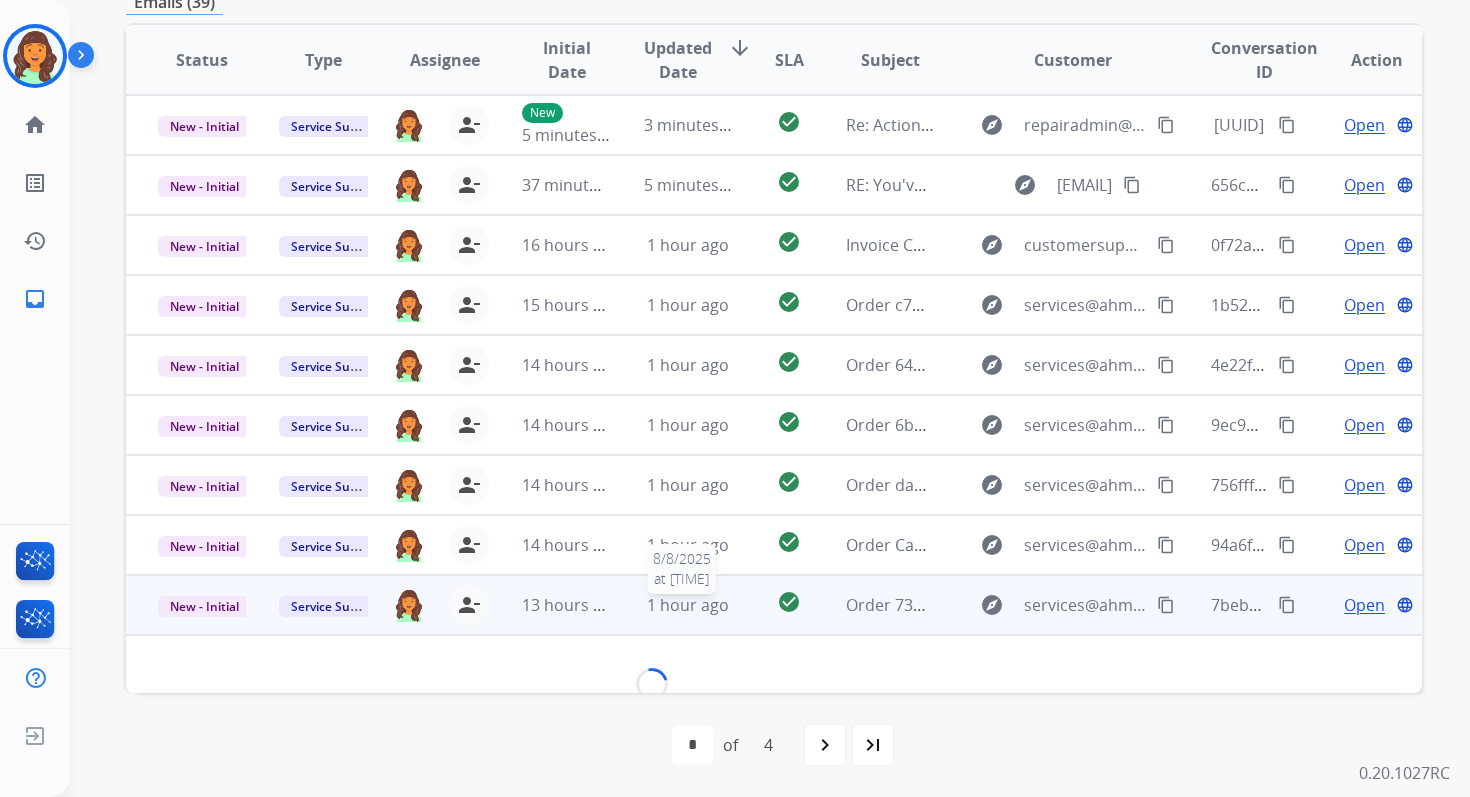 scroll, scrollTop: 480, scrollLeft: 0, axis: vertical 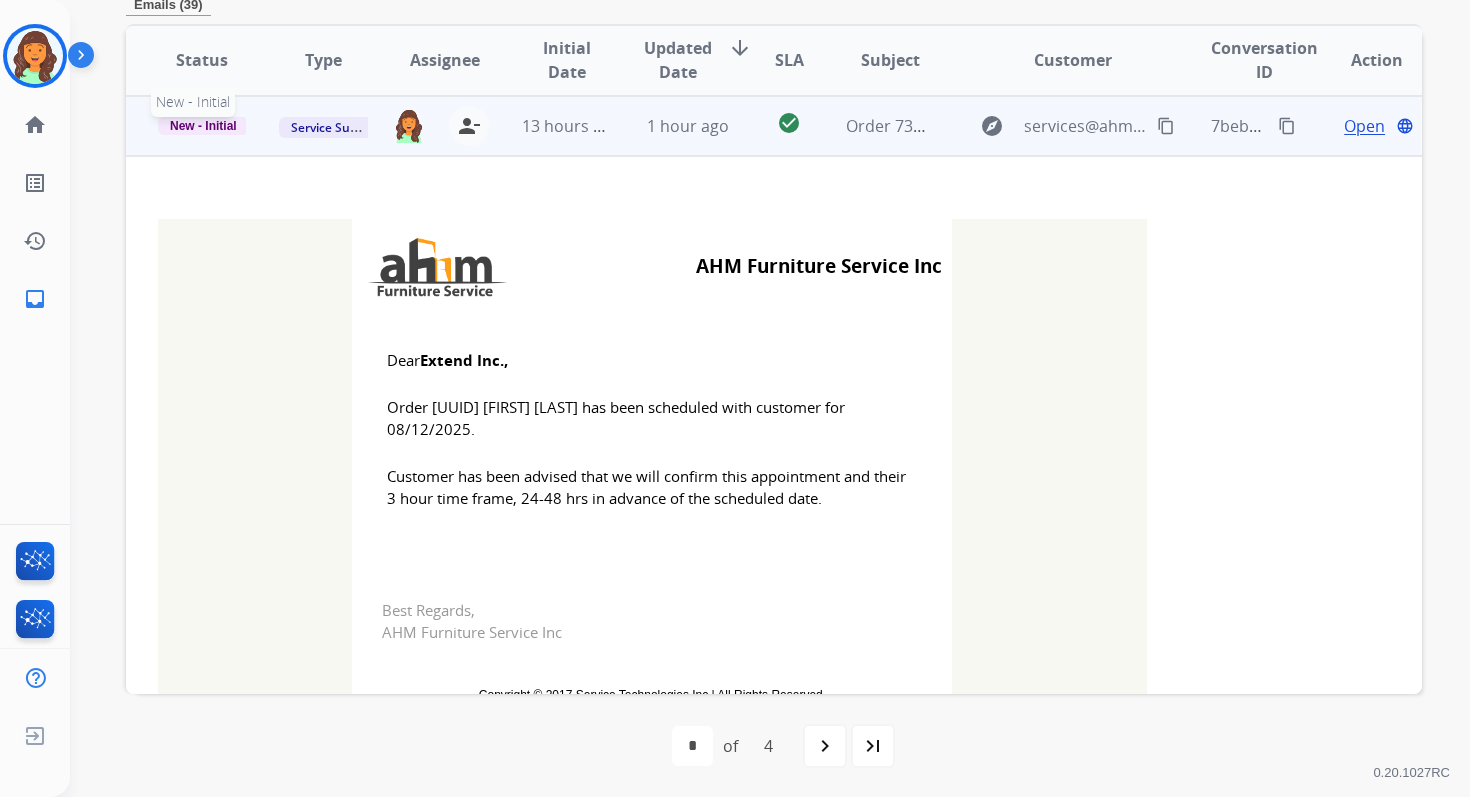 click on "New - Initial" at bounding box center (203, 126) 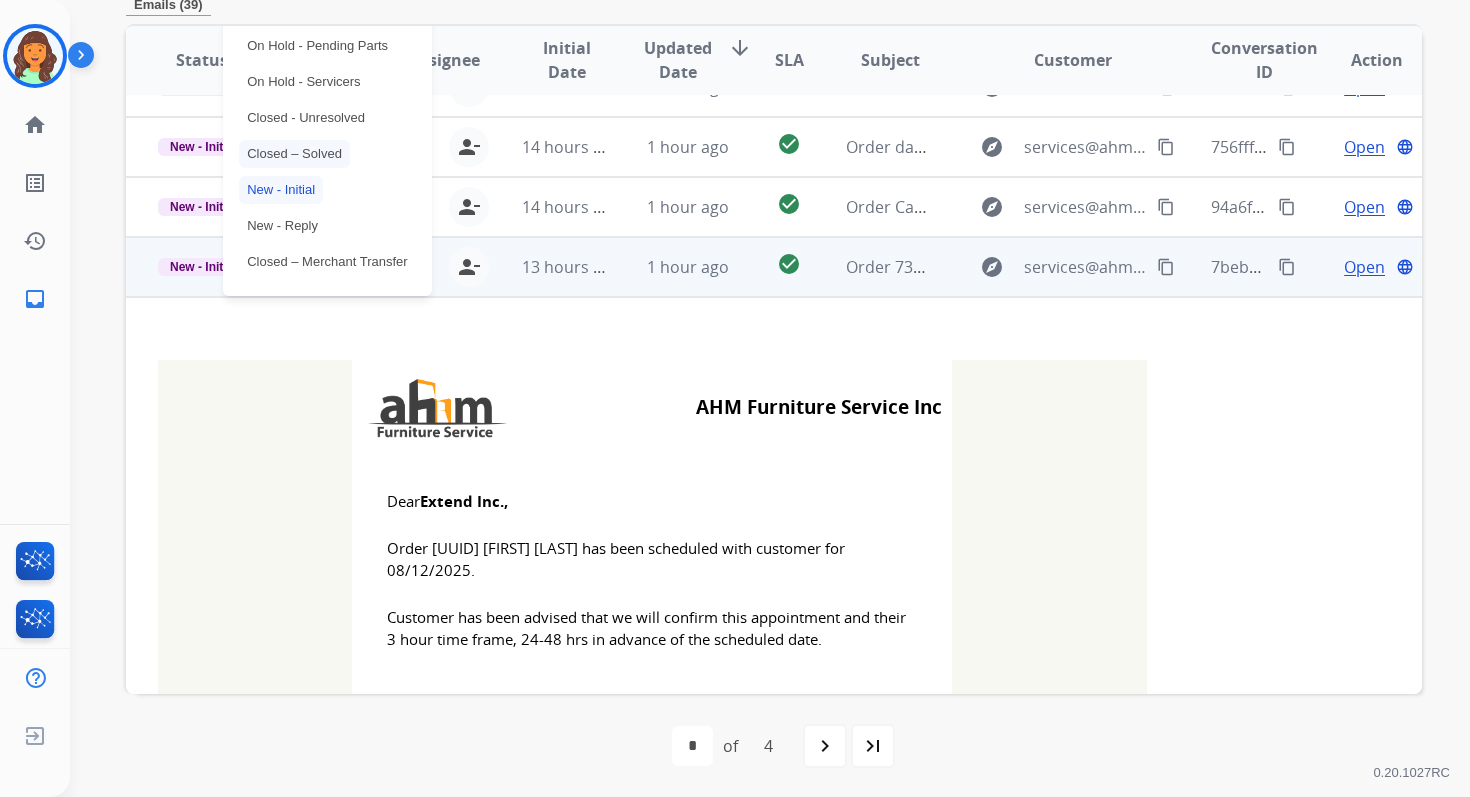 click on "Closed – Solved" at bounding box center (294, 154) 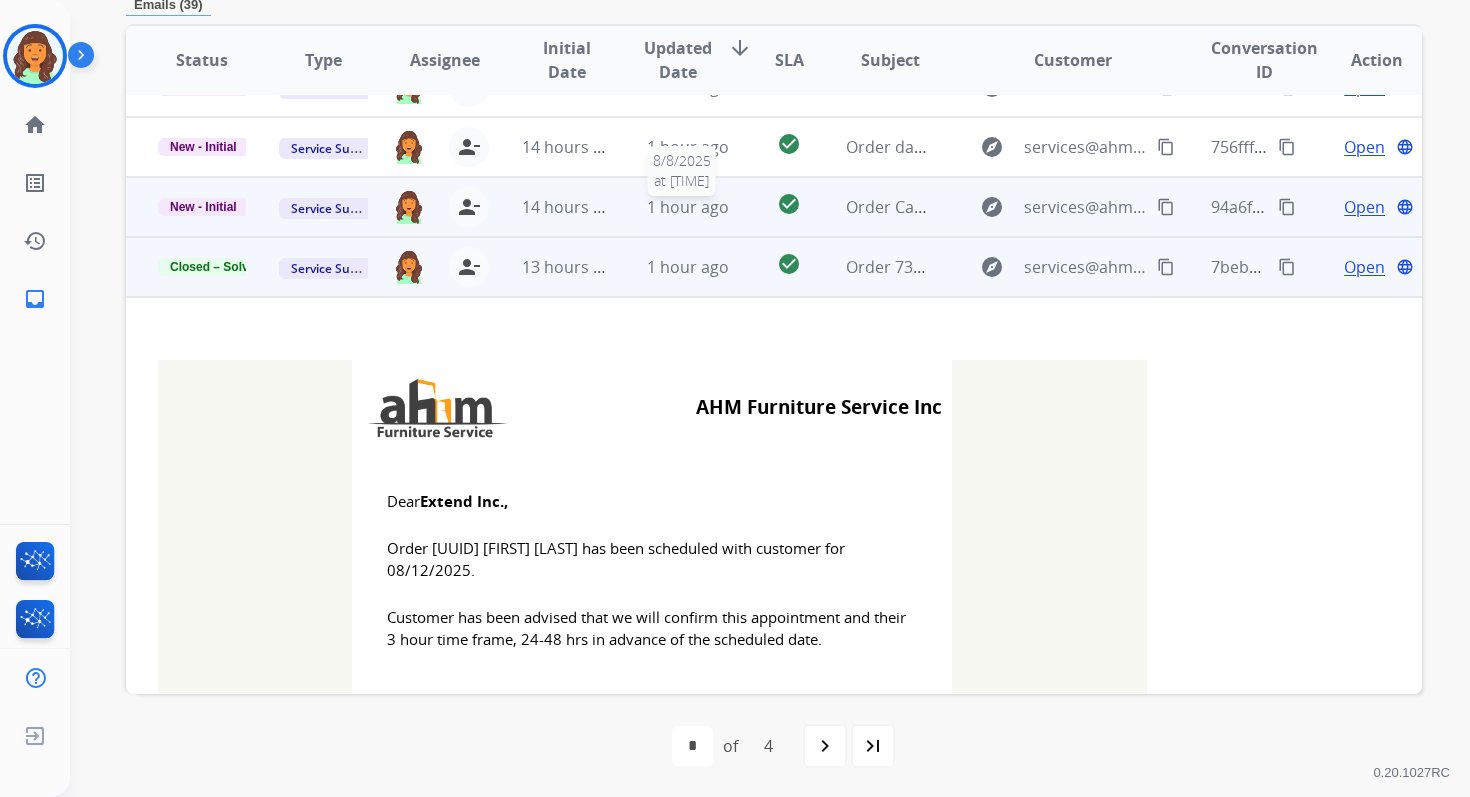 click on "1 hour ago" at bounding box center (688, 207) 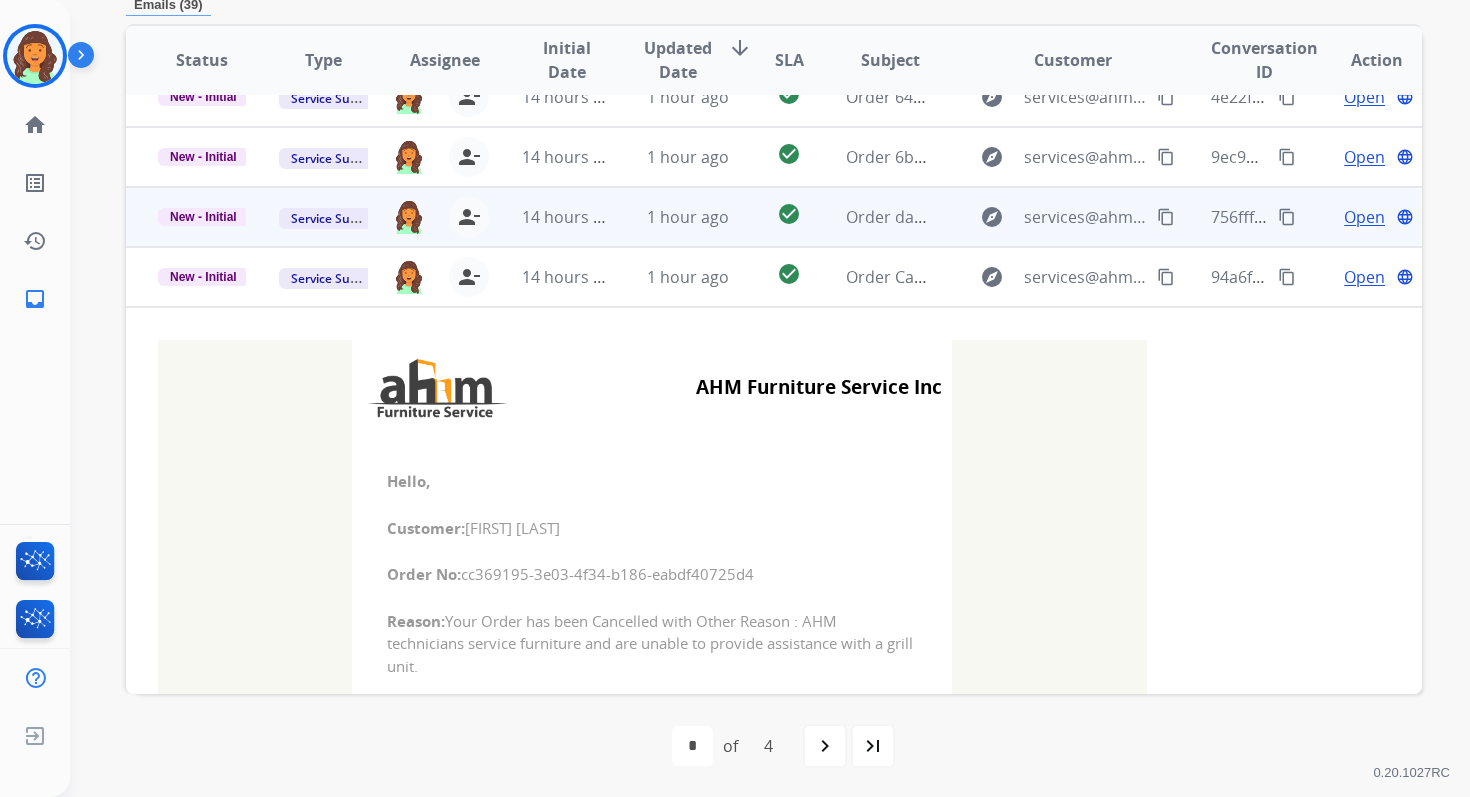 click on "1 hour ago" at bounding box center [672, 217] 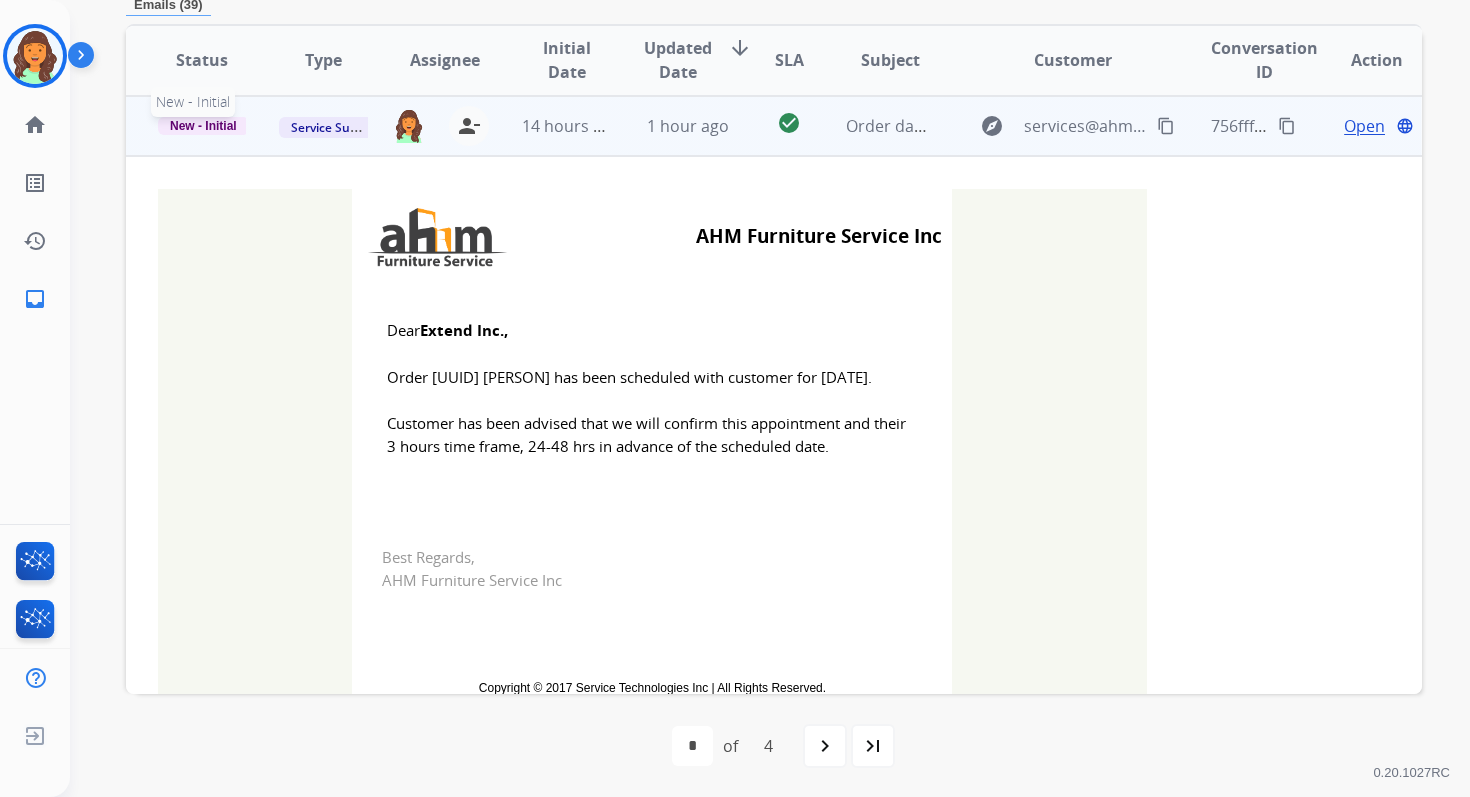 click on "New - Initial" at bounding box center [203, 126] 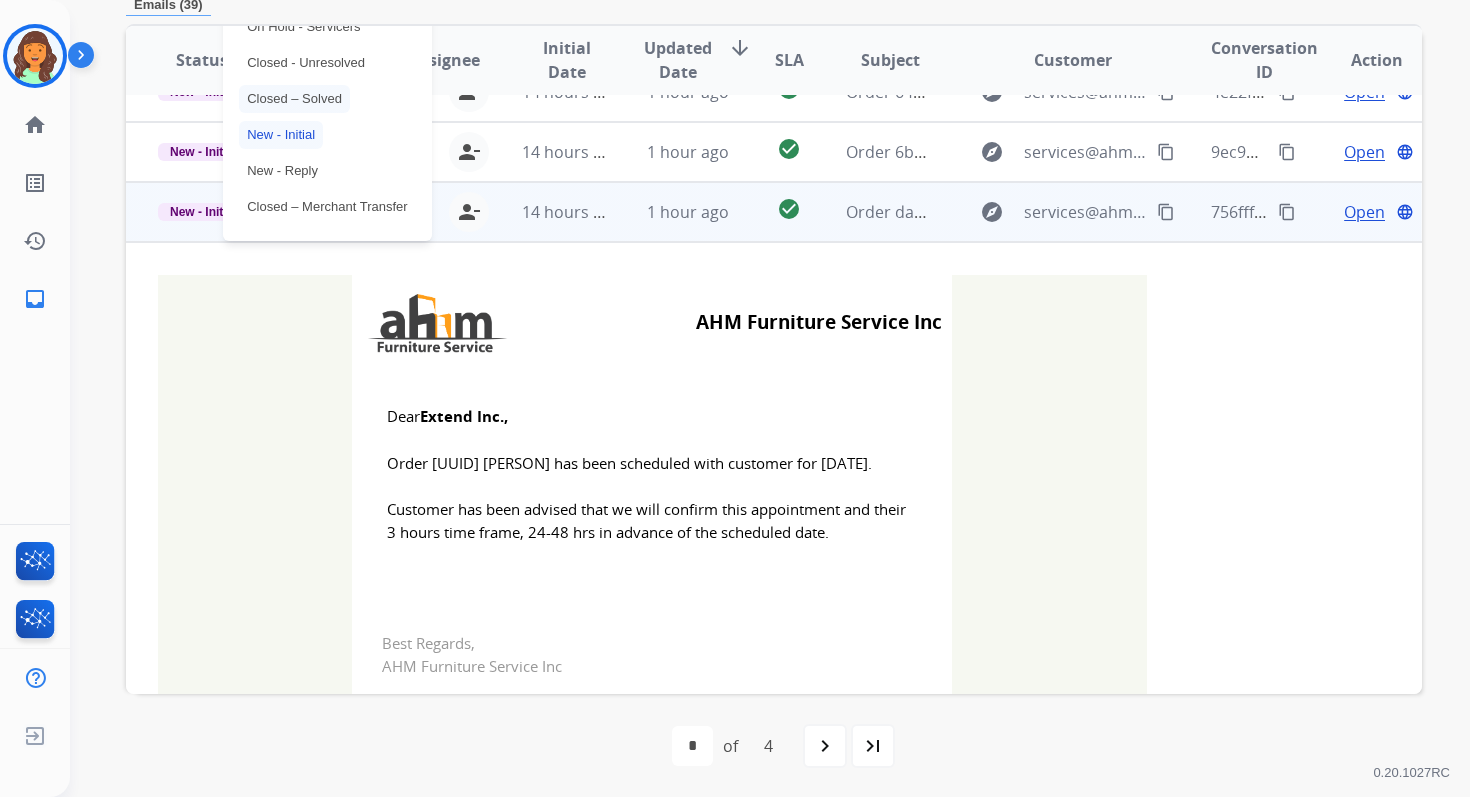 click on "Closed – Solved" at bounding box center [294, 99] 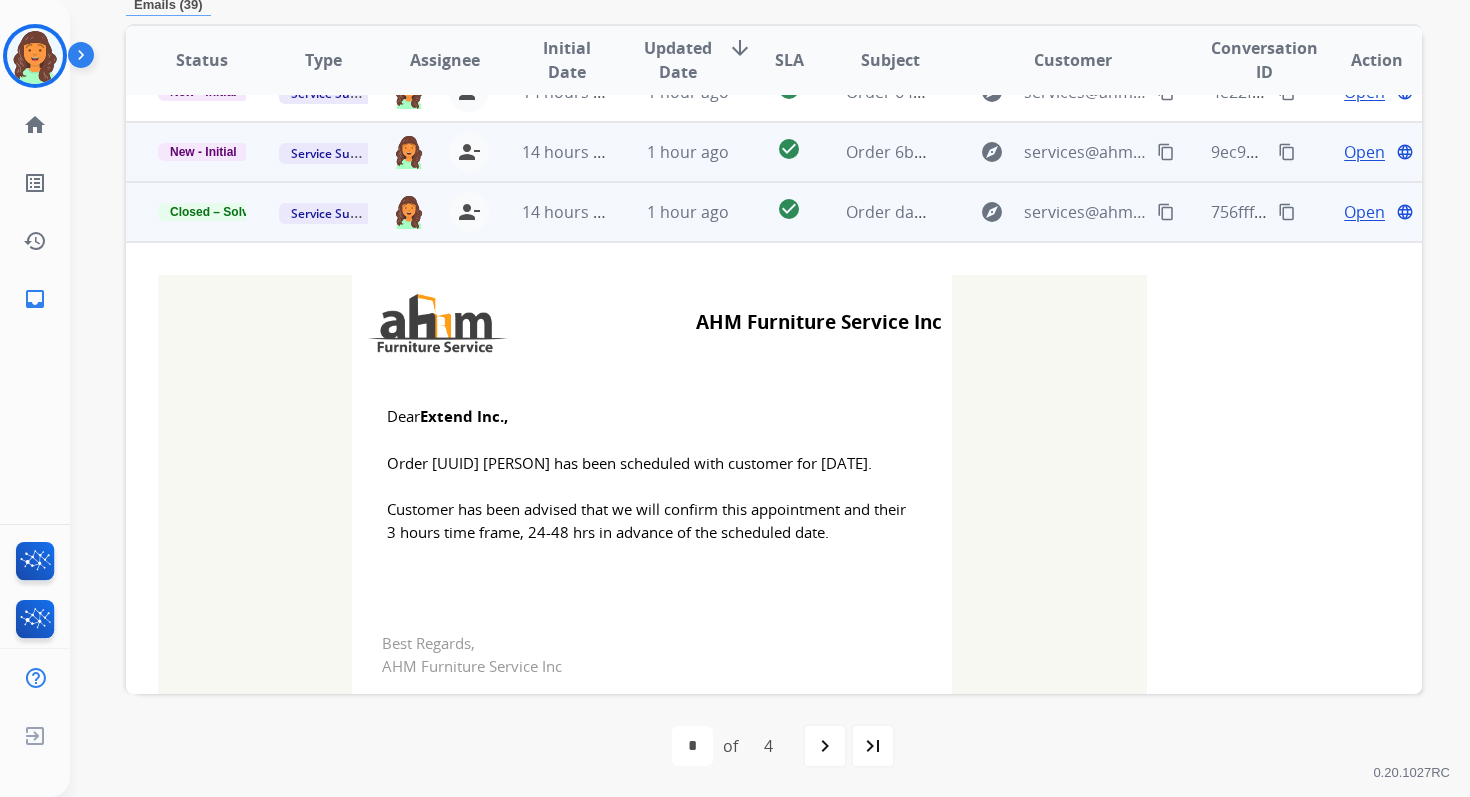 click on "1 hour ago" at bounding box center [672, 152] 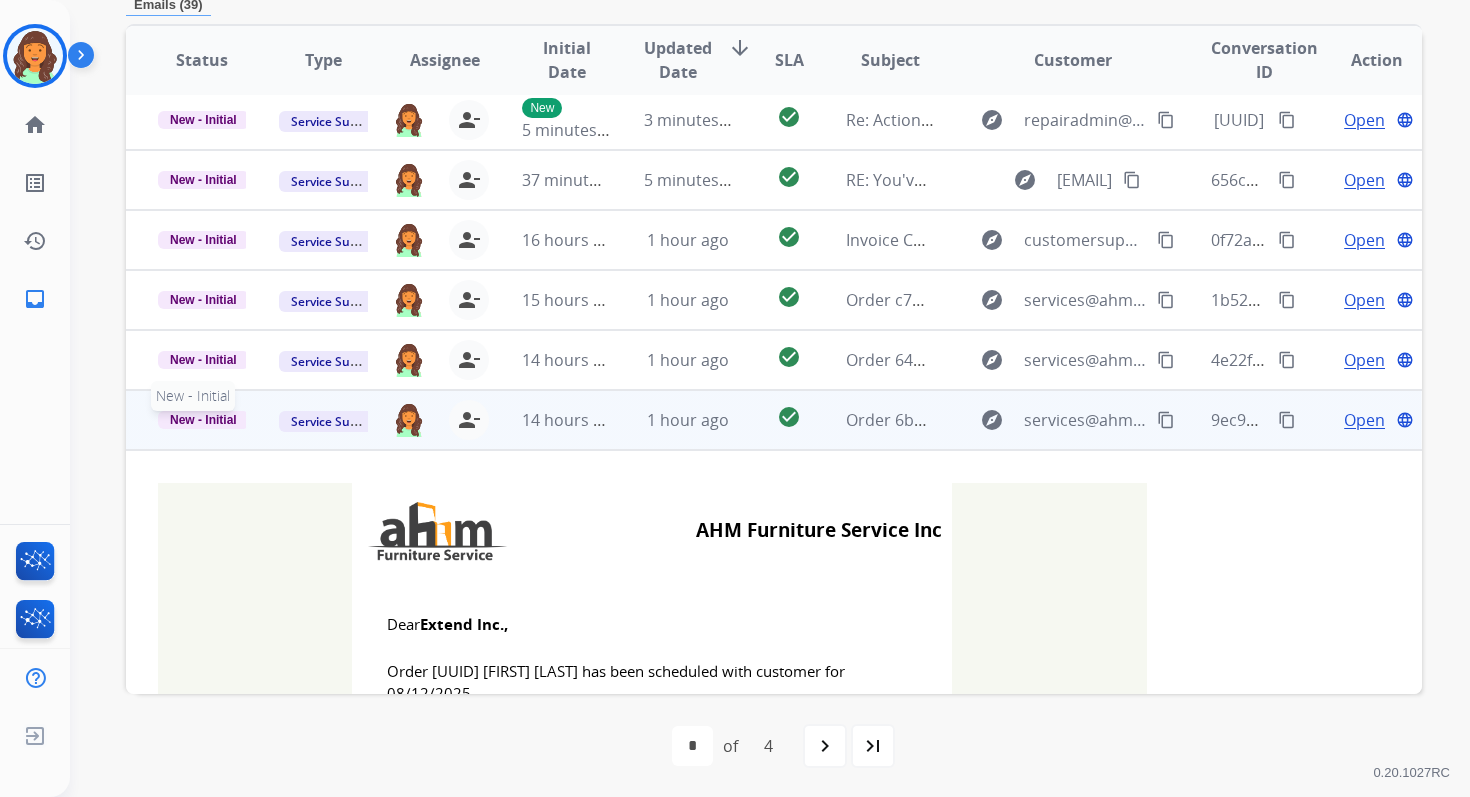 click on "New - Initial" at bounding box center [203, 420] 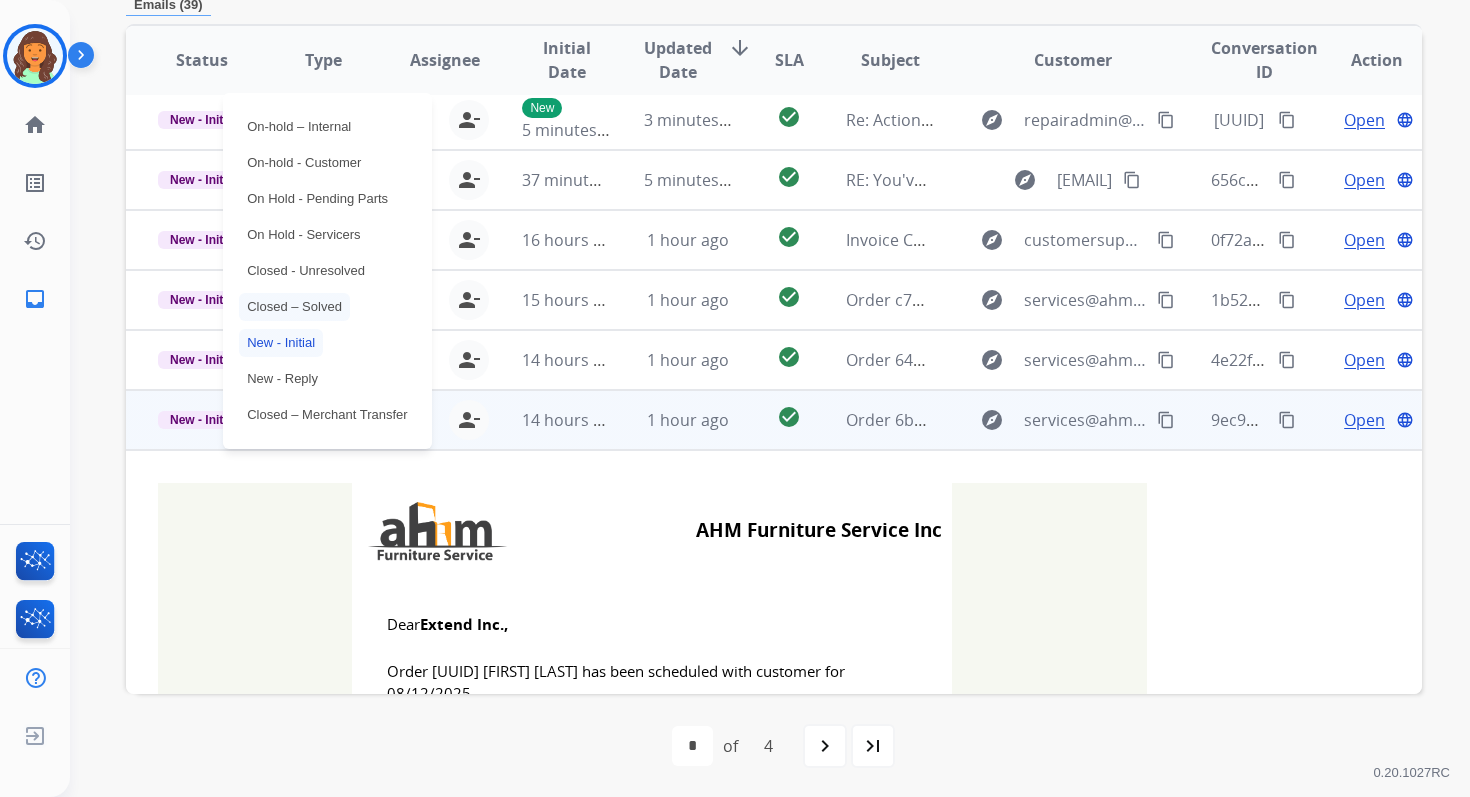 click on "Closed – Solved" at bounding box center [294, 307] 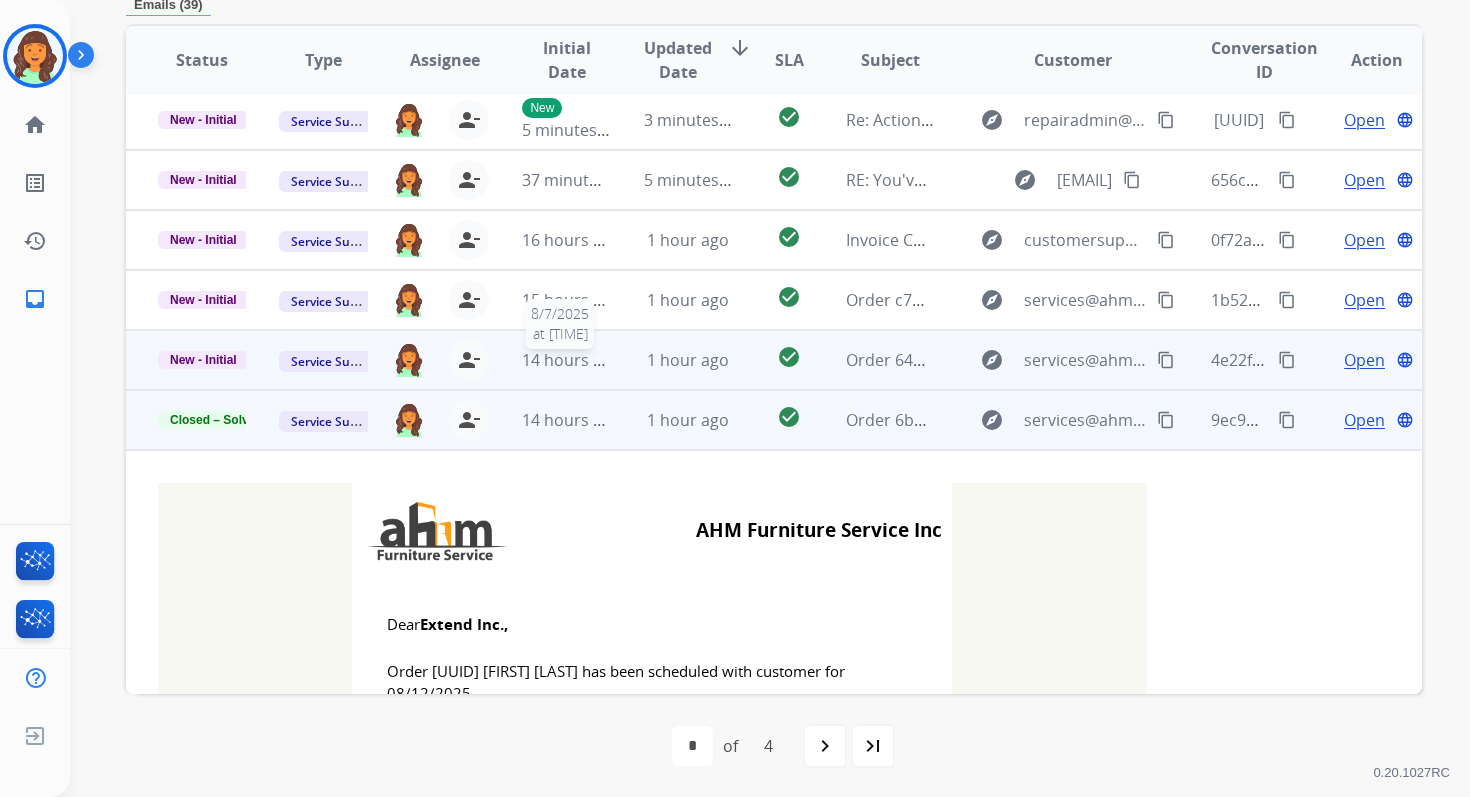 click on "14 hours ago" at bounding box center [571, 360] 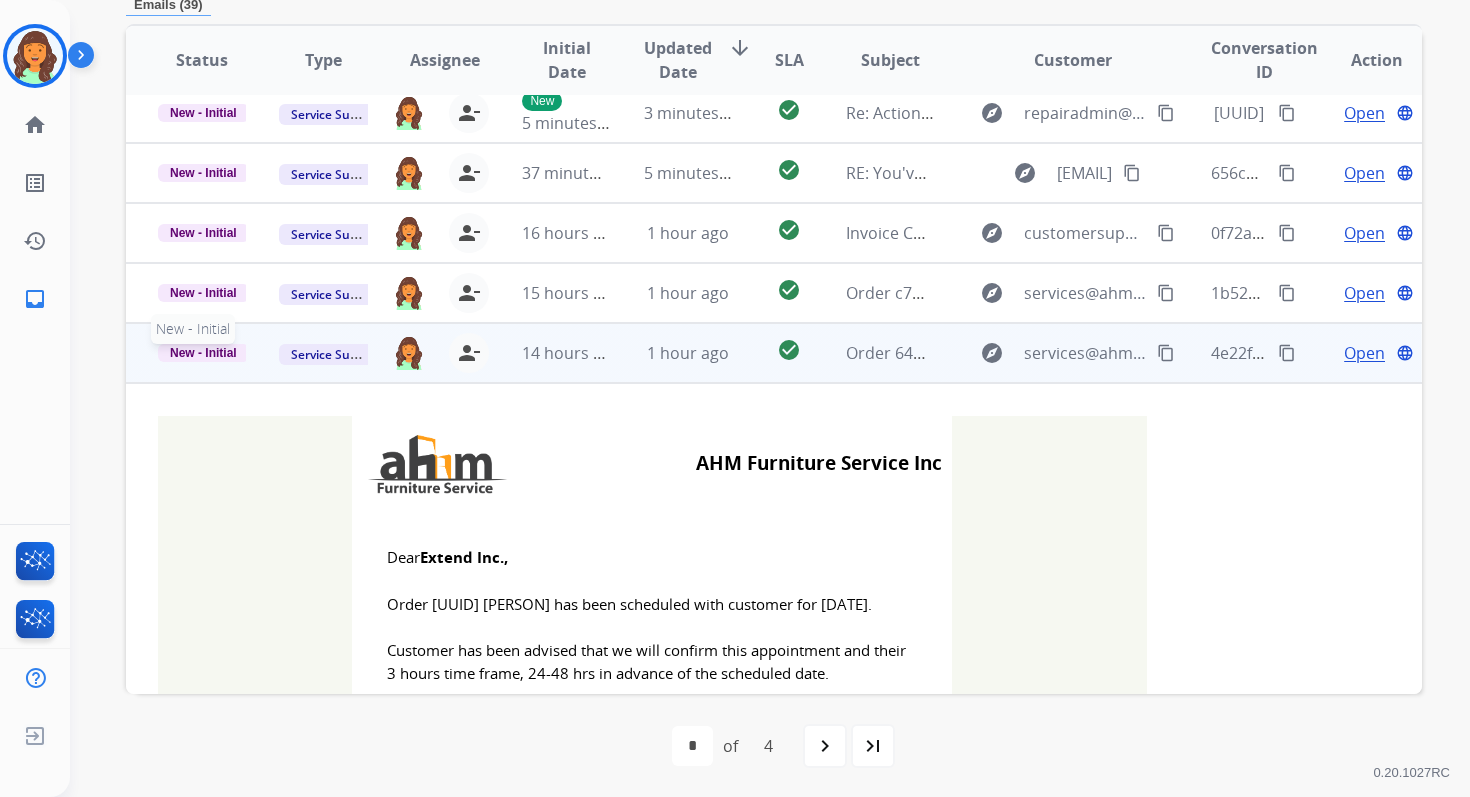click on "New - Initial" at bounding box center [203, 353] 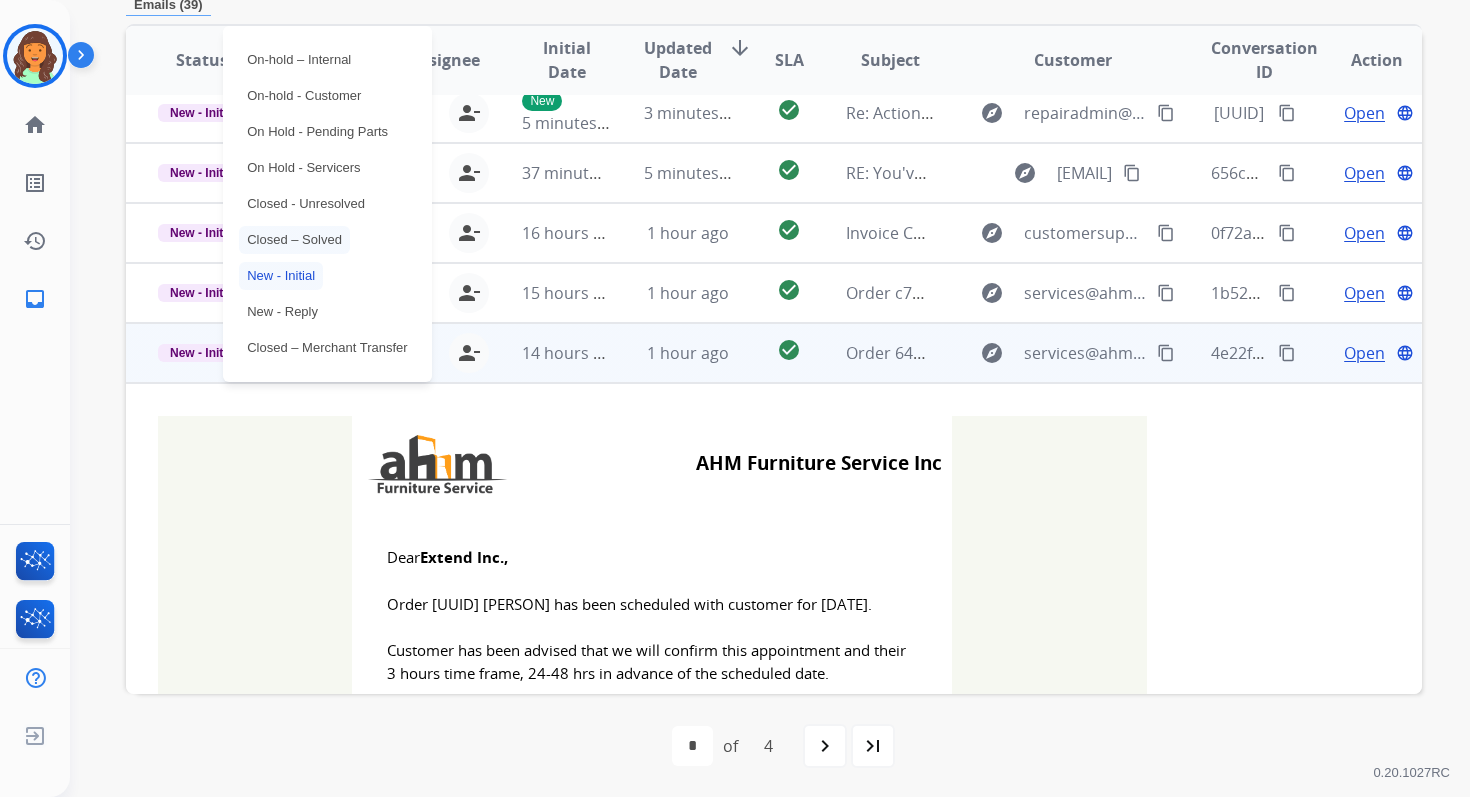 click on "Closed – Solved" at bounding box center [294, 240] 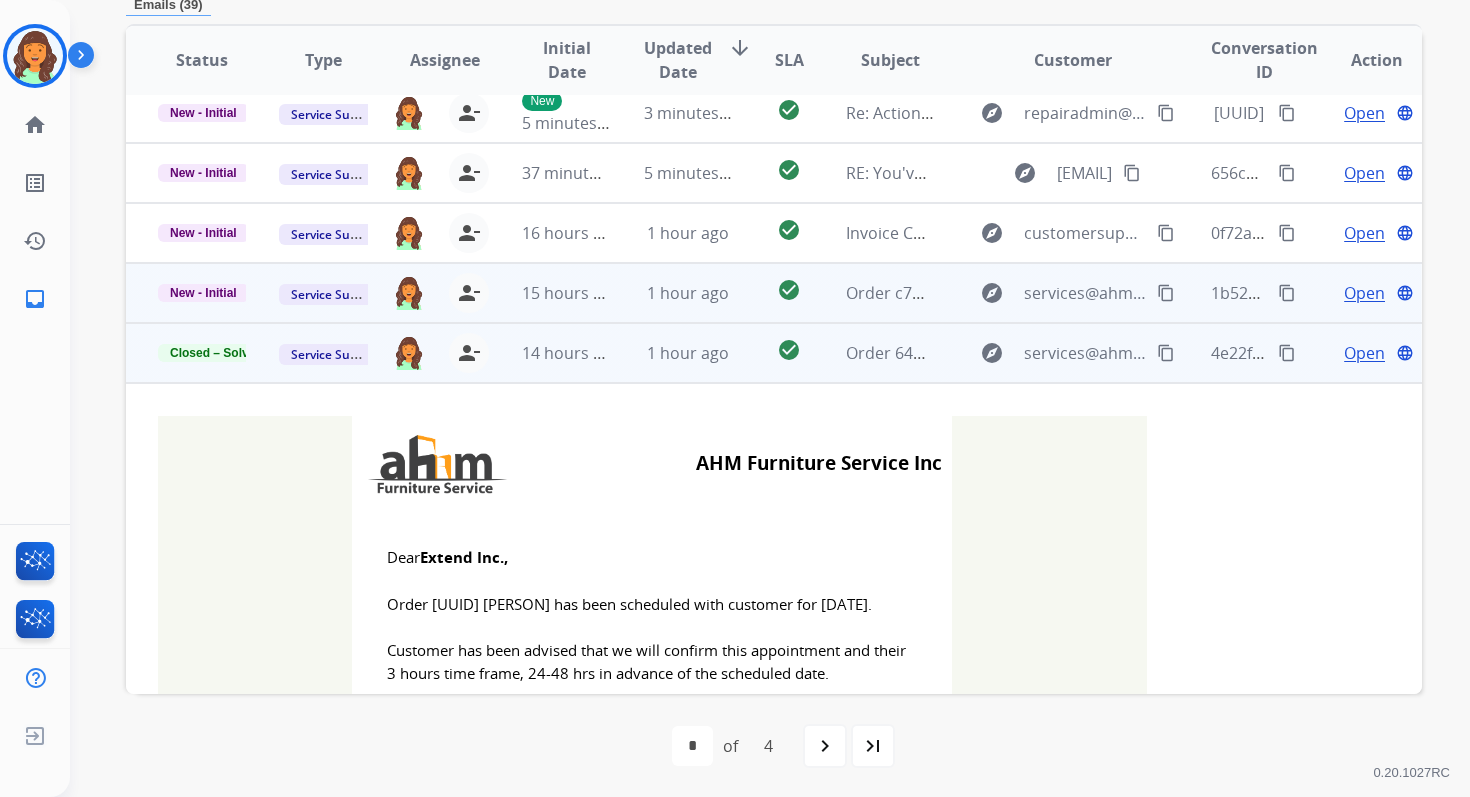 click on "1 hour ago" at bounding box center [672, 293] 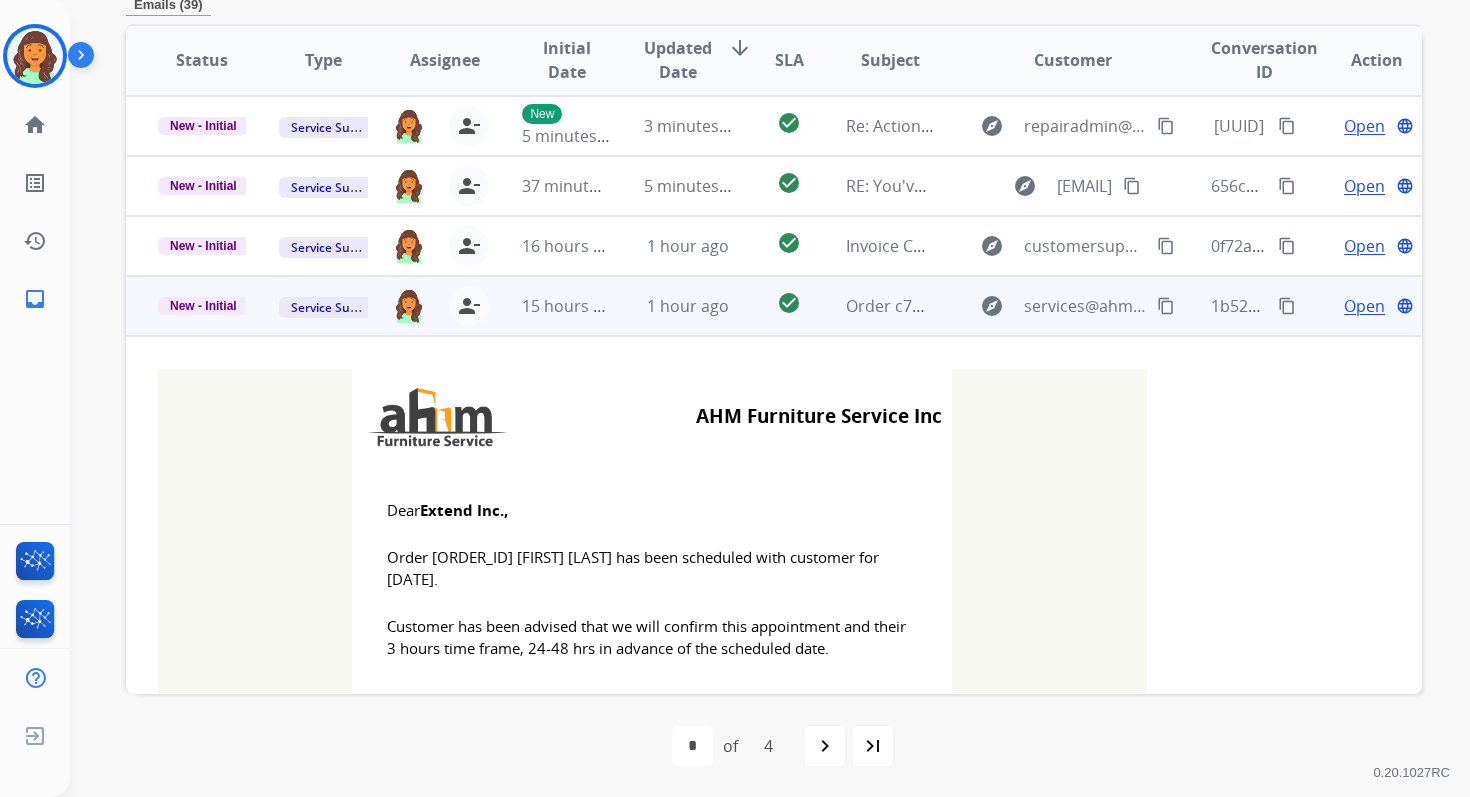 click on "New - Initial" at bounding box center [203, 306] 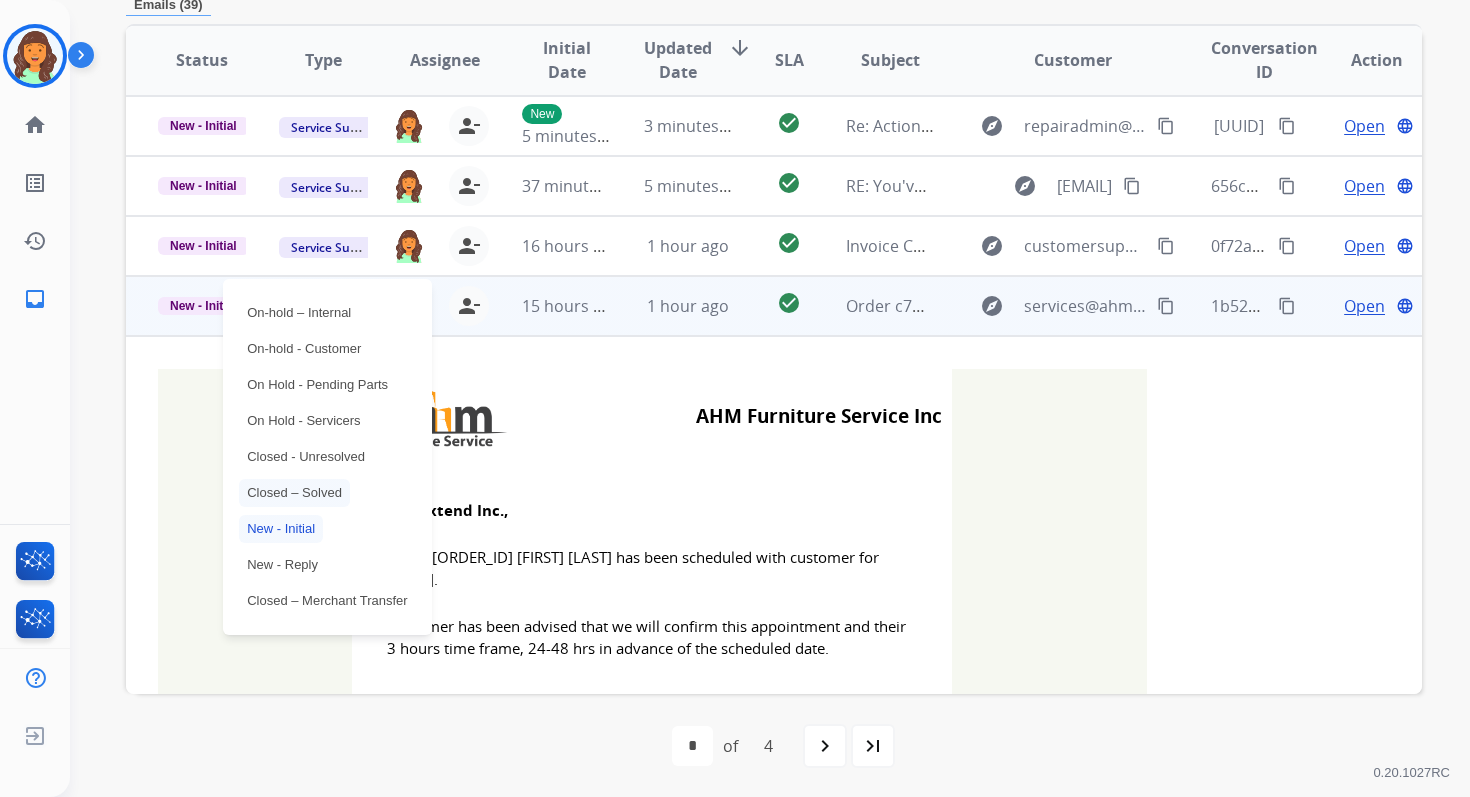 click on "Closed – Solved" at bounding box center [294, 493] 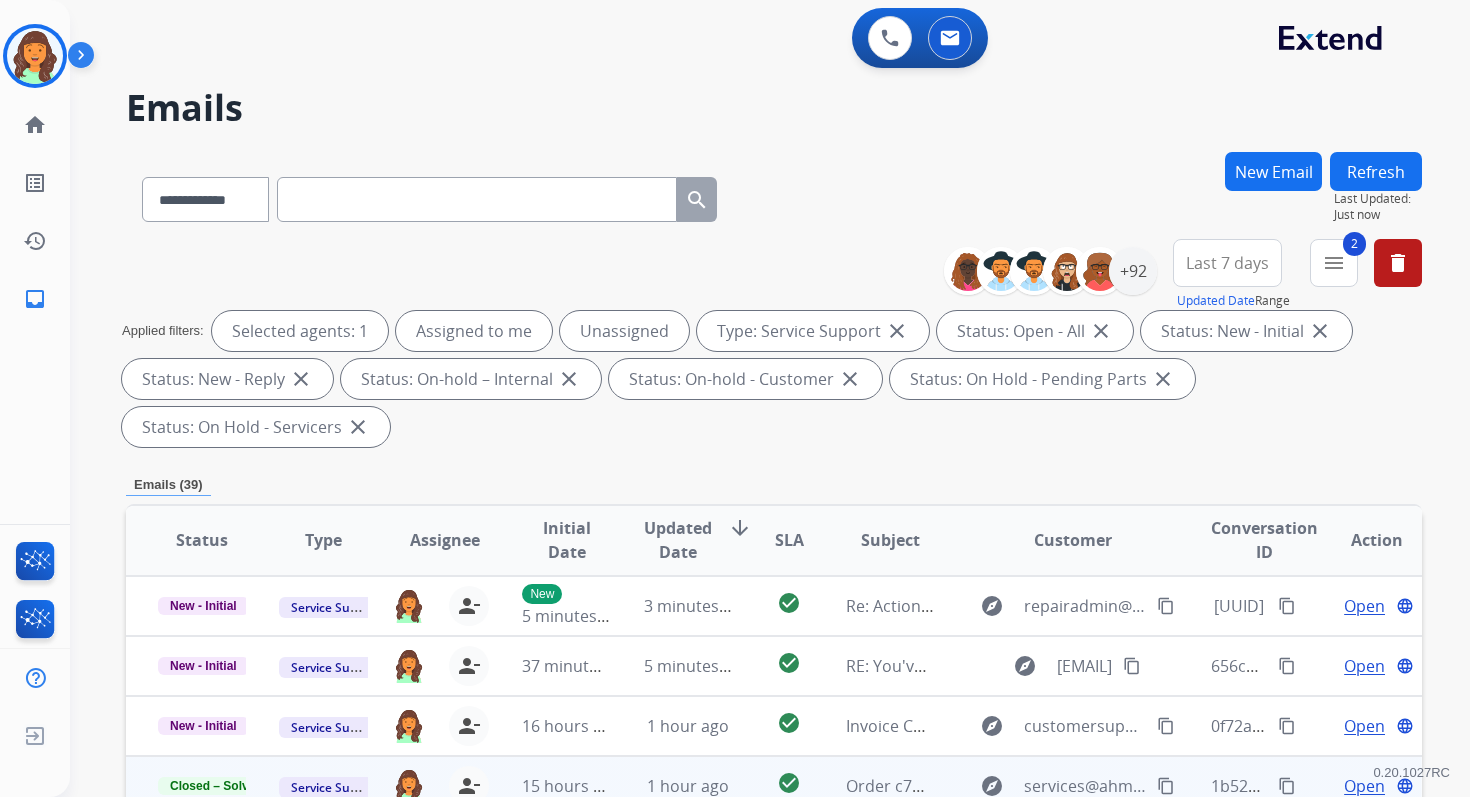 click on "Refresh" at bounding box center (1376, 171) 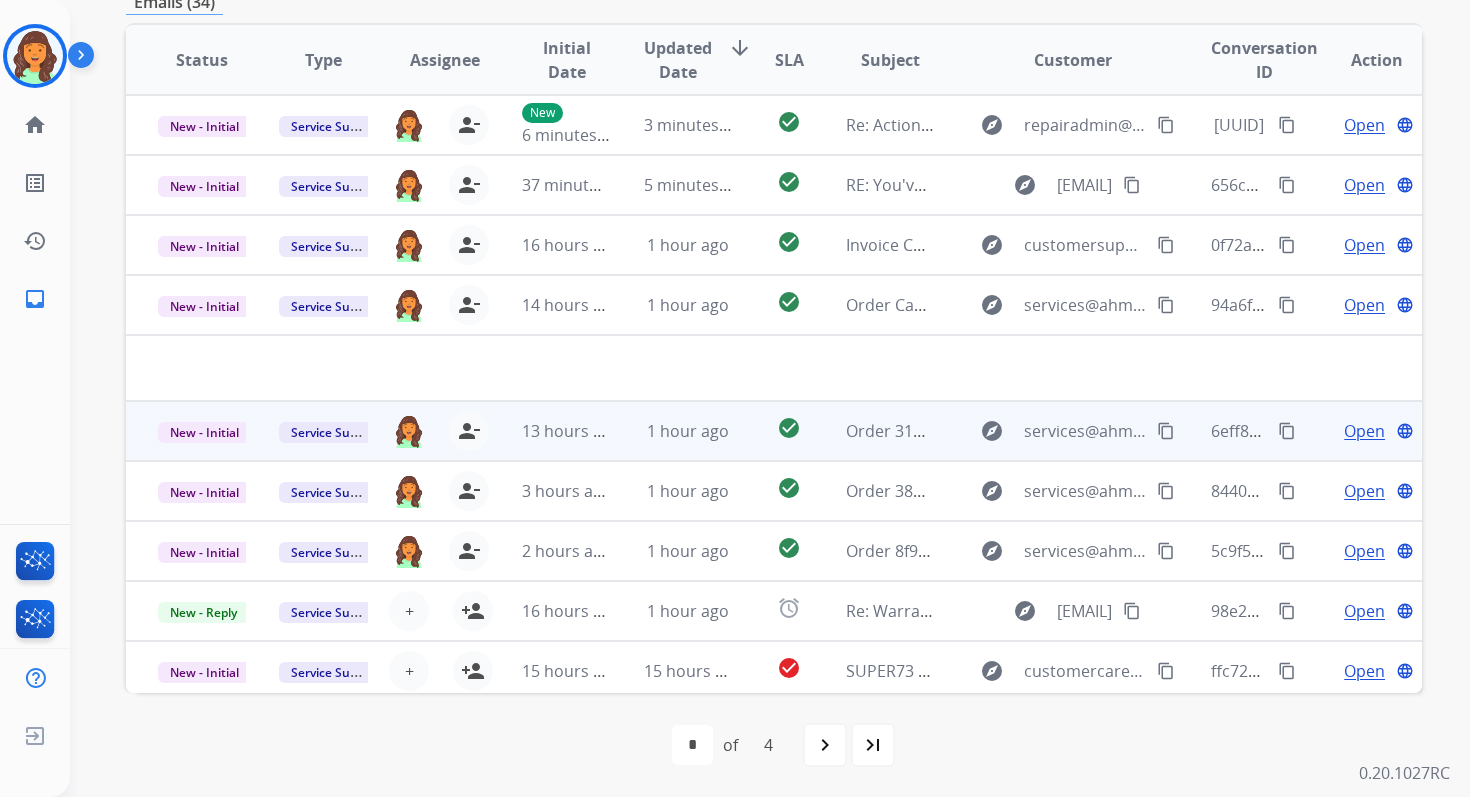click on "1 hour ago" at bounding box center (672, 431) 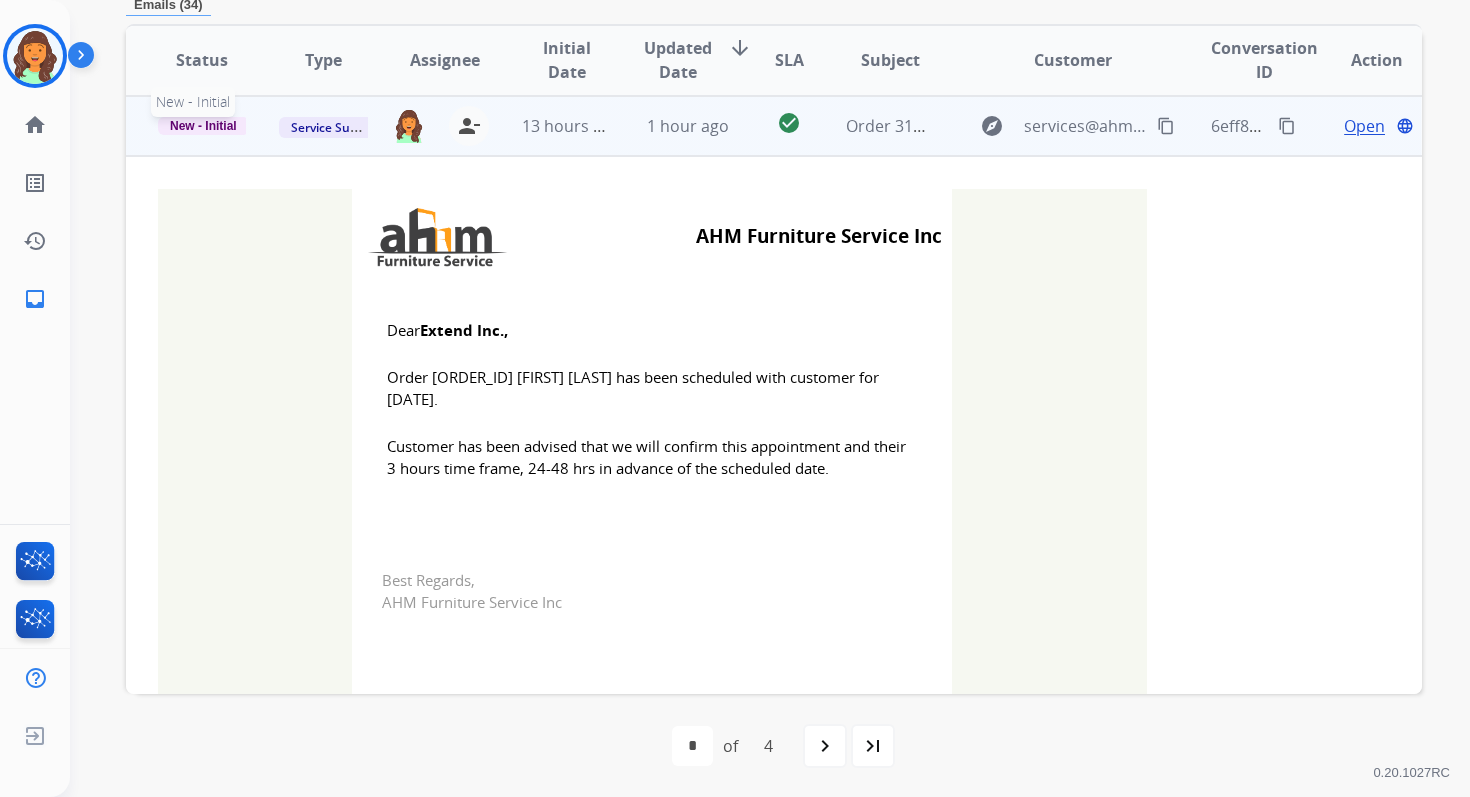 click on "New - Initial" at bounding box center (203, 126) 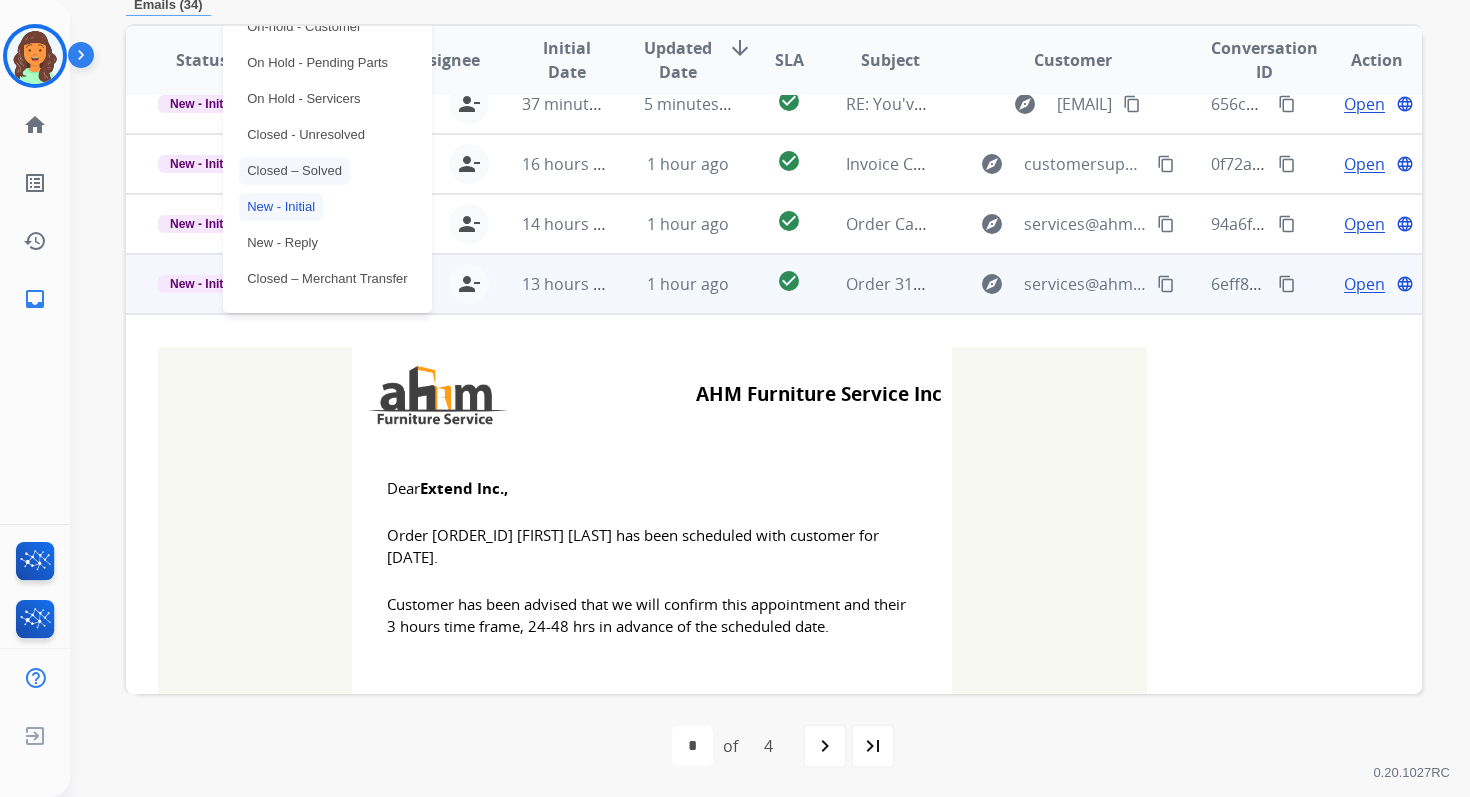 click on "Closed – Solved" at bounding box center [294, 171] 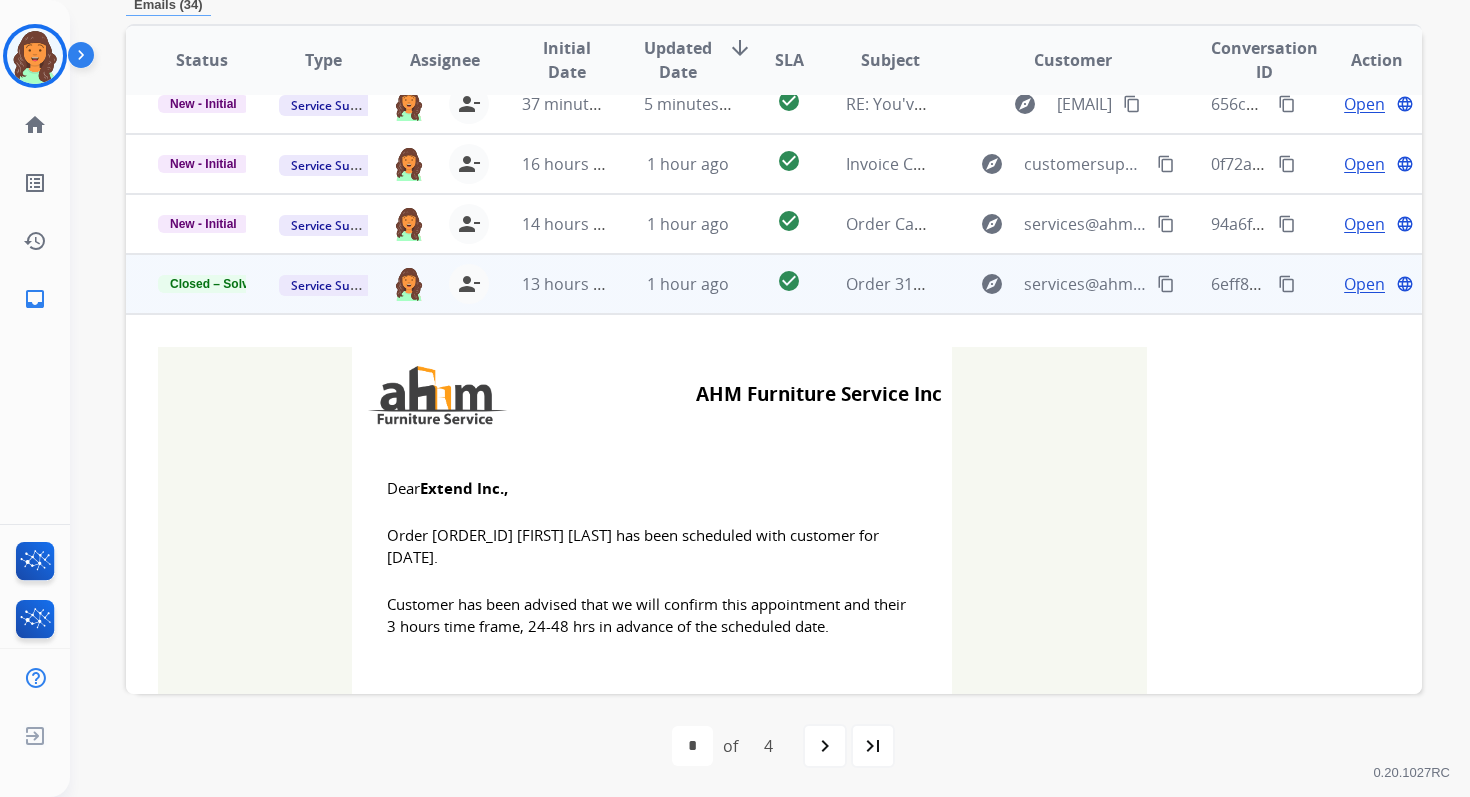 click on "1 hour ago" at bounding box center (672, 284) 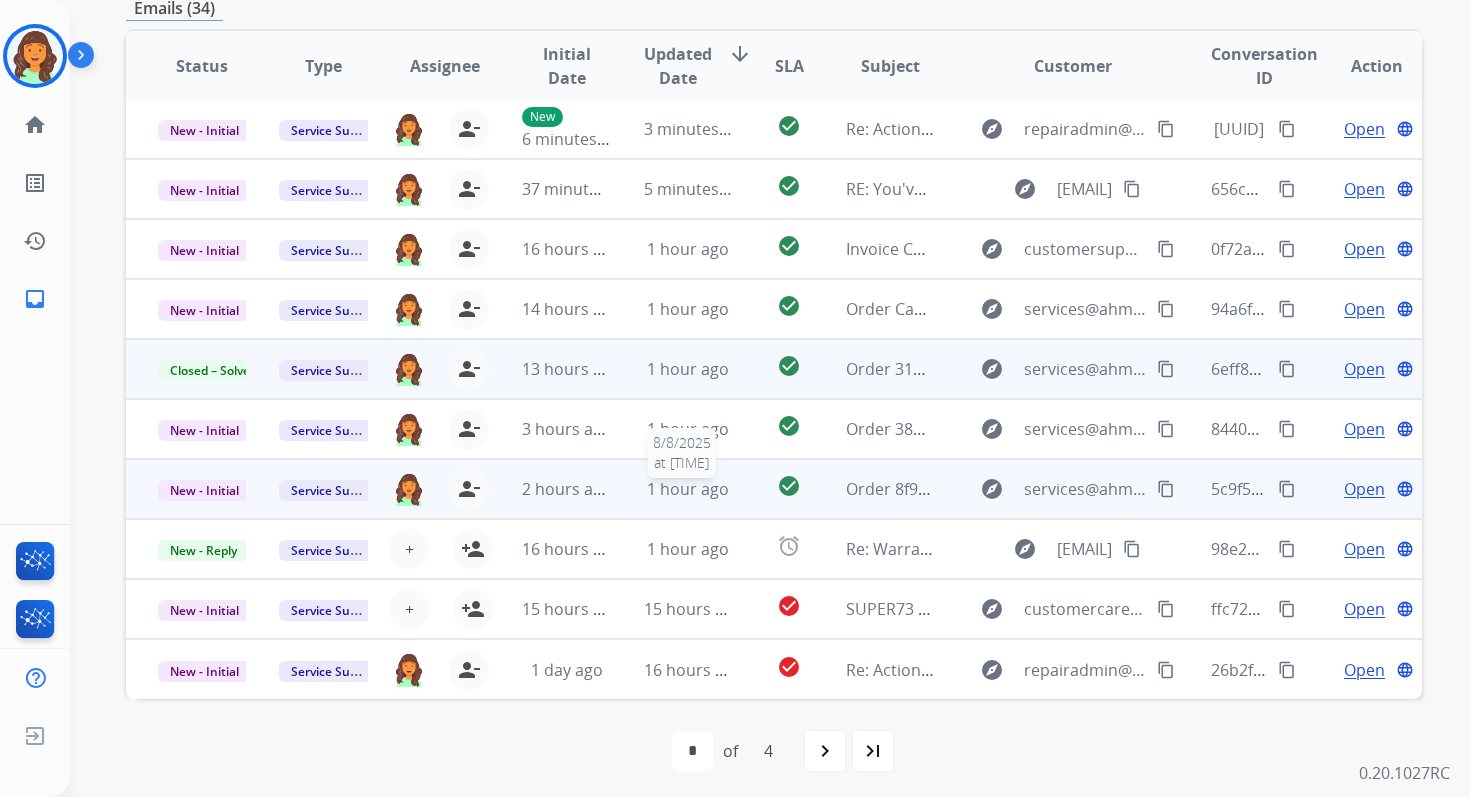 click on "1 hour ago" at bounding box center (688, 489) 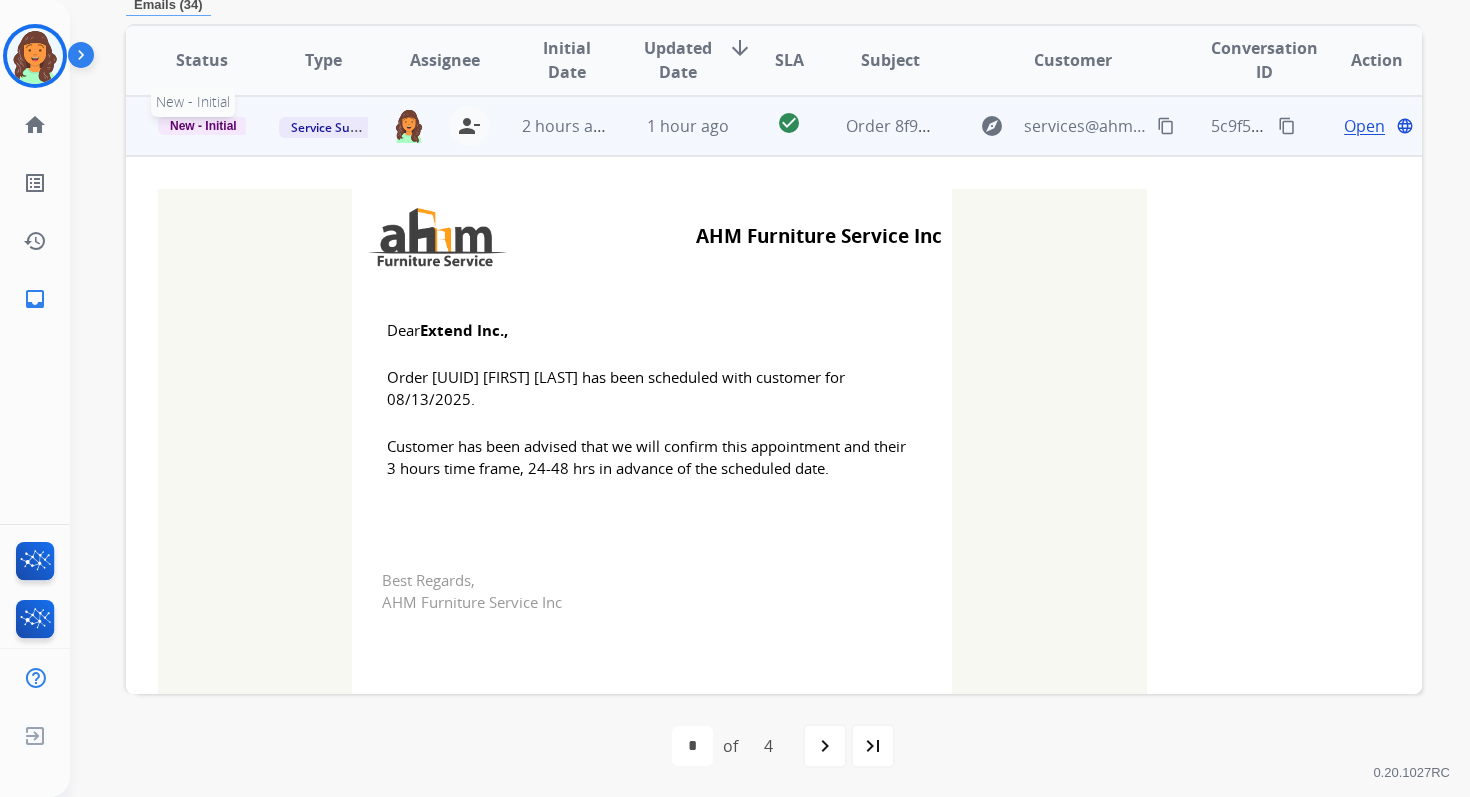 click on "New - Initial" at bounding box center (203, 126) 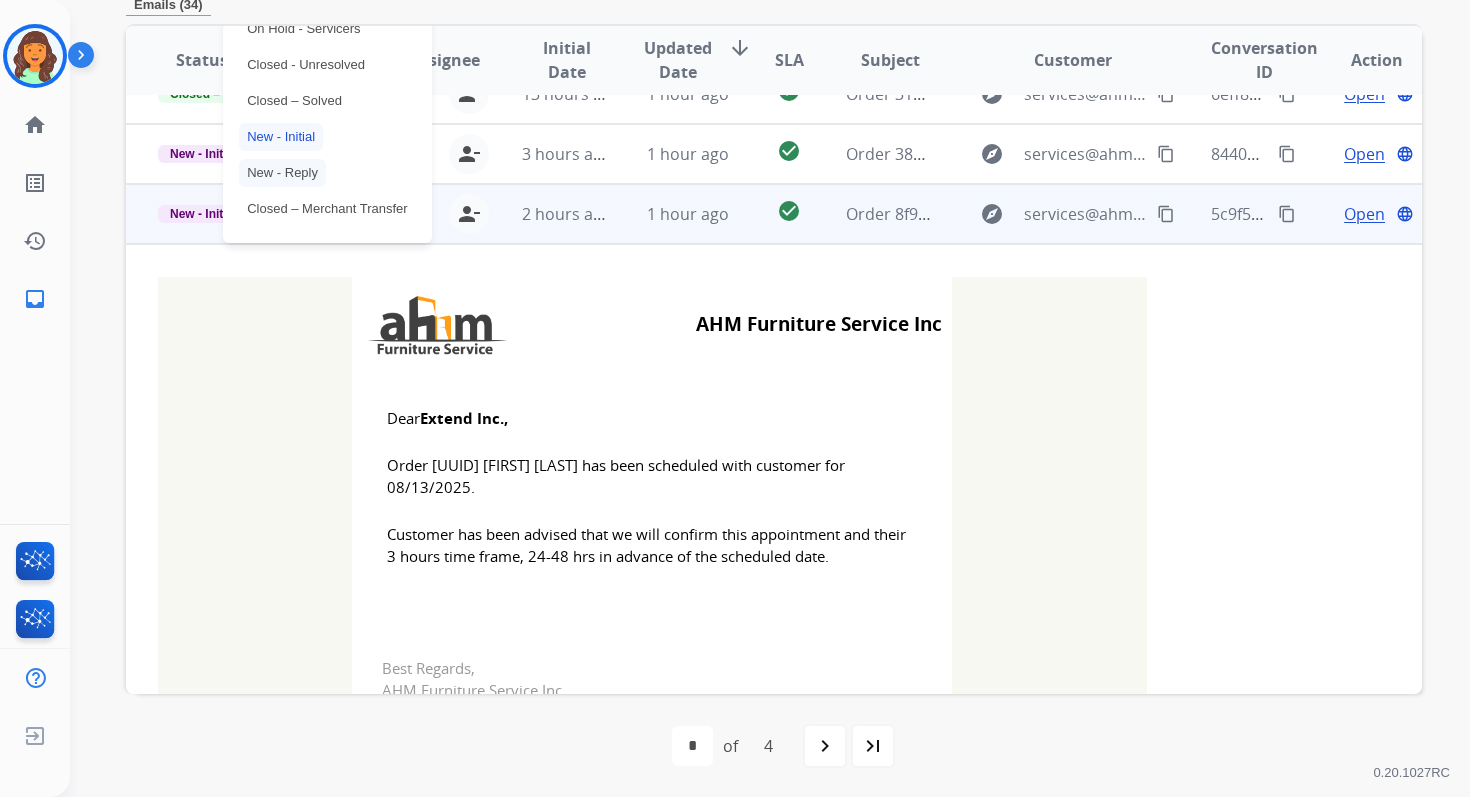 click on "Closed – Solved" at bounding box center [294, 101] 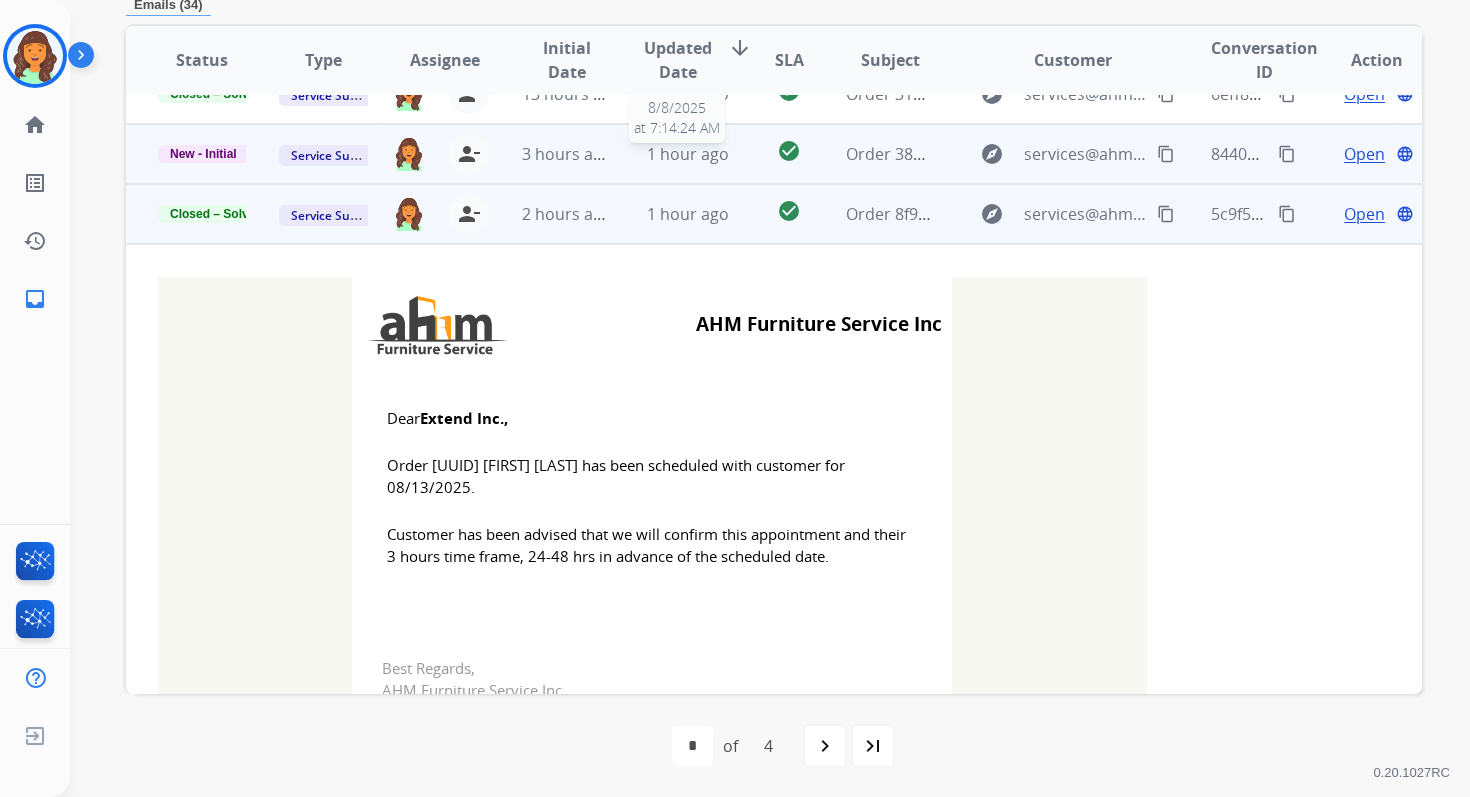 click on "1 hour ago" at bounding box center [688, 154] 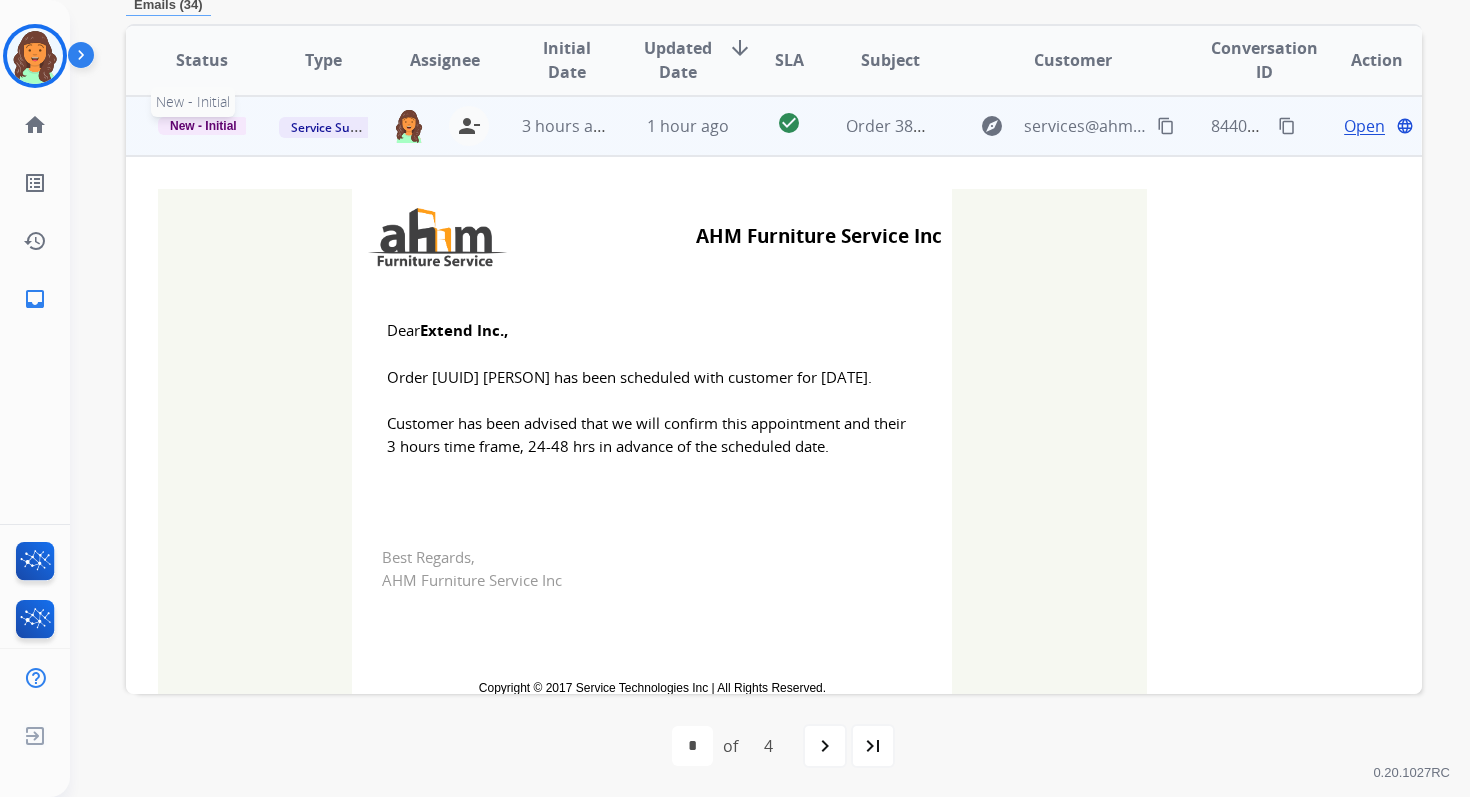 click on "New - Initial" at bounding box center (203, 126) 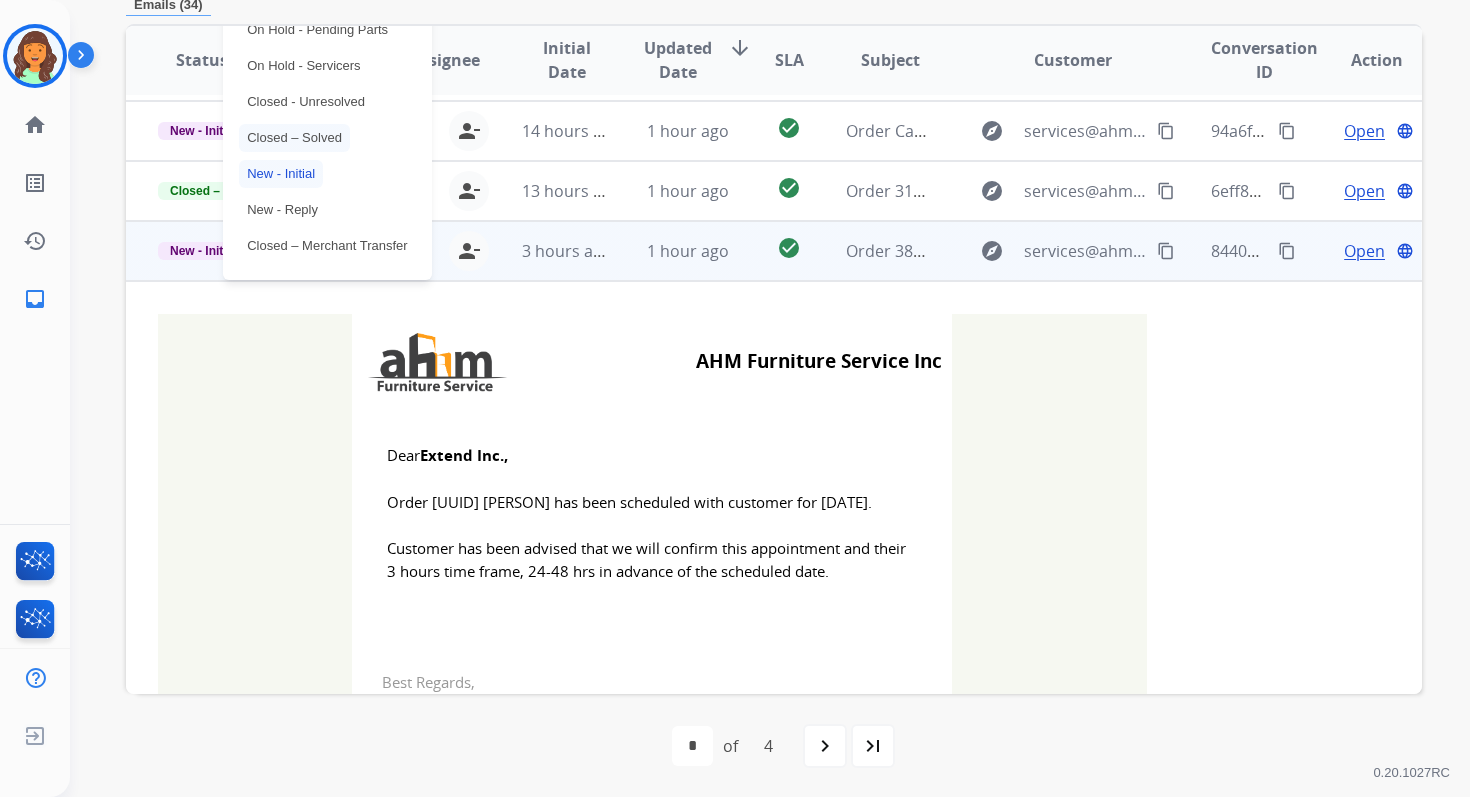 click on "Closed – Solved" at bounding box center [294, 138] 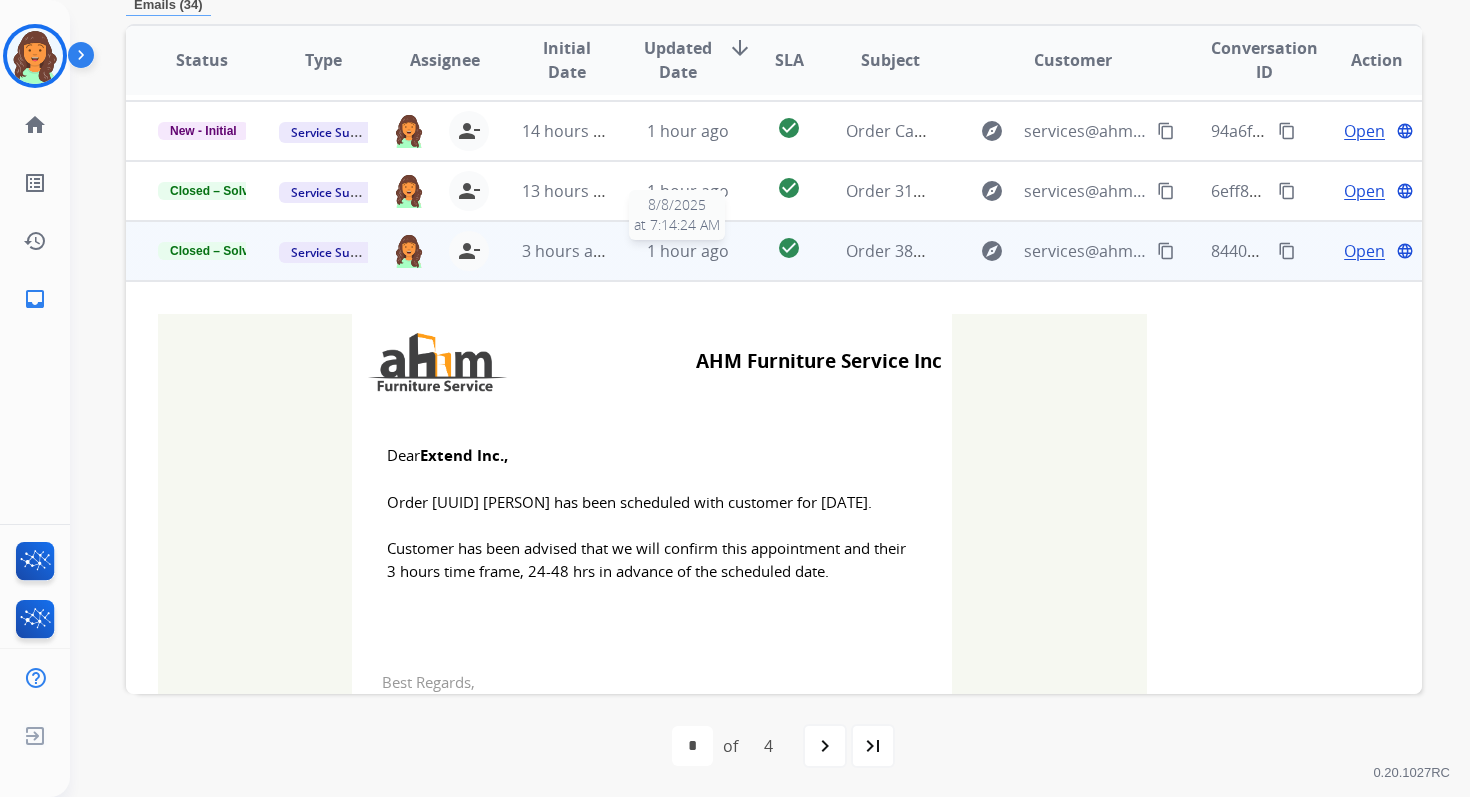 click on "1 hour ago" at bounding box center (688, 251) 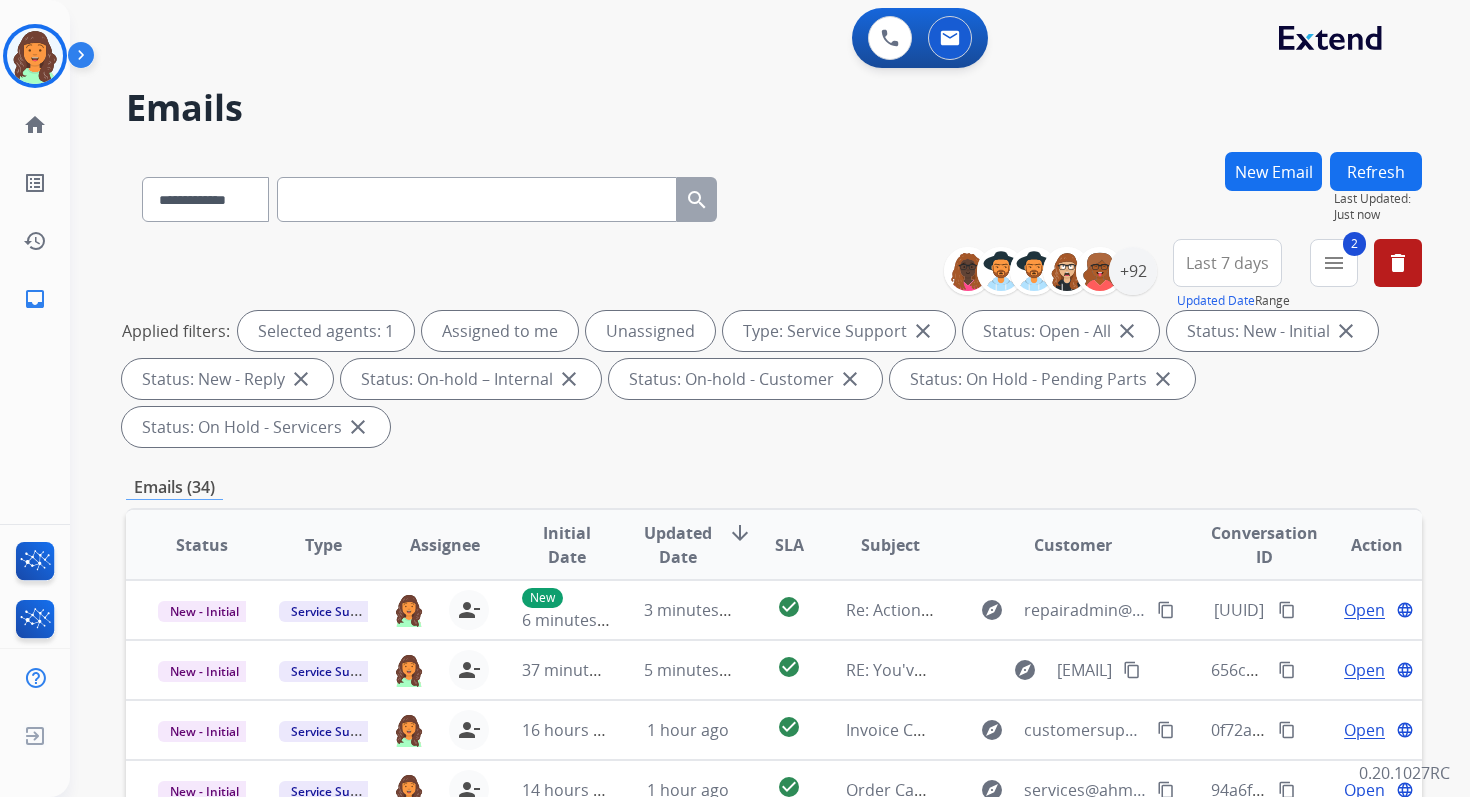 click on "Refresh" at bounding box center [1376, 171] 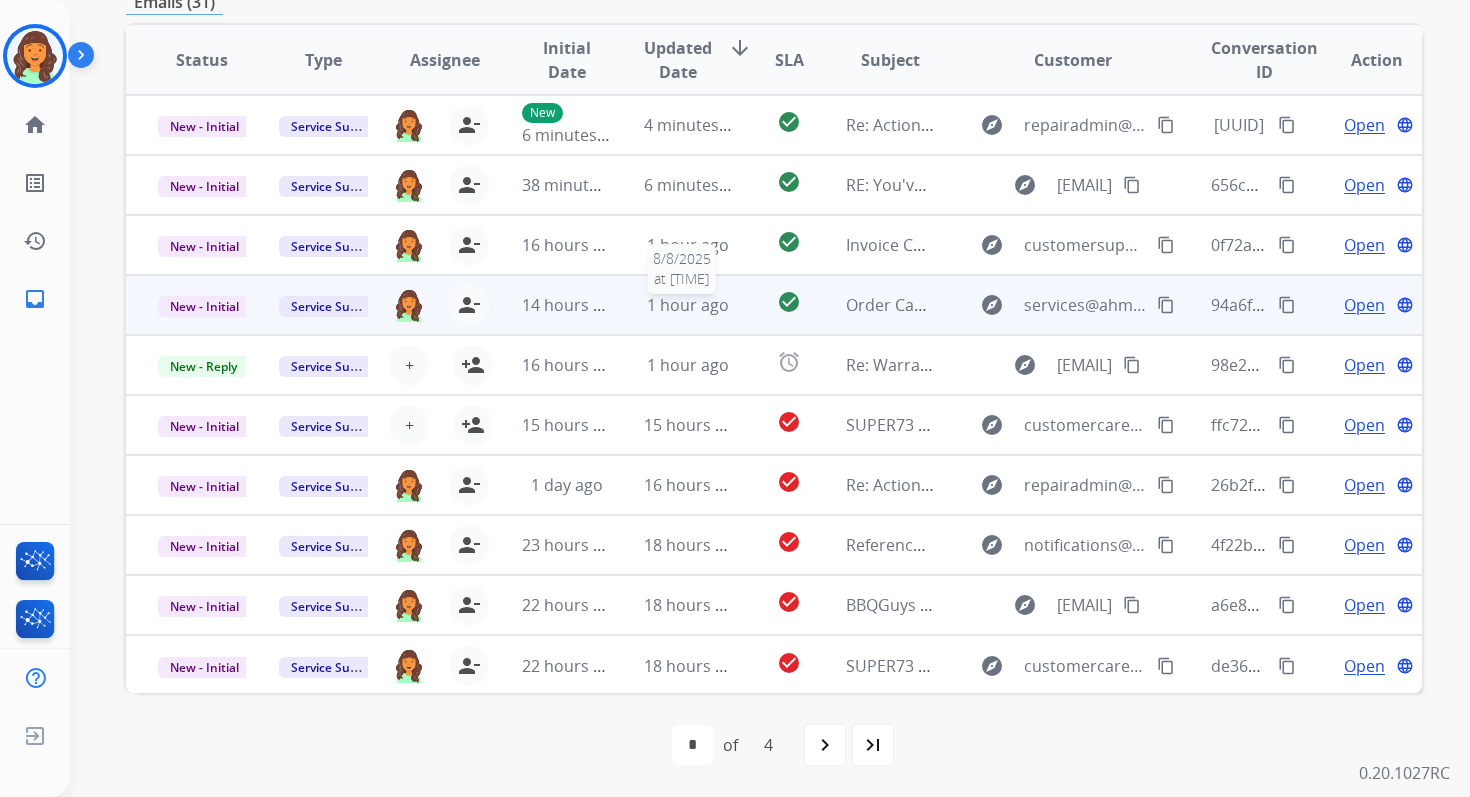 click on "1 hour ago" at bounding box center (688, 305) 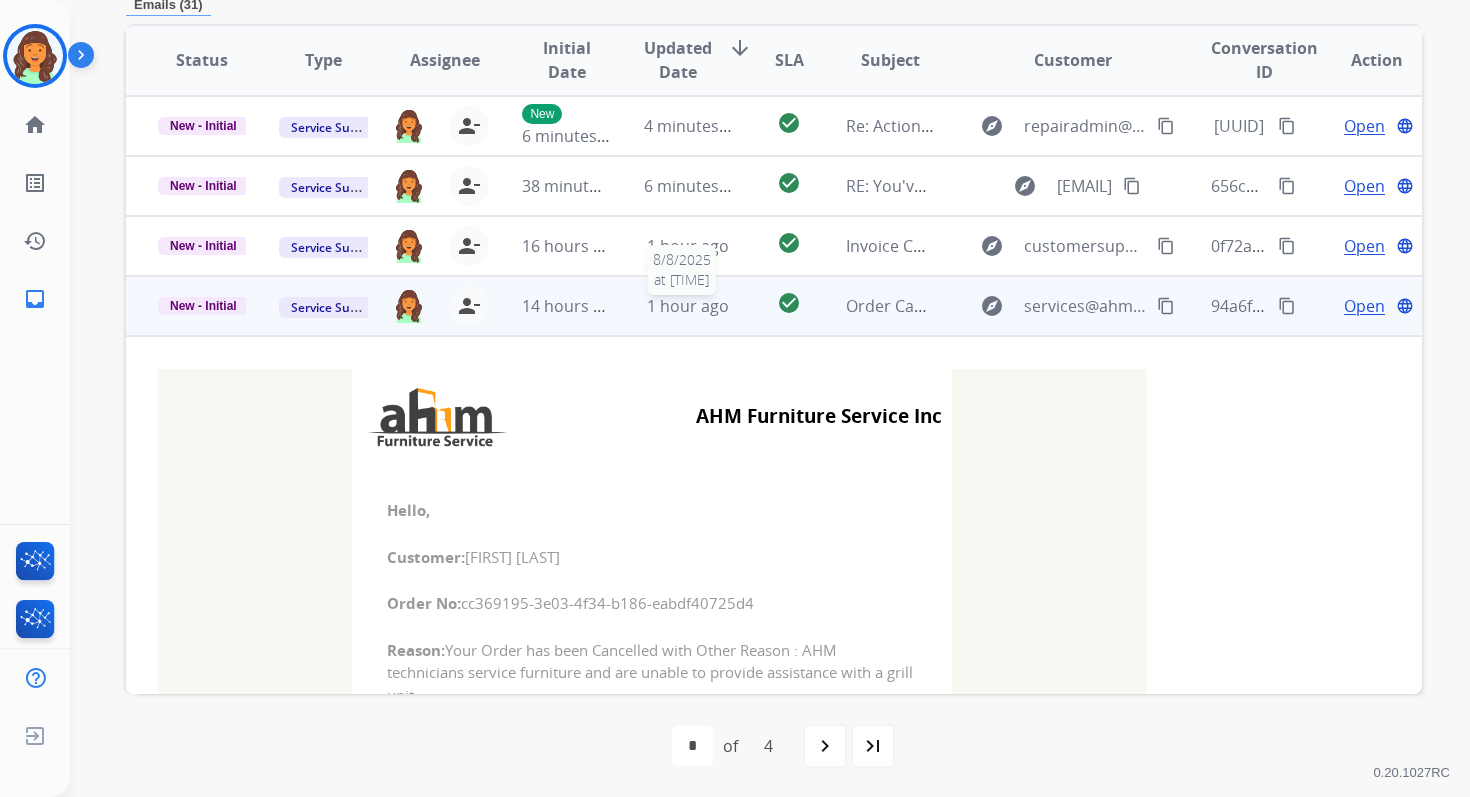 click on "1 hour ago" at bounding box center (688, 306) 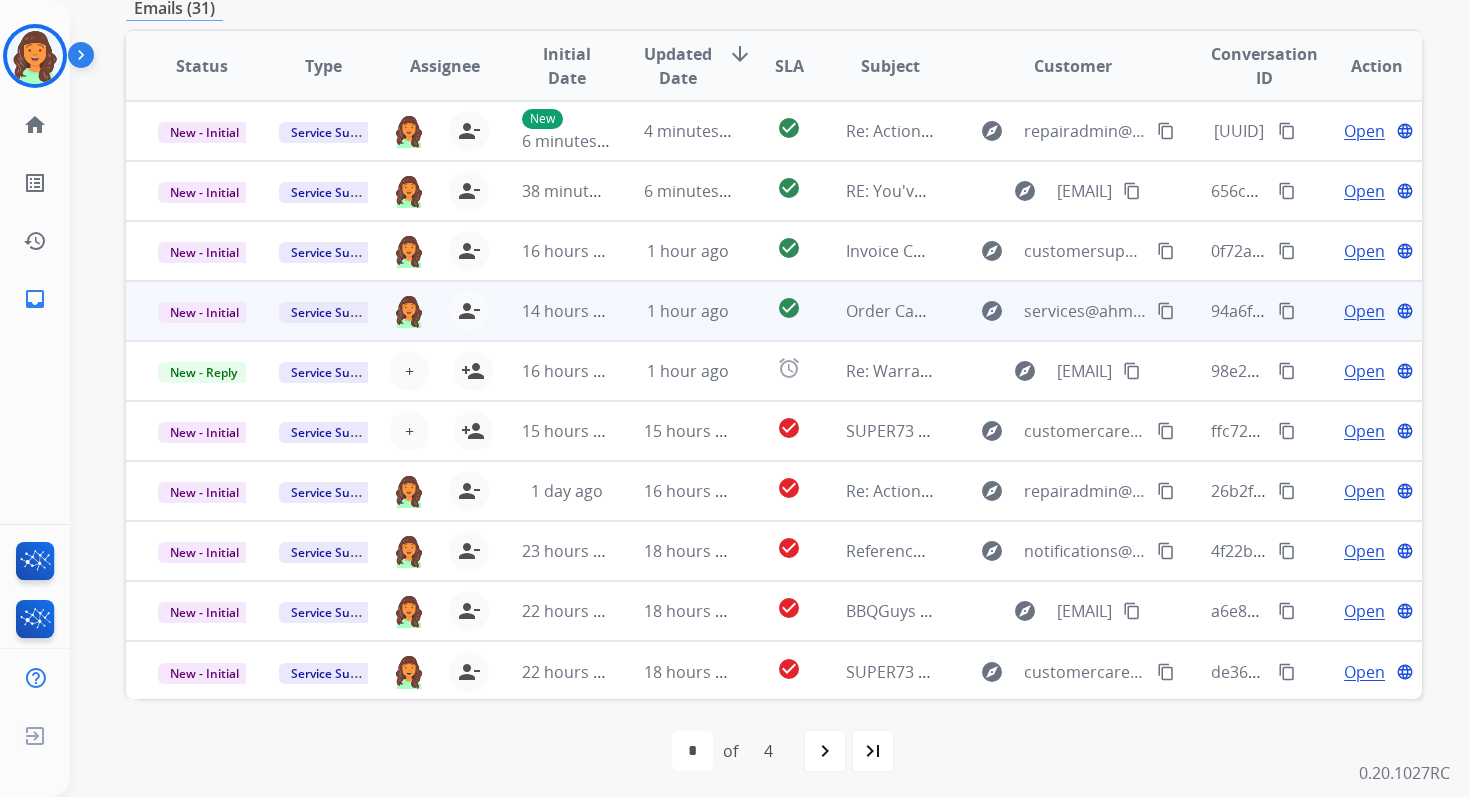 click on "1 hour ago" at bounding box center [688, 311] 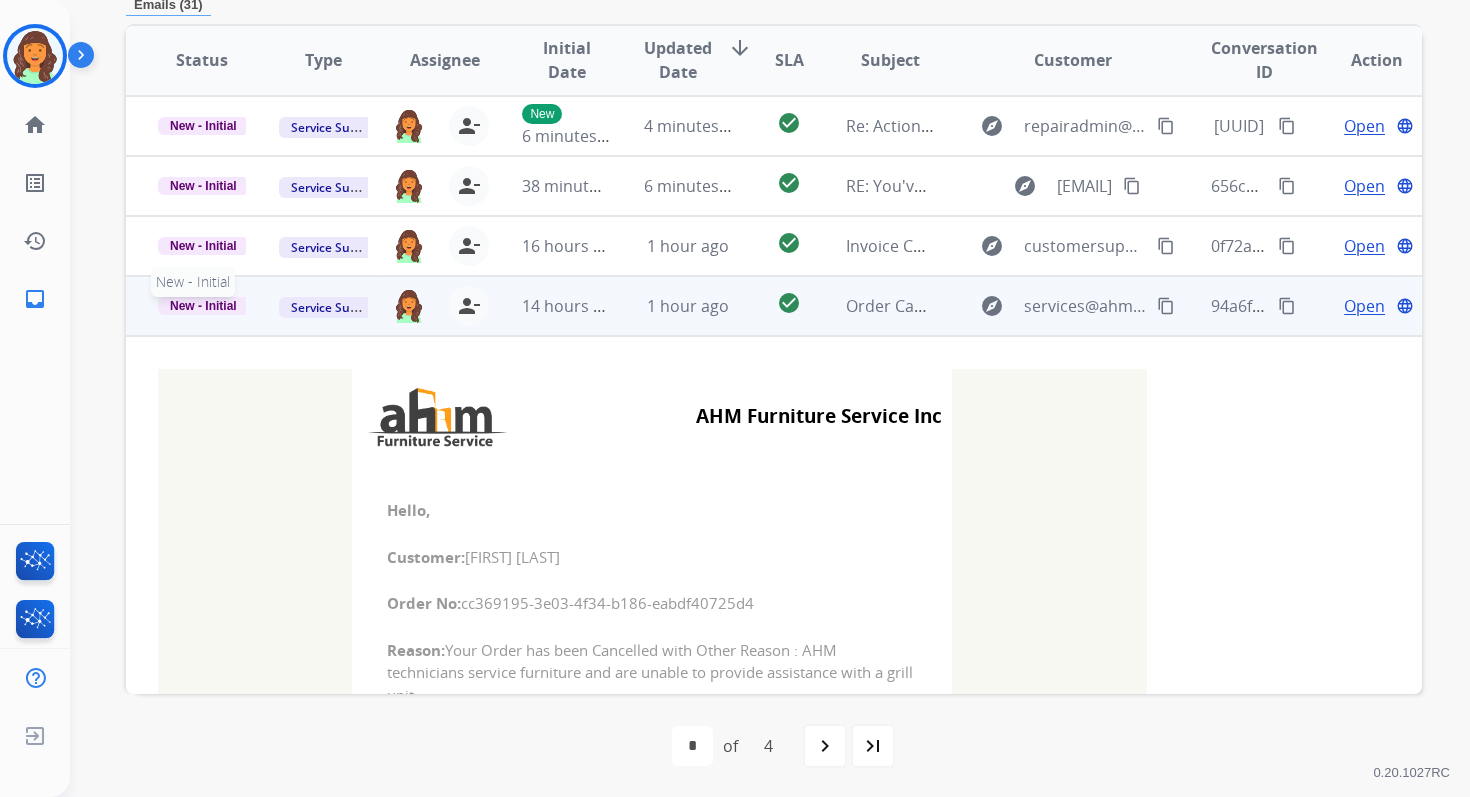 click on "New - Initial" at bounding box center [203, 306] 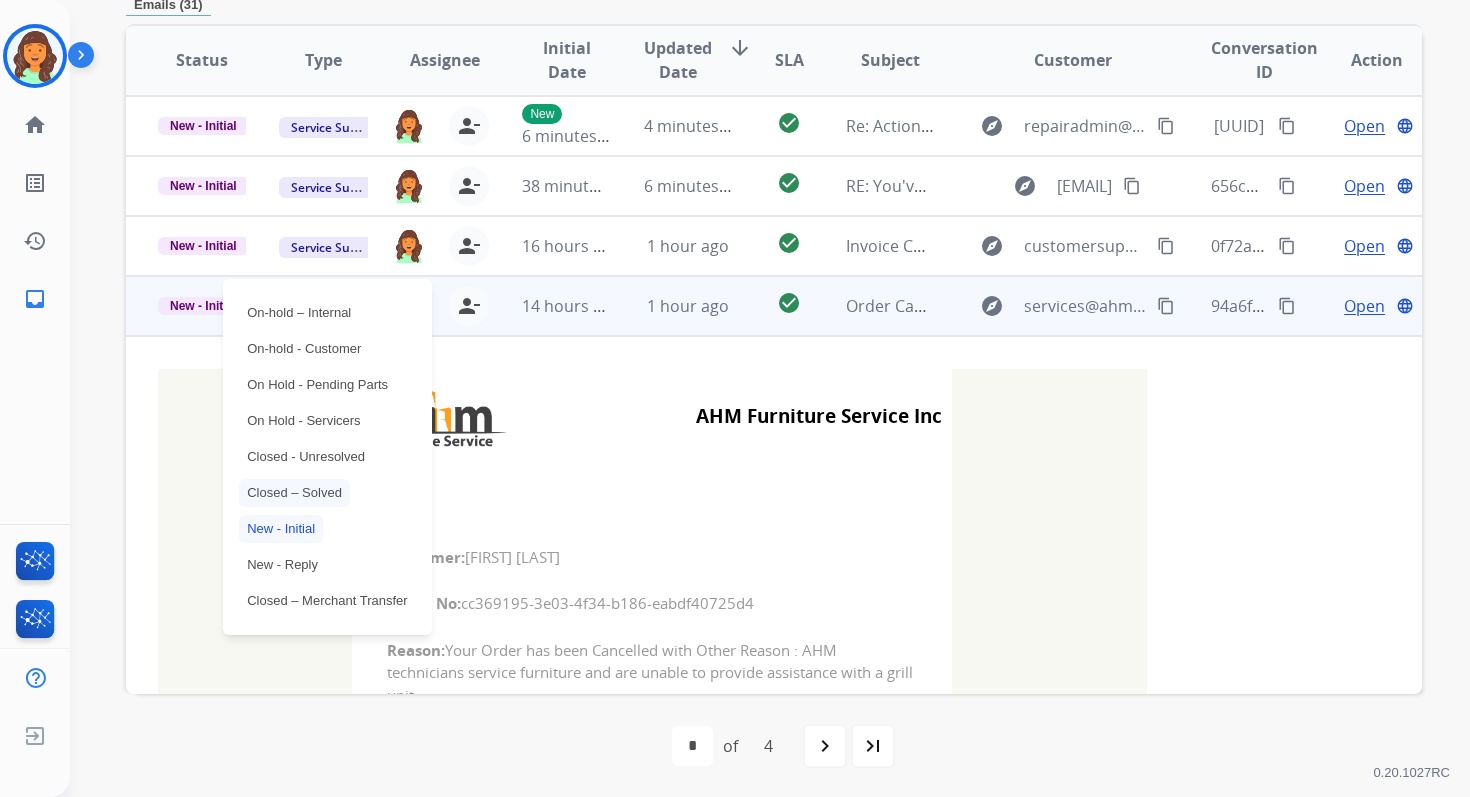 click on "Closed – Solved" at bounding box center (294, 493) 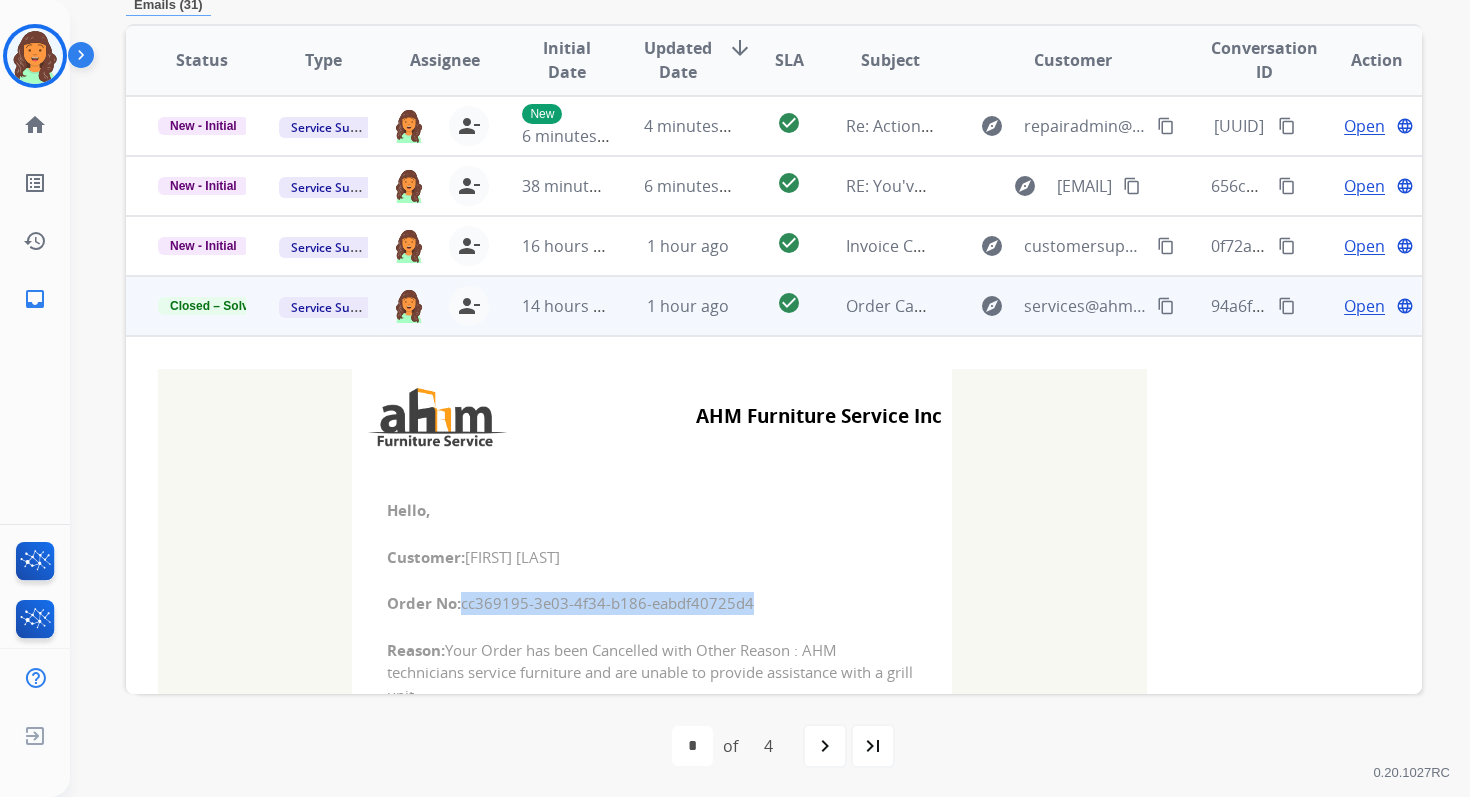 drag, startPoint x: 456, startPoint y: 607, endPoint x: 805, endPoint y: 599, distance: 349.09167 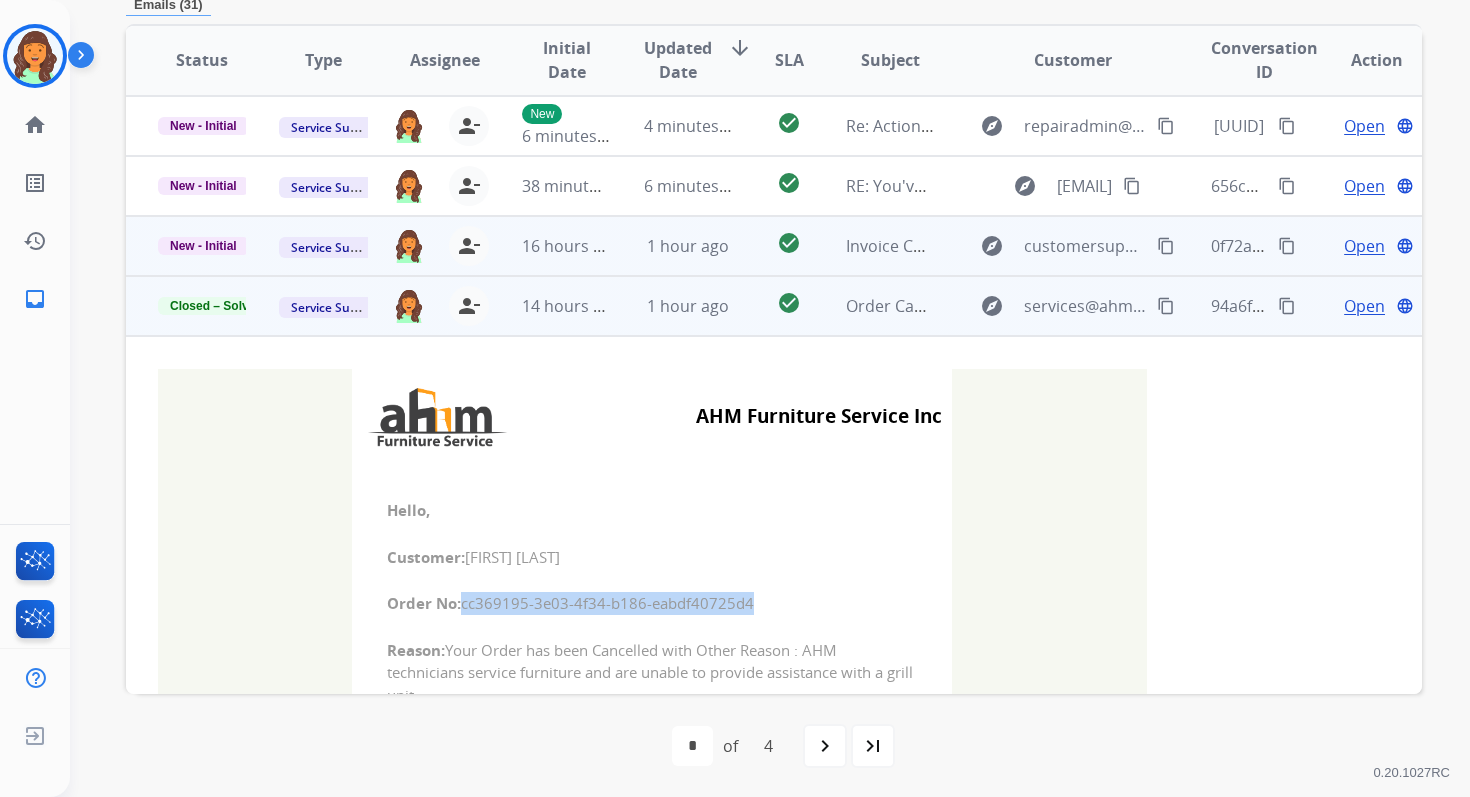copy on "cc369195-3e03-4f34-b186-eabdf40725d4" 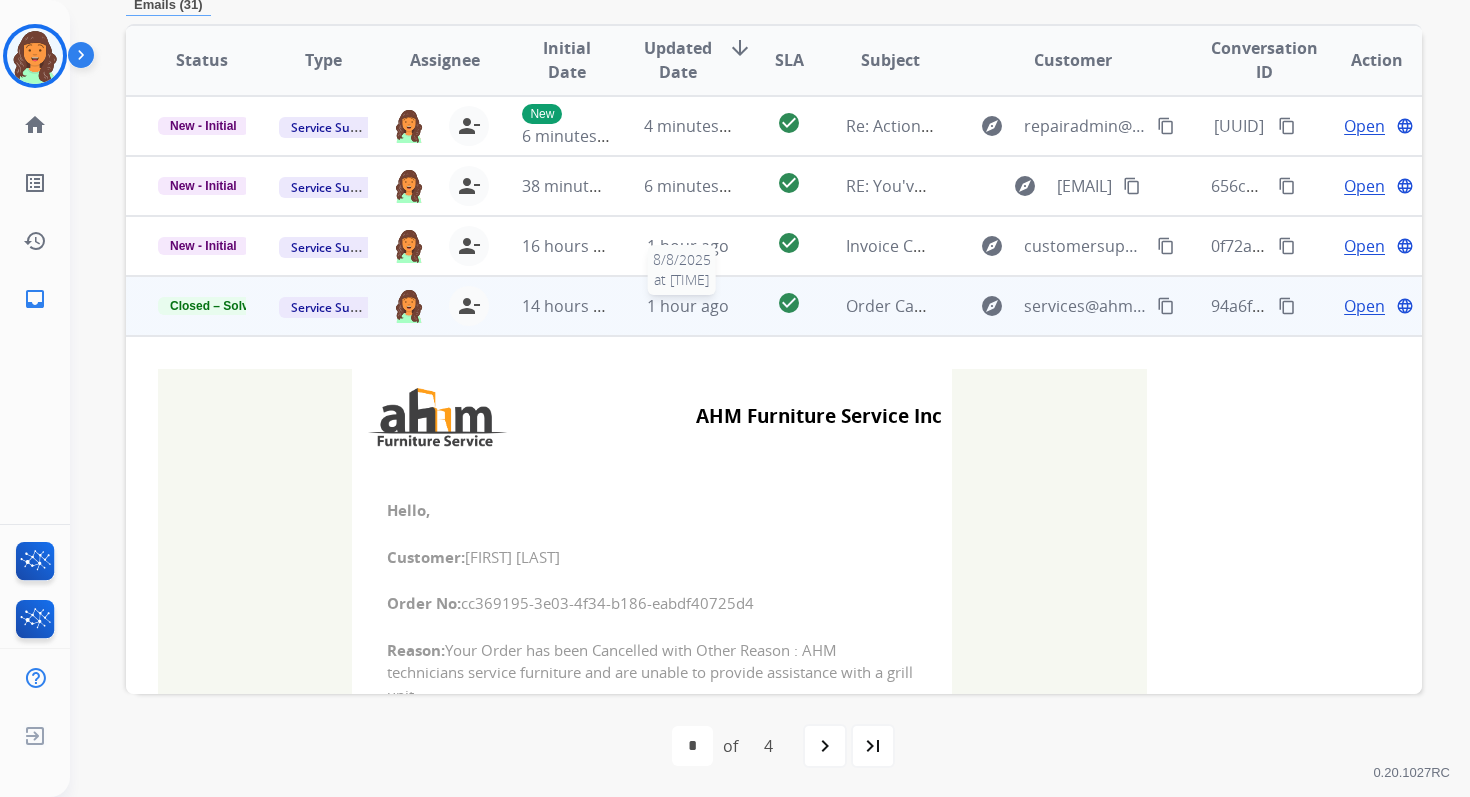 click on "1 hour ago" at bounding box center (688, 306) 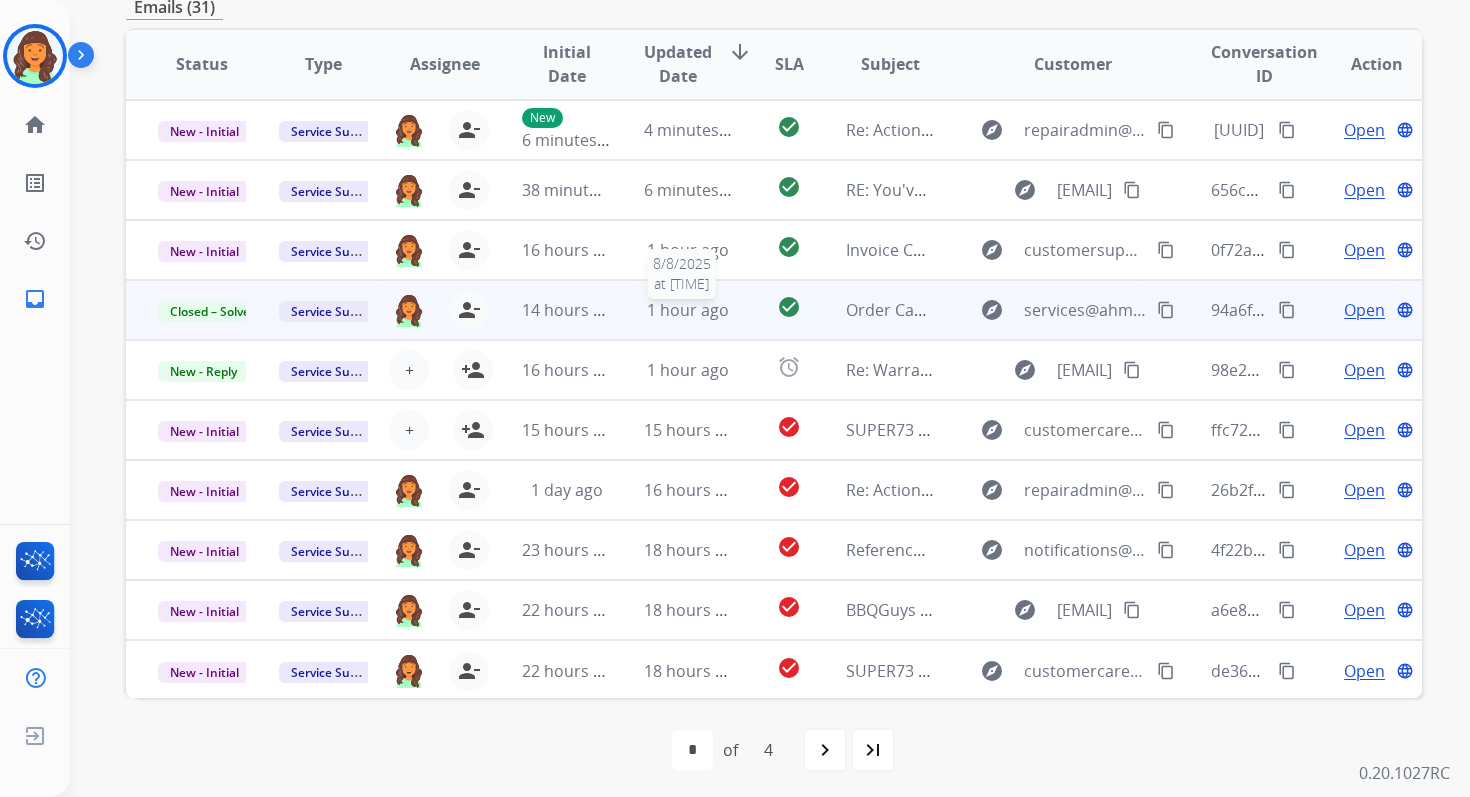 scroll, scrollTop: 479, scrollLeft: 0, axis: vertical 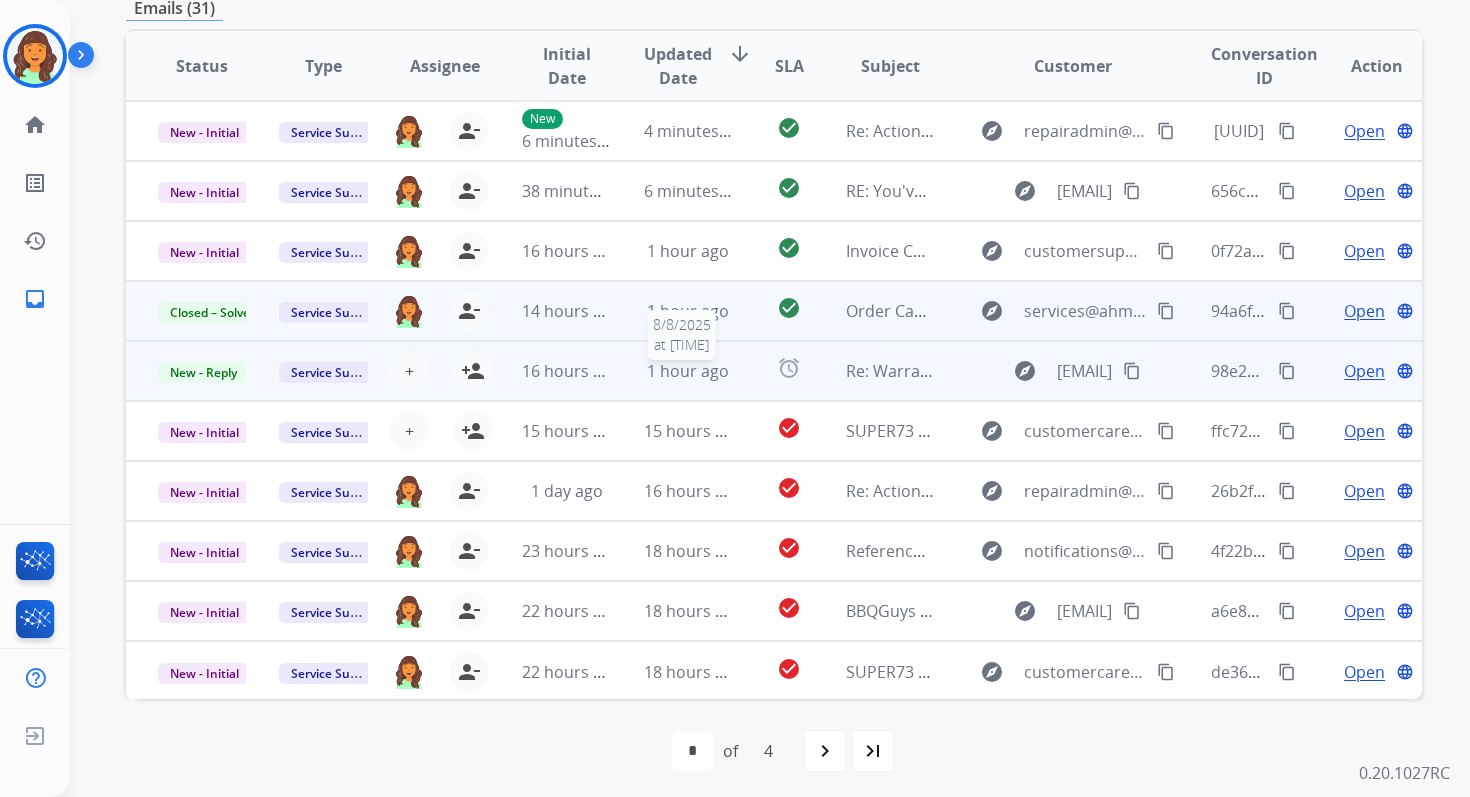 click on "1 hour ago" at bounding box center [688, 371] 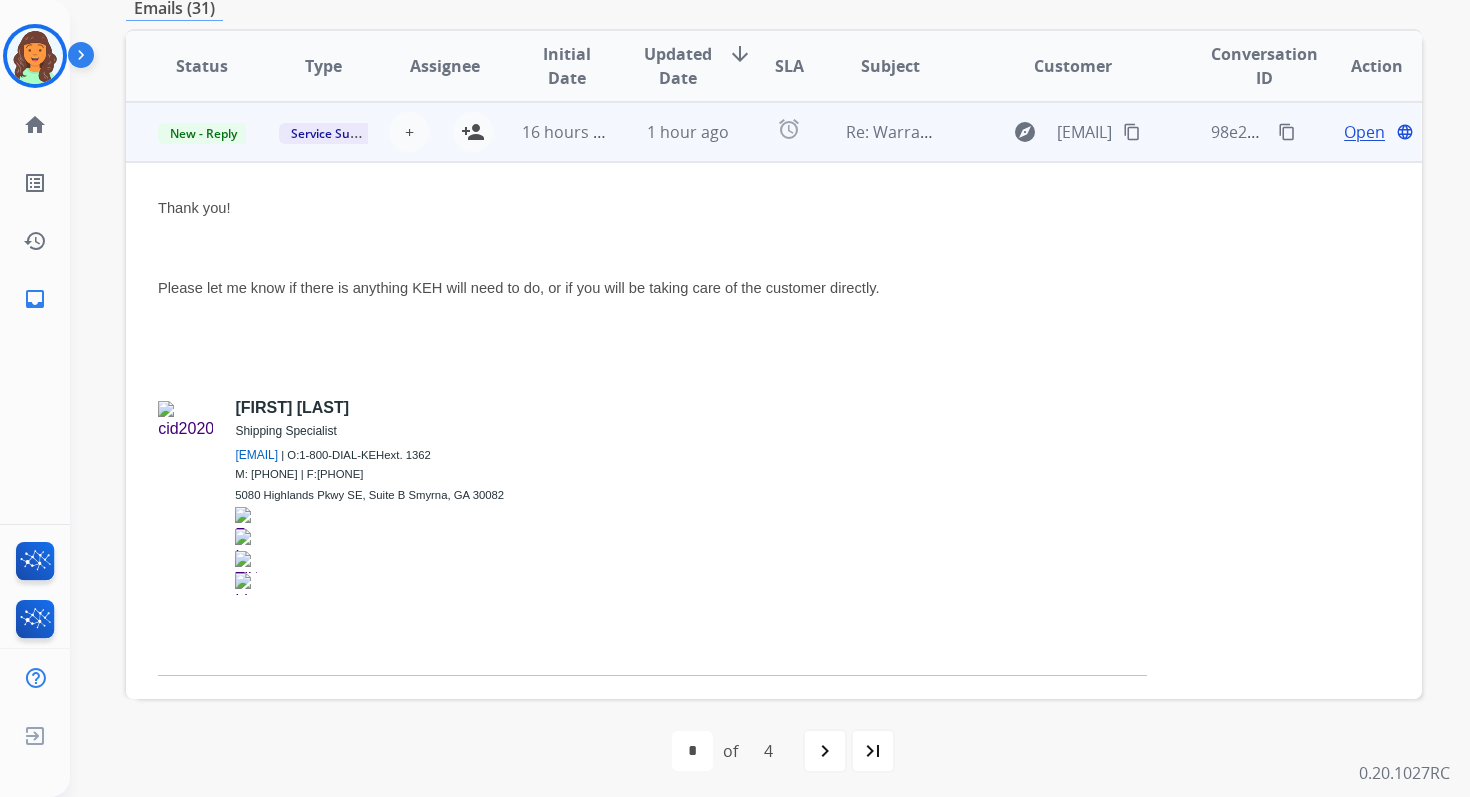 scroll, scrollTop: 240, scrollLeft: 0, axis: vertical 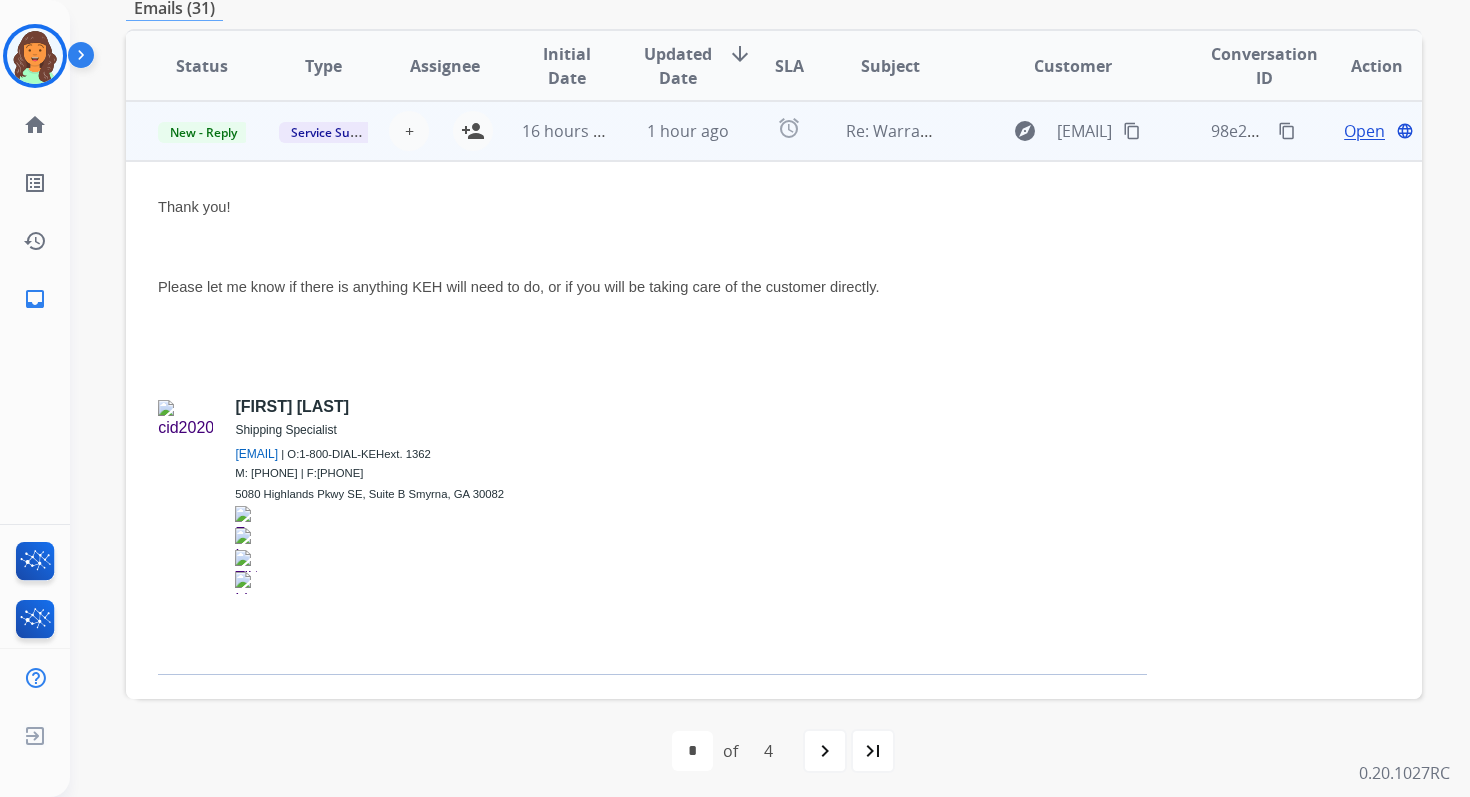 click on "Open" at bounding box center (1364, 131) 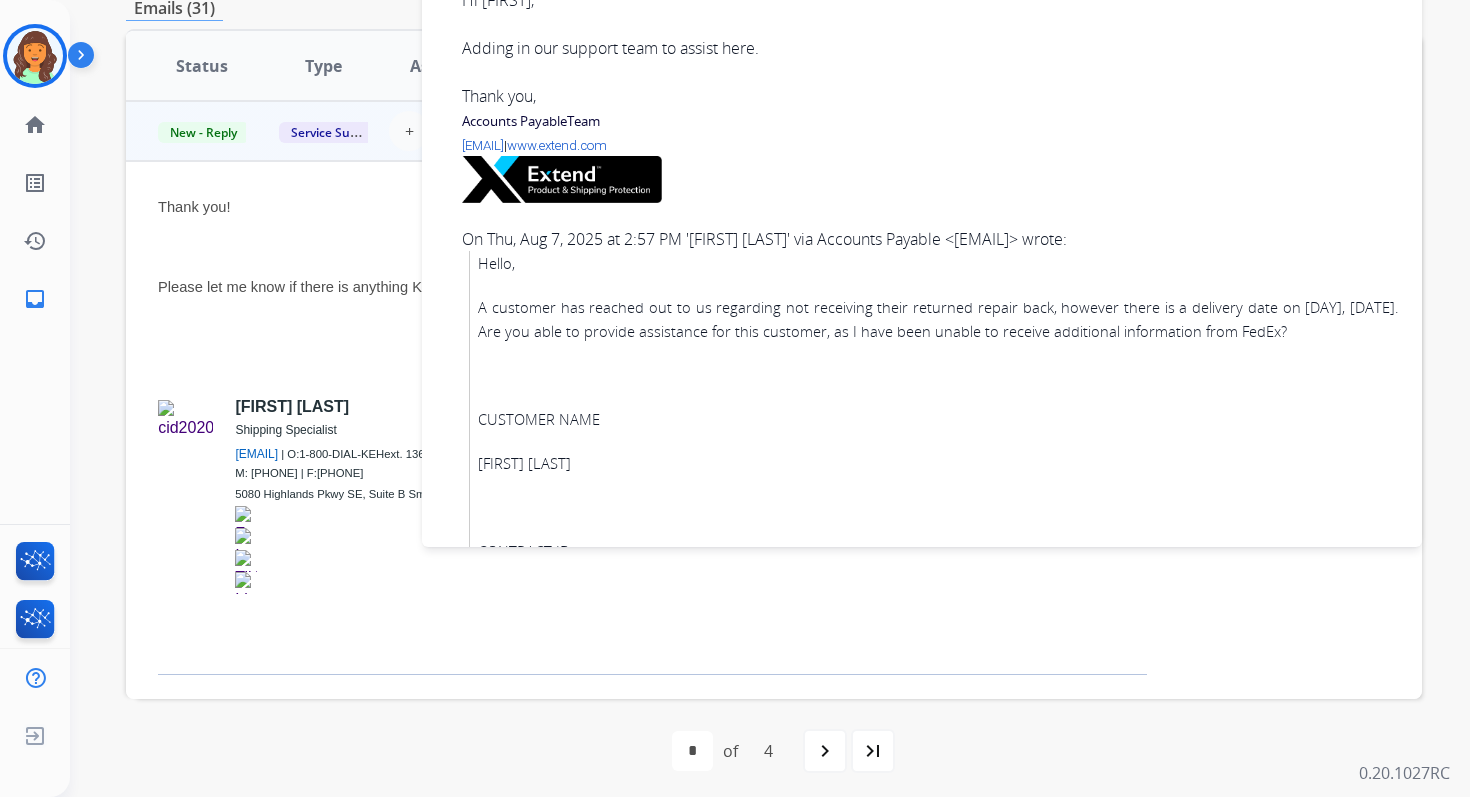 scroll, scrollTop: 0, scrollLeft: 0, axis: both 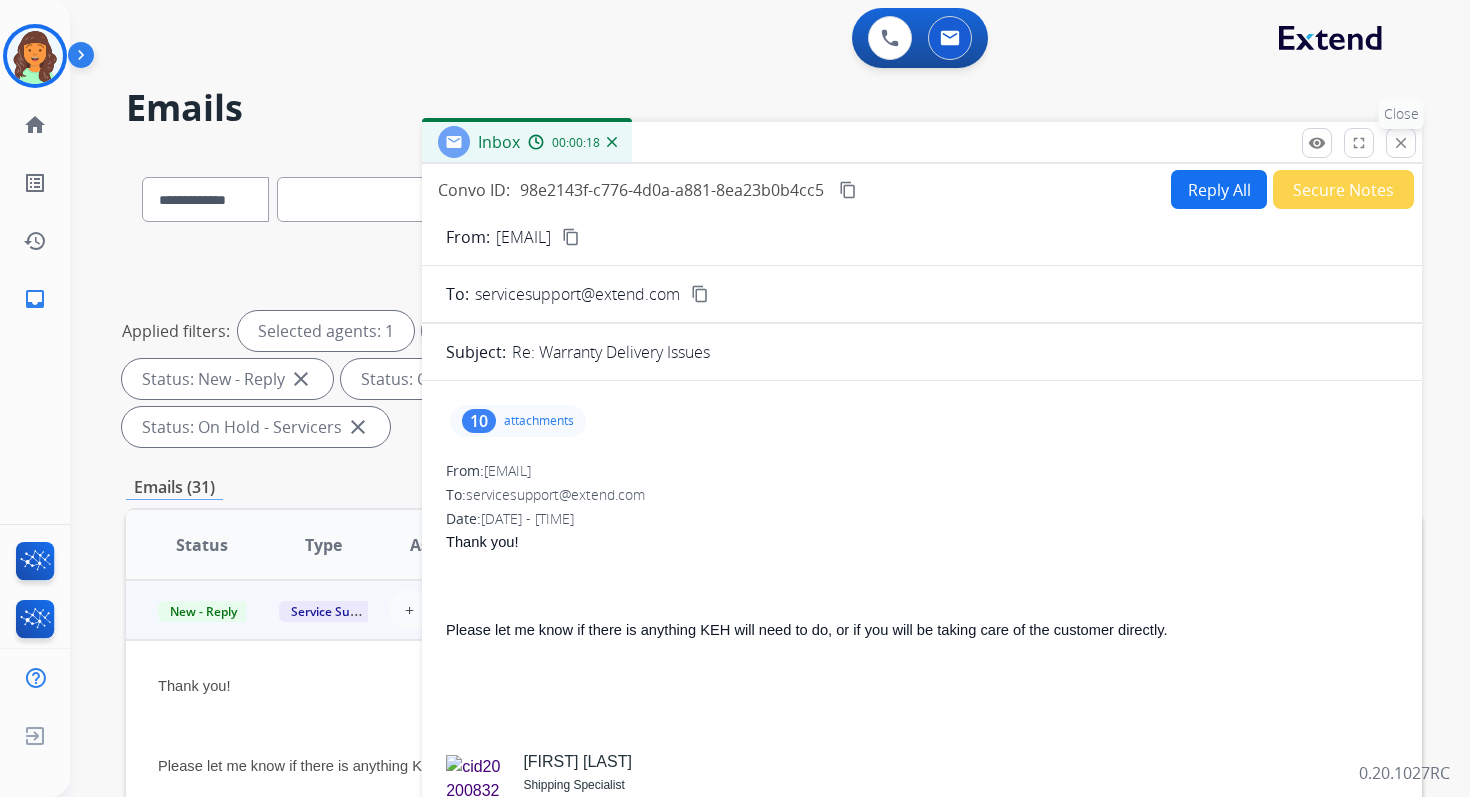 click on "close" at bounding box center [1401, 143] 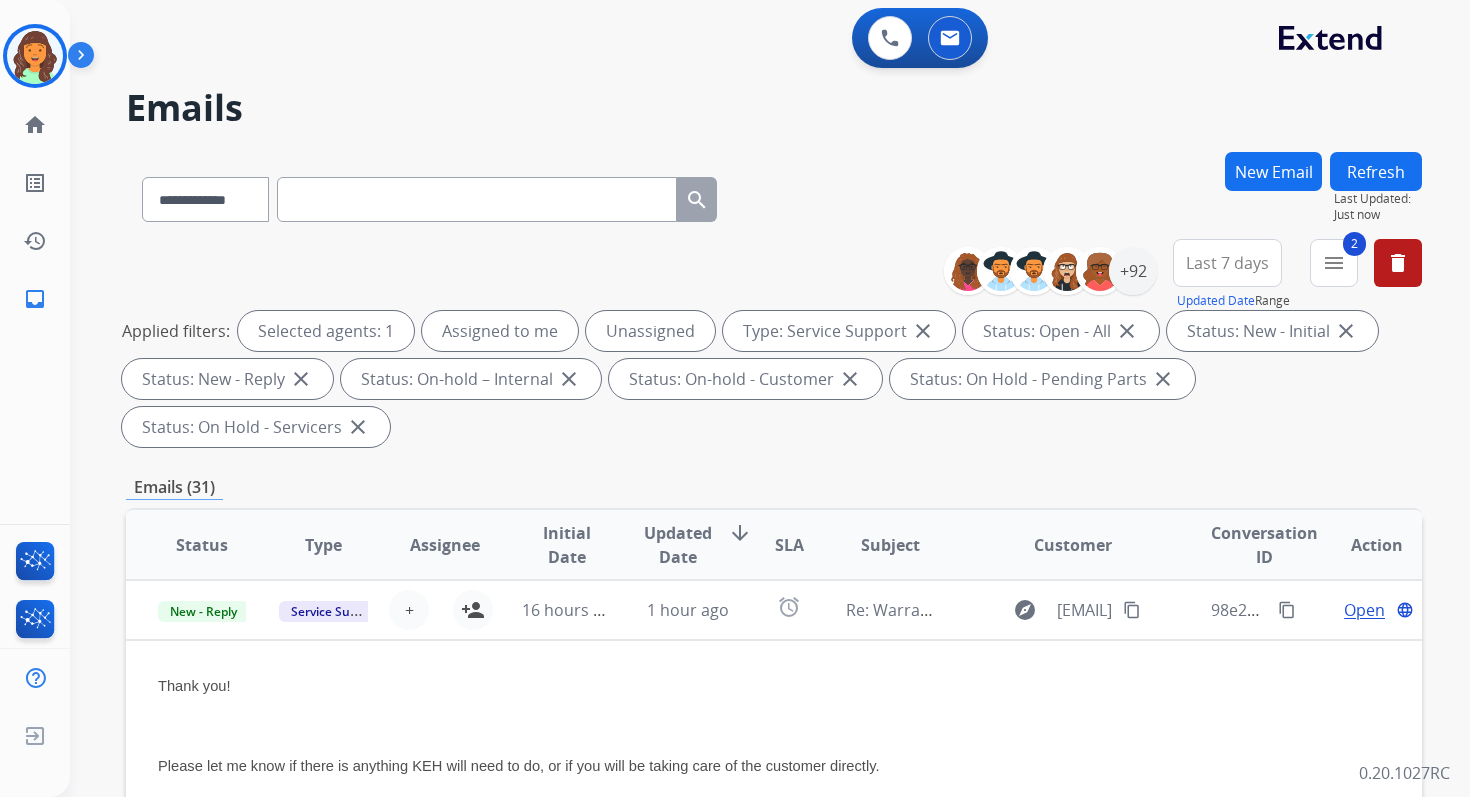 scroll, scrollTop: 485, scrollLeft: 0, axis: vertical 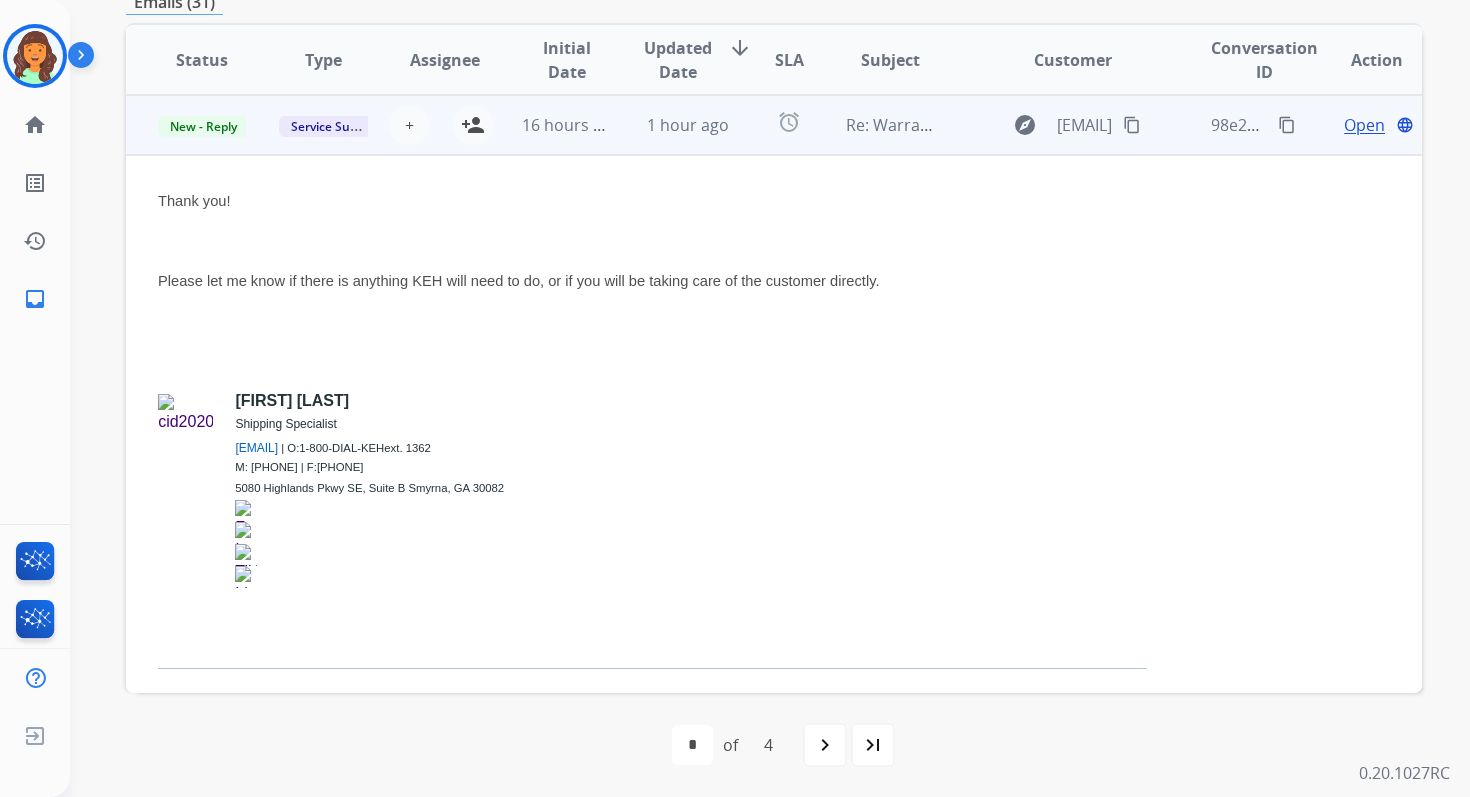 click on "1 hour ago" at bounding box center [672, 125] 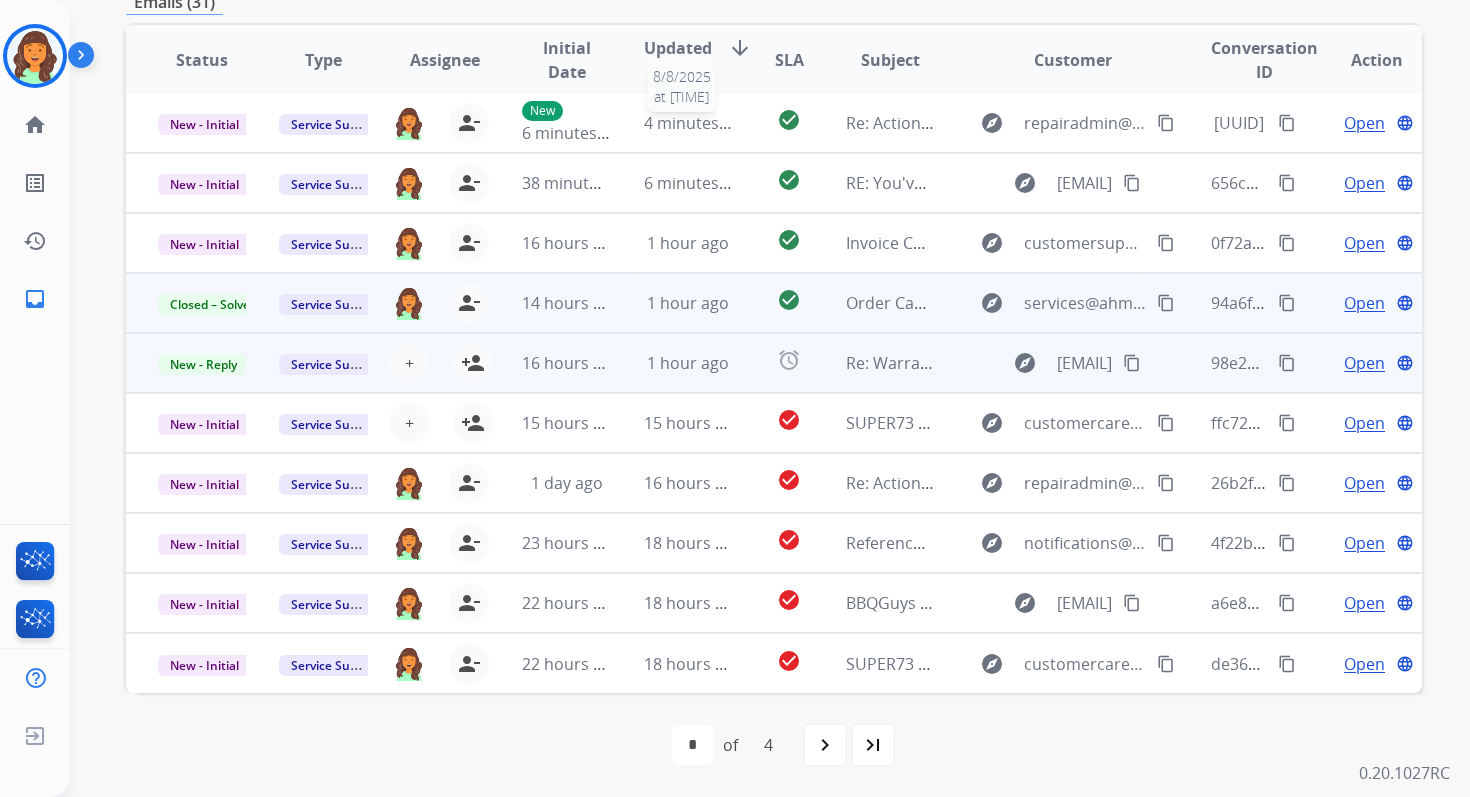 scroll, scrollTop: 2, scrollLeft: 0, axis: vertical 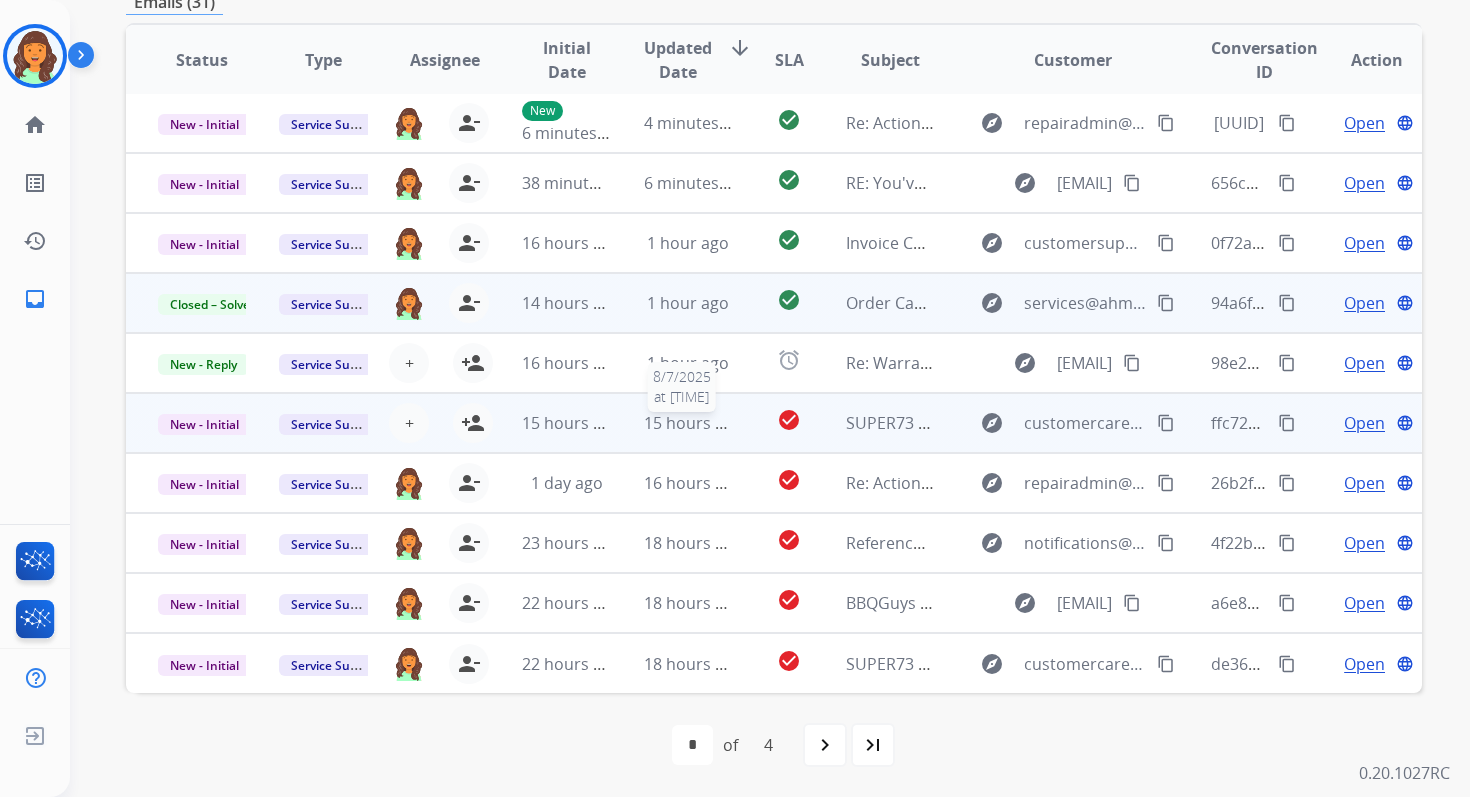 click on "15 hours ago" at bounding box center [693, 423] 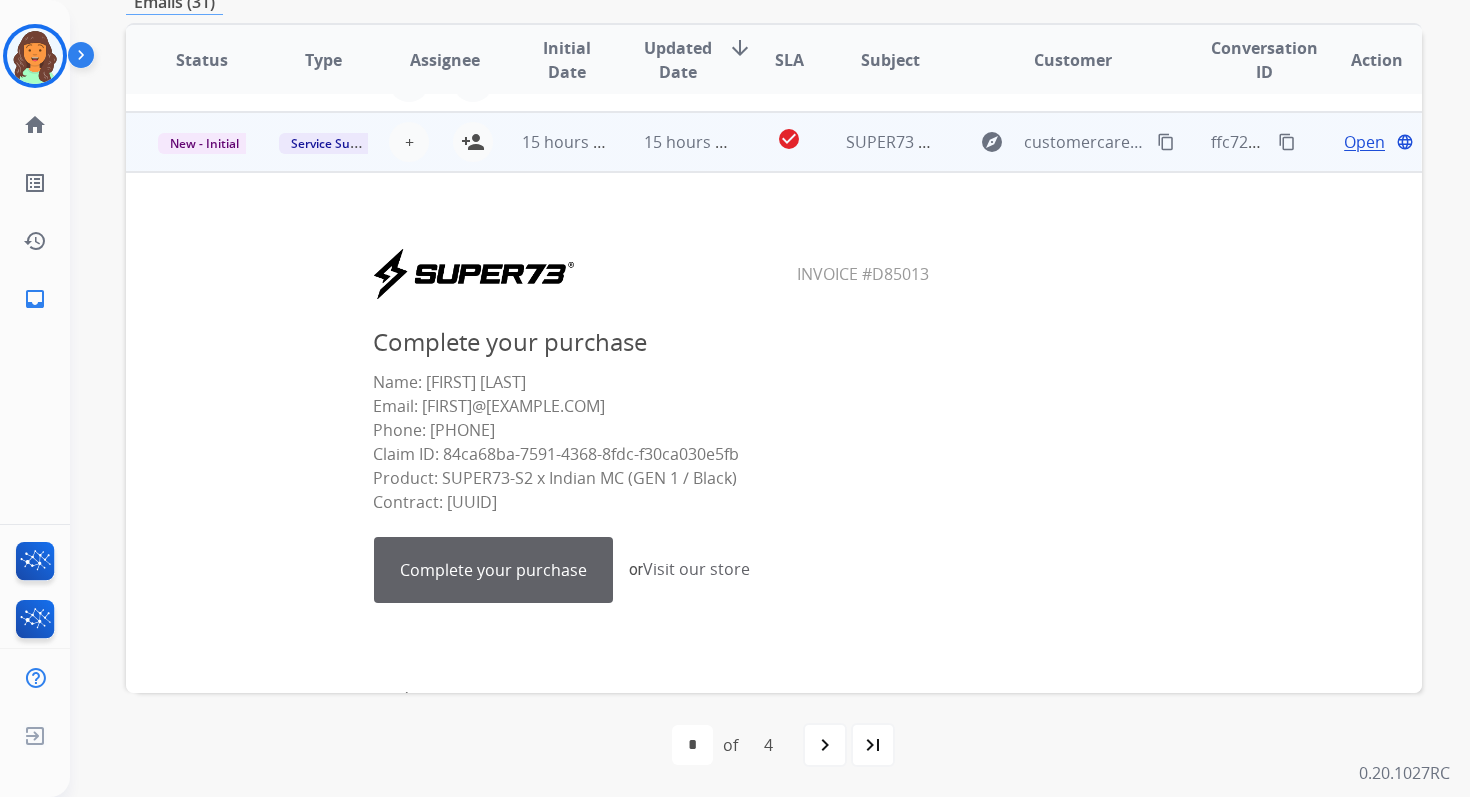 scroll, scrollTop: 300, scrollLeft: 0, axis: vertical 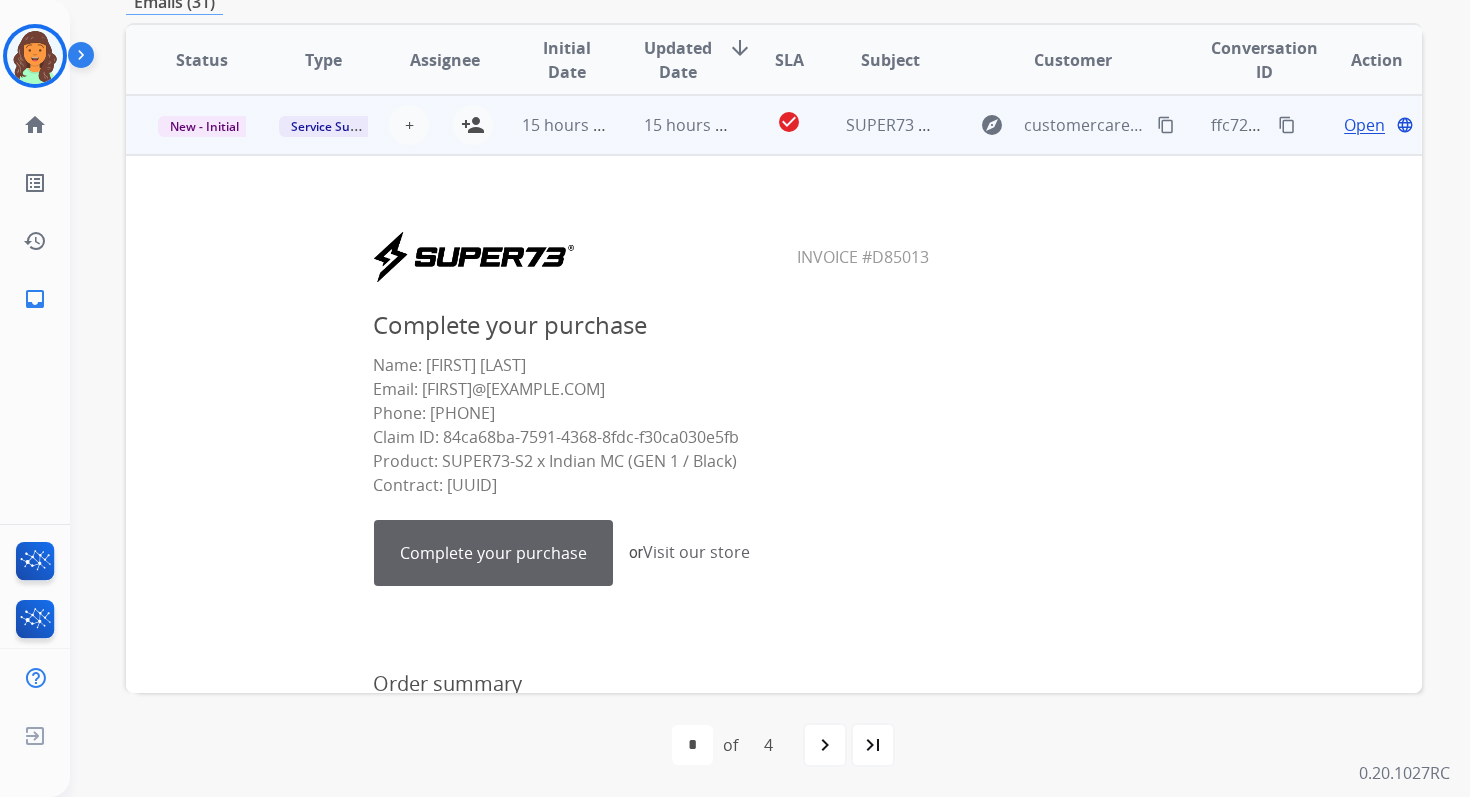 drag, startPoint x: 610, startPoint y: 392, endPoint x: 417, endPoint y: 397, distance: 193.06476 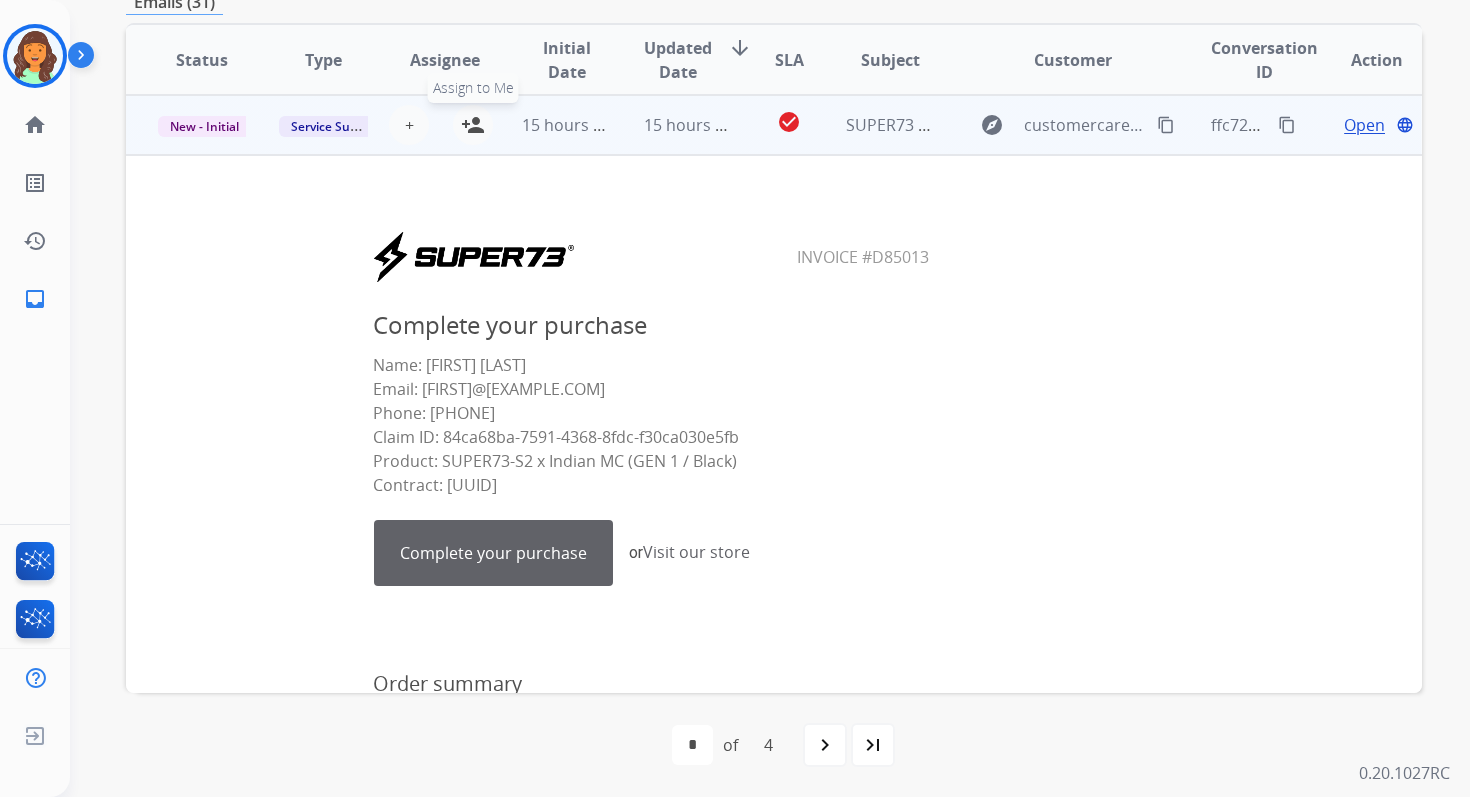 click on "person_add" at bounding box center (473, 125) 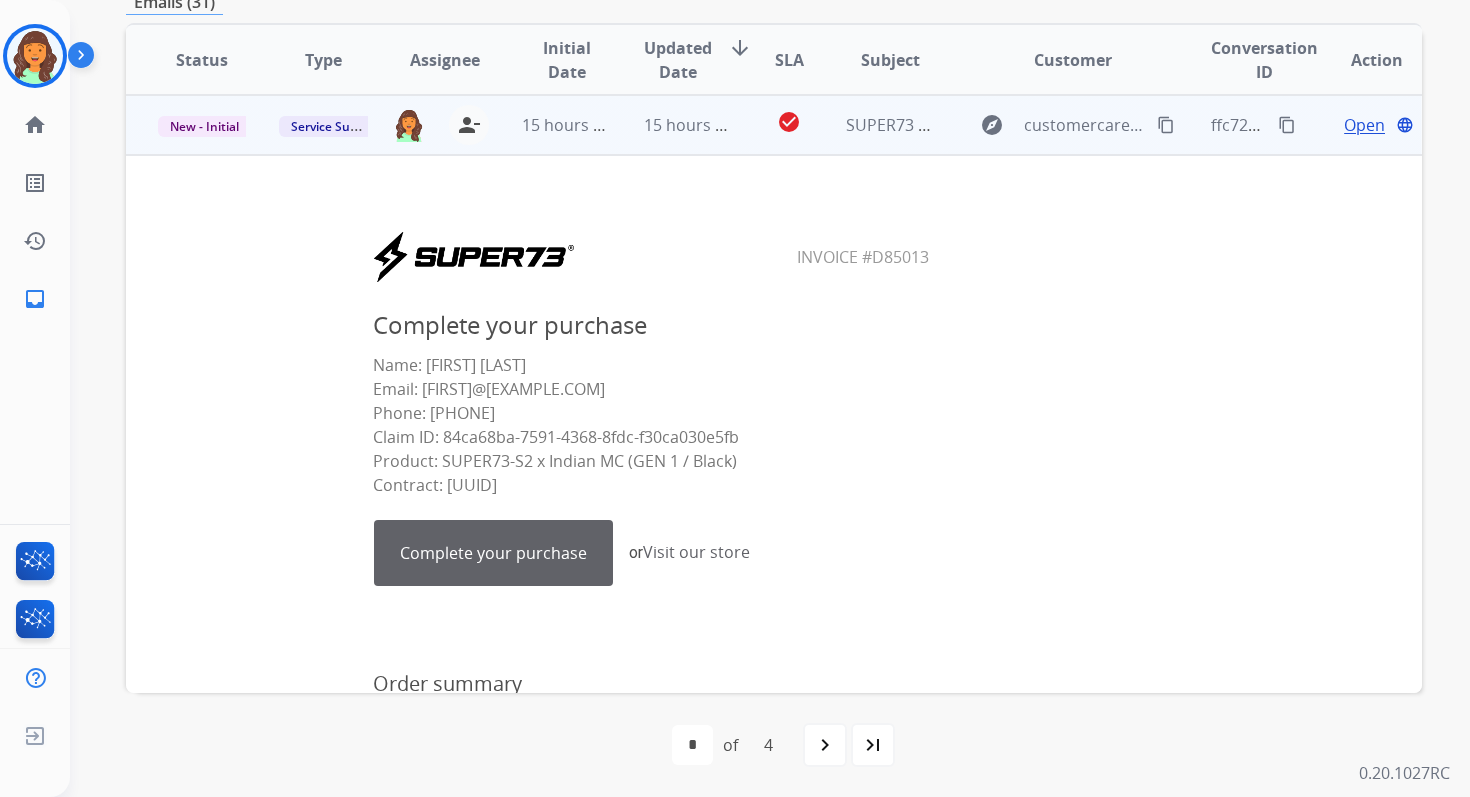 click on "15 hours ago" at bounding box center [672, 125] 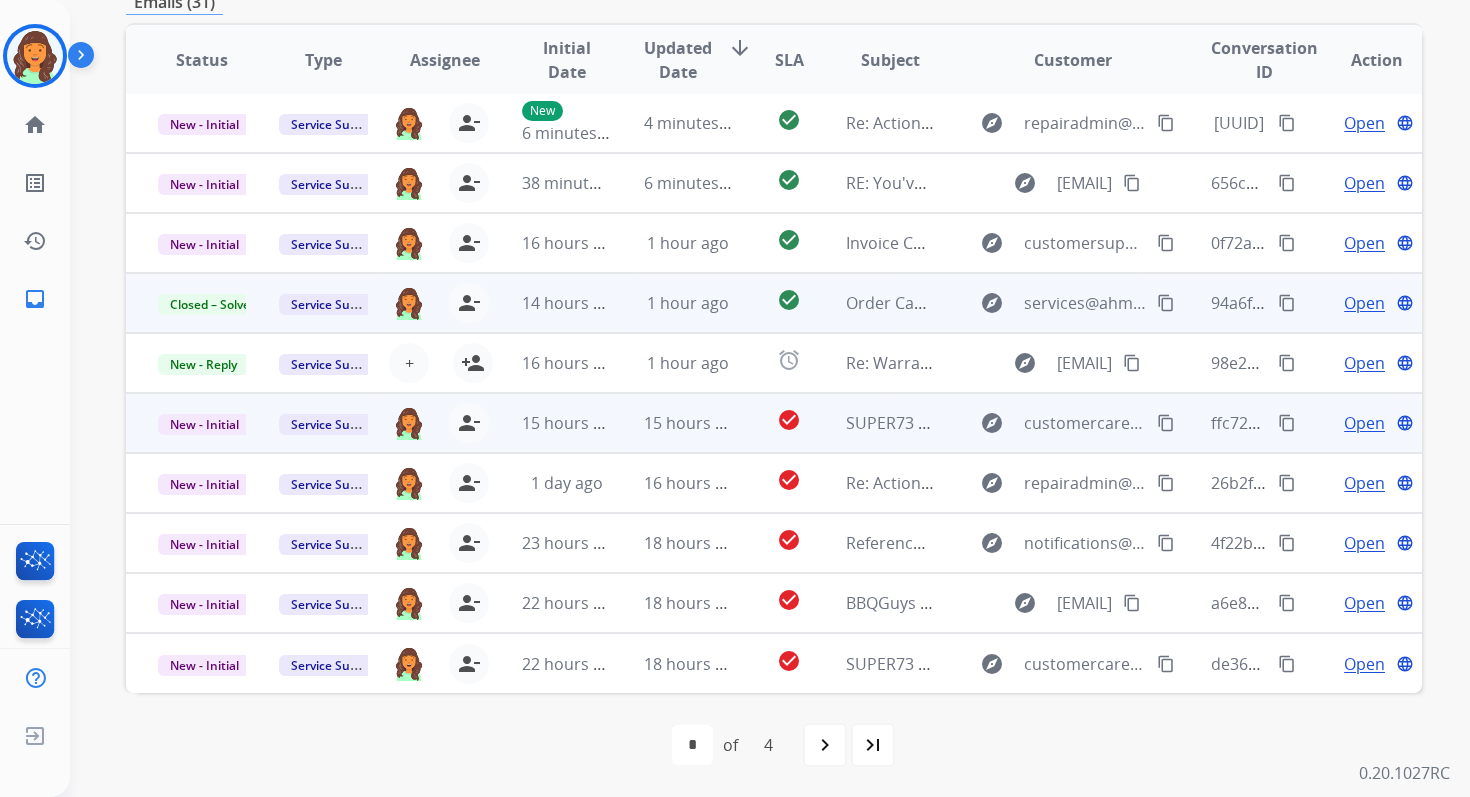 scroll, scrollTop: 2, scrollLeft: 0, axis: vertical 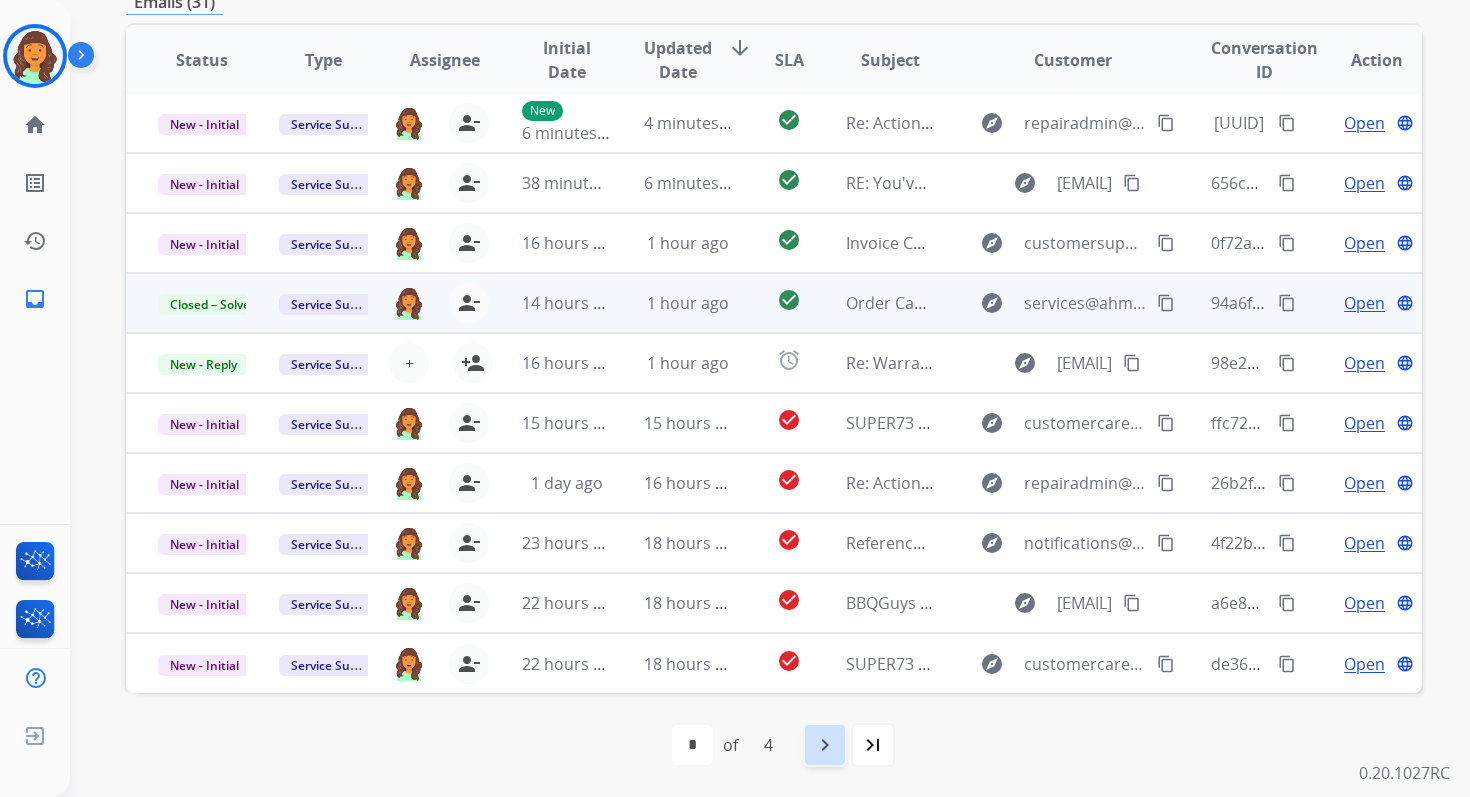 click on "navigate_next" at bounding box center [825, 745] 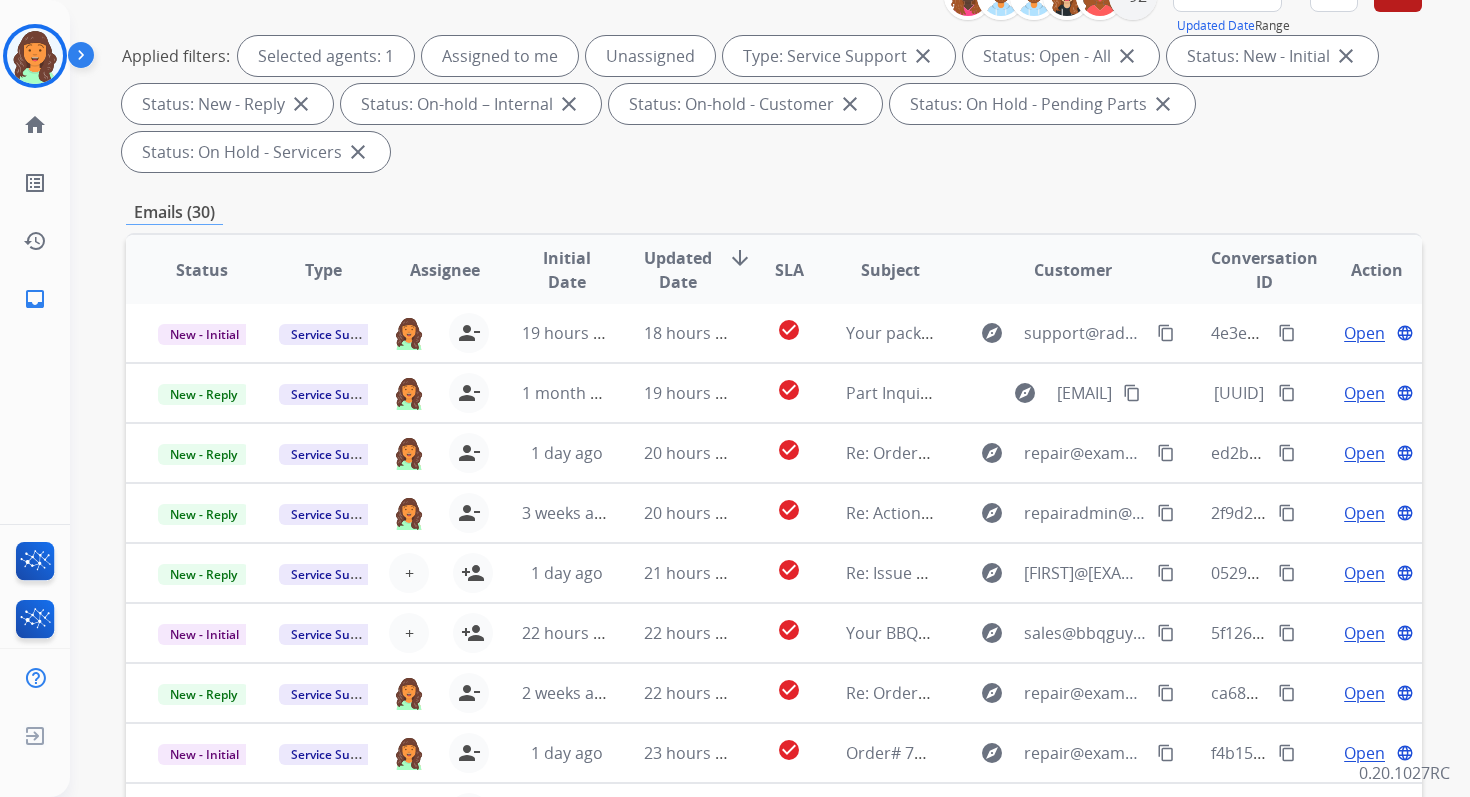 scroll, scrollTop: 485, scrollLeft: 0, axis: vertical 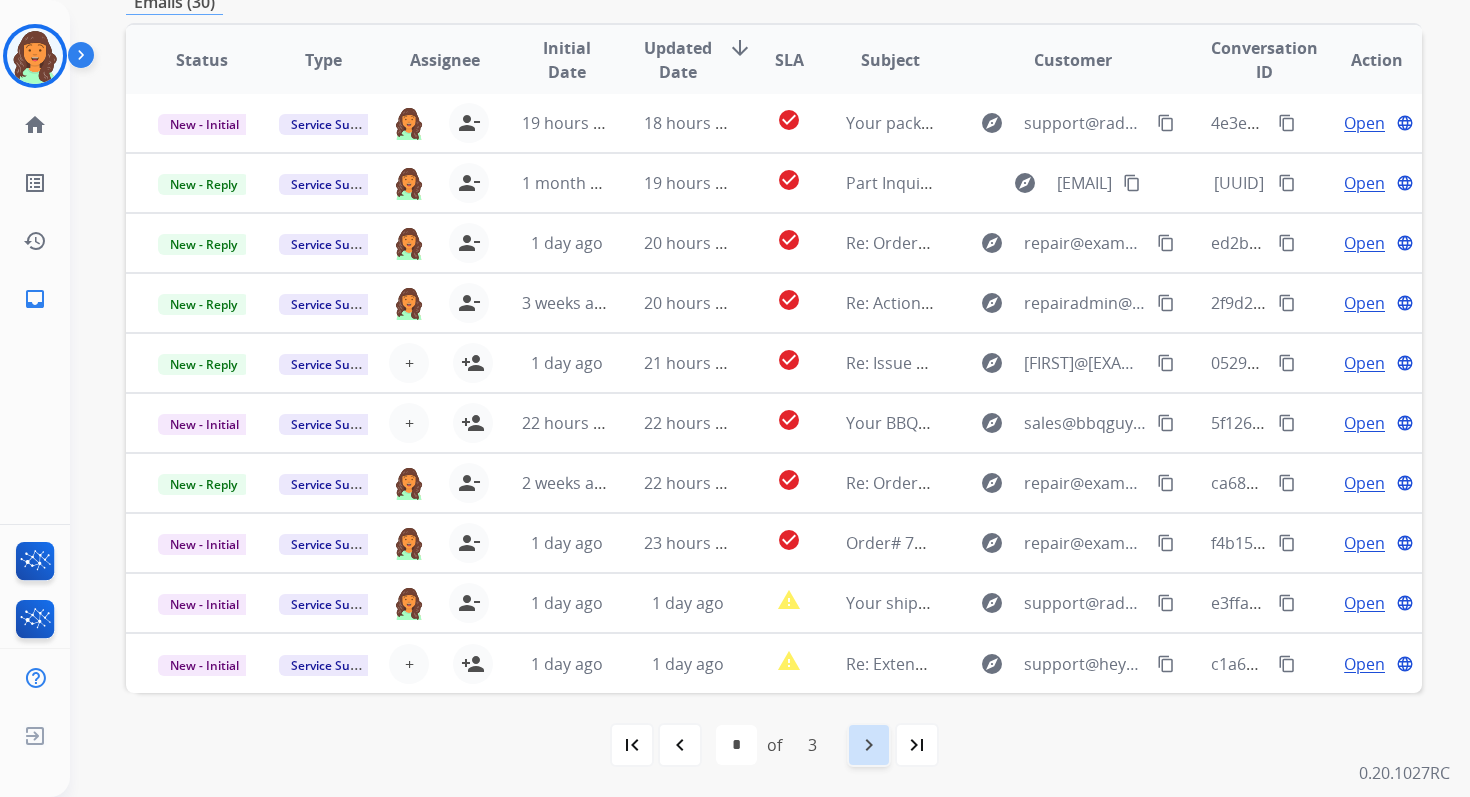 click on "navigate_next" at bounding box center [869, 745] 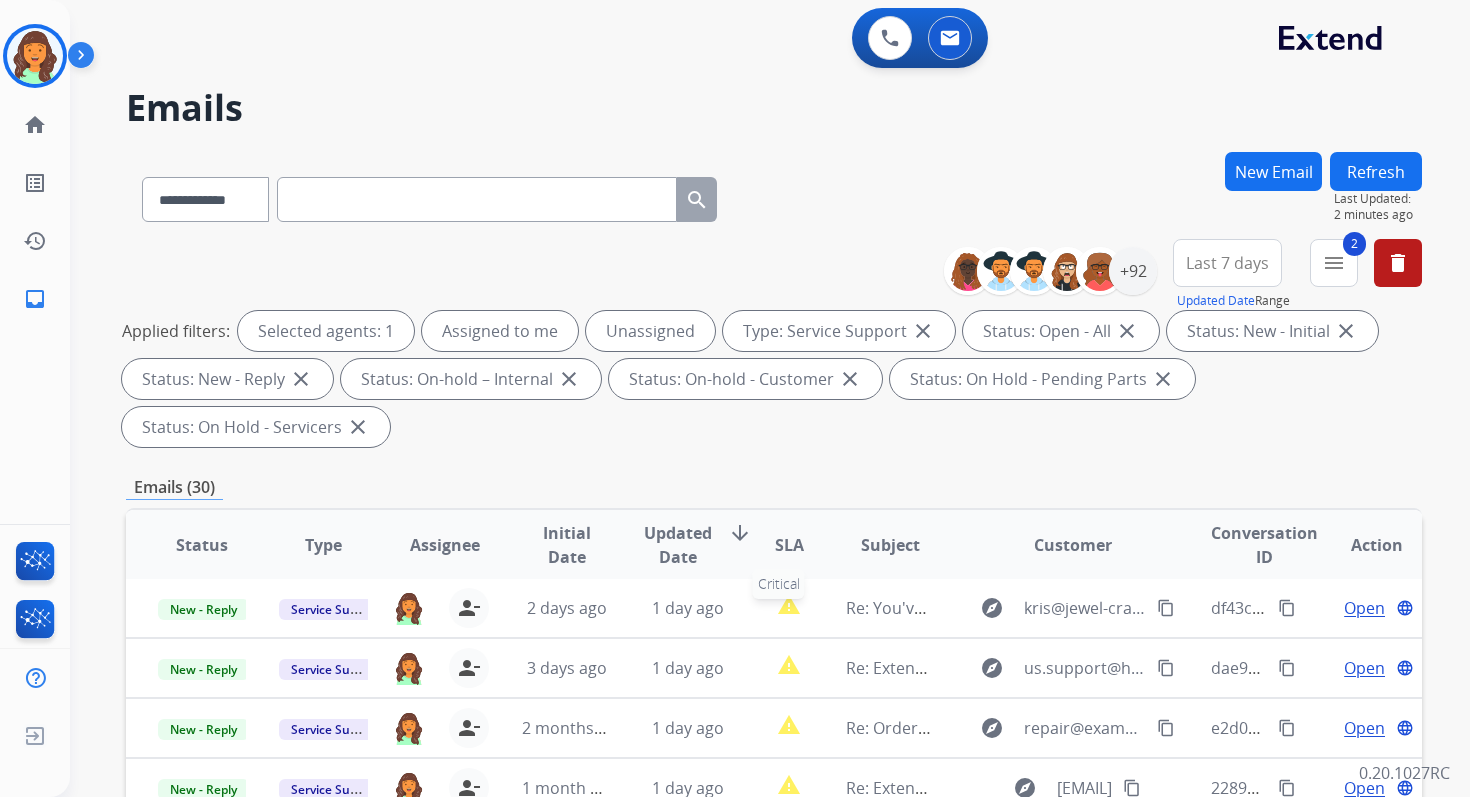 scroll, scrollTop: 485, scrollLeft: 0, axis: vertical 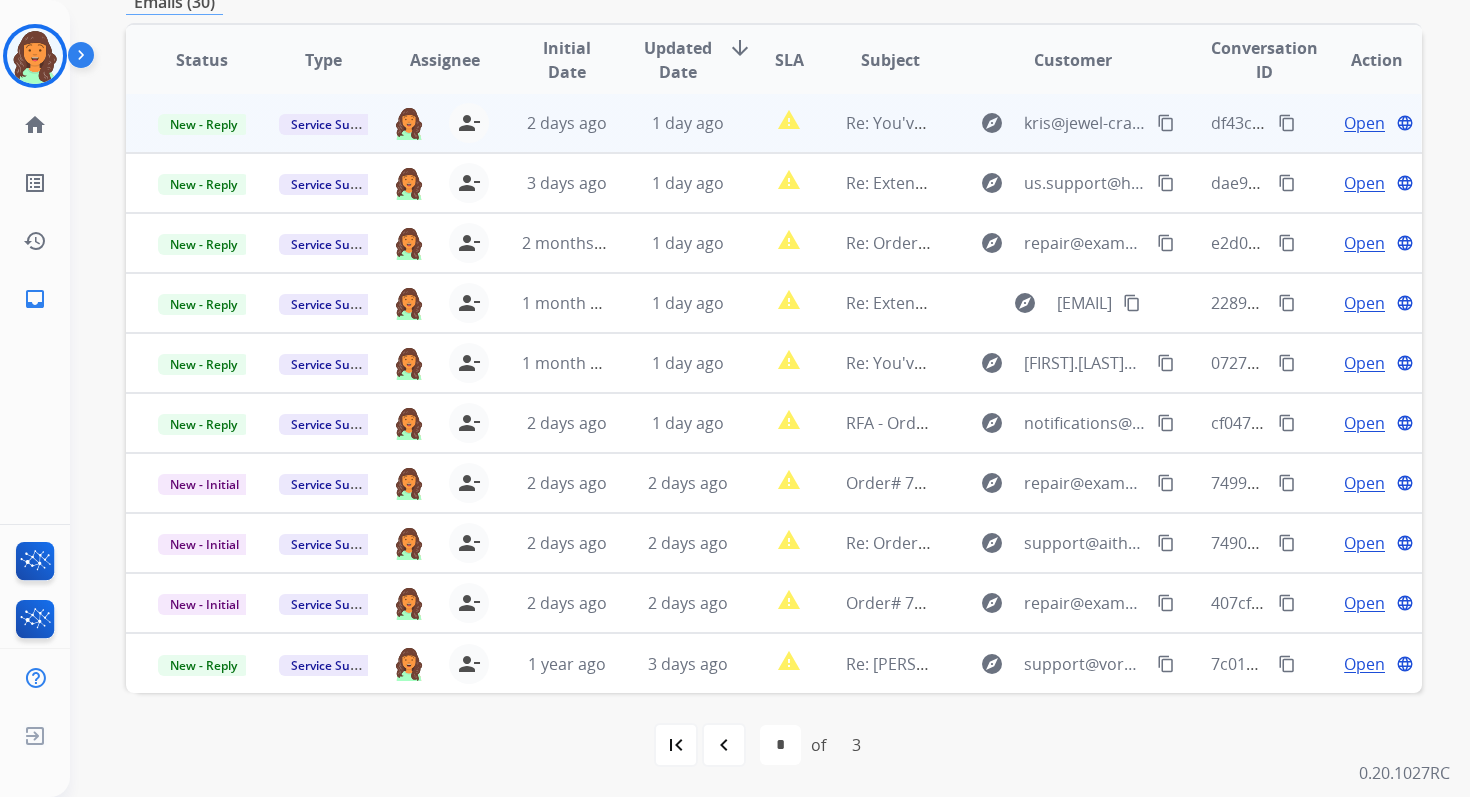 click on "1 day ago" at bounding box center [672, 123] 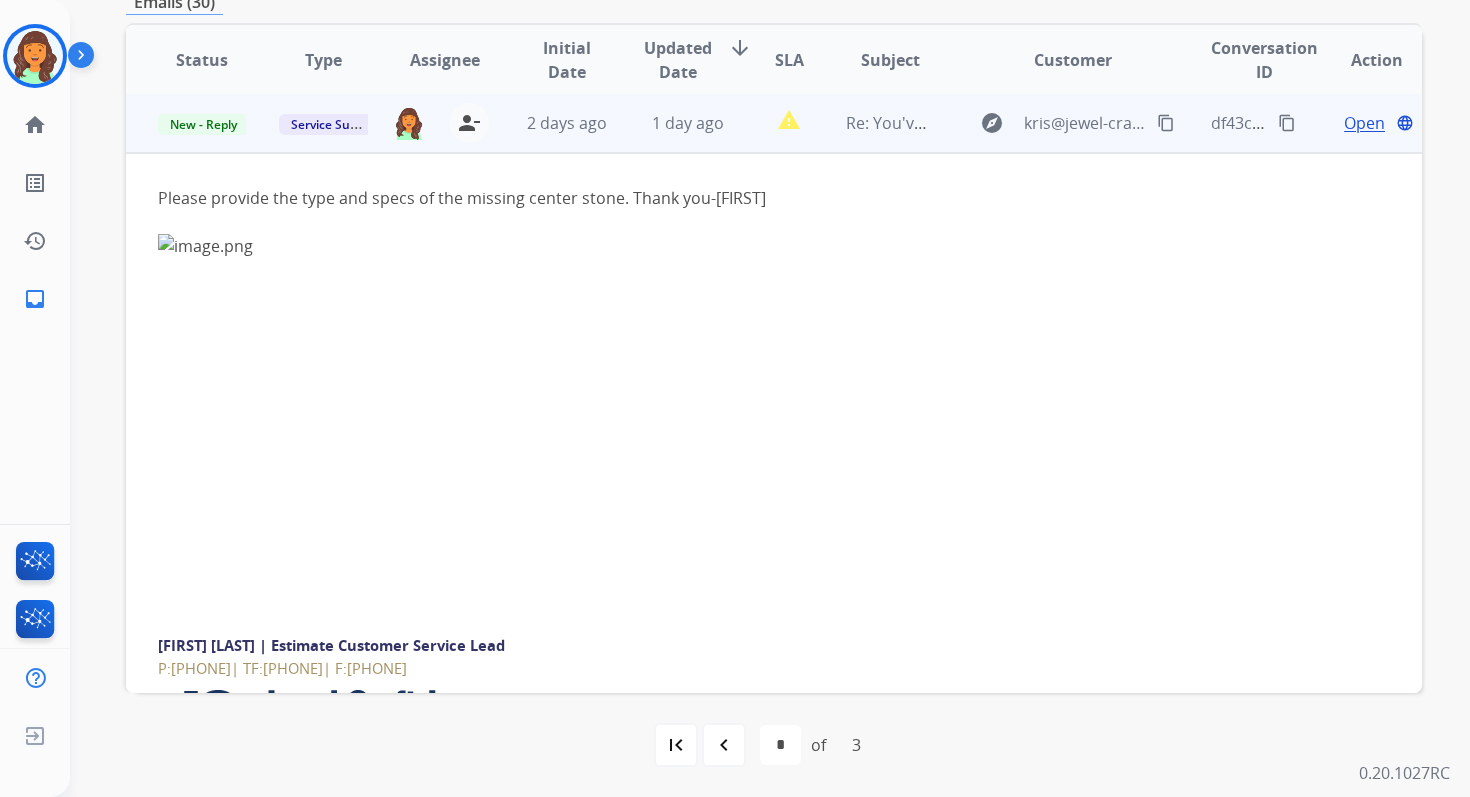 scroll, scrollTop: 0, scrollLeft: 0, axis: both 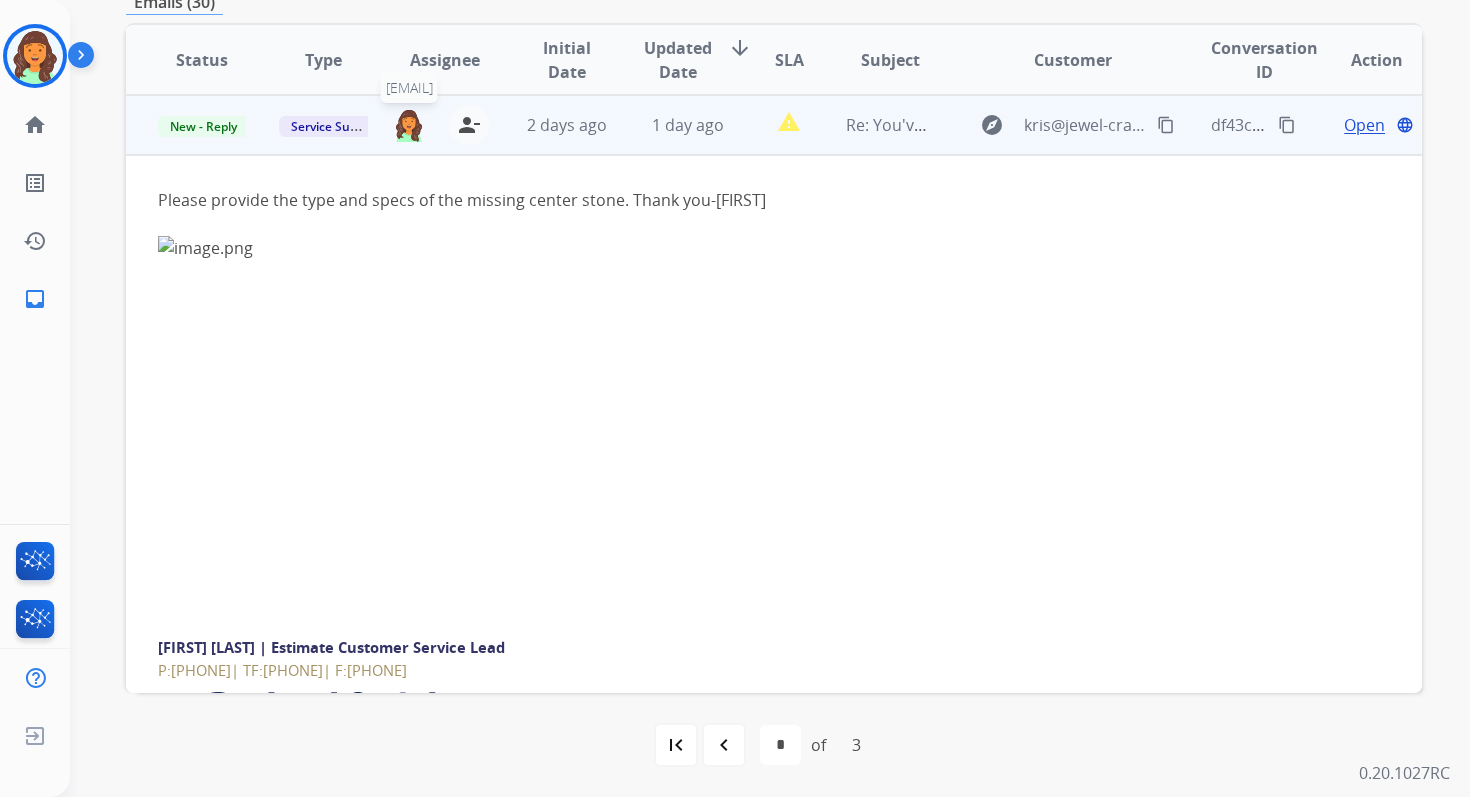 click at bounding box center [409, 125] 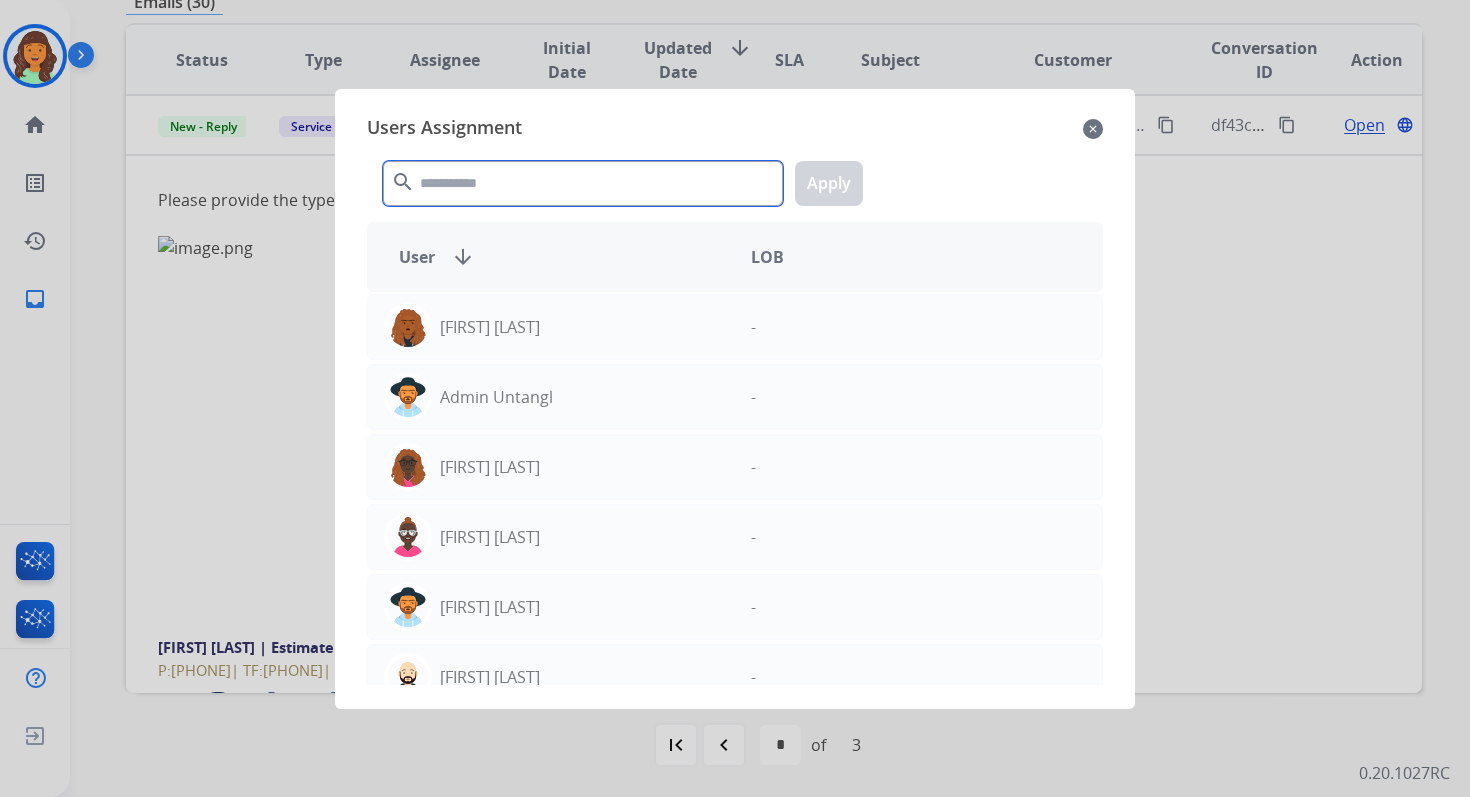 click 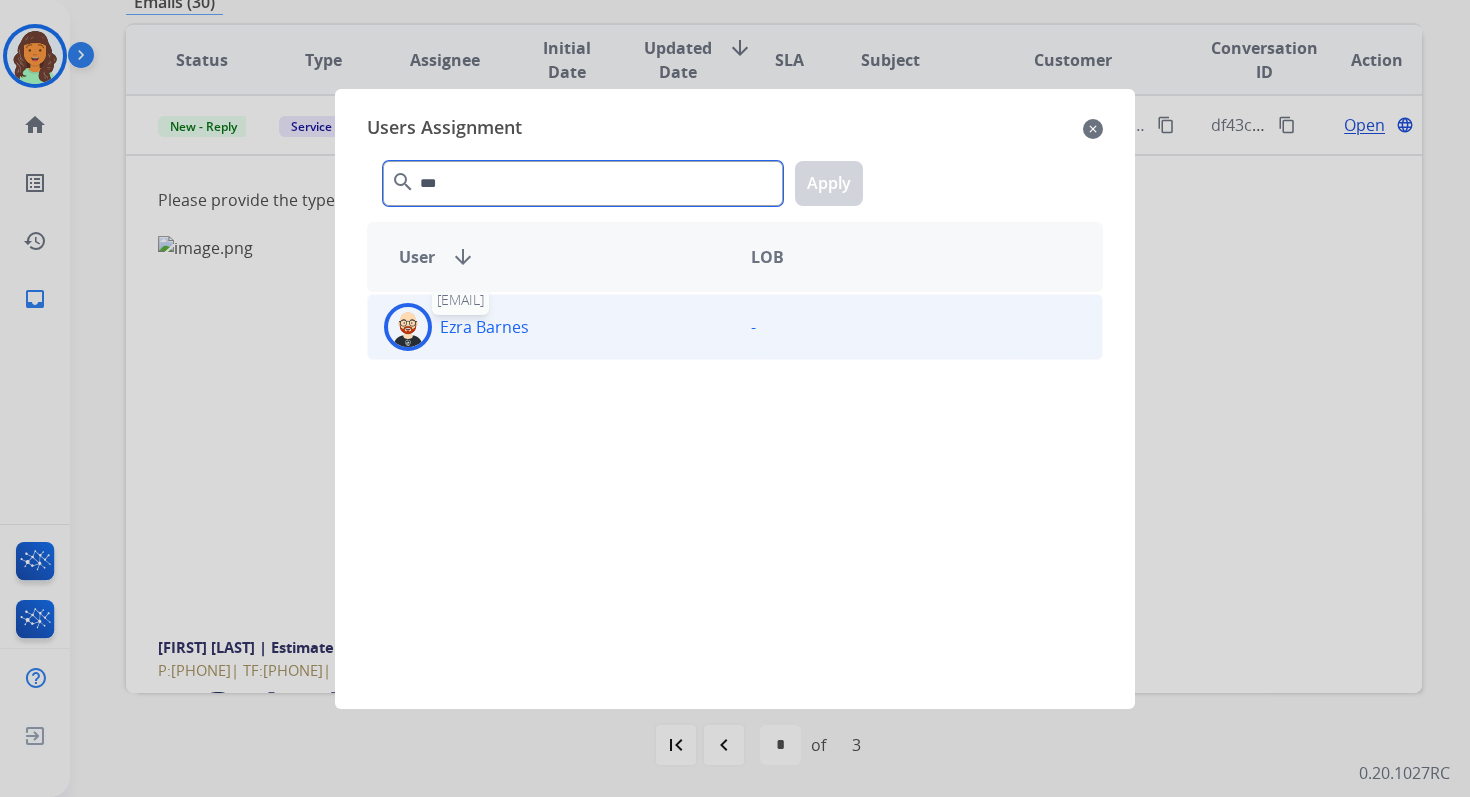 type on "***" 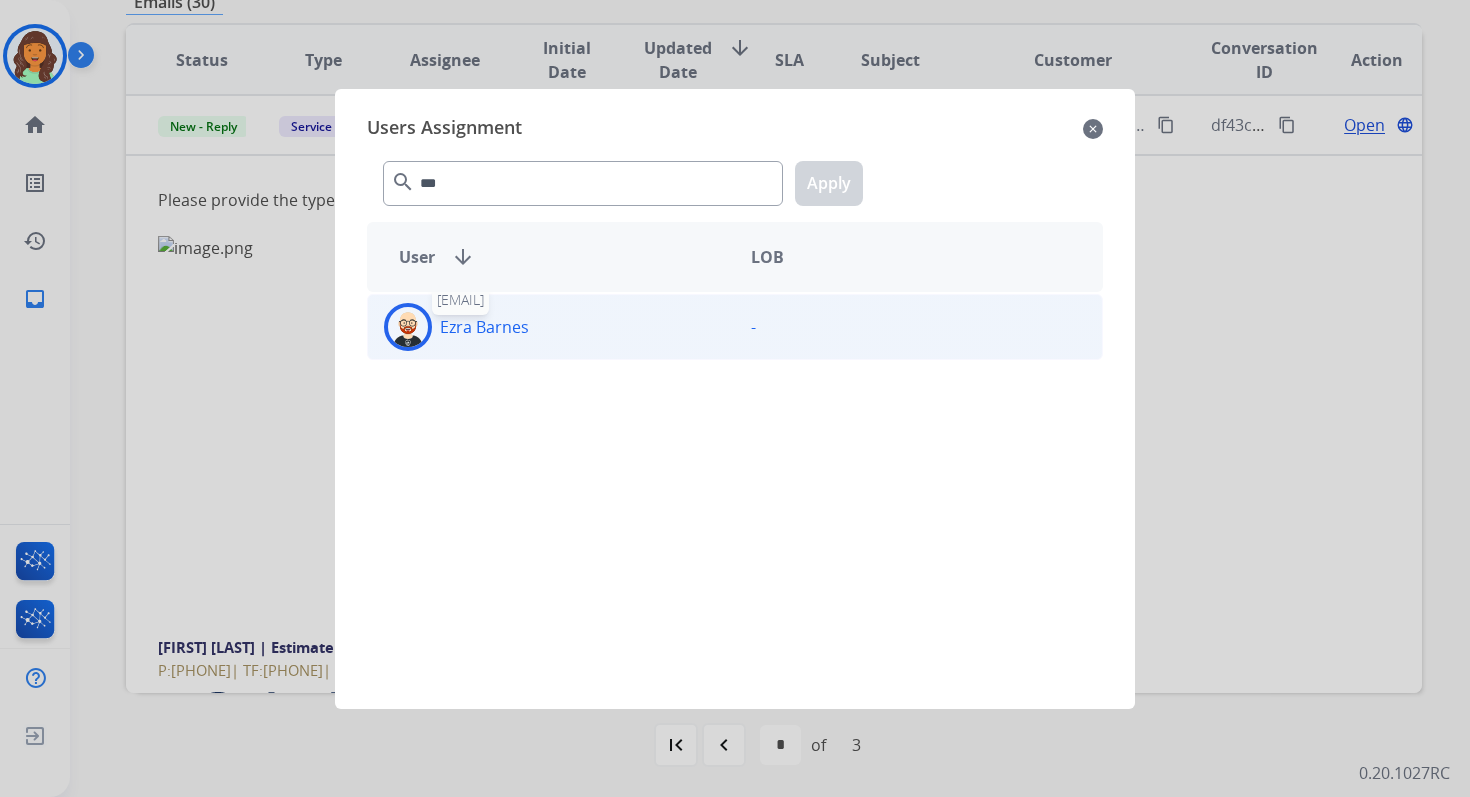 click on "Ezra  Barnes" 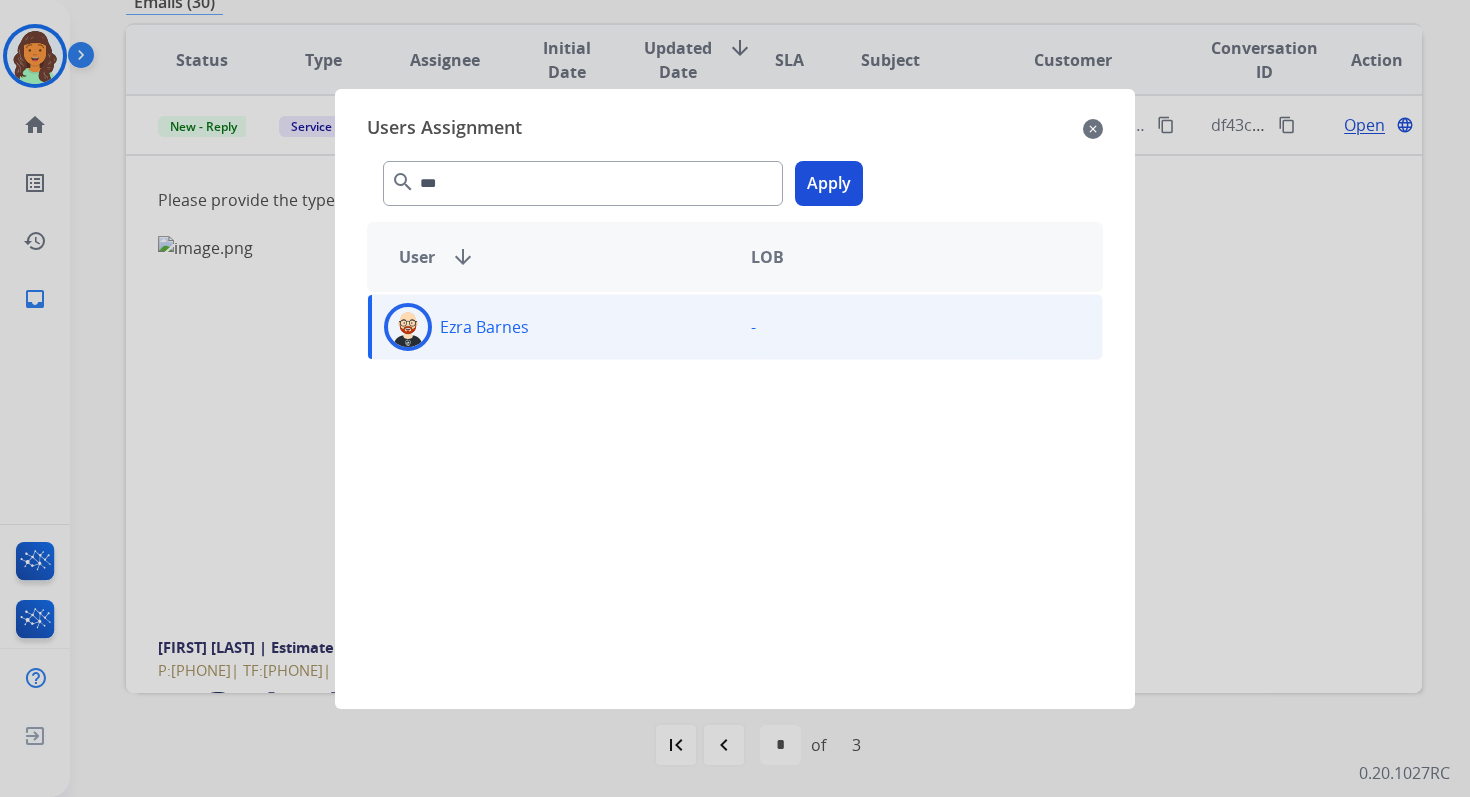 click on "Apply" 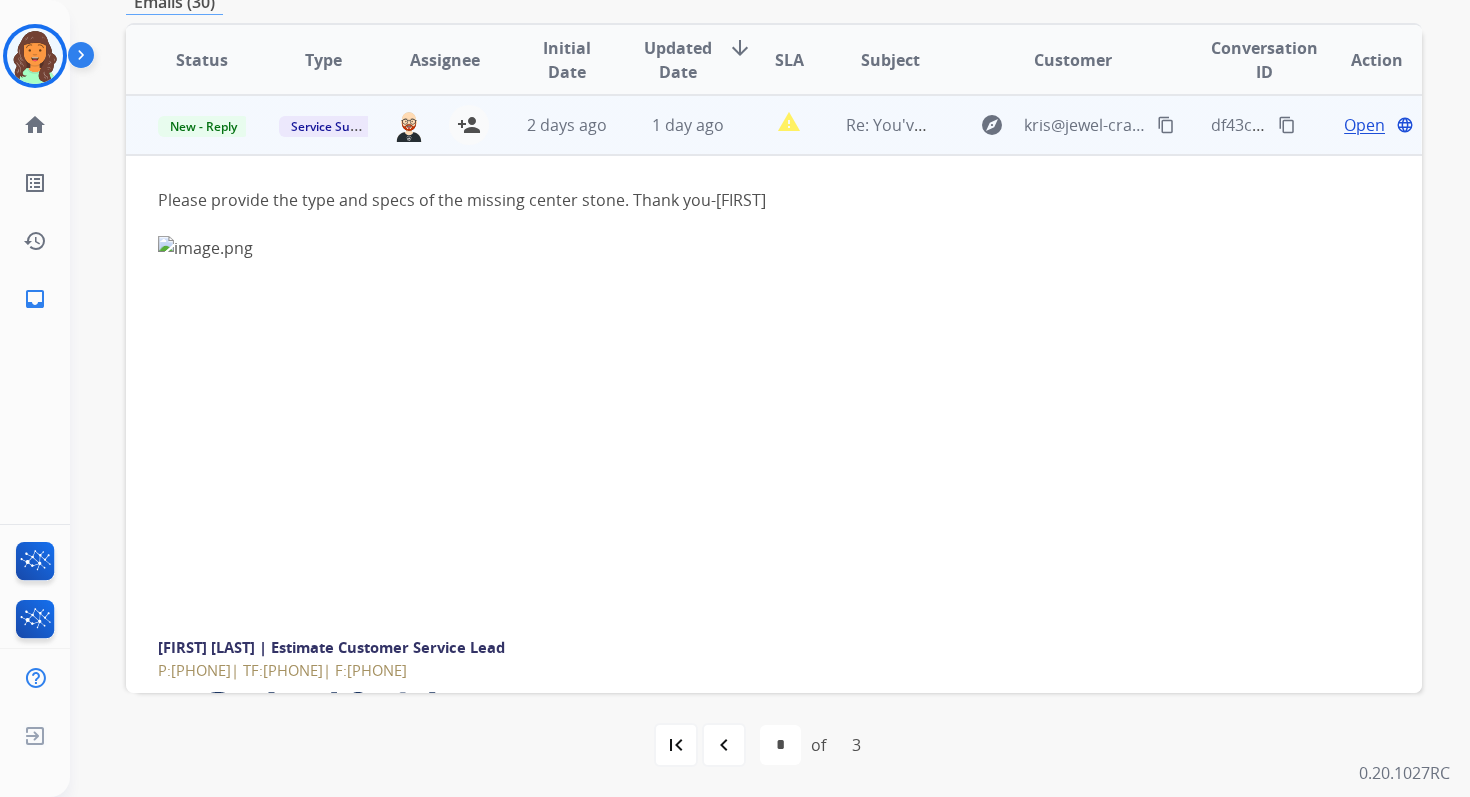 click on "1 day ago" at bounding box center [688, 125] 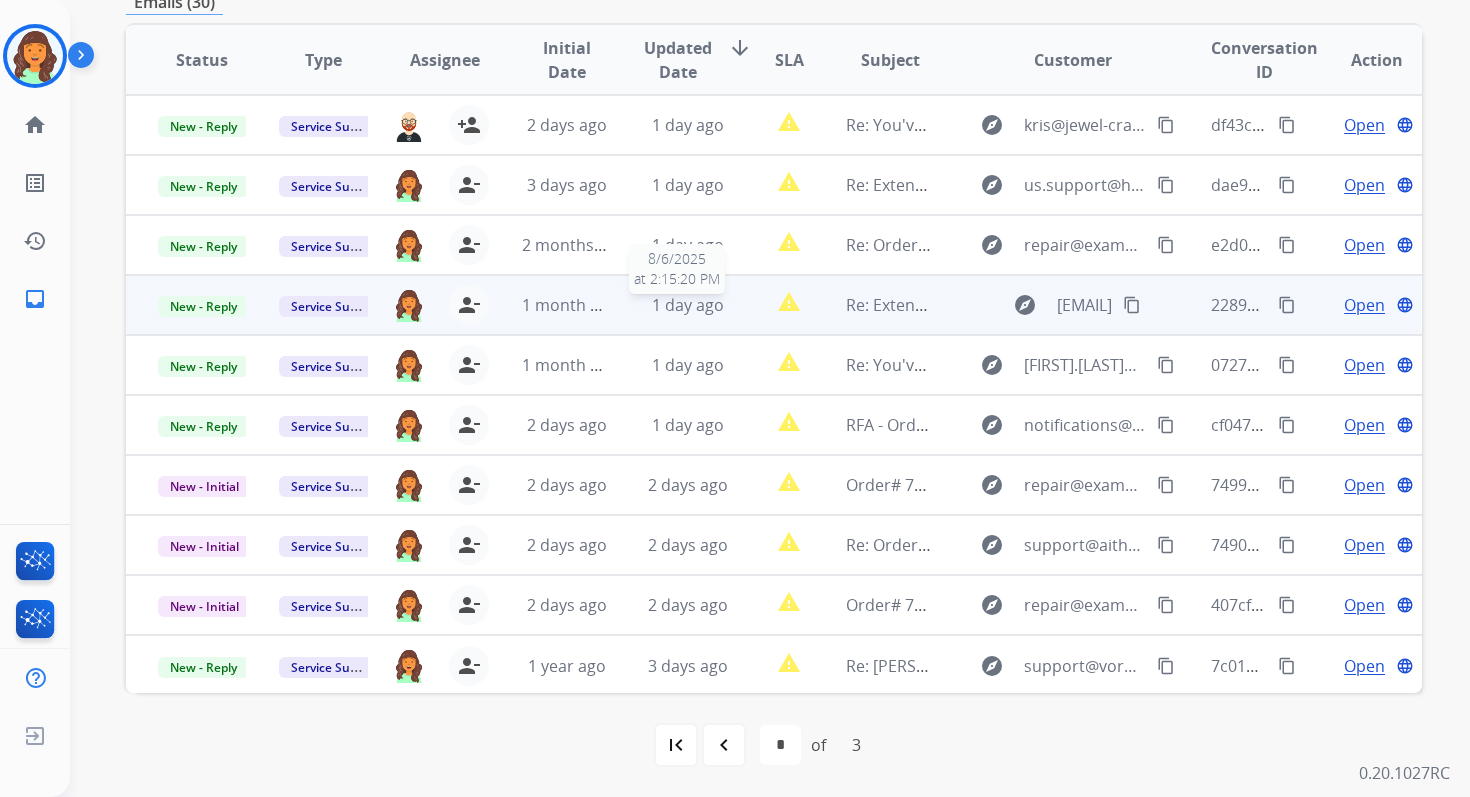 click on "1 day ago" at bounding box center (688, 305) 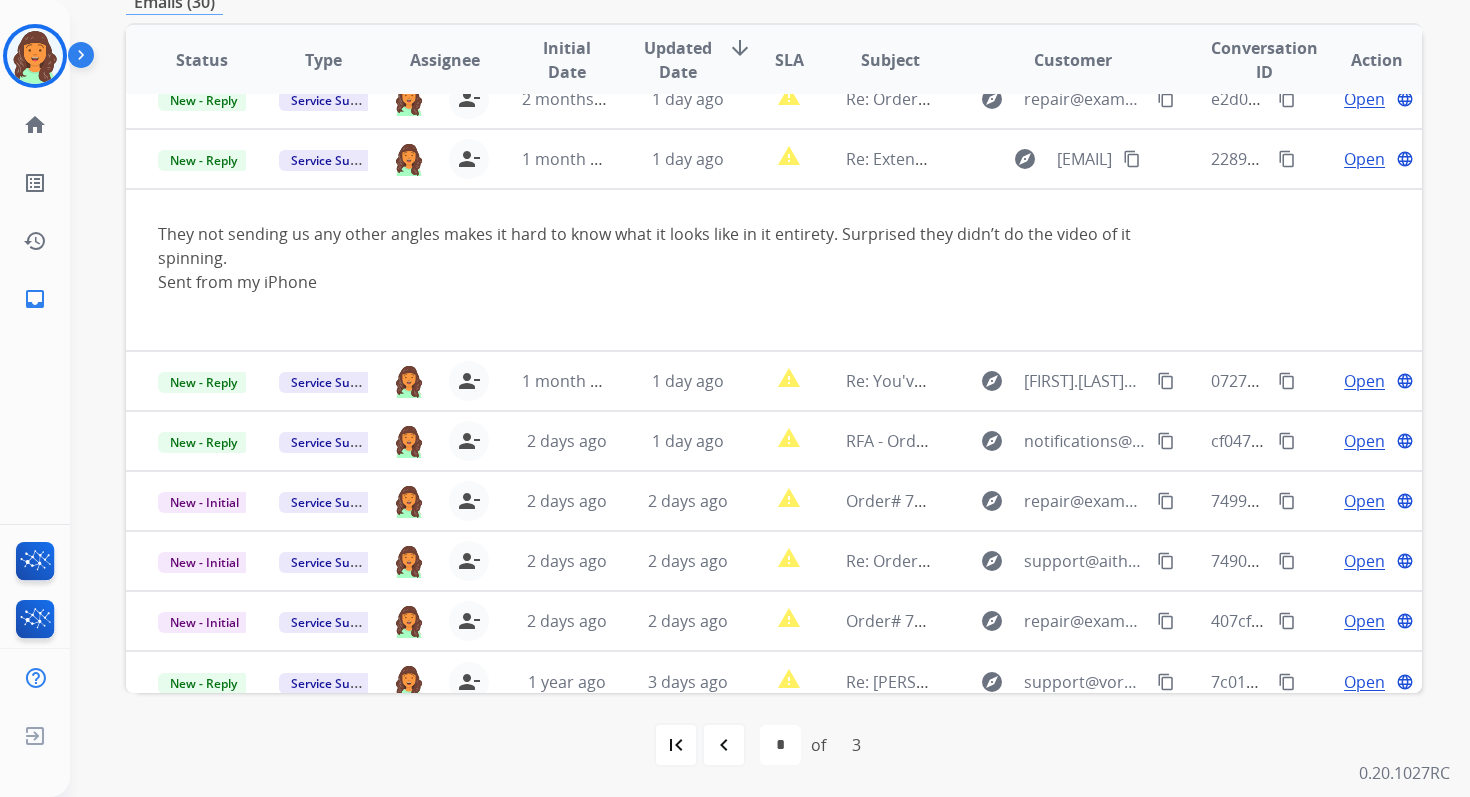 scroll, scrollTop: 164, scrollLeft: 0, axis: vertical 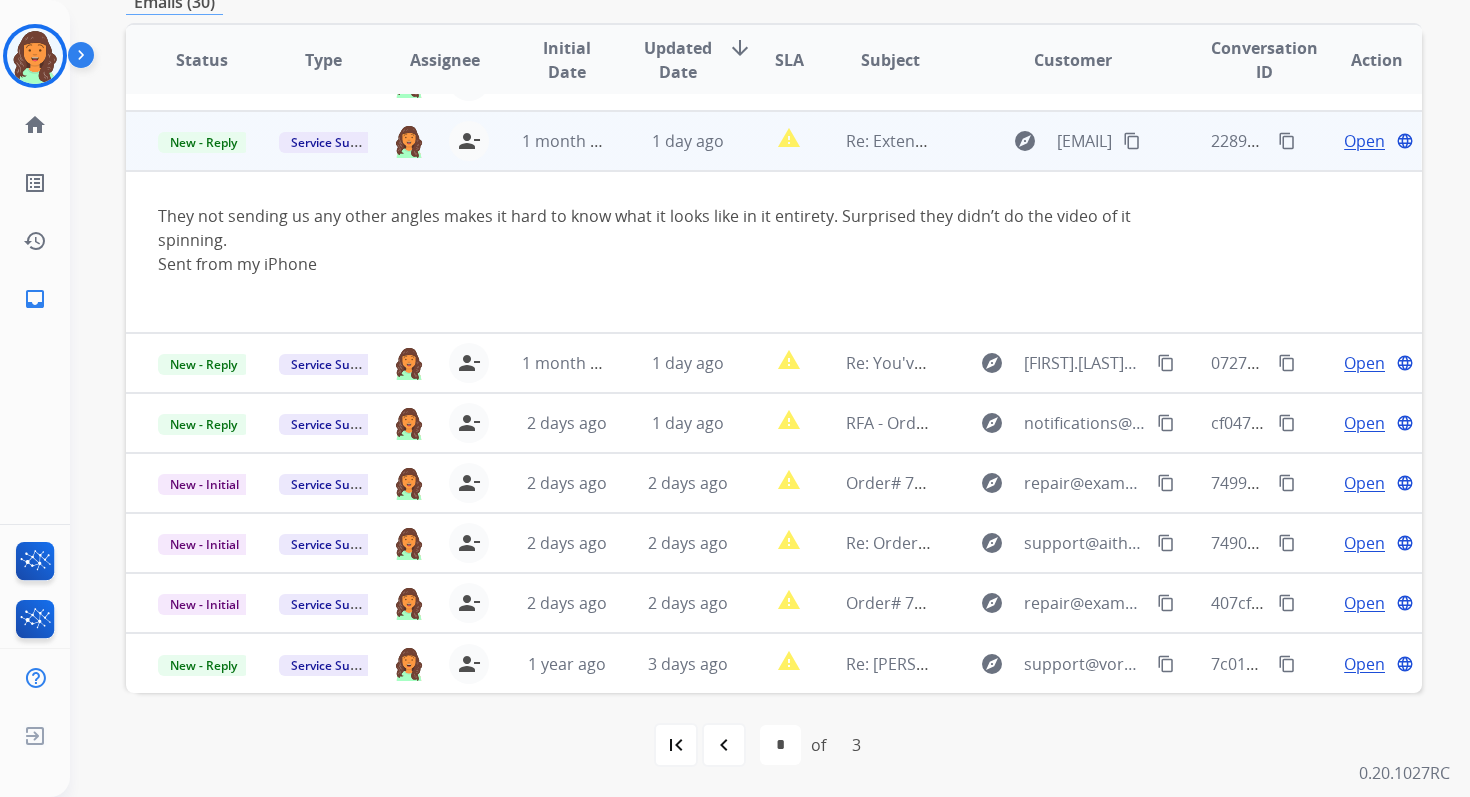 click on "Open" at bounding box center (1364, 141) 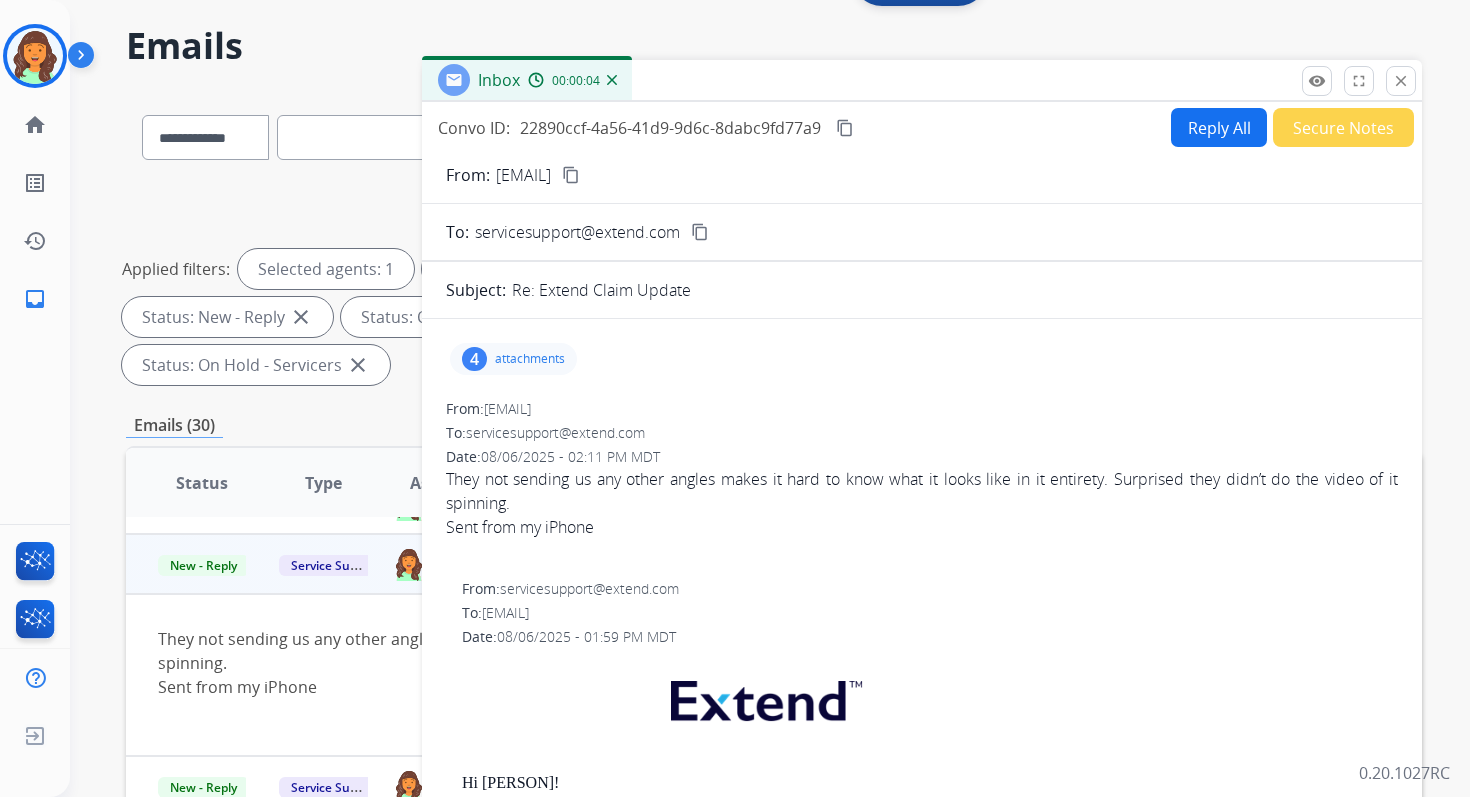 scroll, scrollTop: 54, scrollLeft: 0, axis: vertical 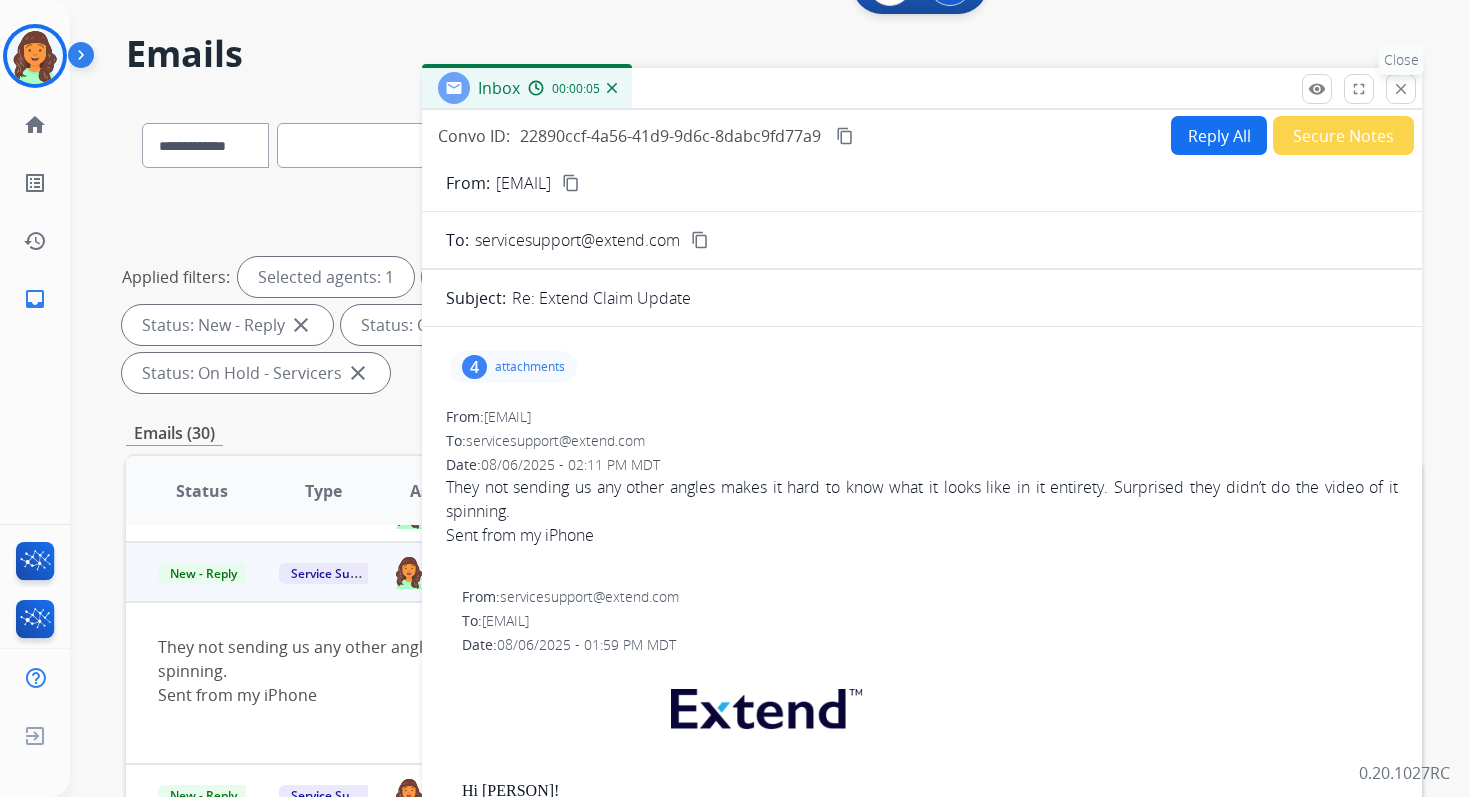 click on "close" at bounding box center (1401, 89) 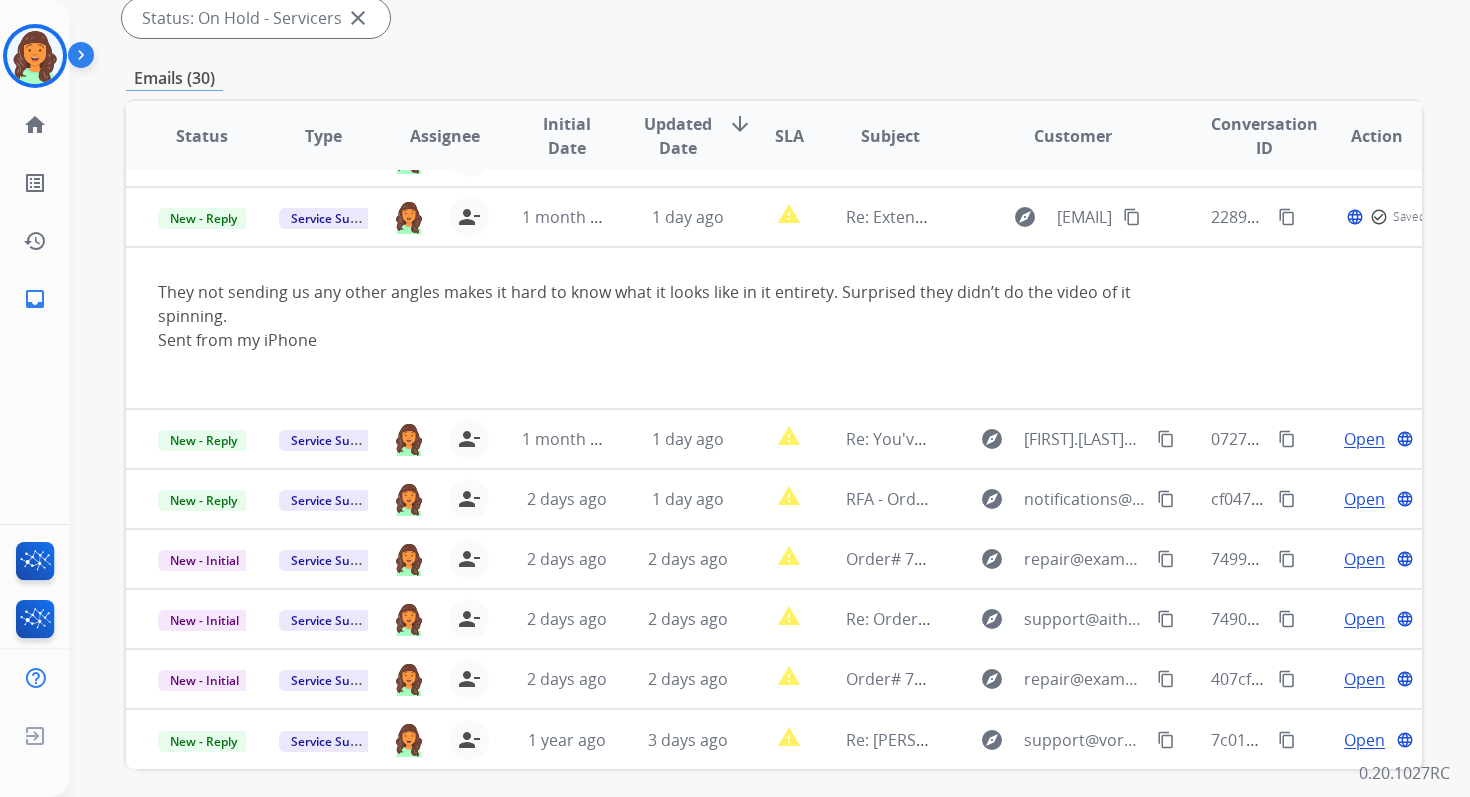 scroll, scrollTop: 485, scrollLeft: 0, axis: vertical 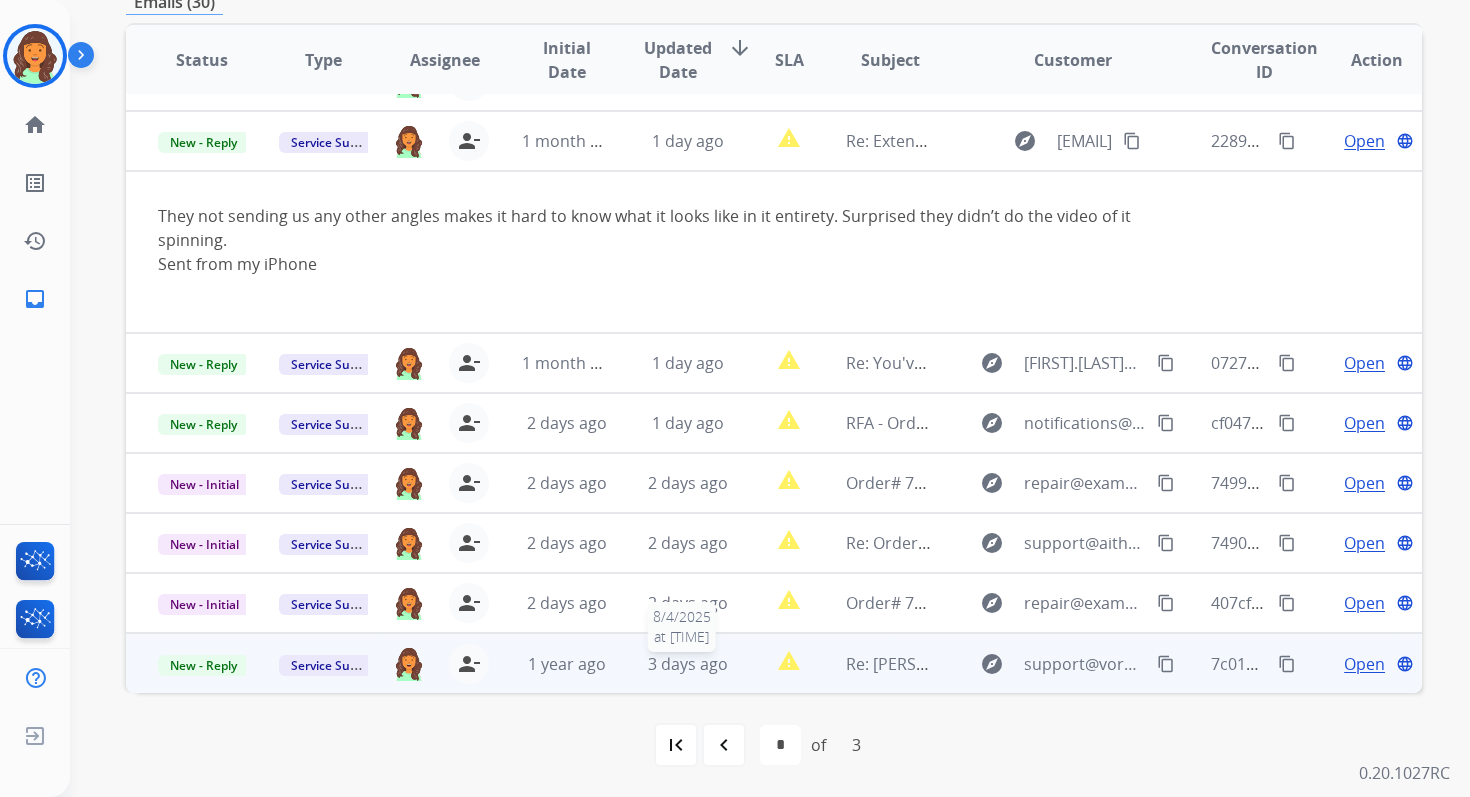 click on "3 days ago" at bounding box center [688, 664] 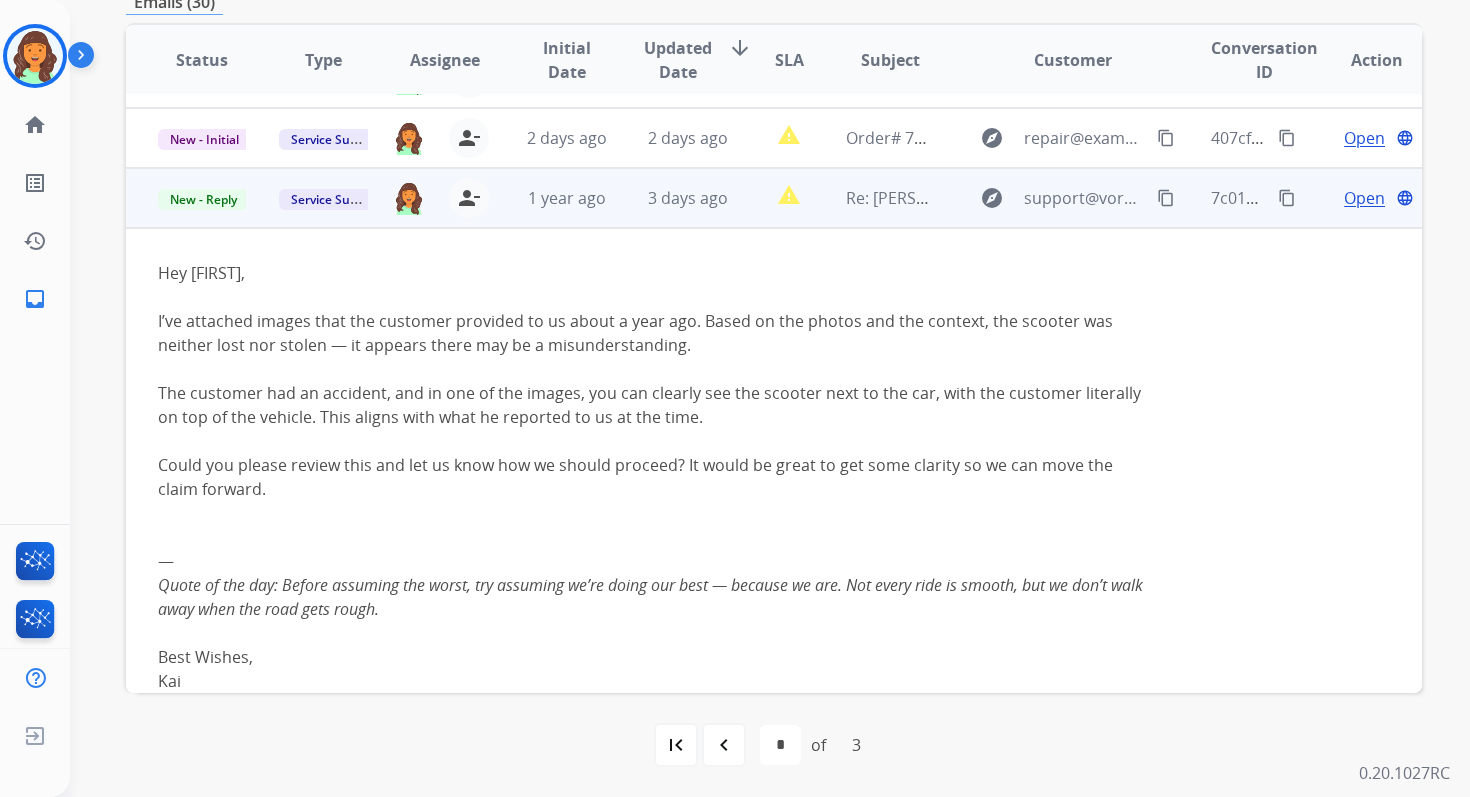 scroll, scrollTop: 540, scrollLeft: 0, axis: vertical 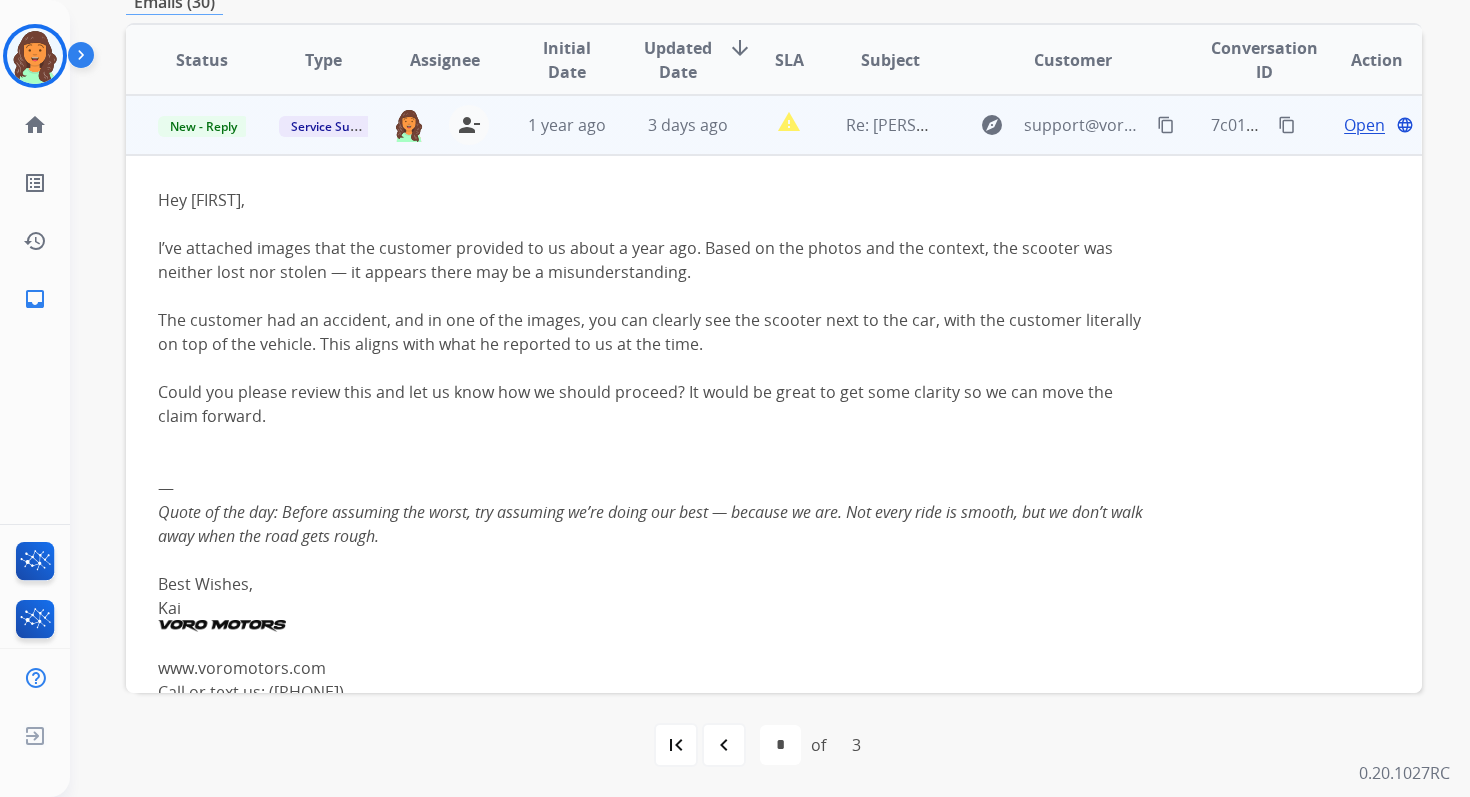 click on "Open" at bounding box center (1364, 125) 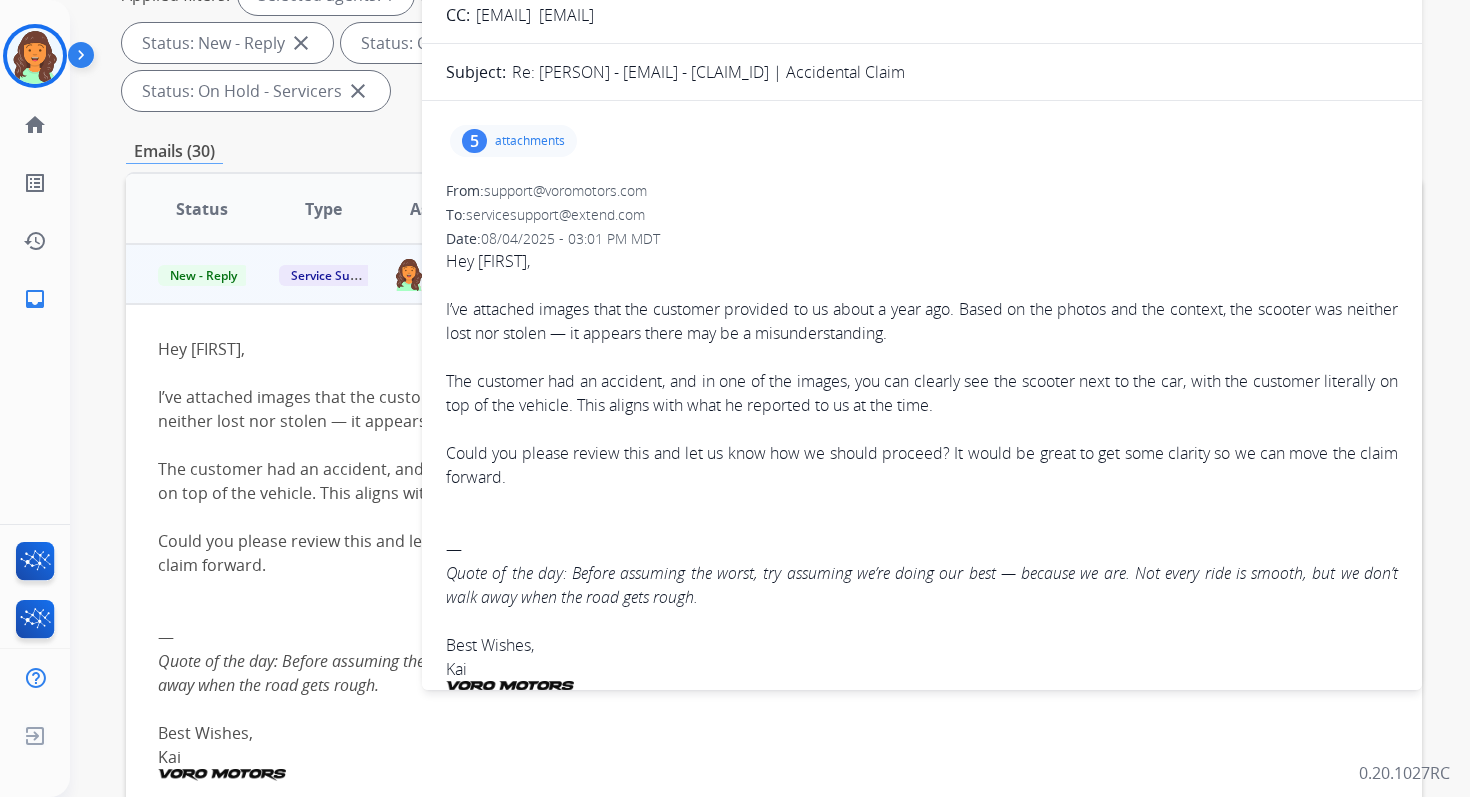 scroll, scrollTop: 194, scrollLeft: 0, axis: vertical 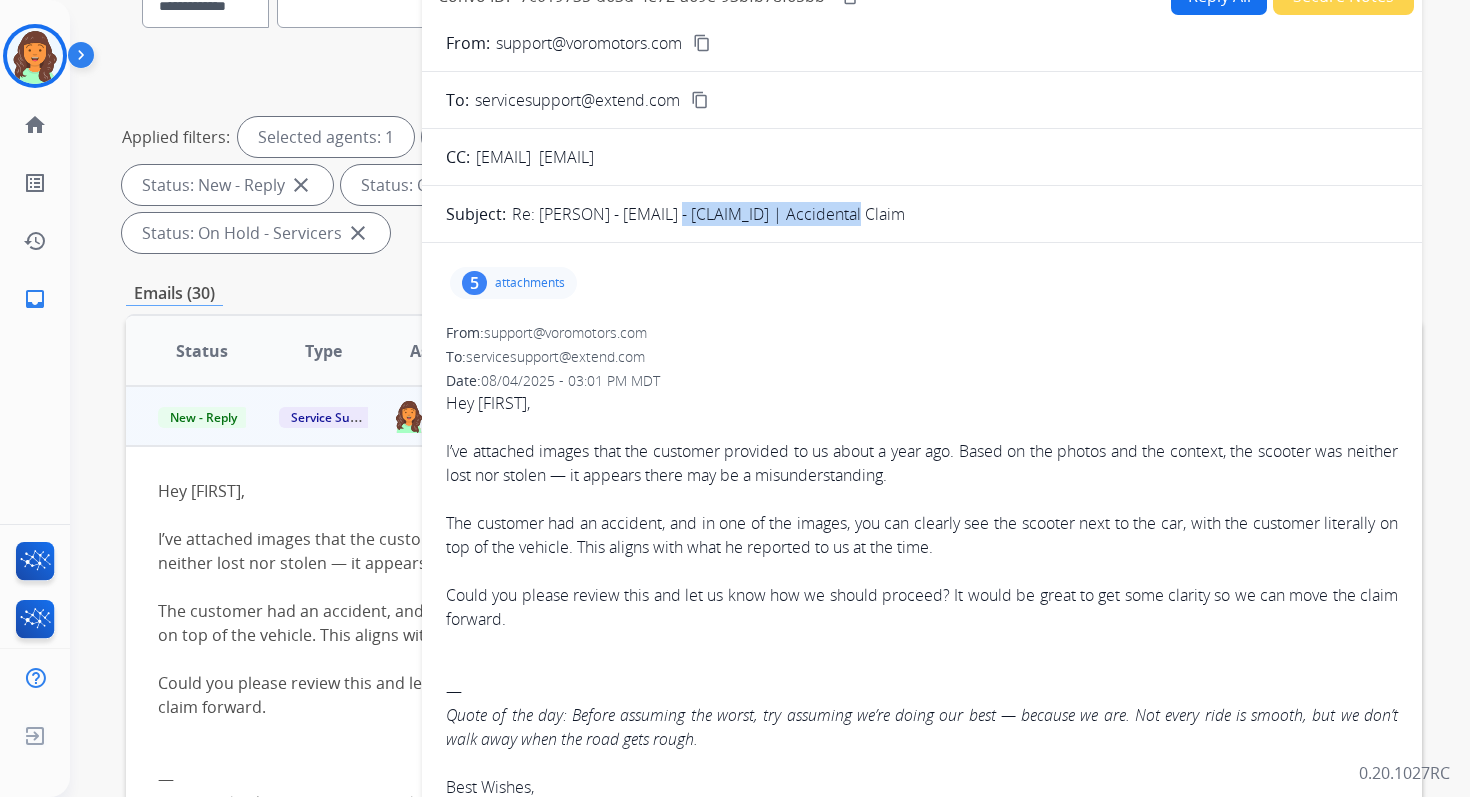 copy on "[EMAIL]" 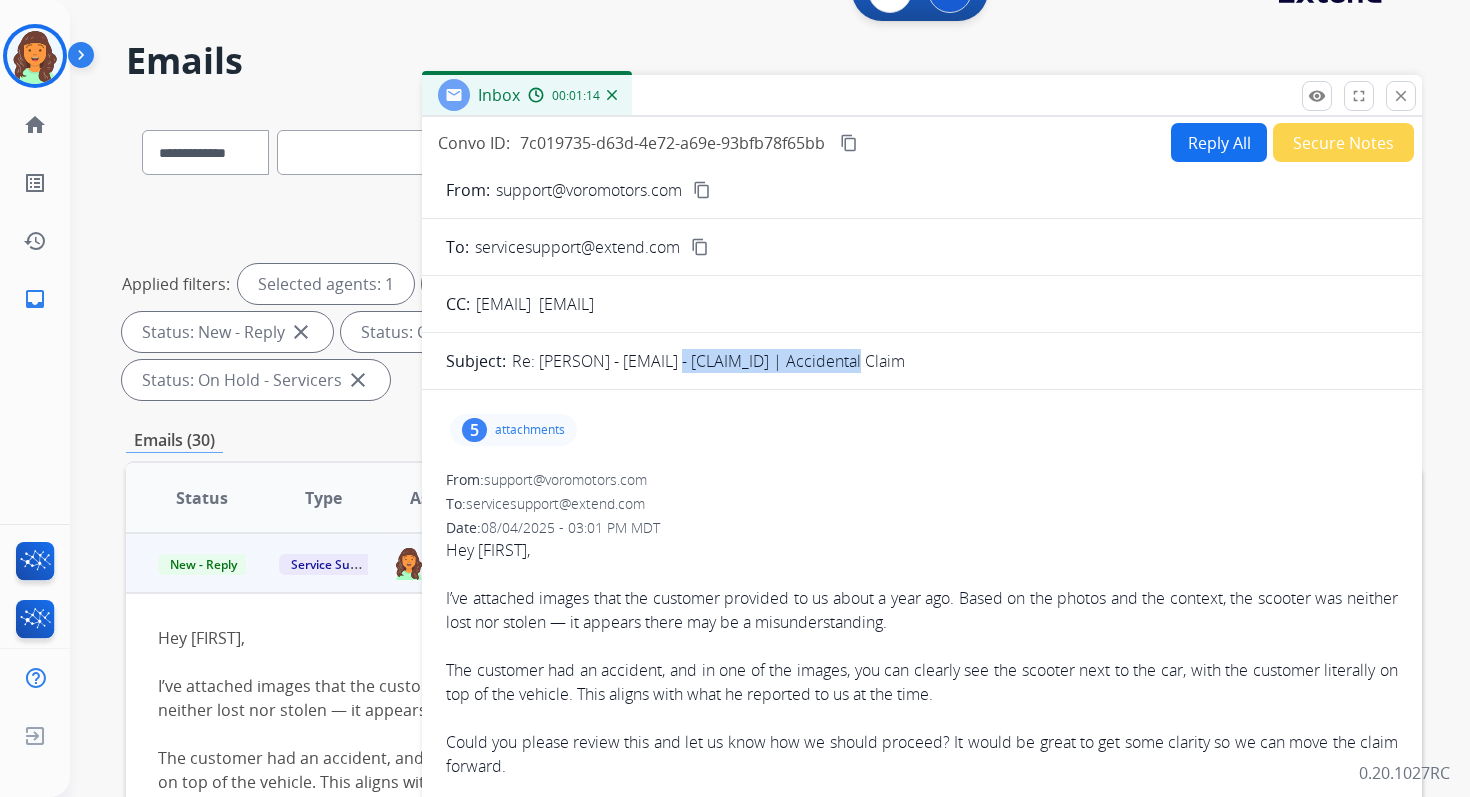 scroll, scrollTop: 0, scrollLeft: 0, axis: both 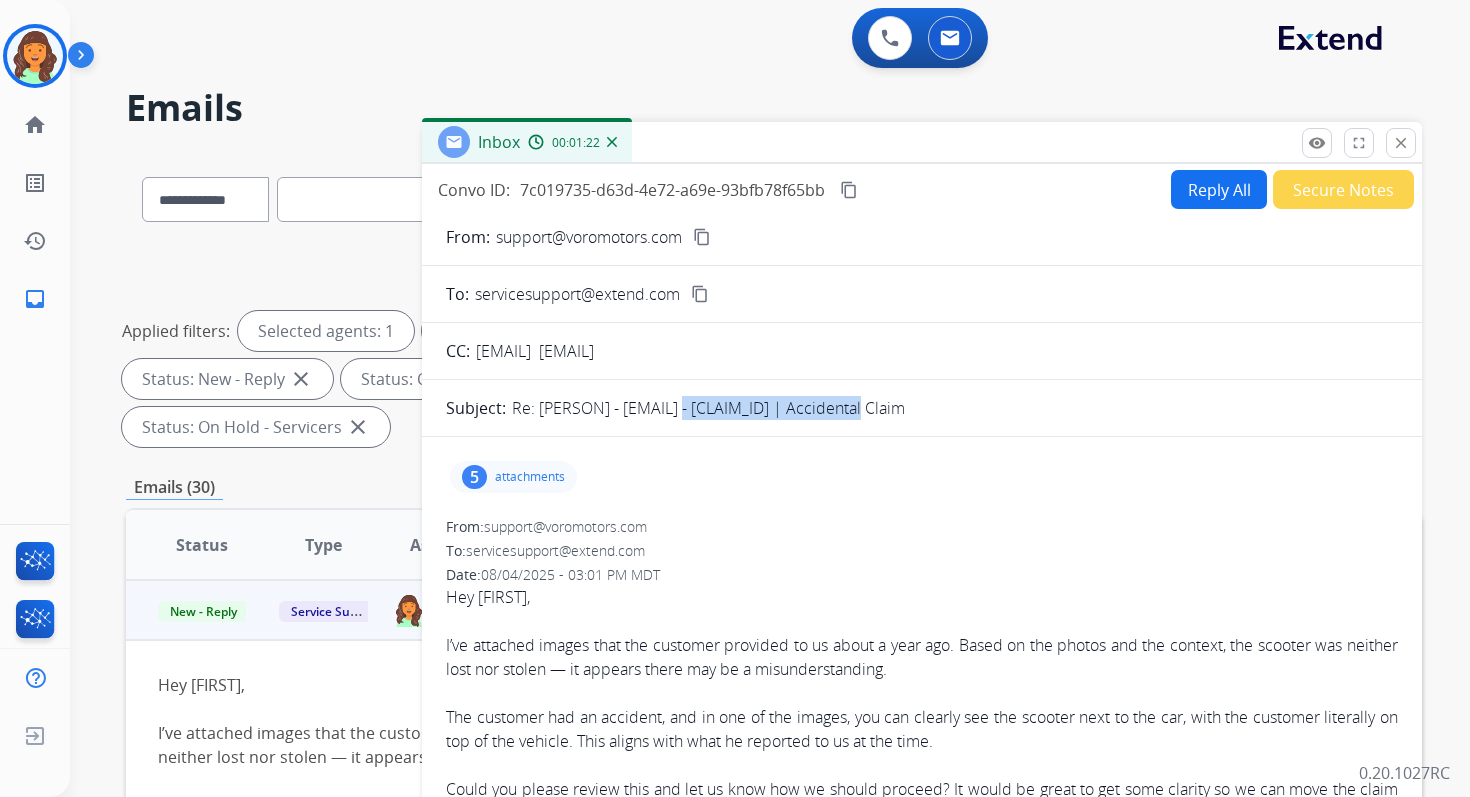 click on "Reply All" at bounding box center (1219, 189) 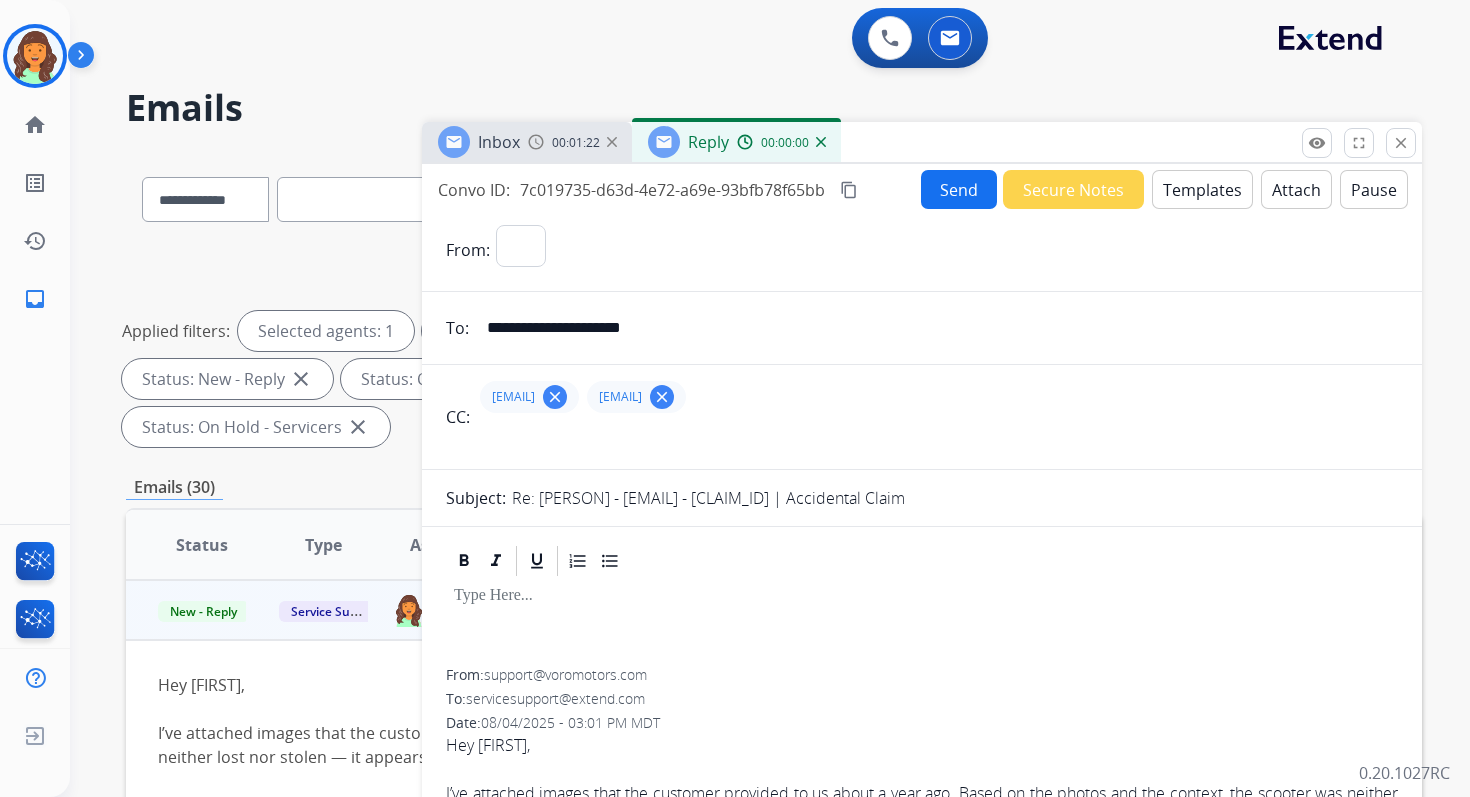 select on "**********" 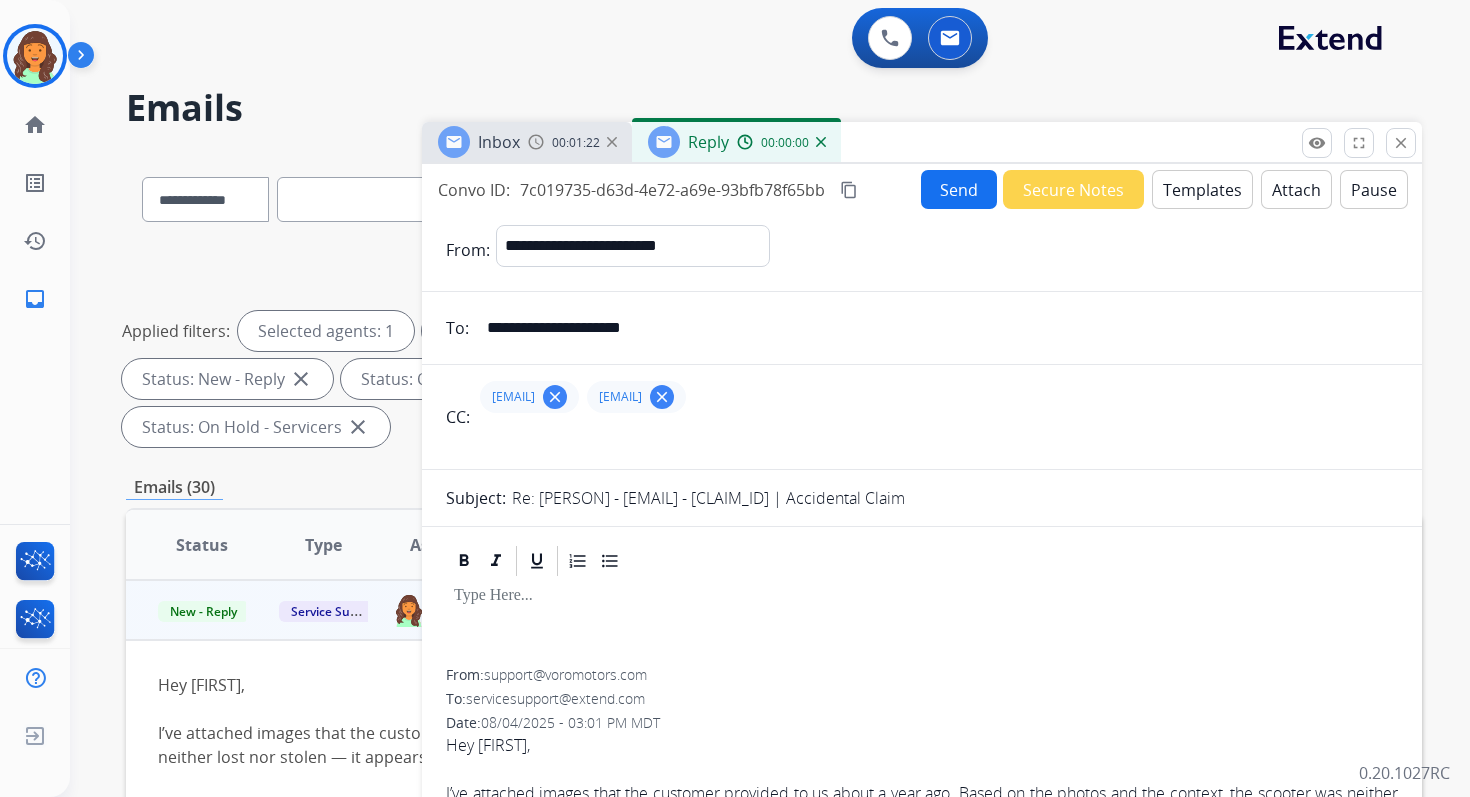 click on "Templates" at bounding box center (1202, 189) 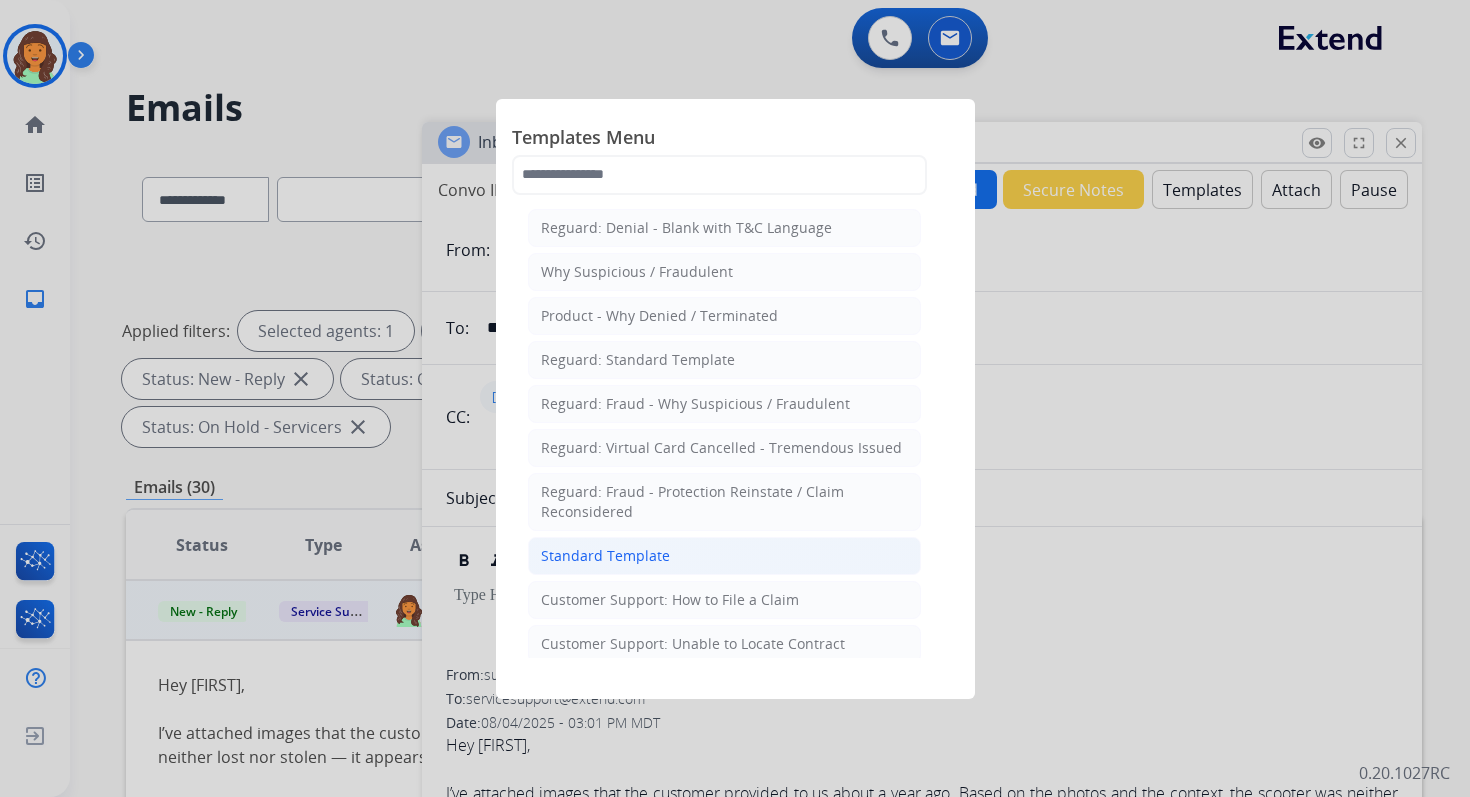 click on "Standard Template" 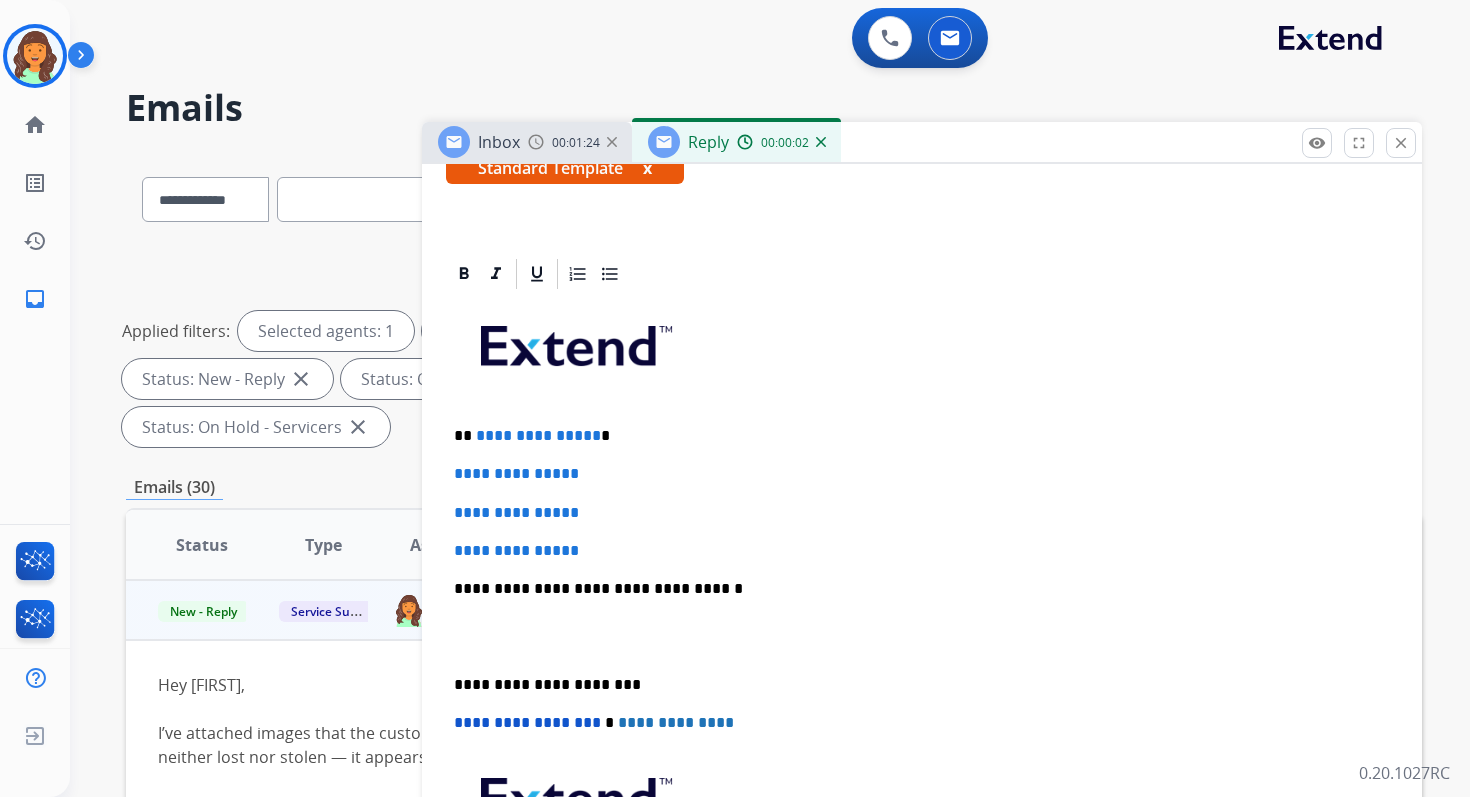 scroll, scrollTop: 501, scrollLeft: 0, axis: vertical 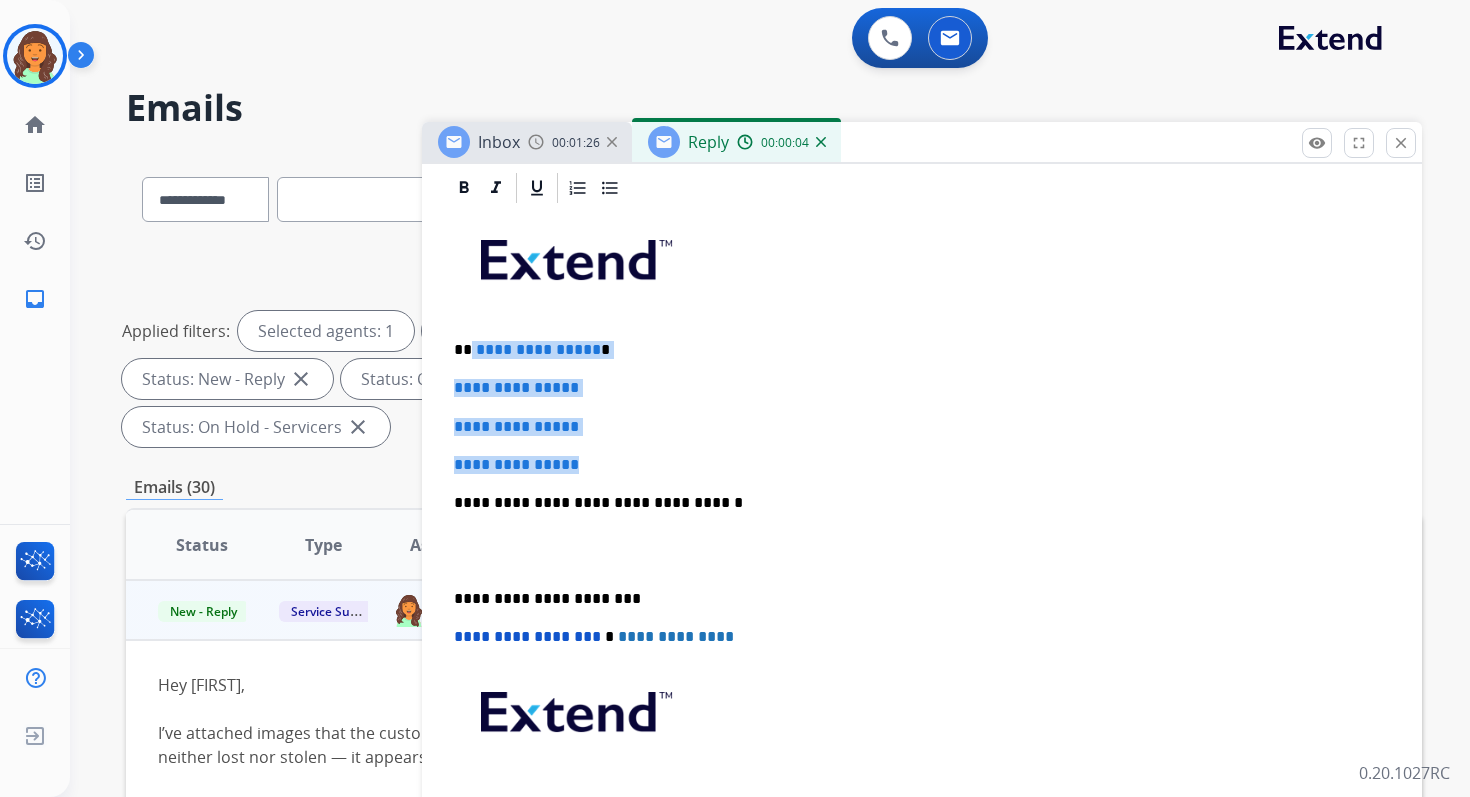 drag, startPoint x: 470, startPoint y: 351, endPoint x: 607, endPoint y: 464, distance: 177.58942 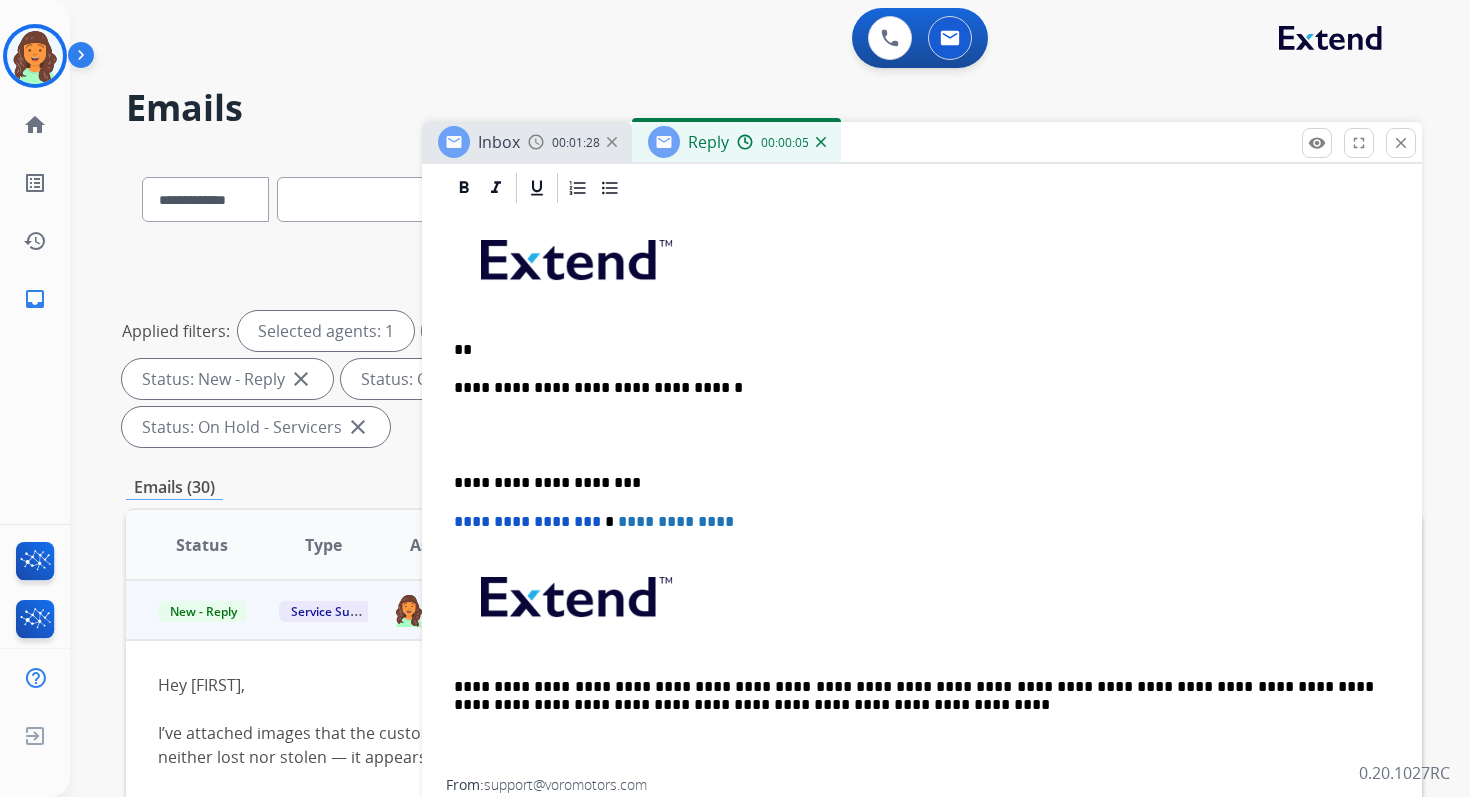 type 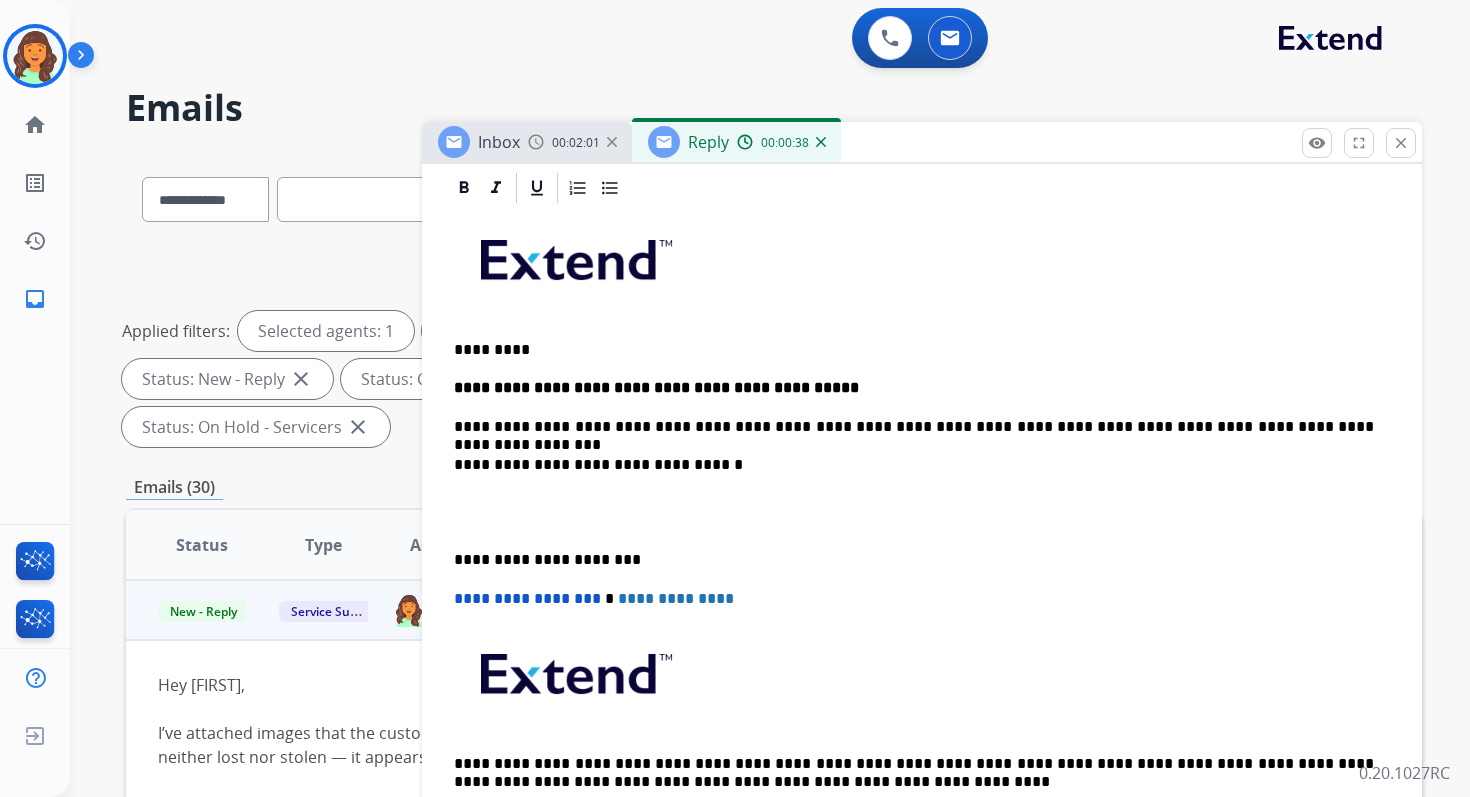 click on "*********" at bounding box center (914, 350) 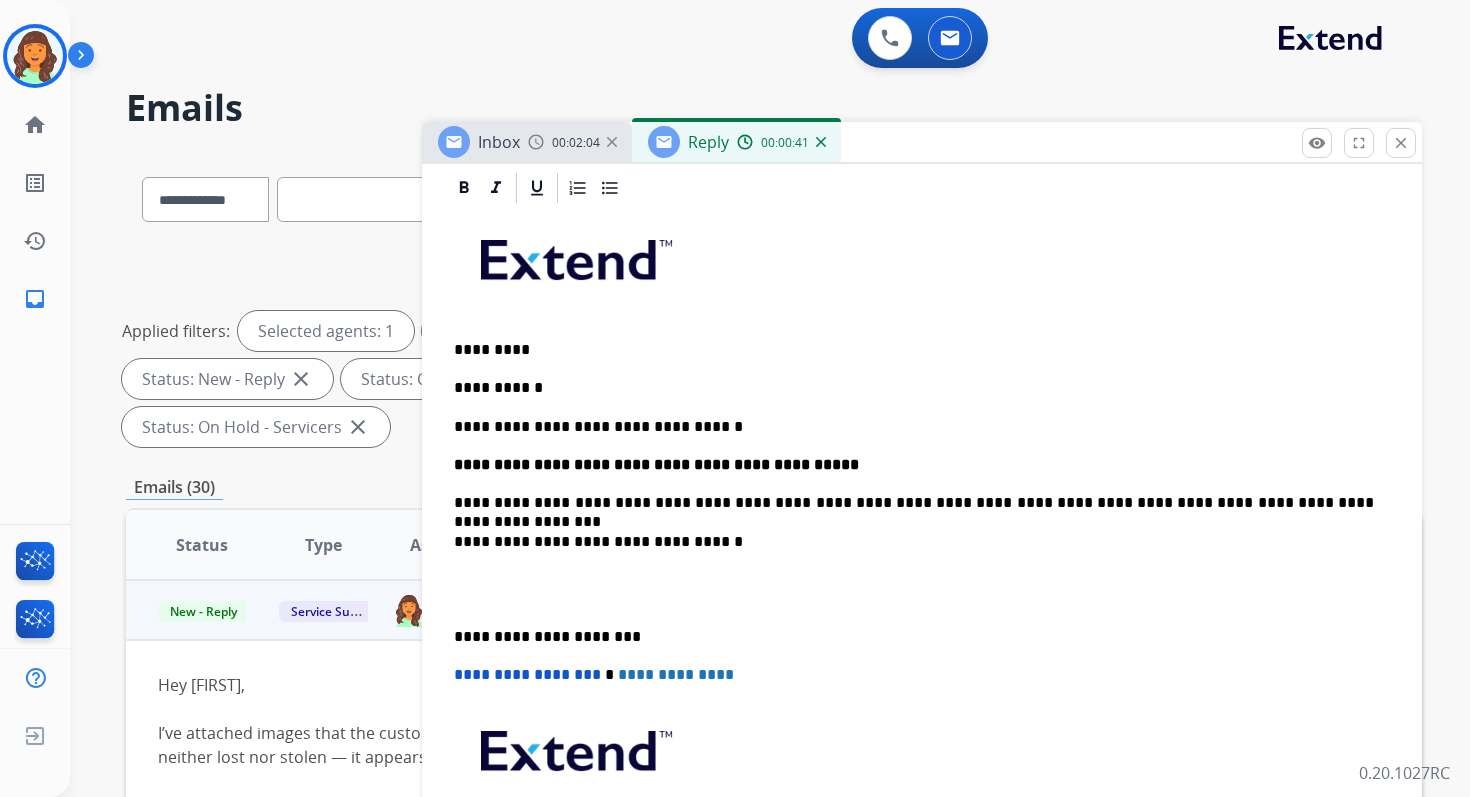 click on "**********" at bounding box center (922, 569) 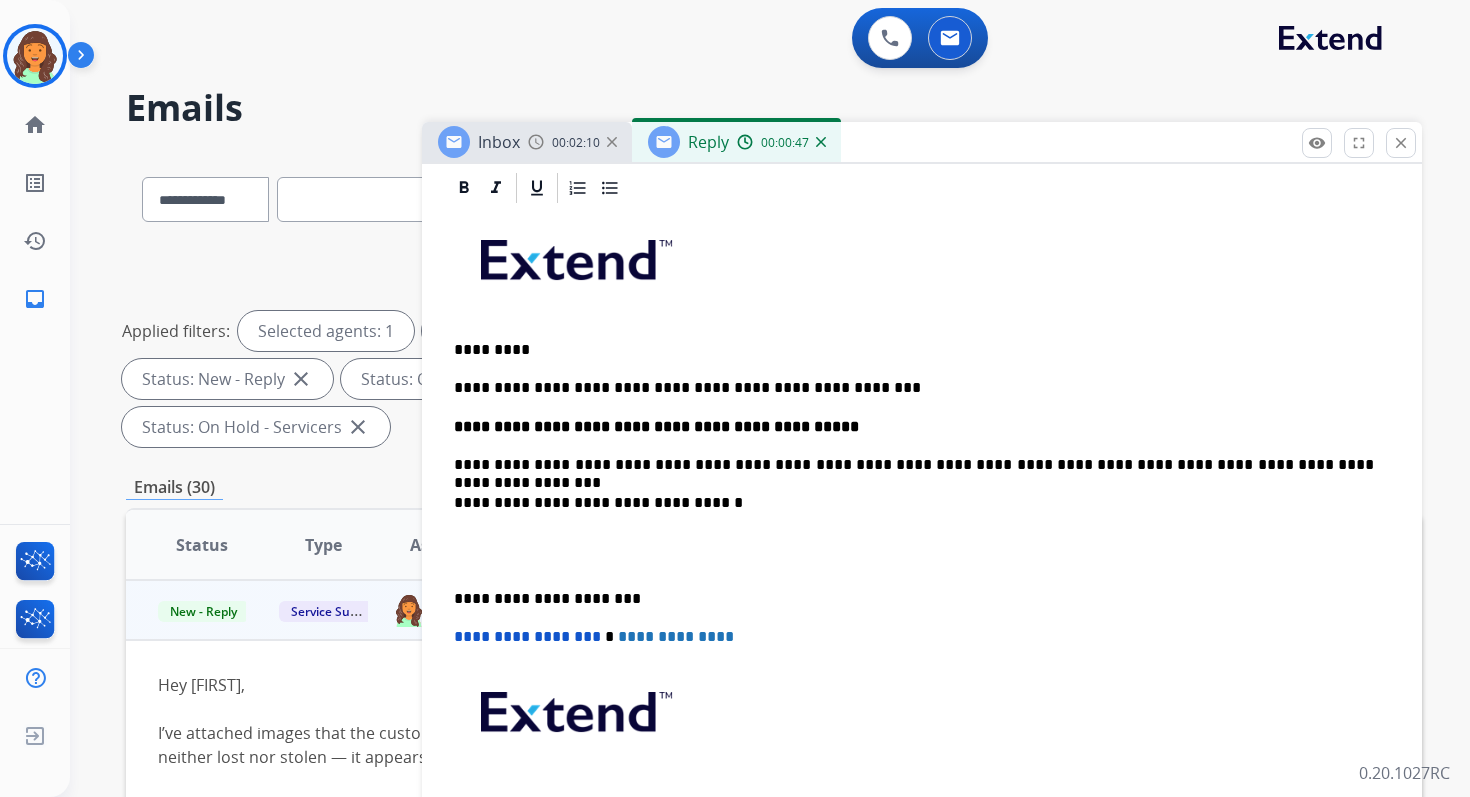 click on "**********" at bounding box center [914, 388] 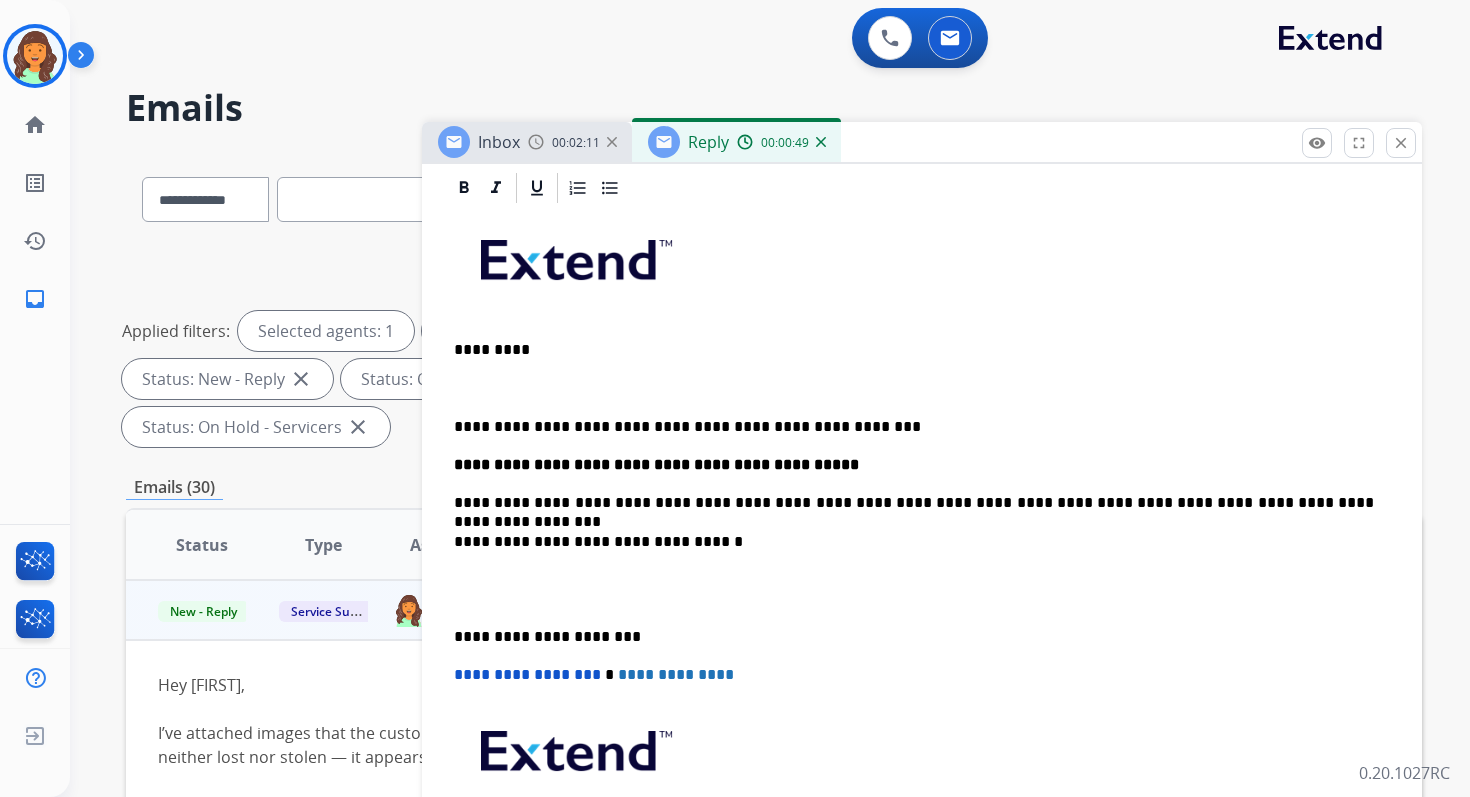 click at bounding box center (914, 388) 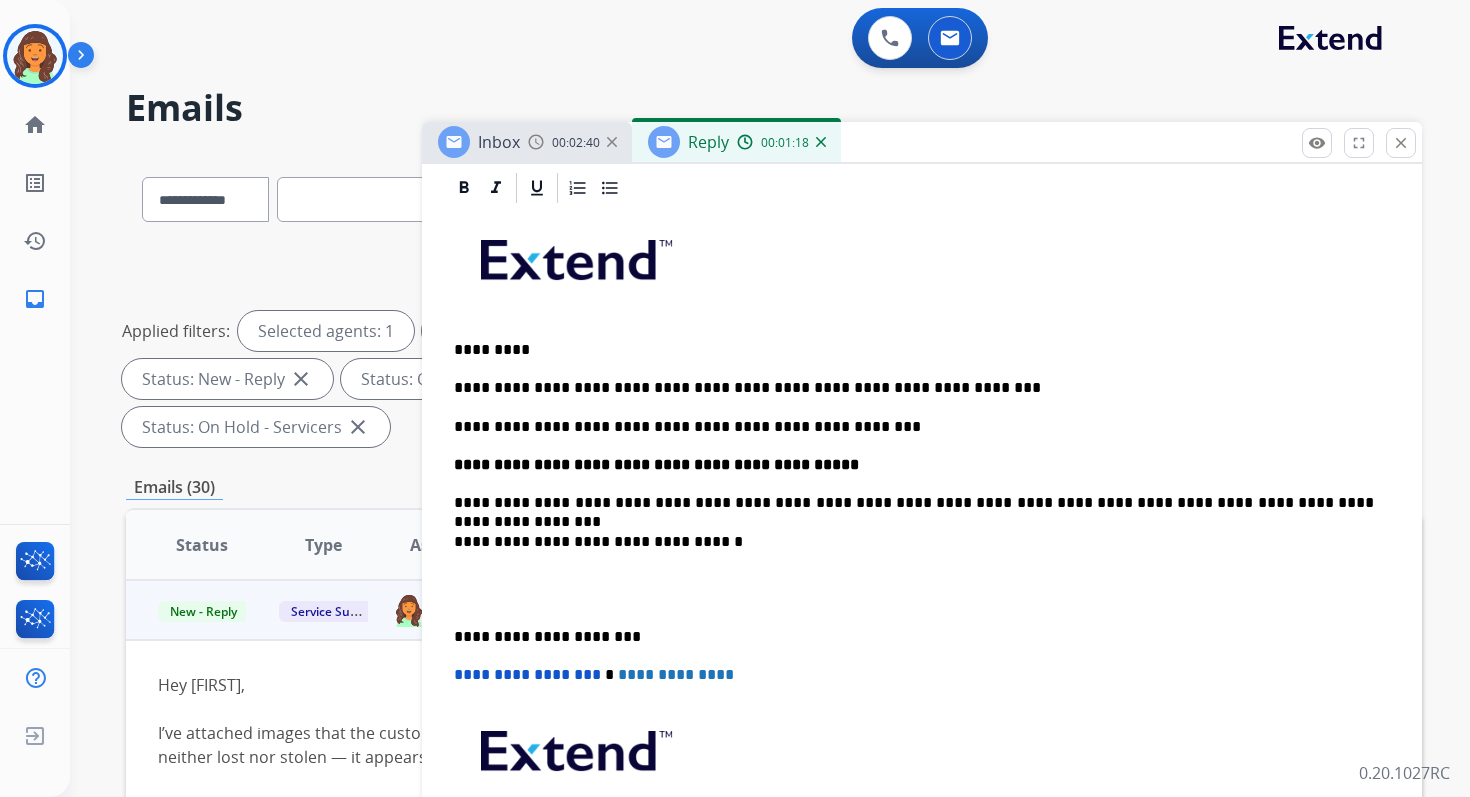 click on "**********" at bounding box center (914, 503) 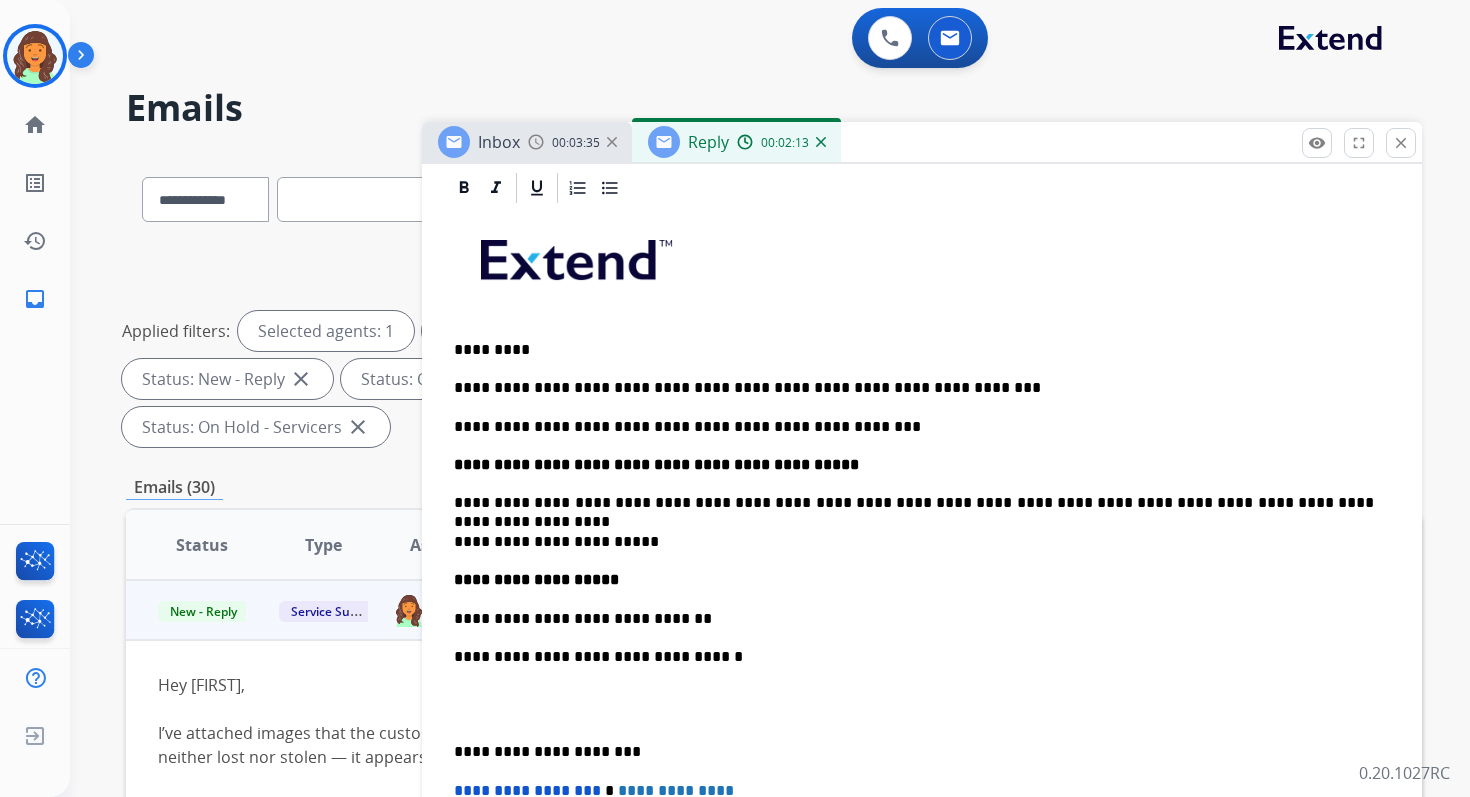 click on "**********" at bounding box center (922, 627) 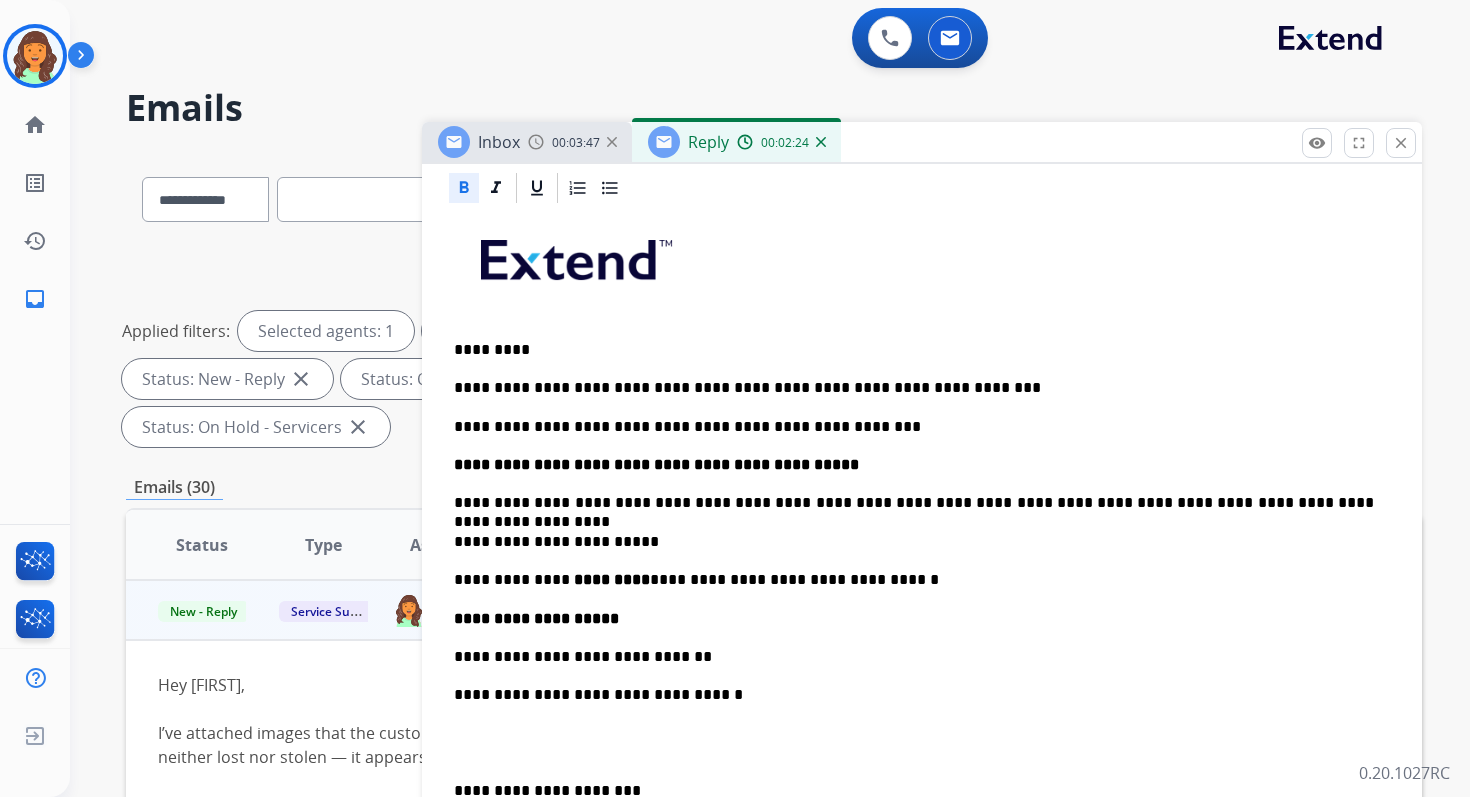 click on "**********" at bounding box center [914, 657] 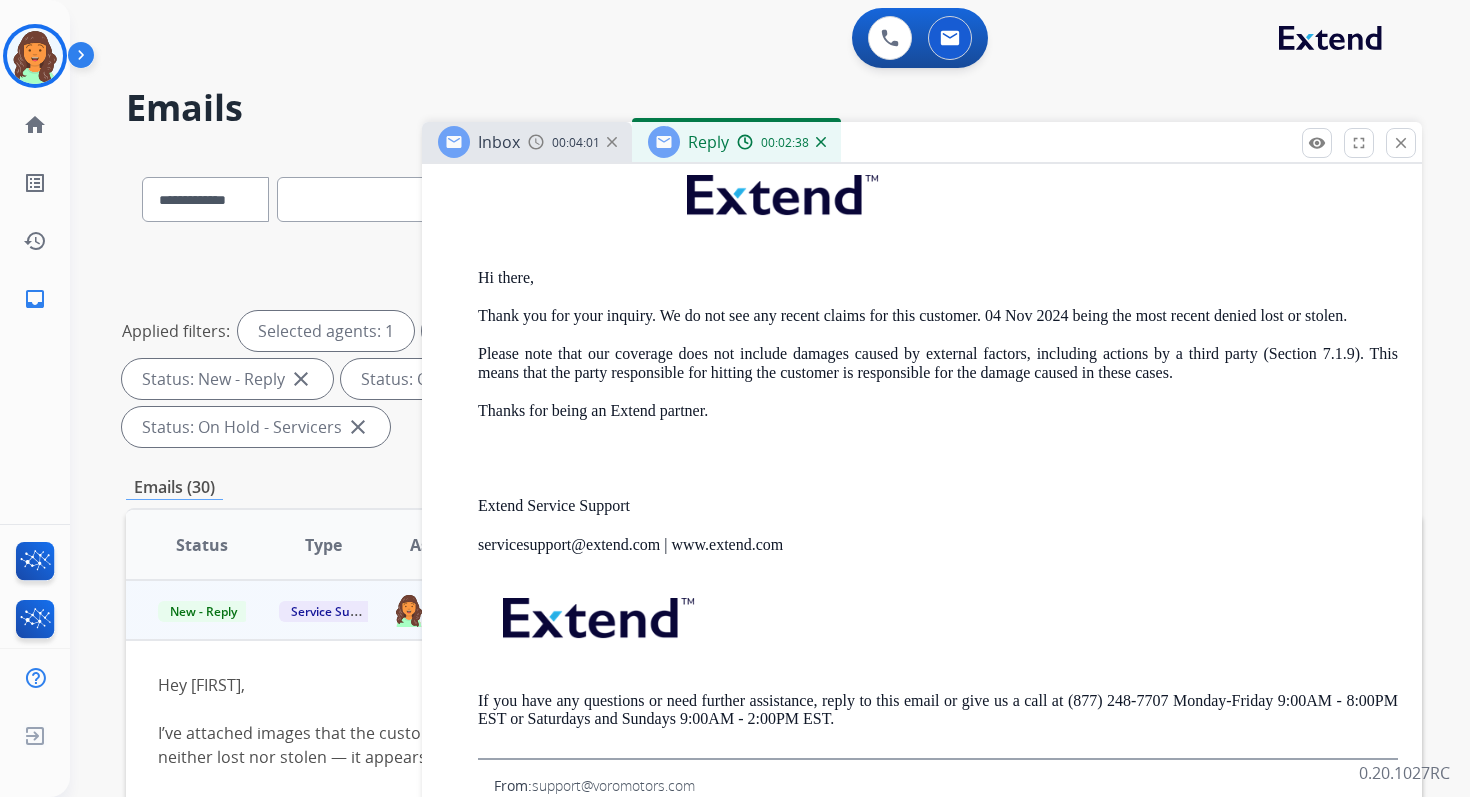 scroll, scrollTop: 3060, scrollLeft: 0, axis: vertical 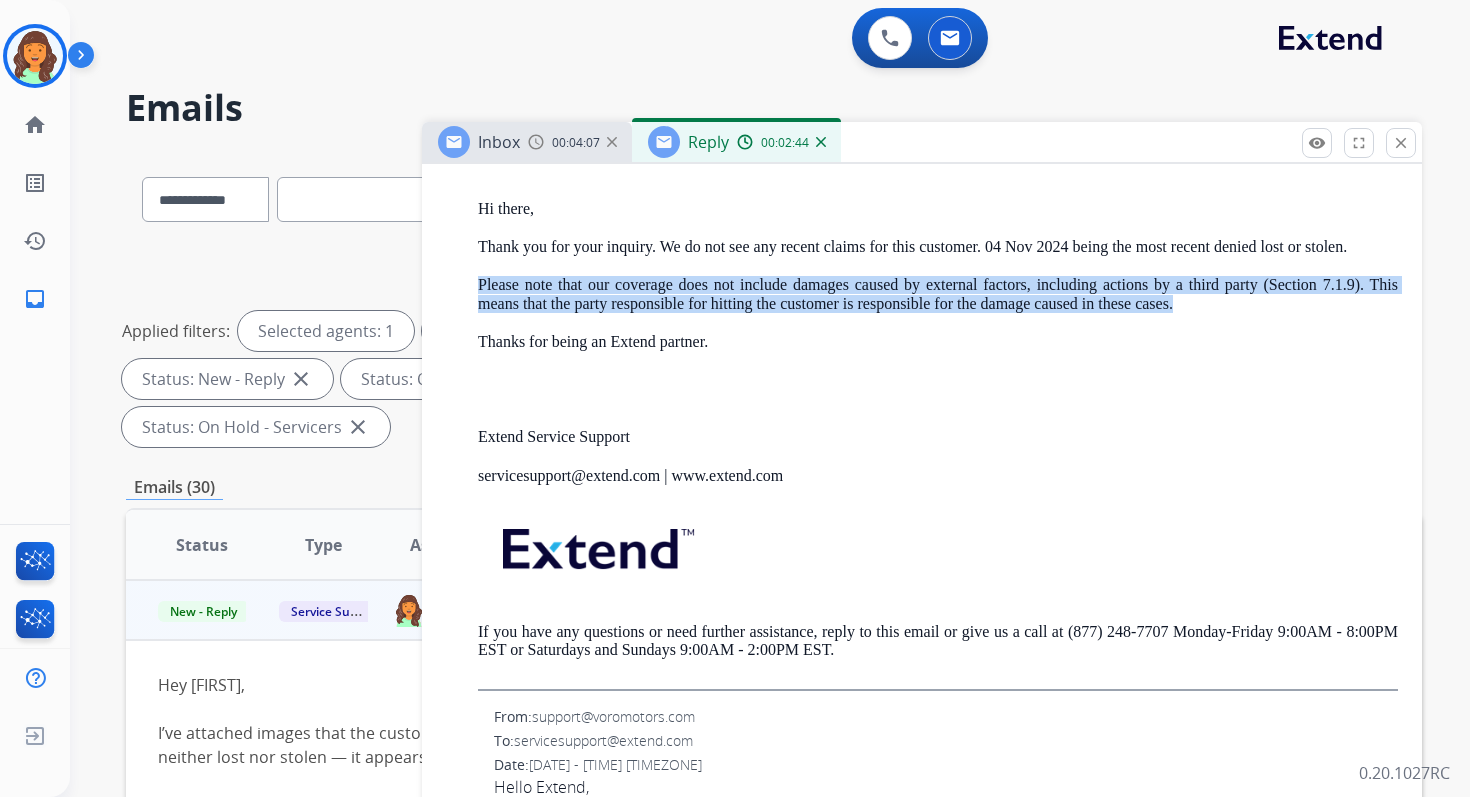 drag, startPoint x: 479, startPoint y: 306, endPoint x: 1253, endPoint y: 323, distance: 774.18665 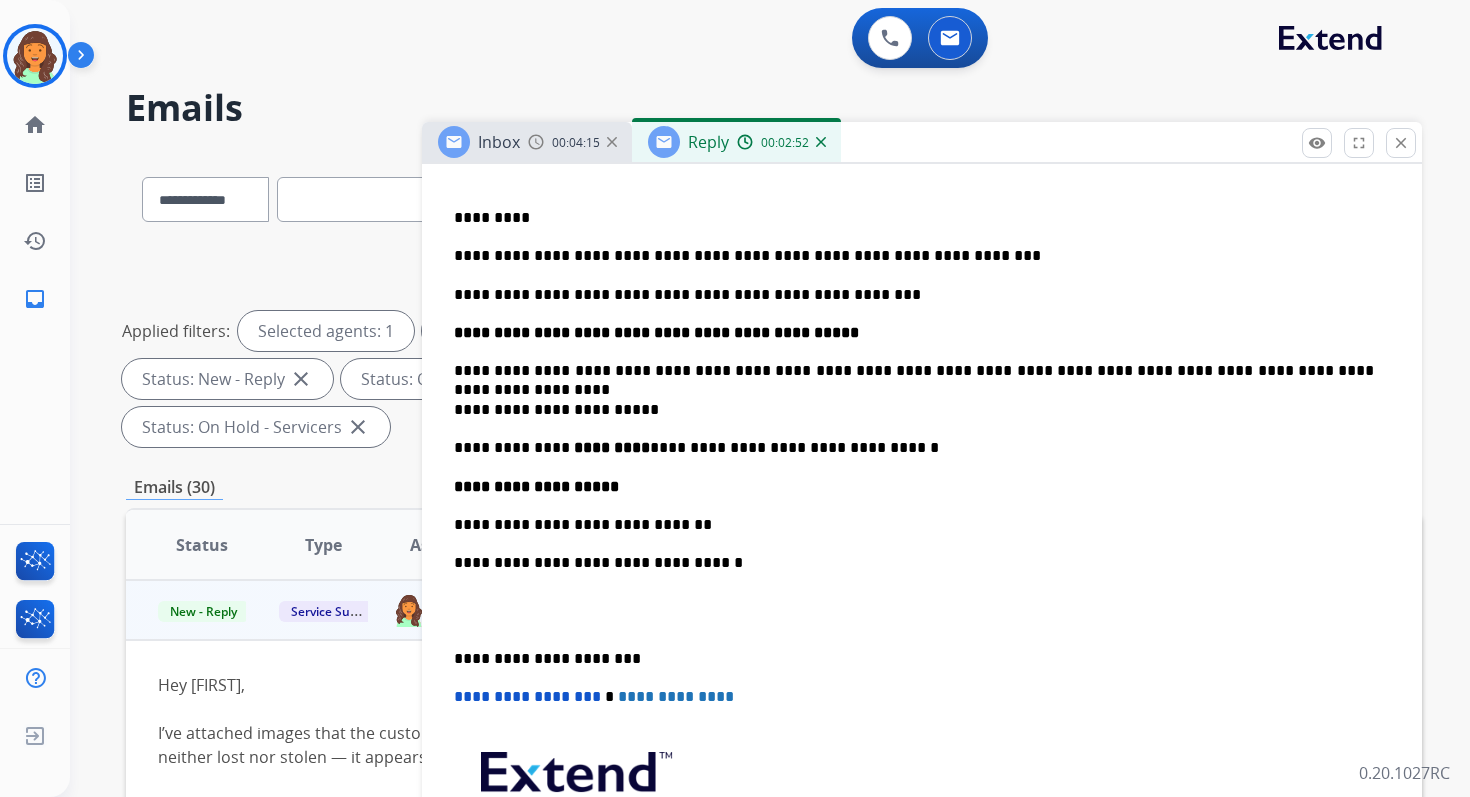 scroll, scrollTop: 698, scrollLeft: 0, axis: vertical 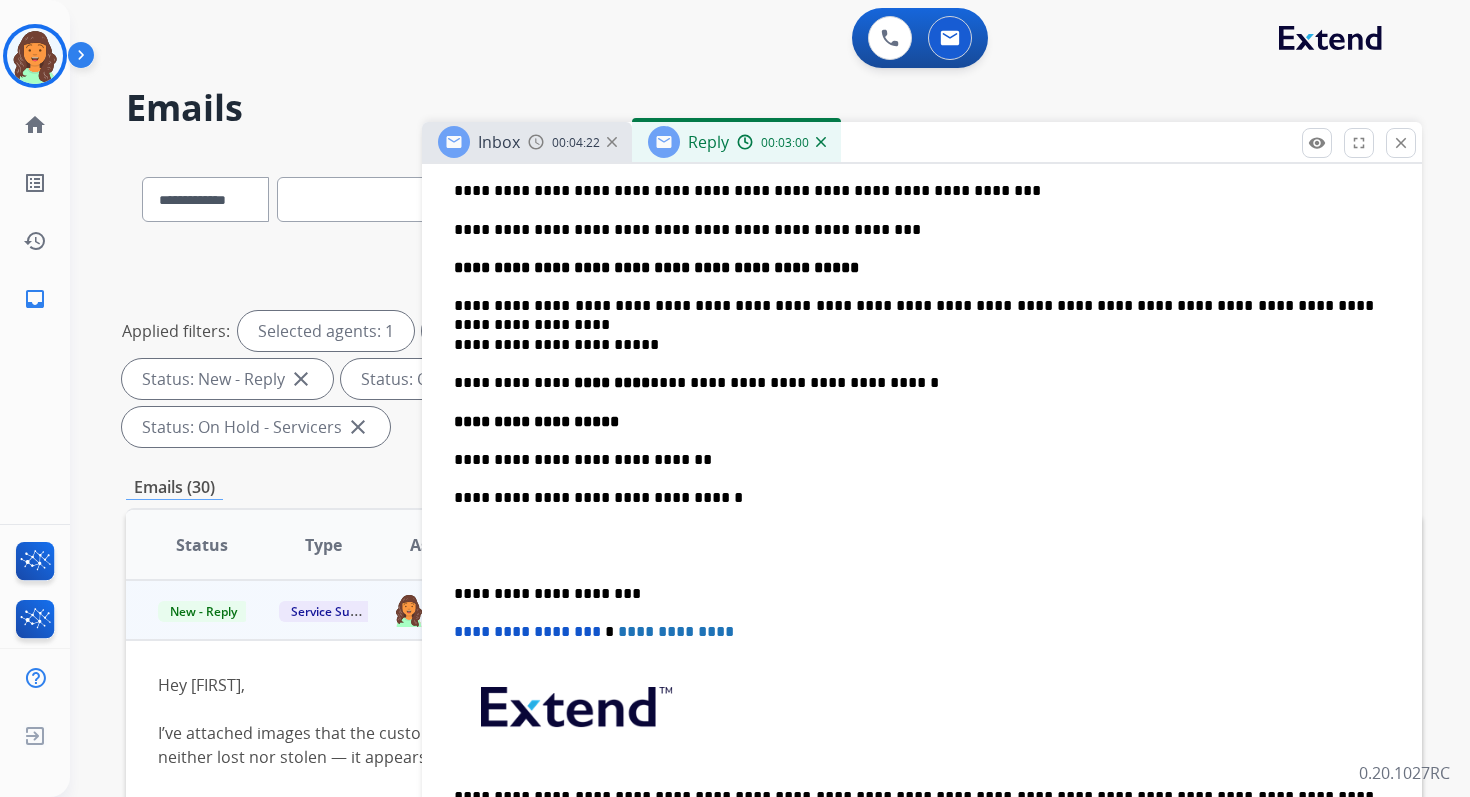 click on "**********" at bounding box center [914, 460] 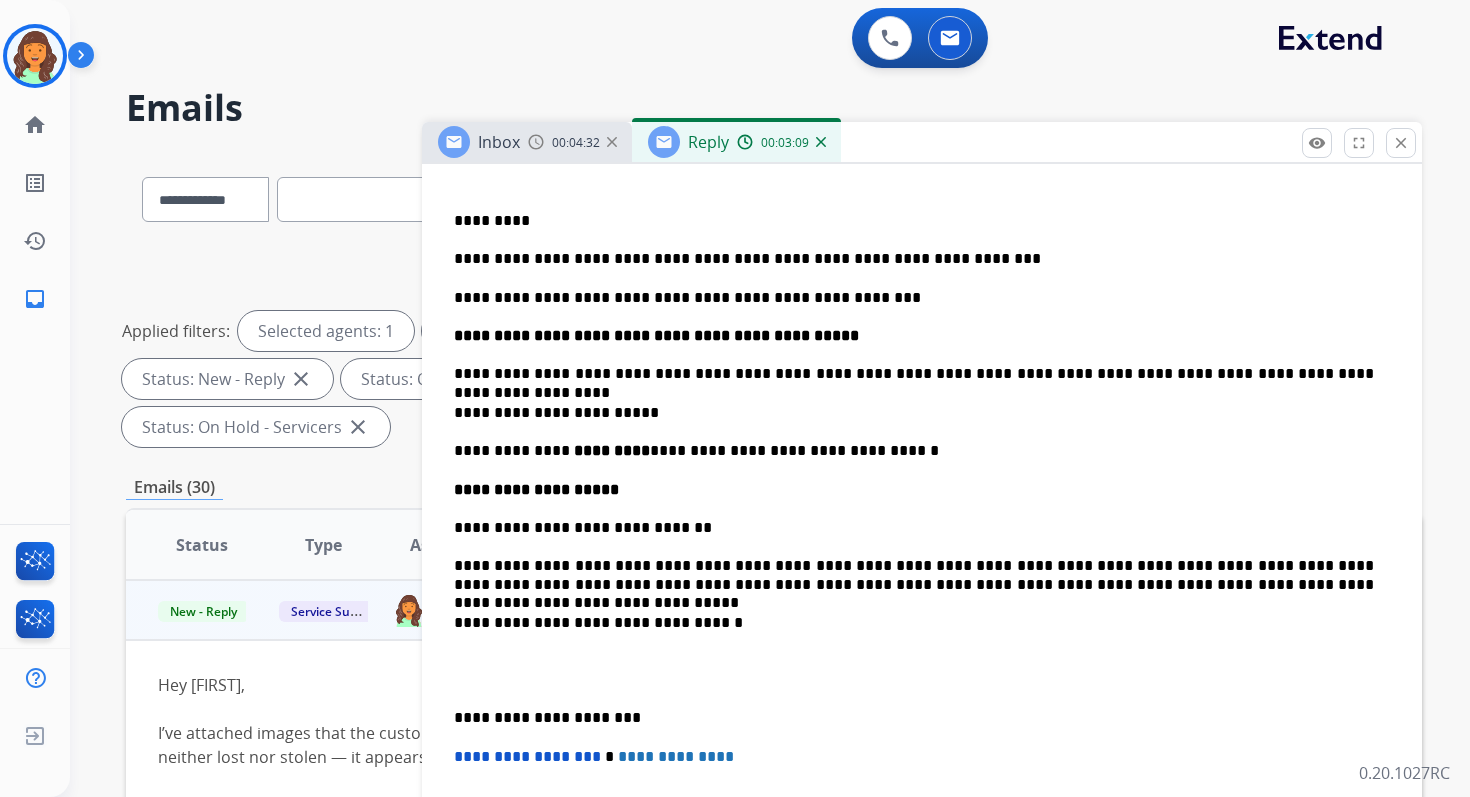 scroll, scrollTop: 629, scrollLeft: 0, axis: vertical 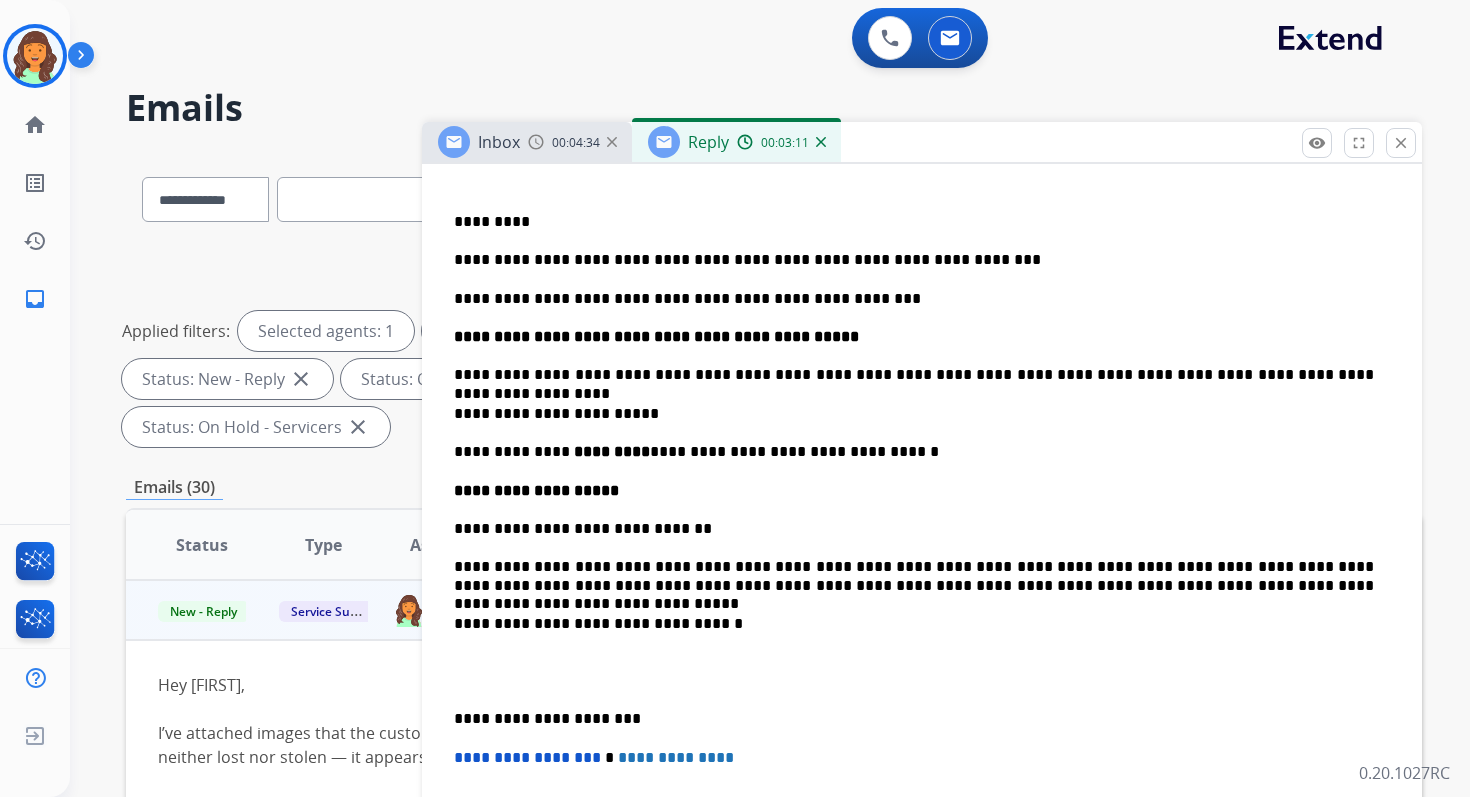 click on "**********" at bounding box center [914, 375] 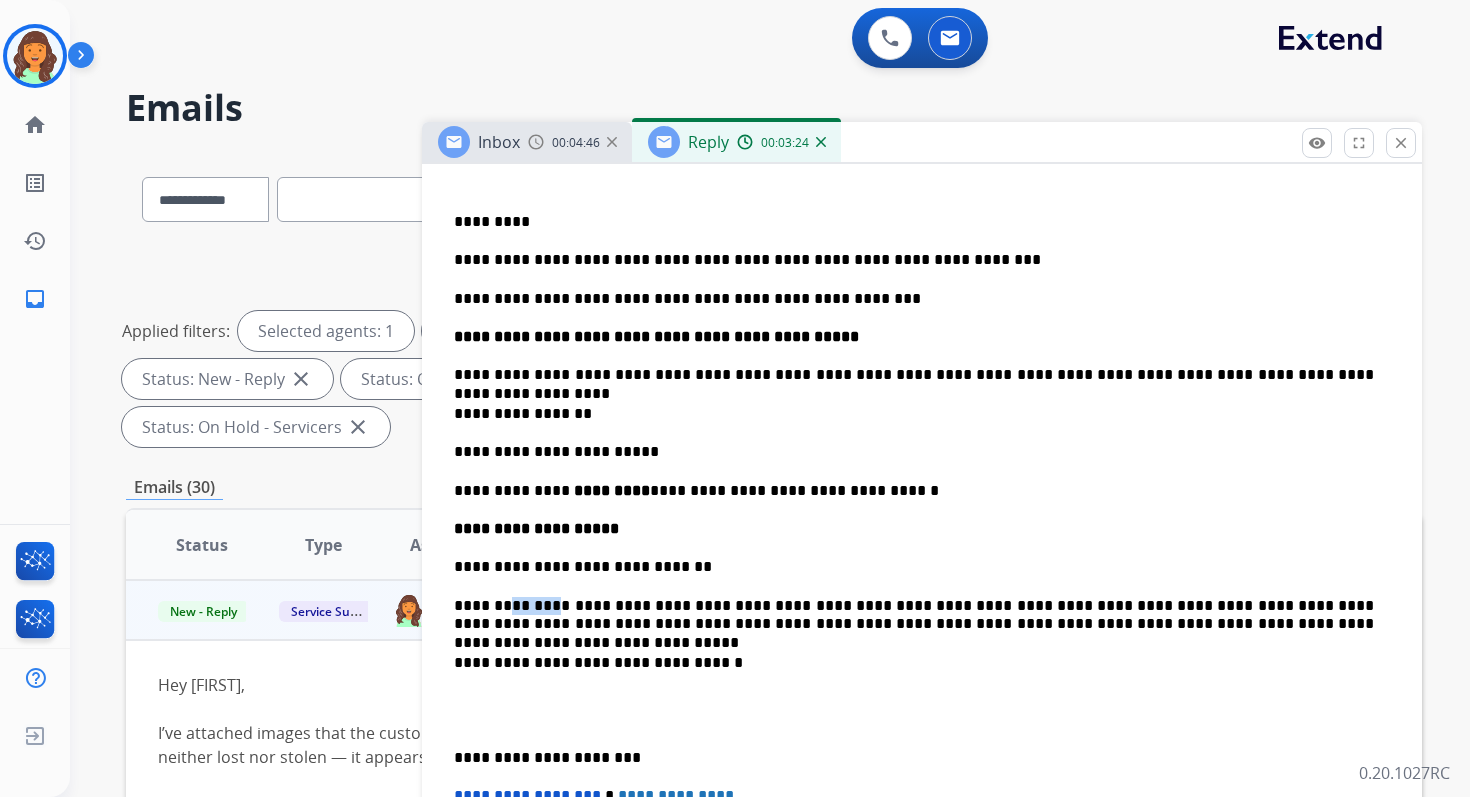 drag, startPoint x: 547, startPoint y: 607, endPoint x: 507, endPoint y: 607, distance: 40 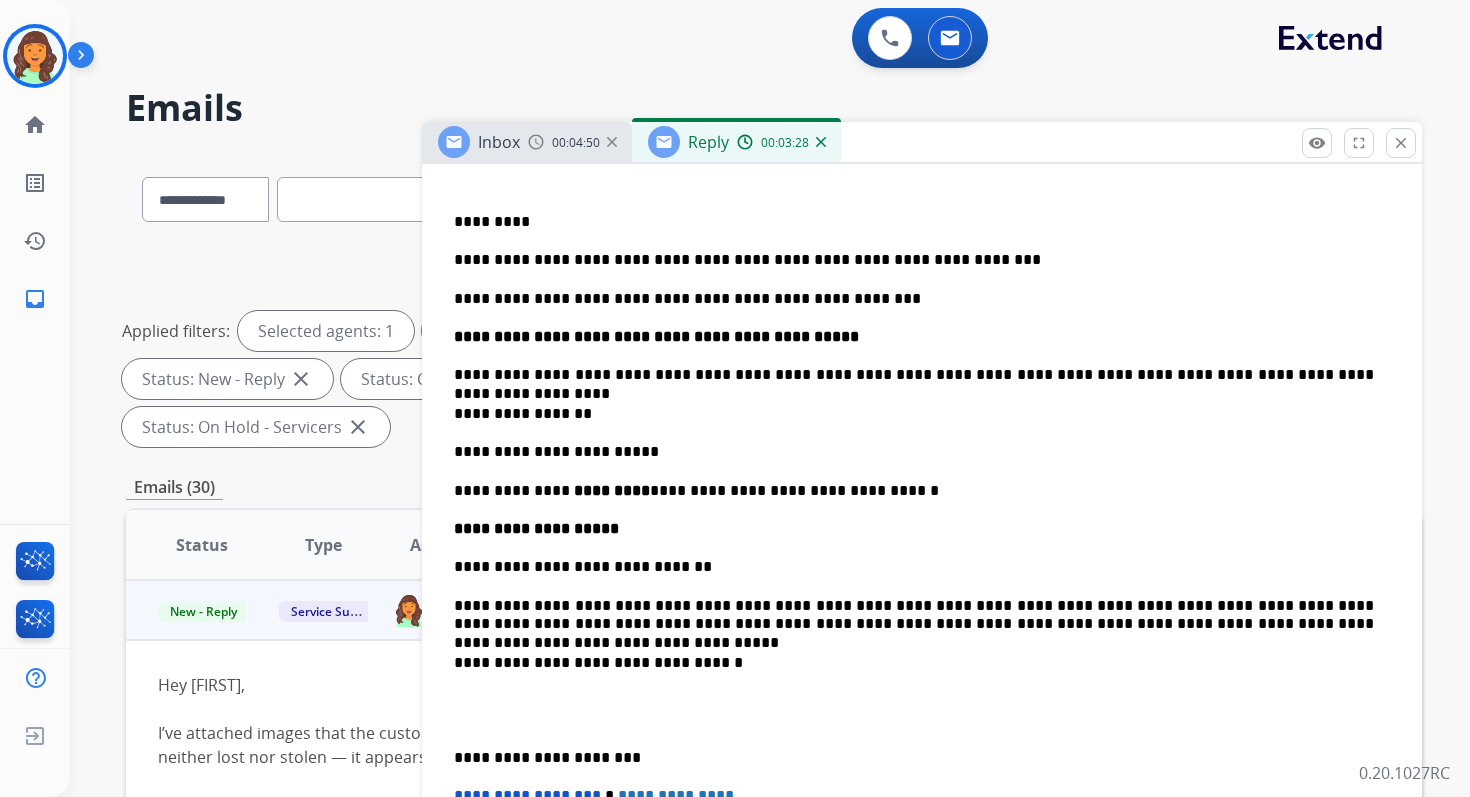 click on "**********" at bounding box center [914, 615] 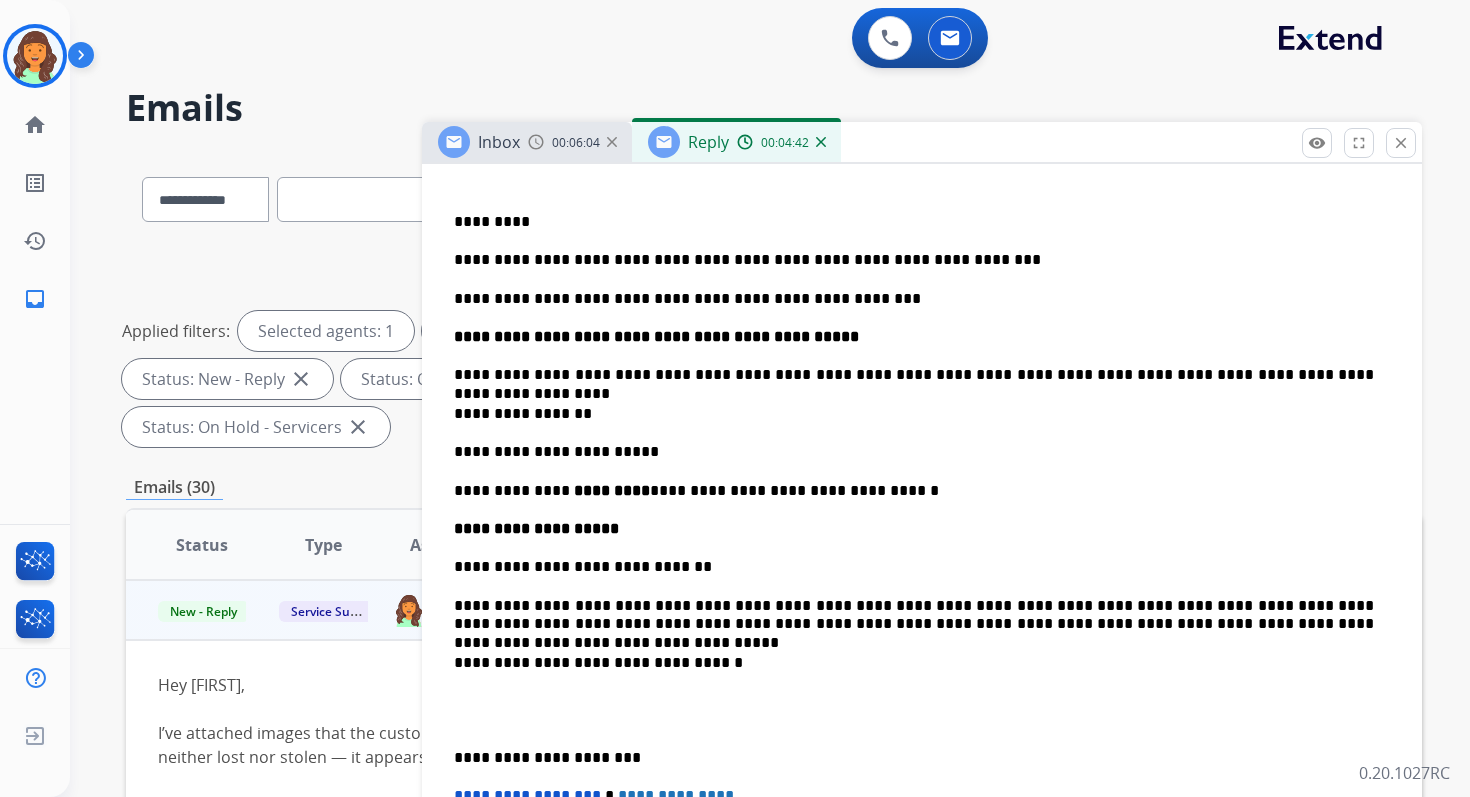 click on "**********" at bounding box center [914, 414] 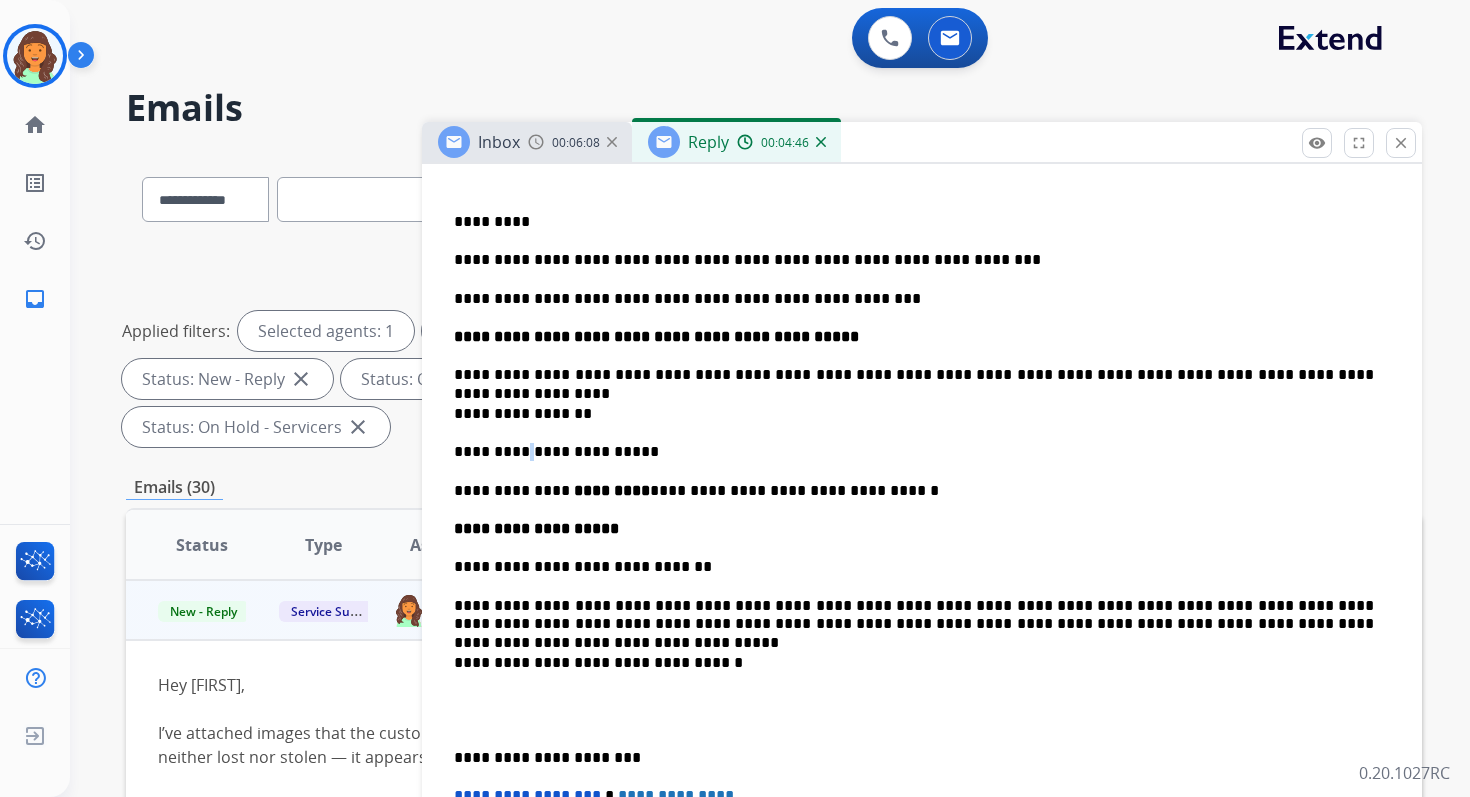 click on "**********" at bounding box center [914, 452] 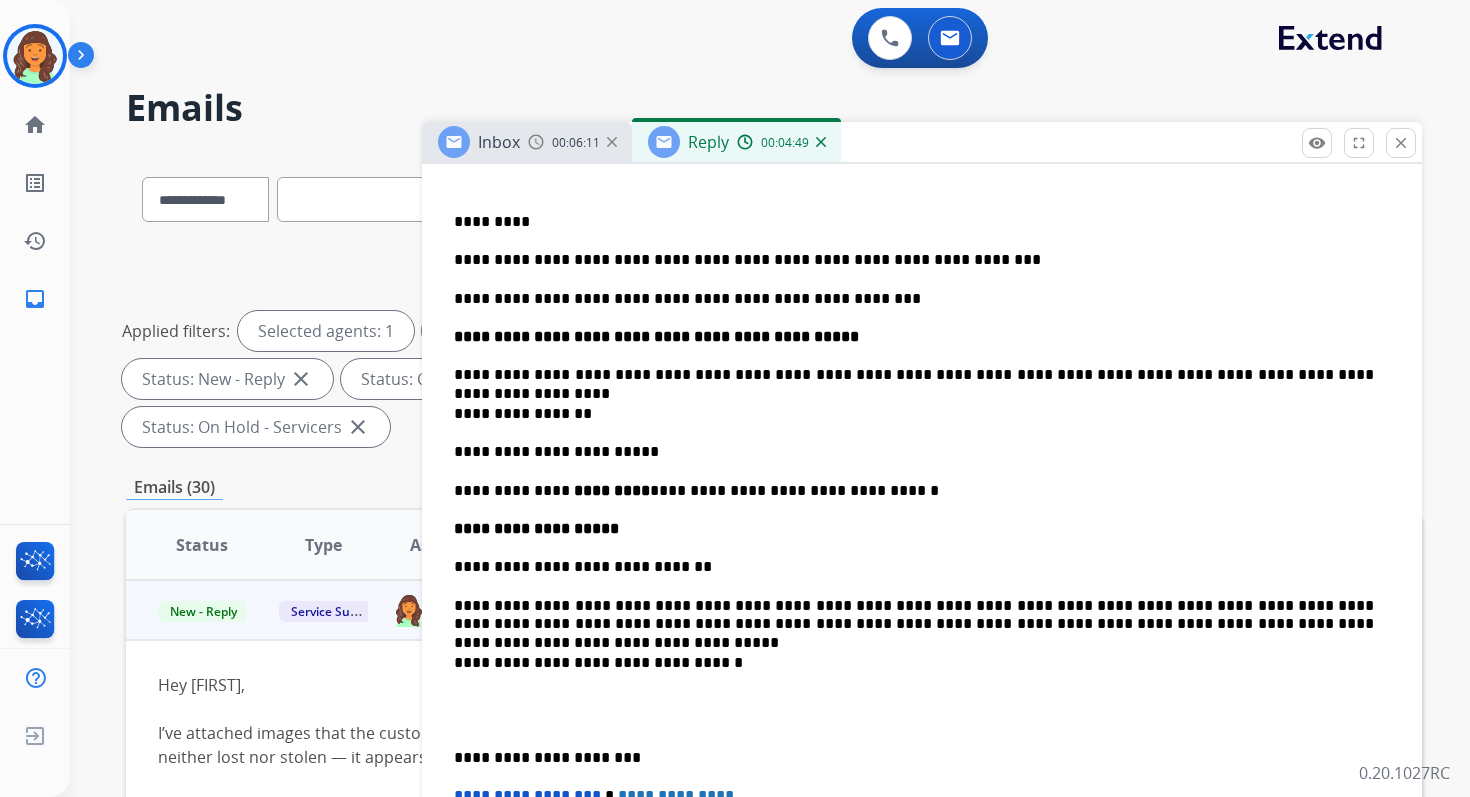 click on "**********" at bounding box center (914, 452) 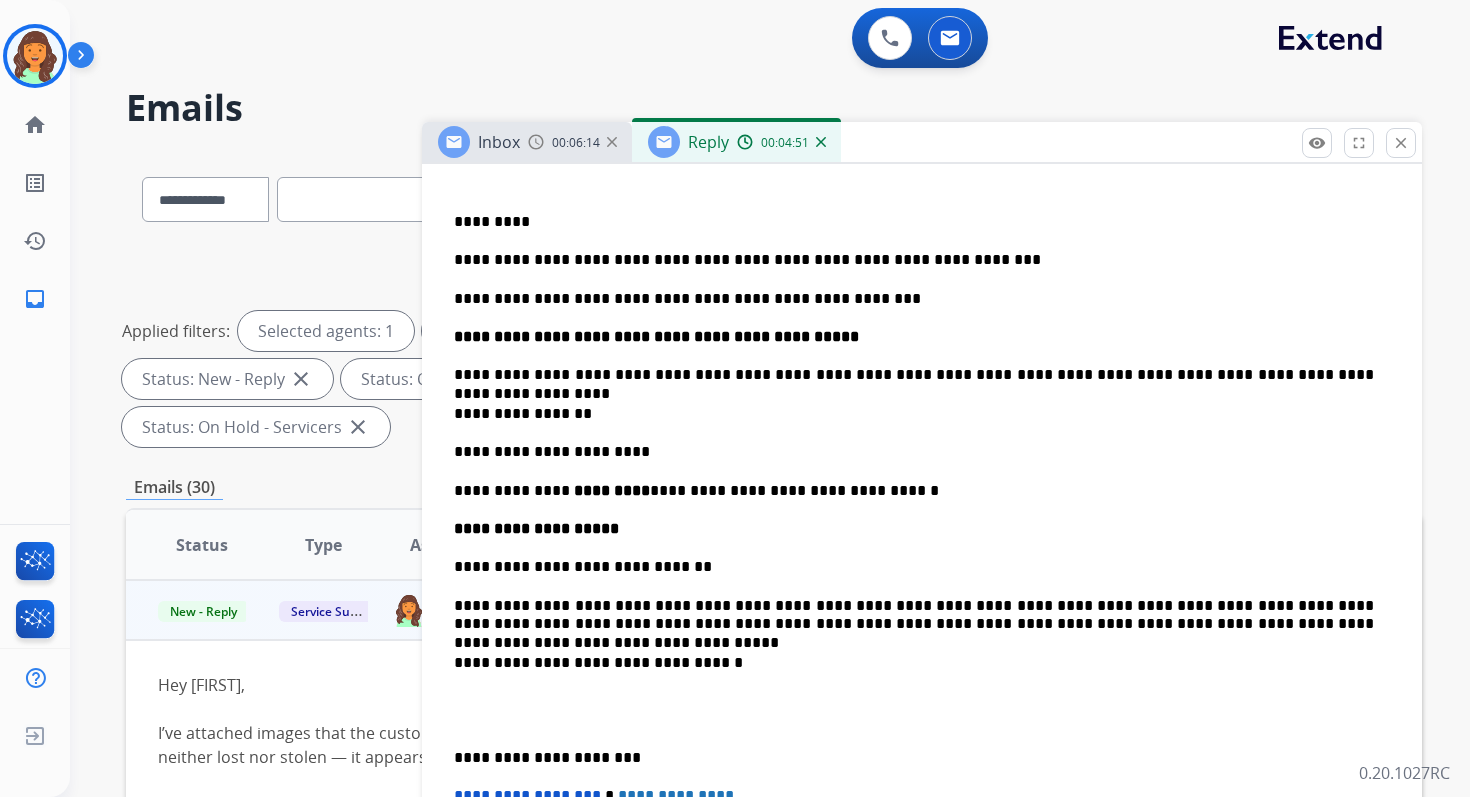 click on "**********" at bounding box center [914, 414] 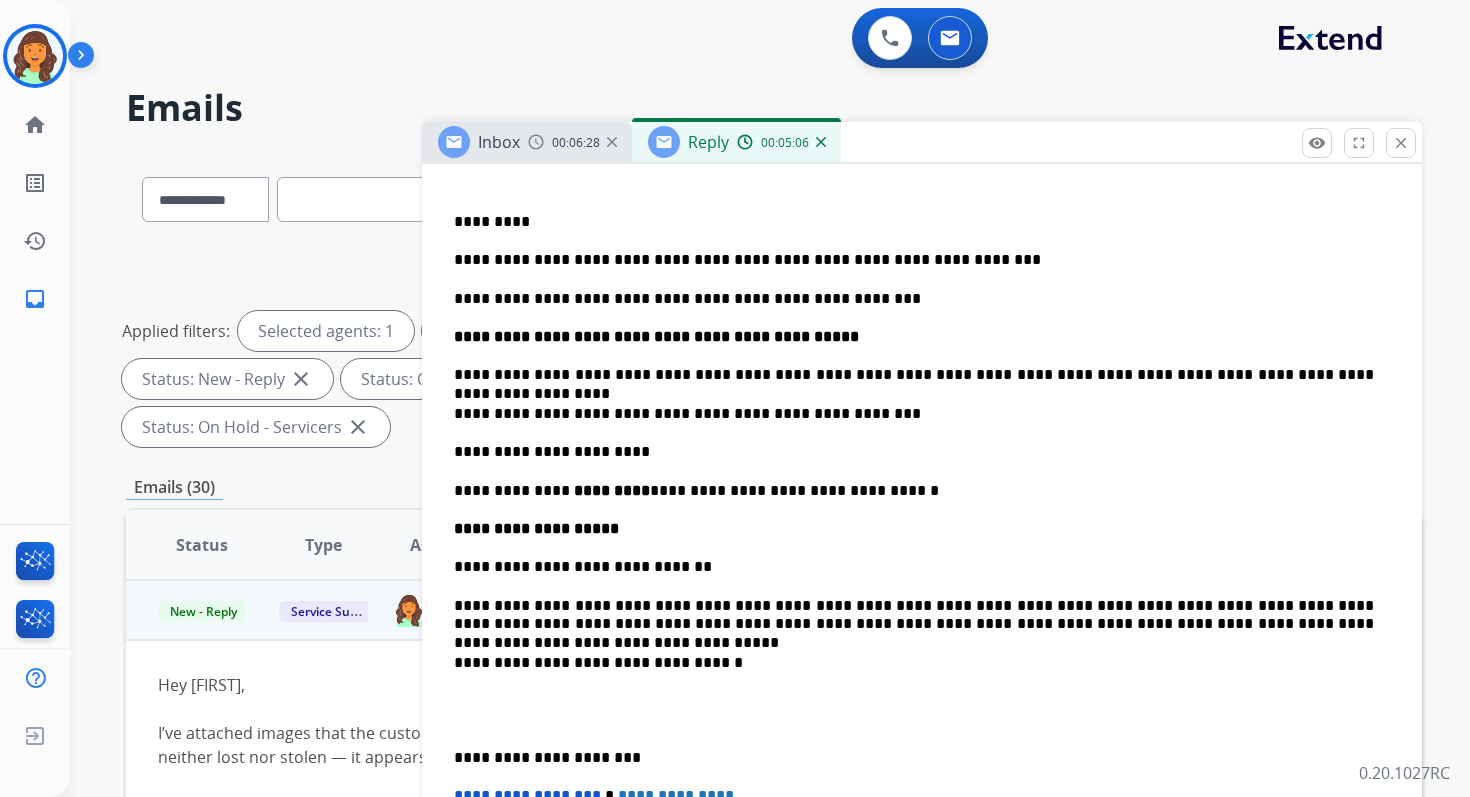 click on "**********" at bounding box center (914, 414) 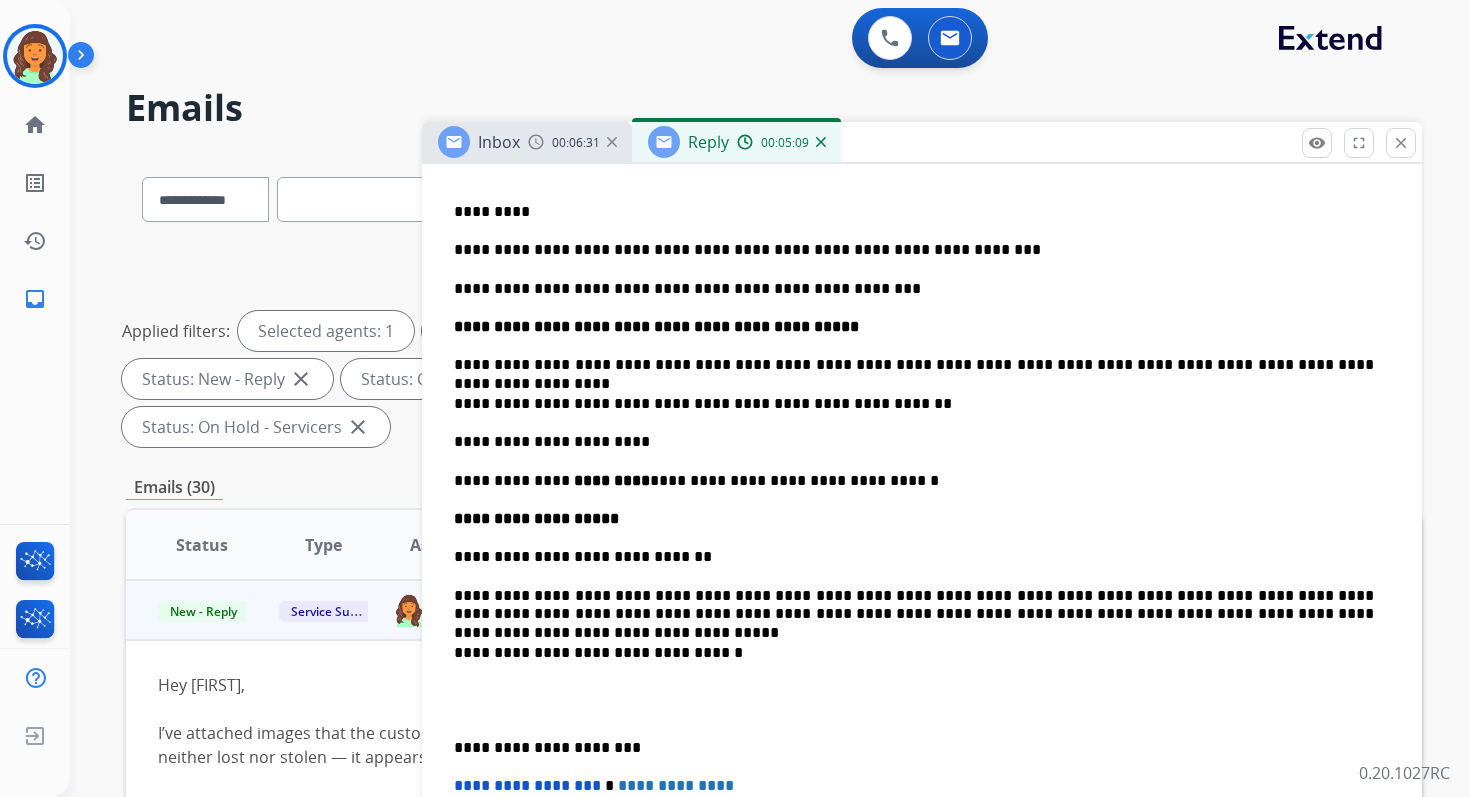 scroll, scrollTop: 640, scrollLeft: 0, axis: vertical 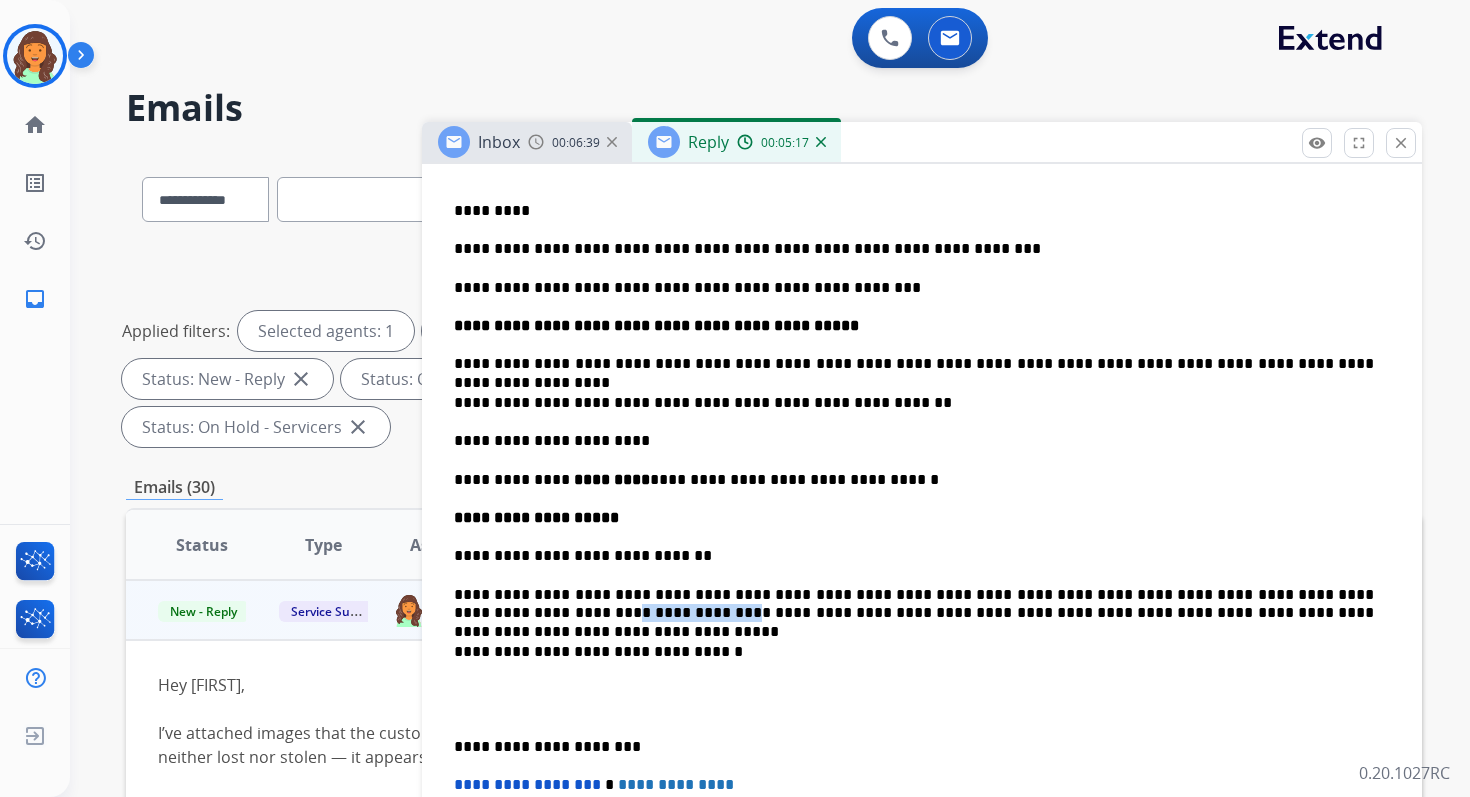 drag, startPoint x: 548, startPoint y: 614, endPoint x: 455, endPoint y: 616, distance: 93.0215 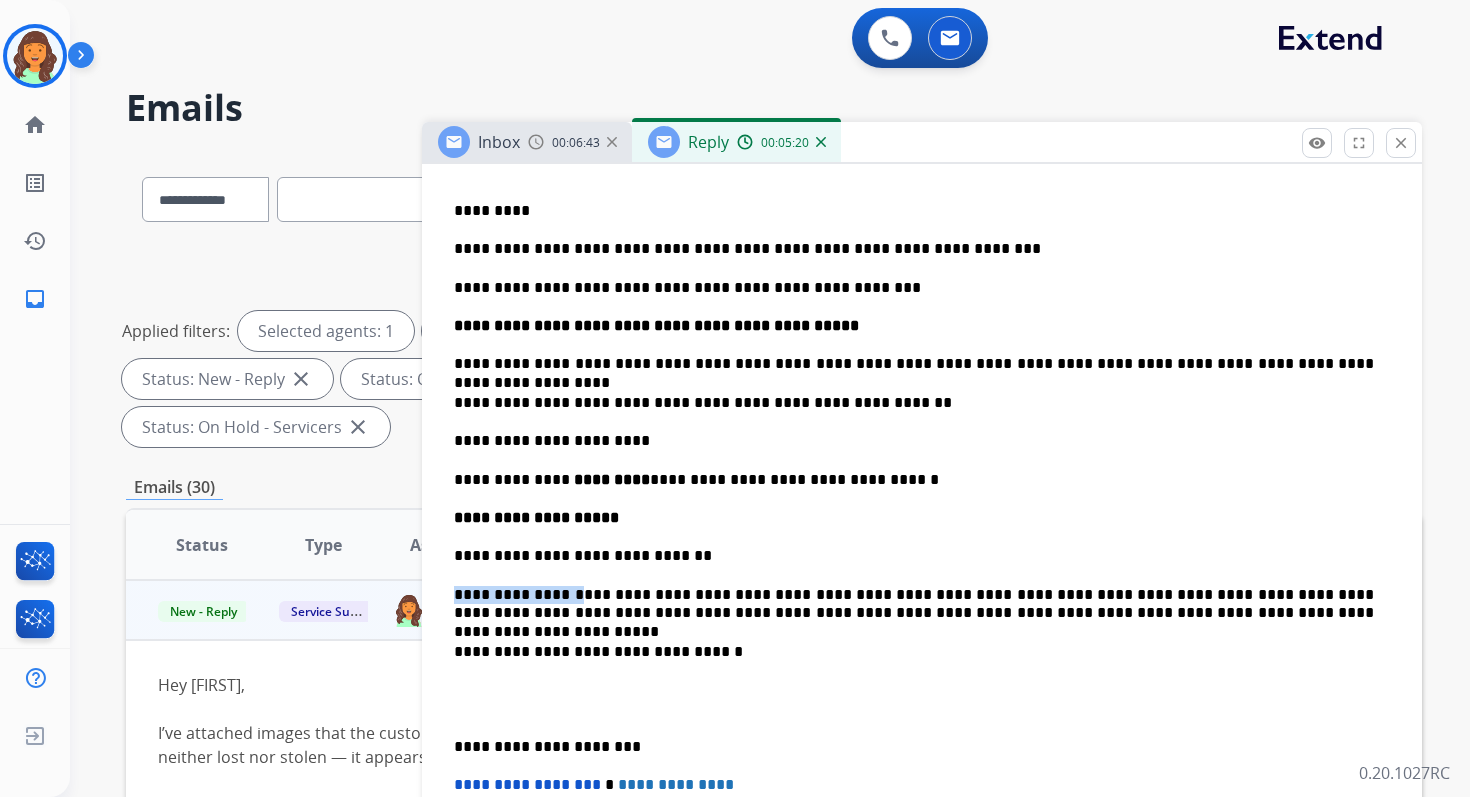 drag, startPoint x: 562, startPoint y: 594, endPoint x: 453, endPoint y: 595, distance: 109.004585 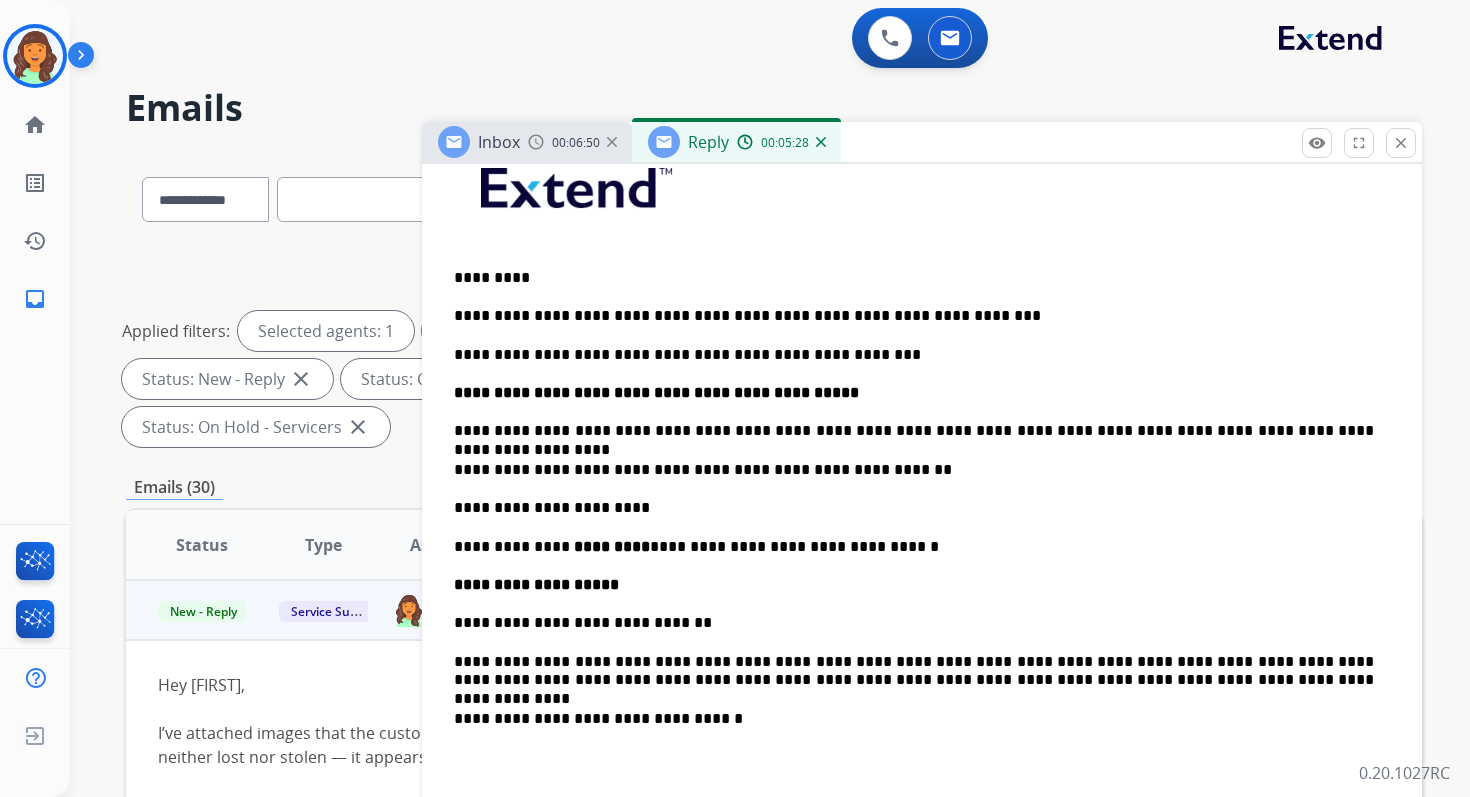scroll, scrollTop: 565, scrollLeft: 0, axis: vertical 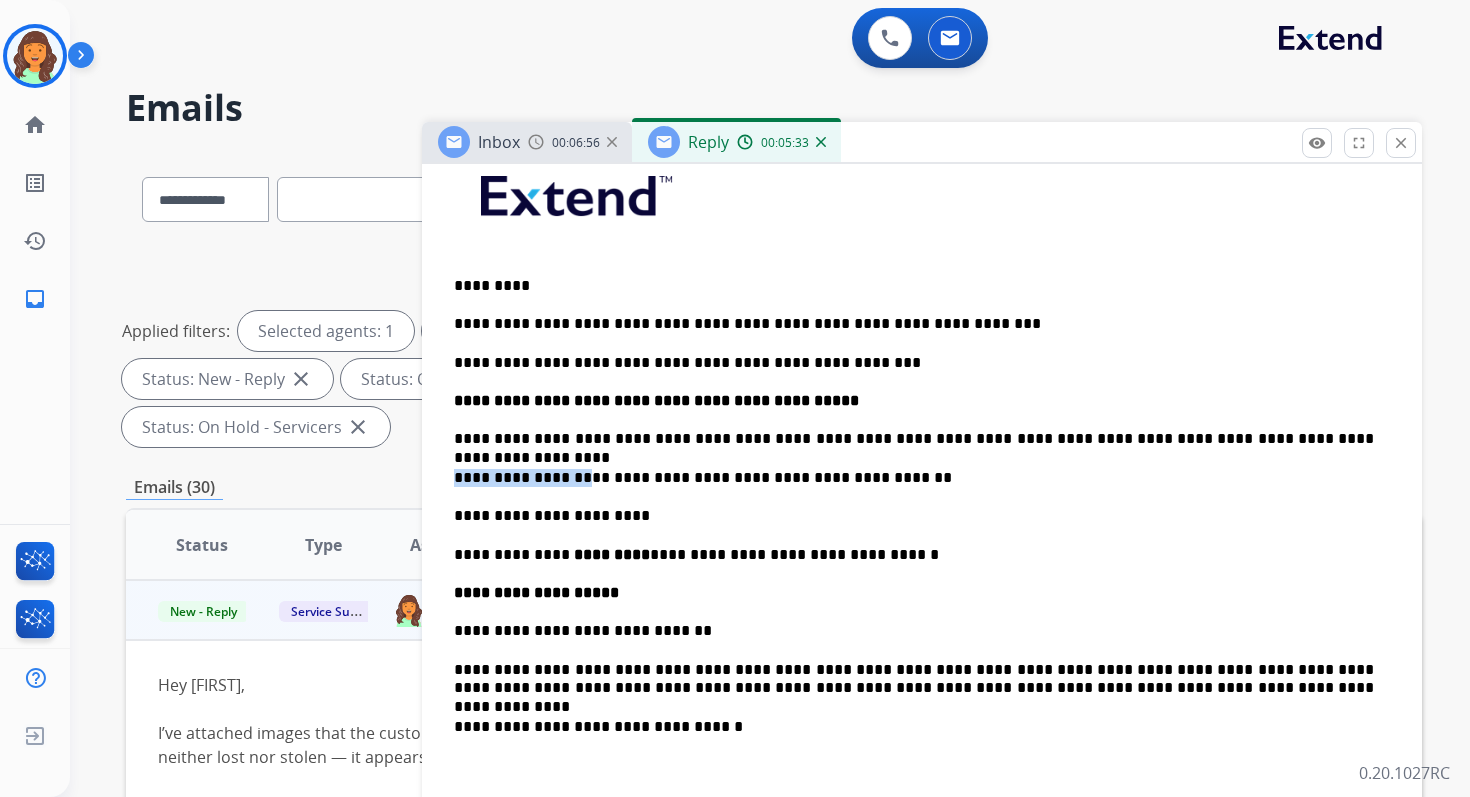 drag, startPoint x: 566, startPoint y: 476, endPoint x: 454, endPoint y: 479, distance: 112.04017 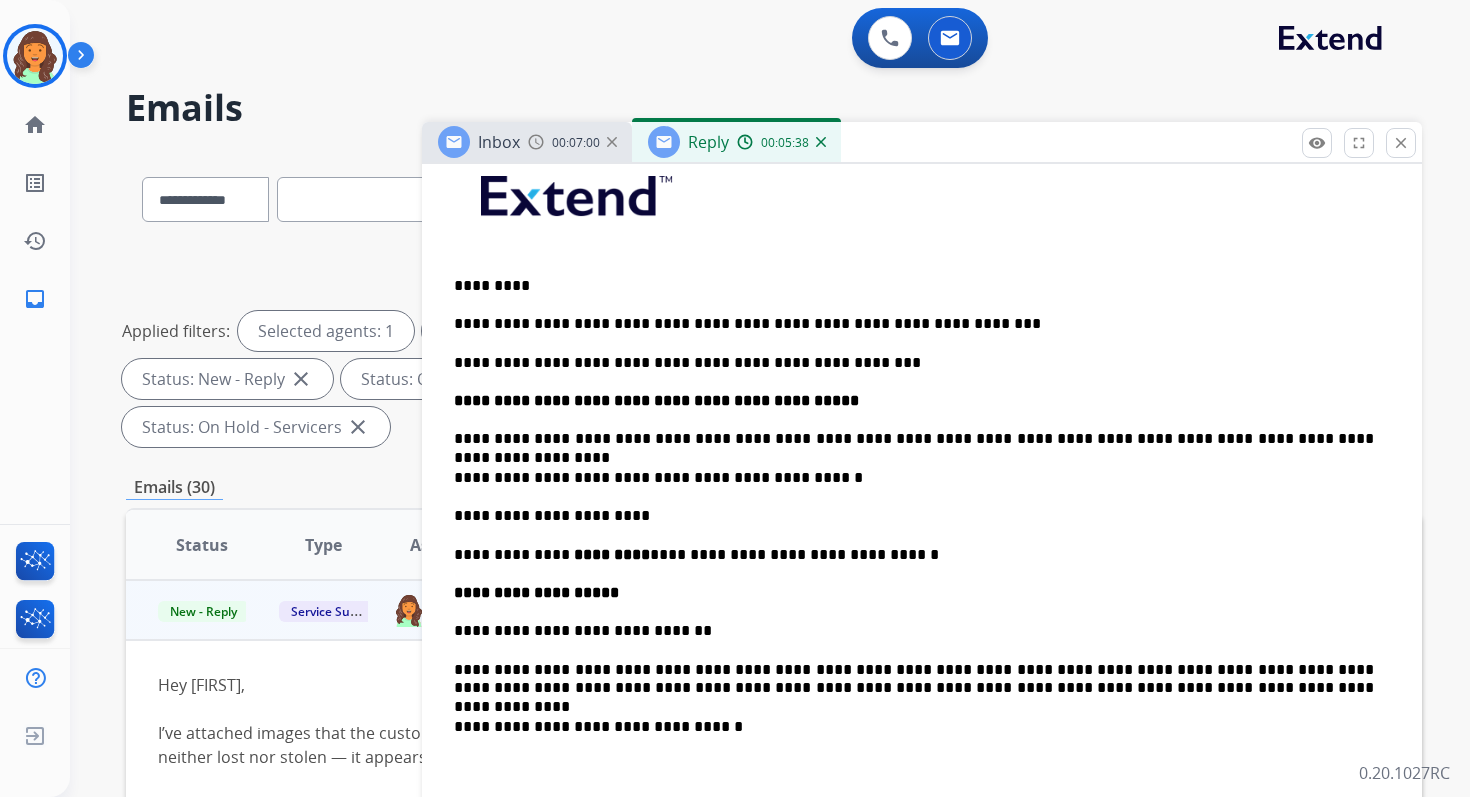click on "**********" at bounding box center [914, 478] 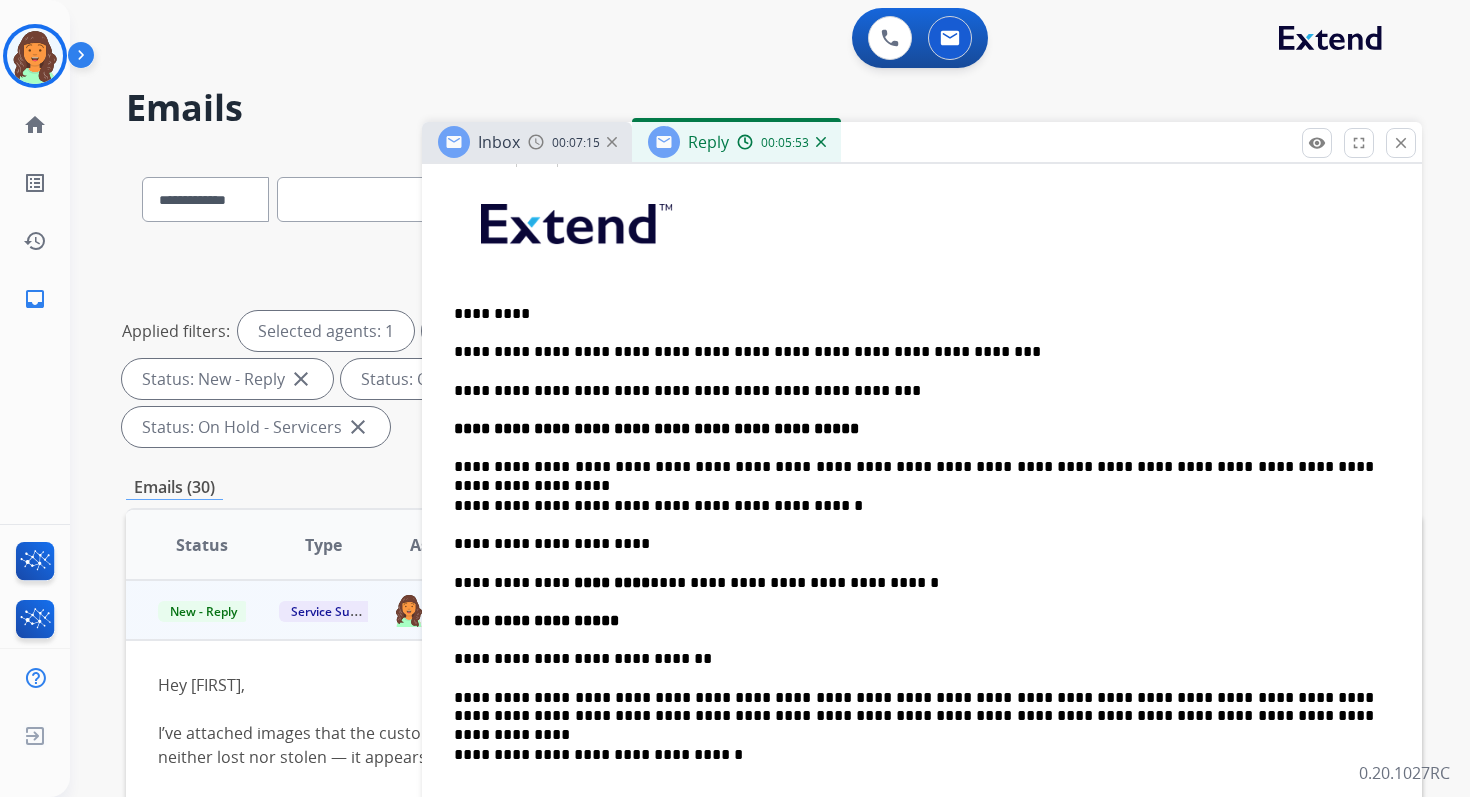 scroll, scrollTop: 533, scrollLeft: 0, axis: vertical 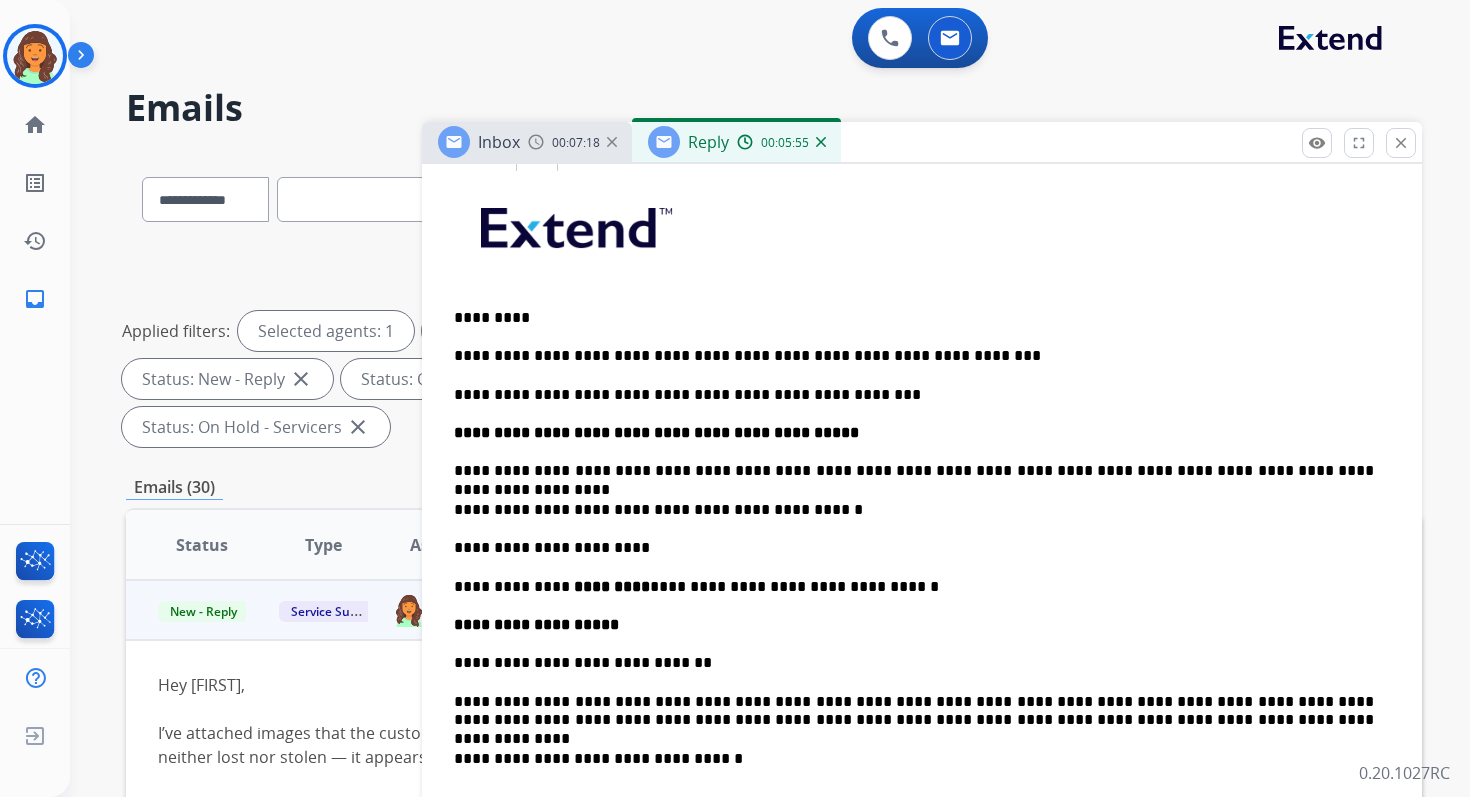 click on "**********" at bounding box center [914, 471] 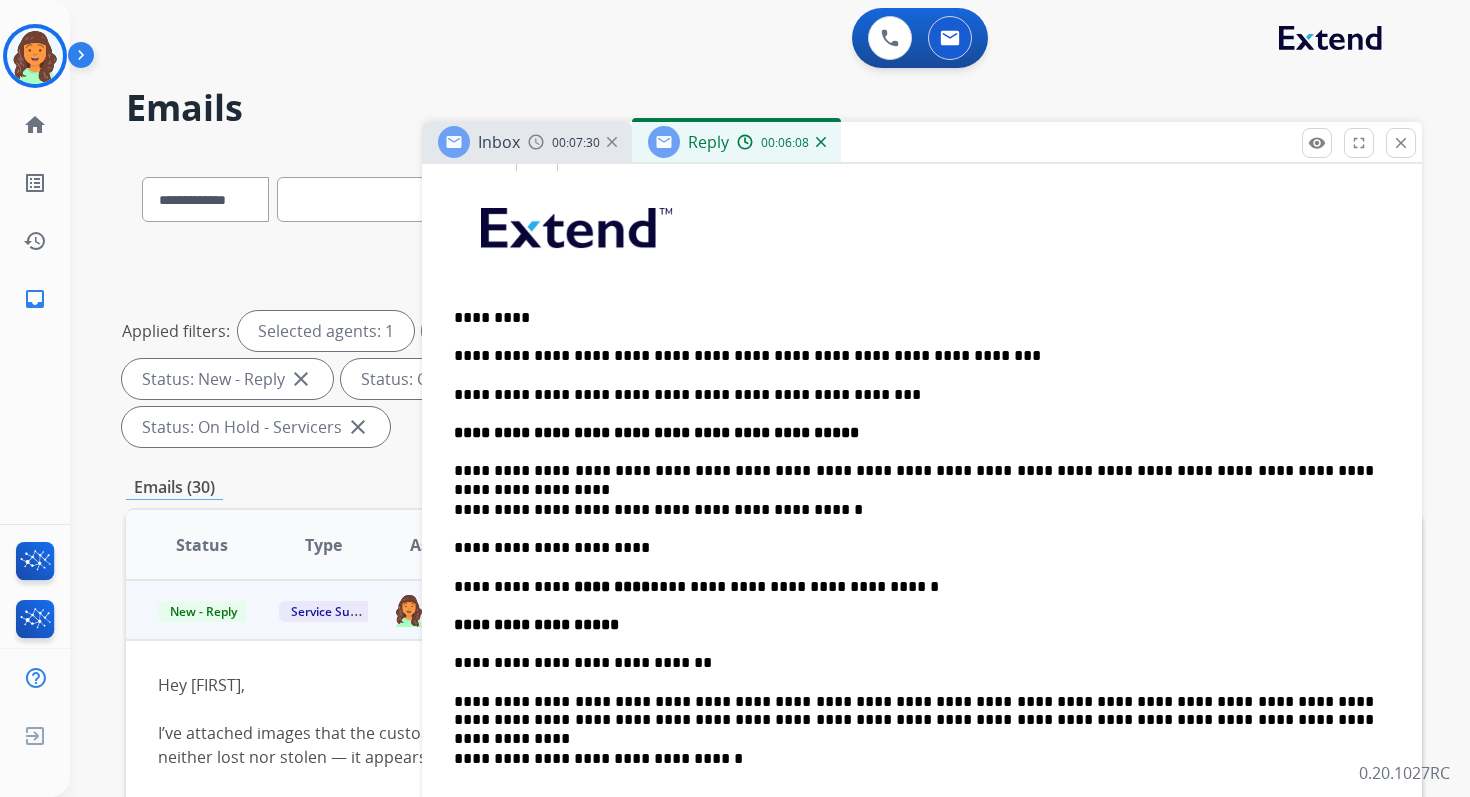 scroll, scrollTop: 0, scrollLeft: 0, axis: both 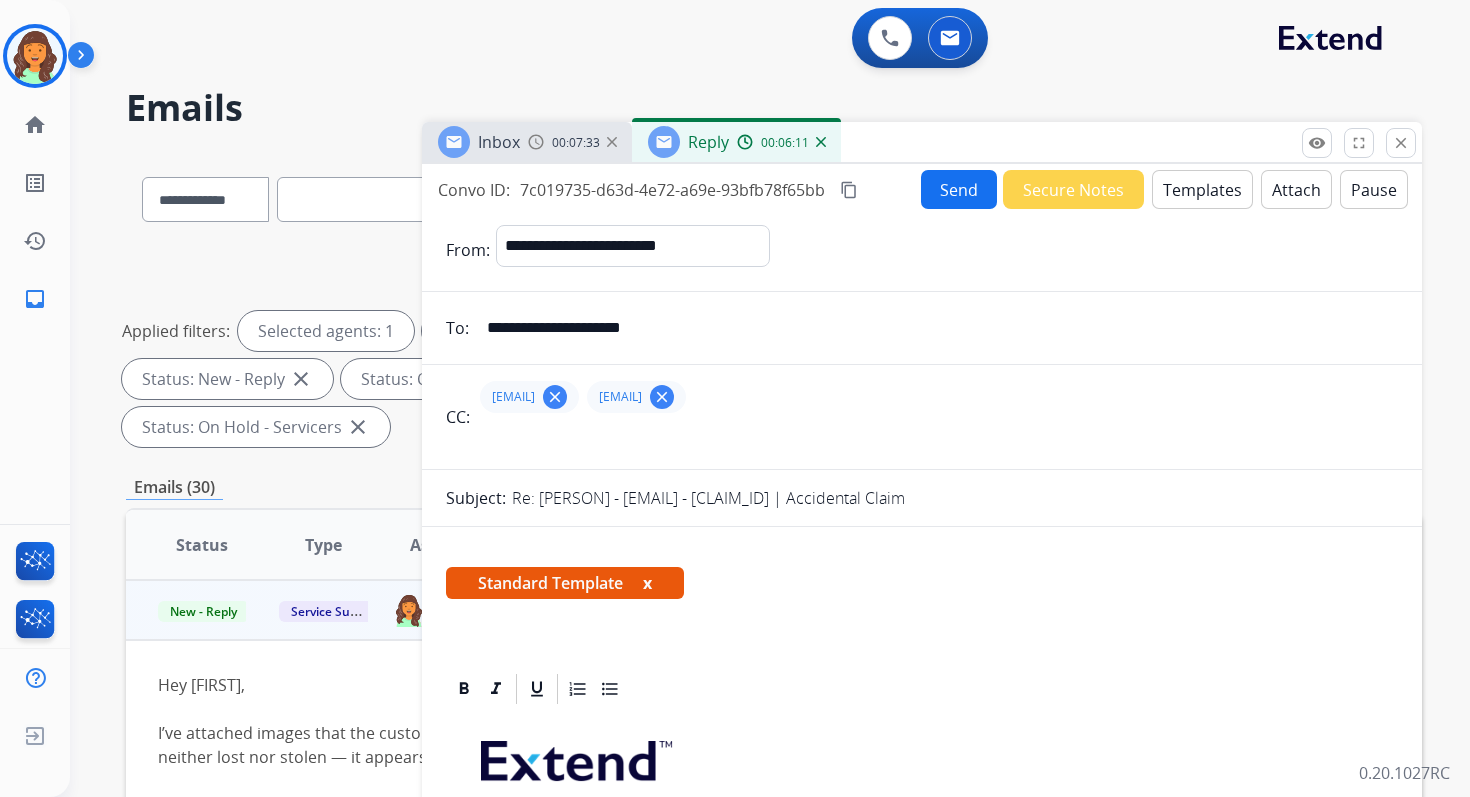 click on "content_copy" at bounding box center (849, 190) 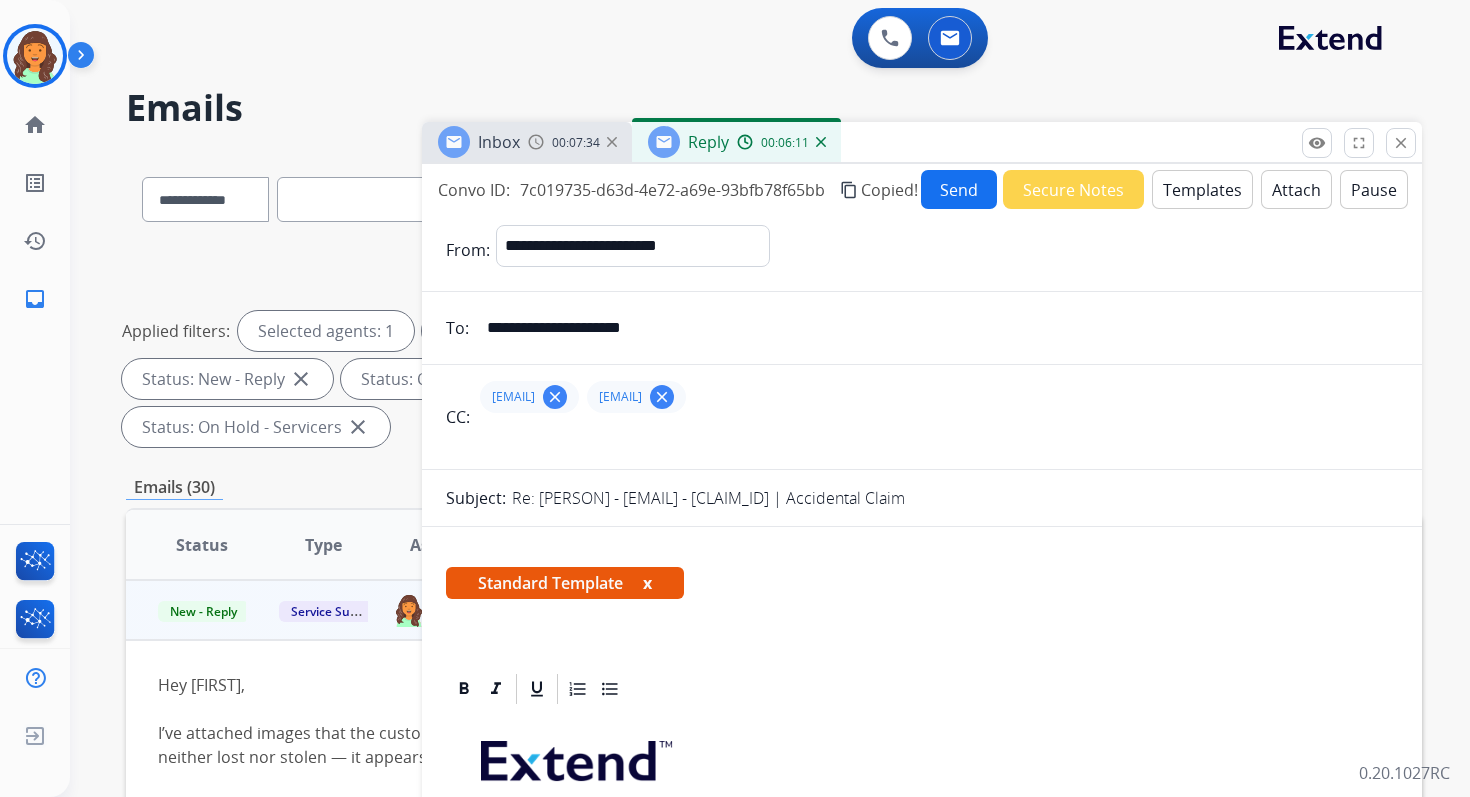 click on "Send" at bounding box center [959, 189] 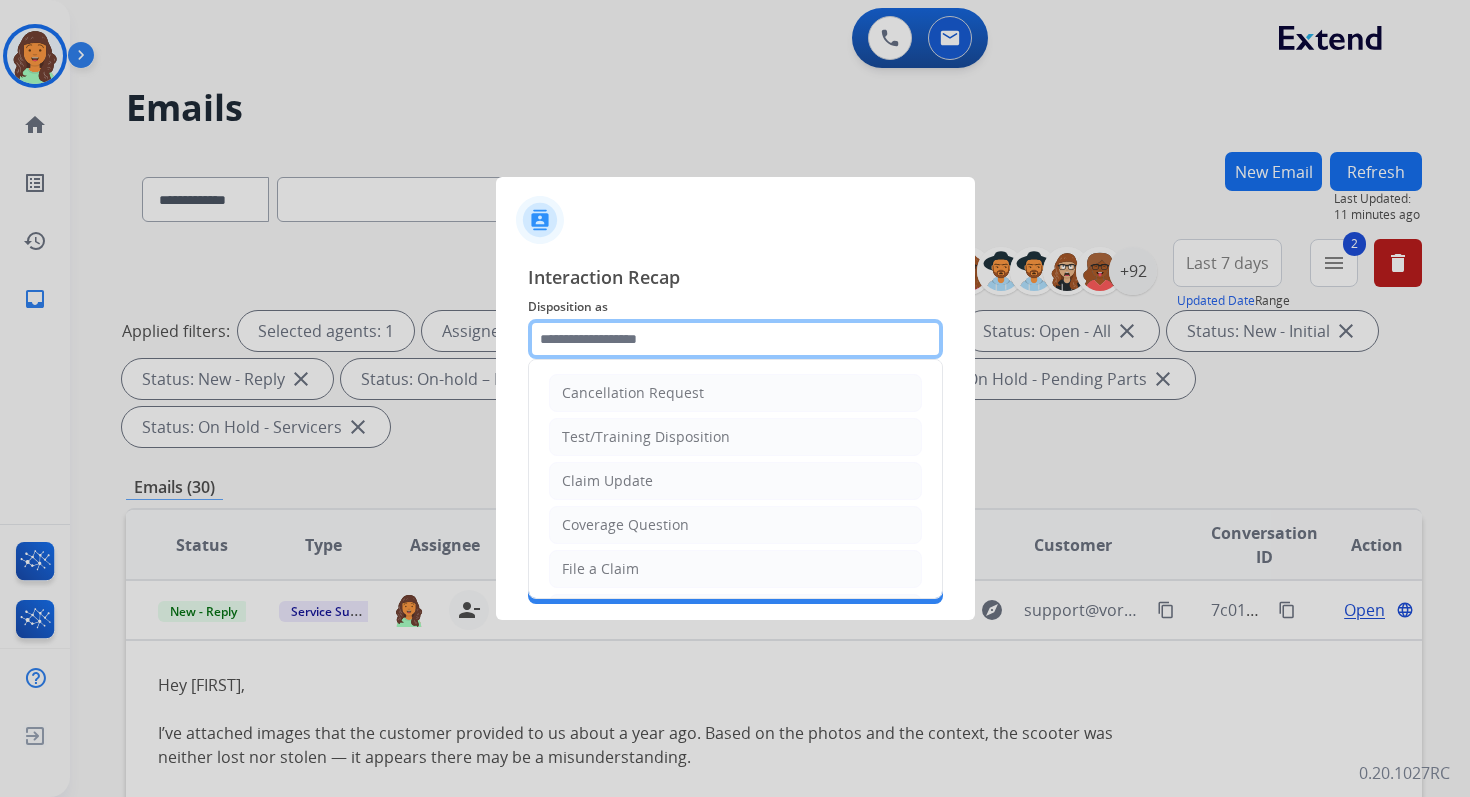 click 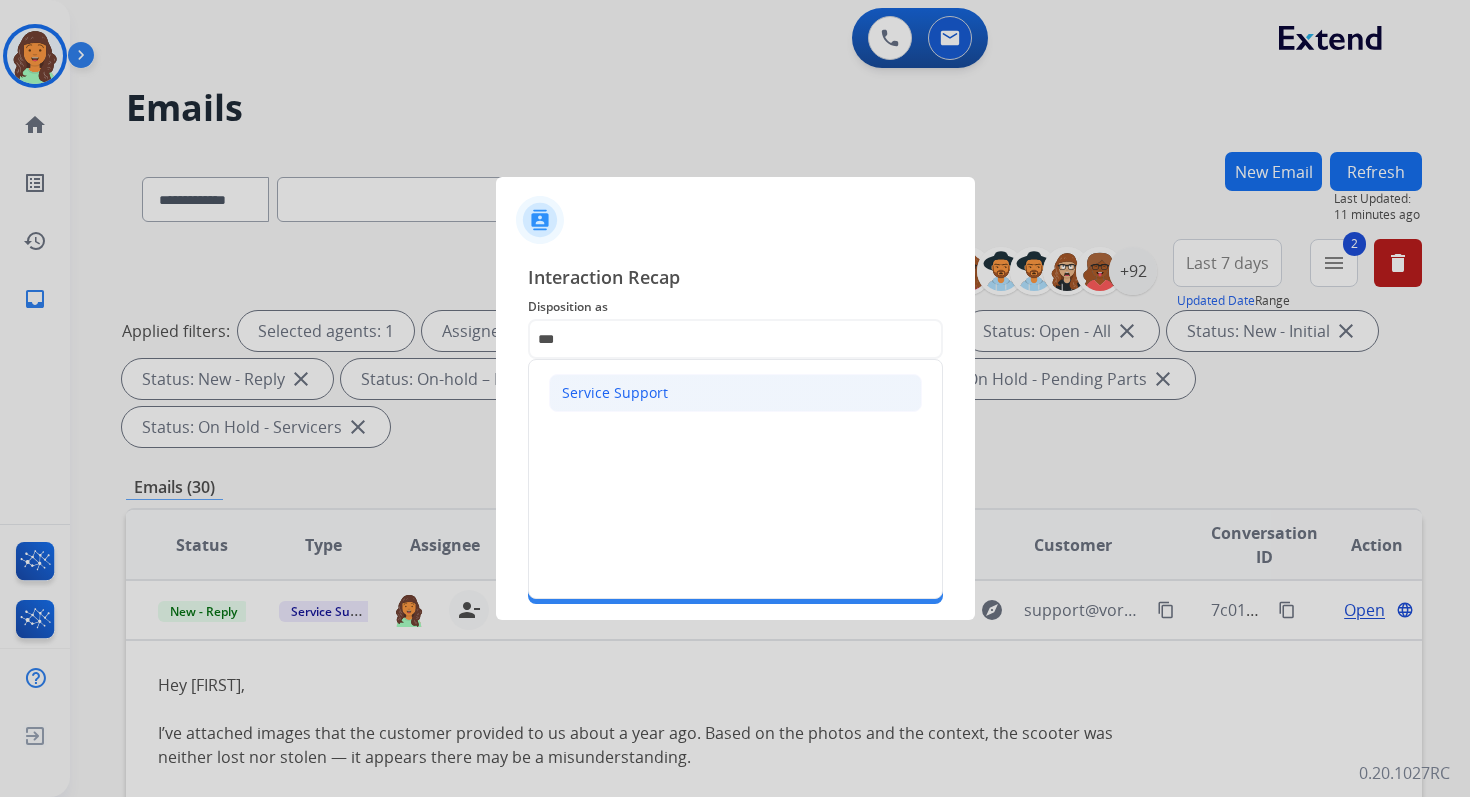 click on "Service Support" 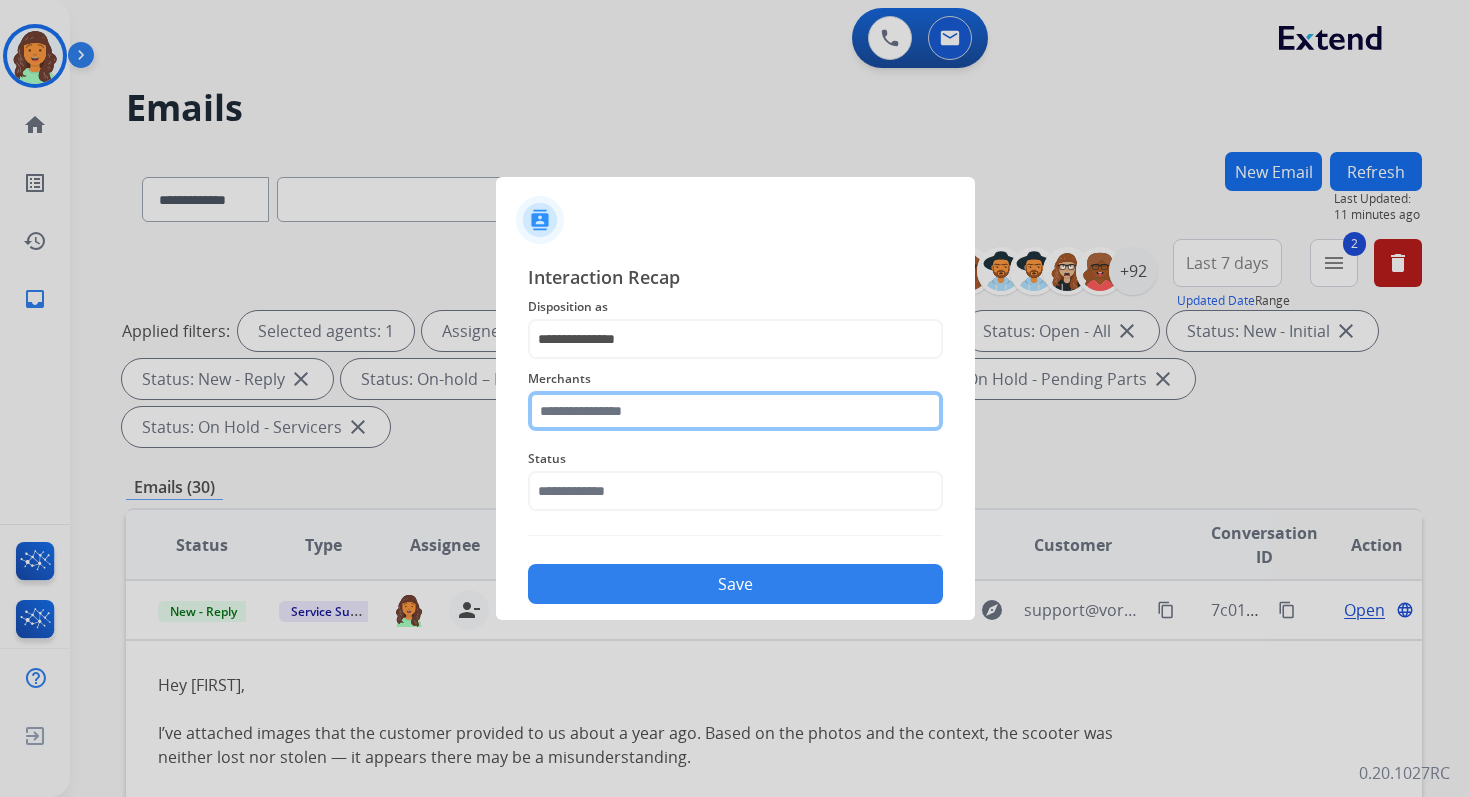 click 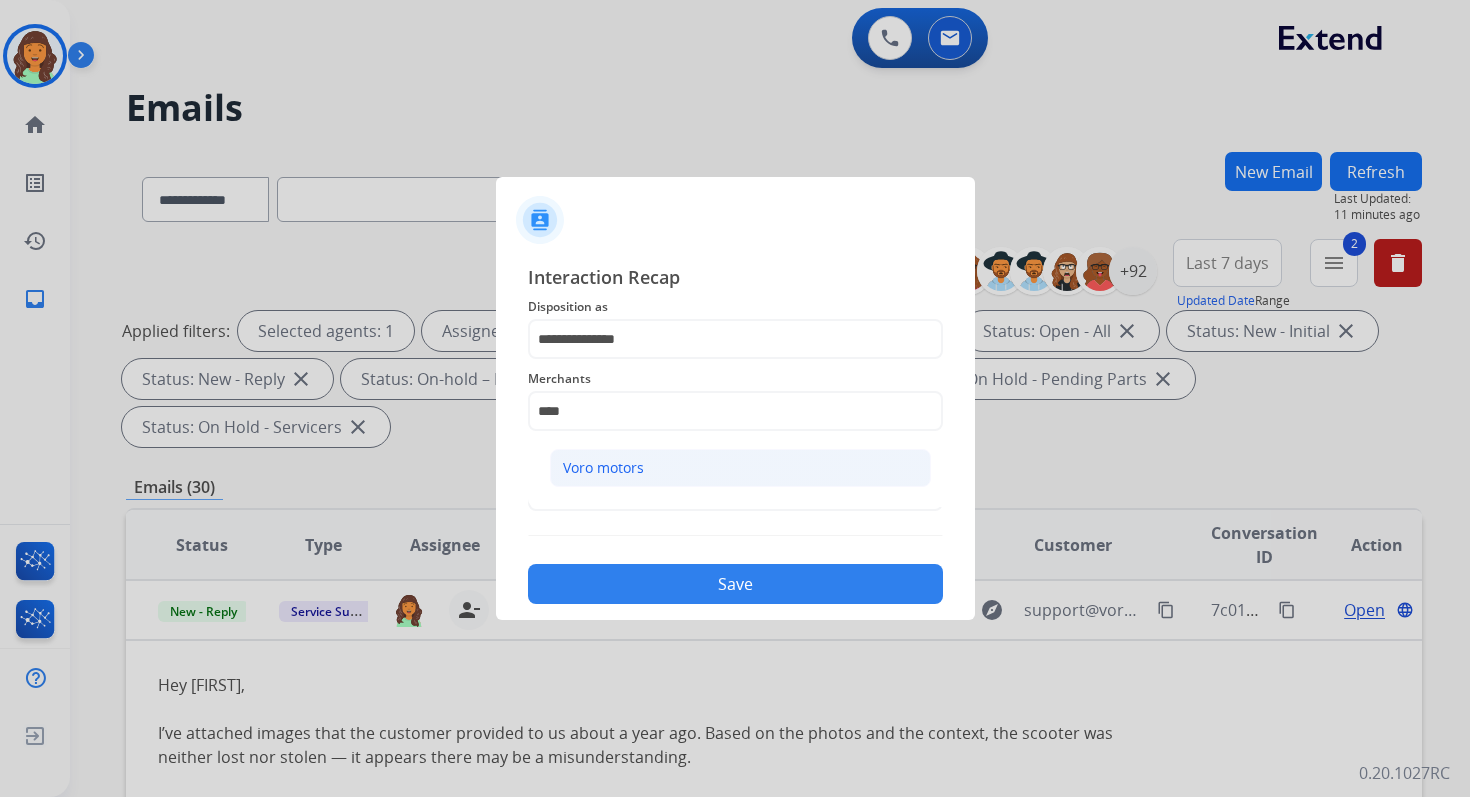 click on "Voro motors" 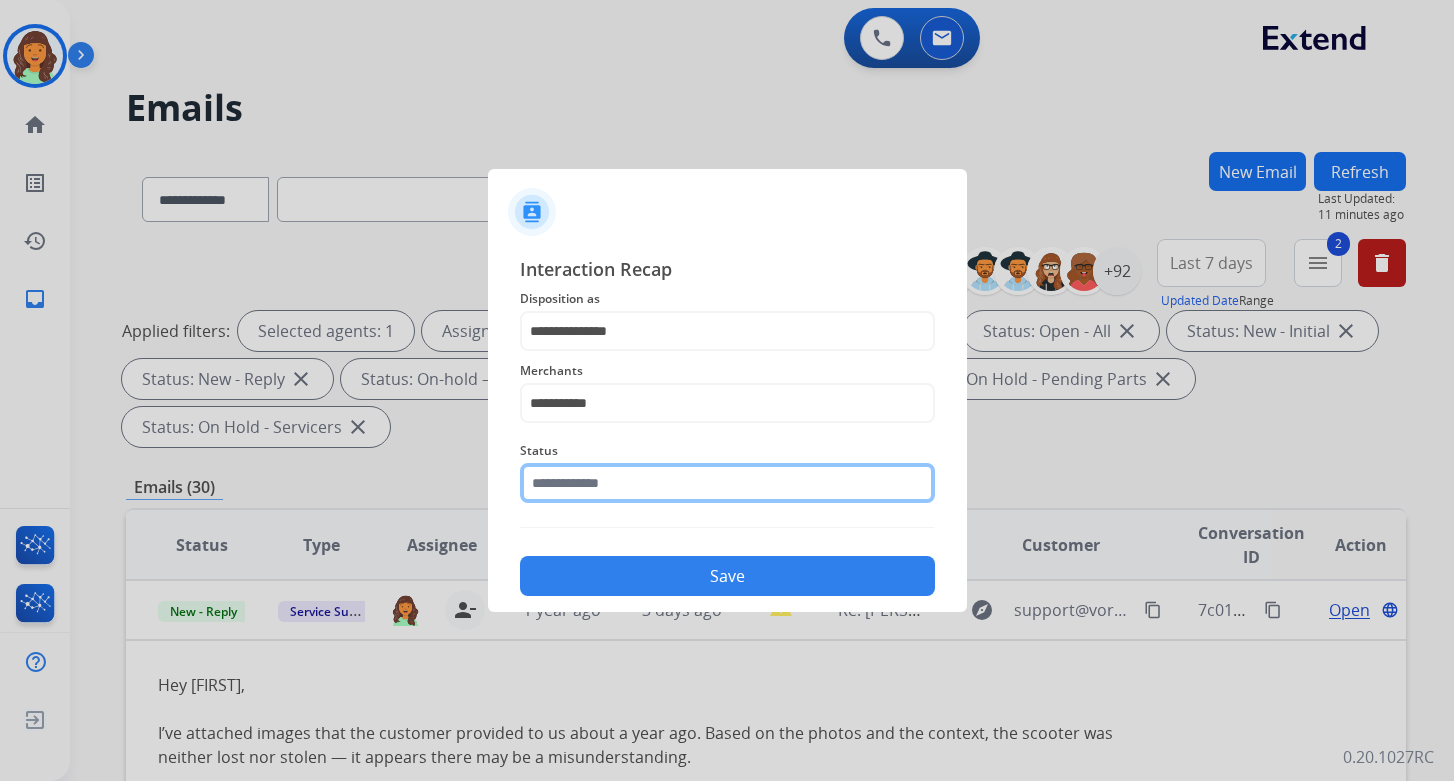 click 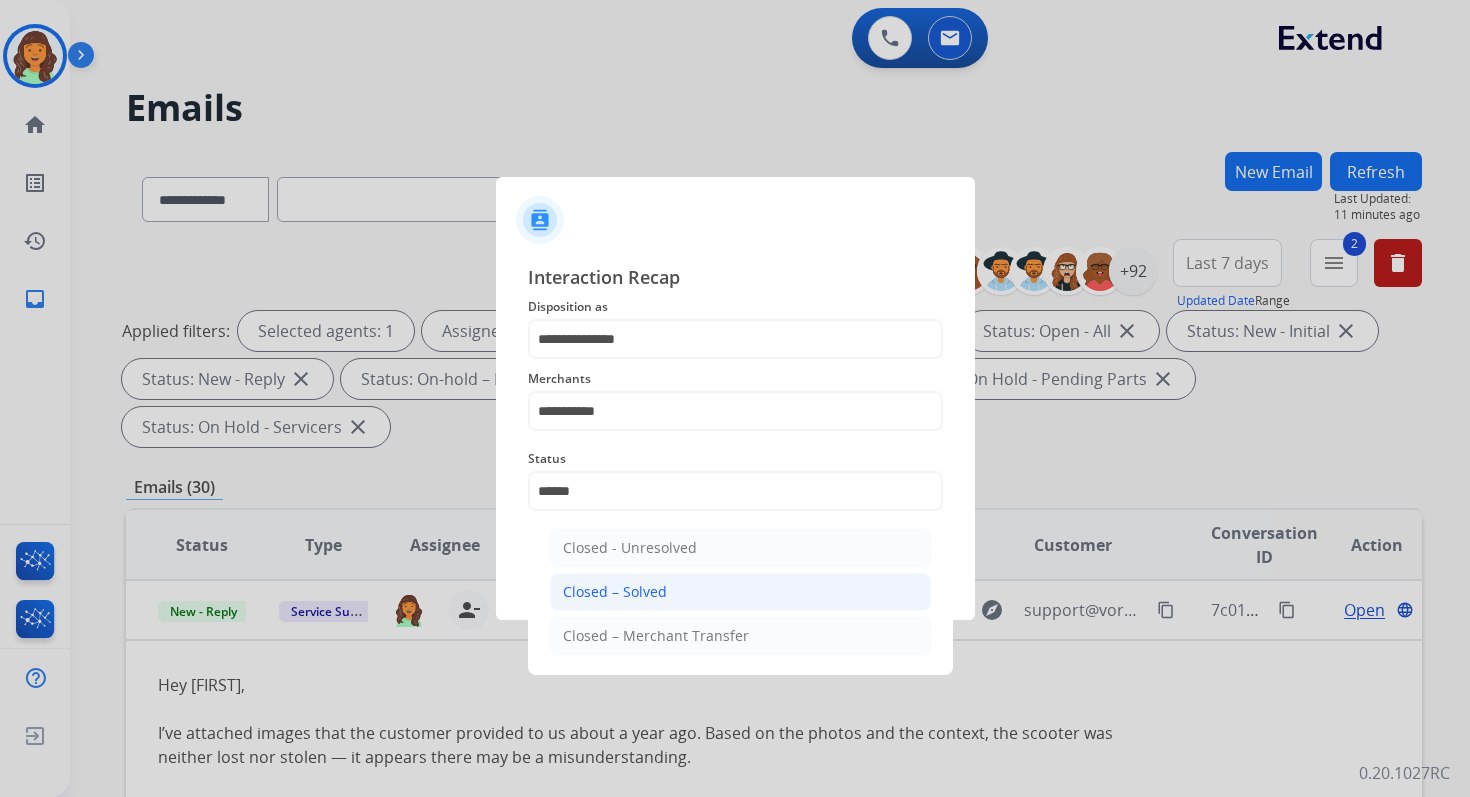 click on "Closed – Solved" 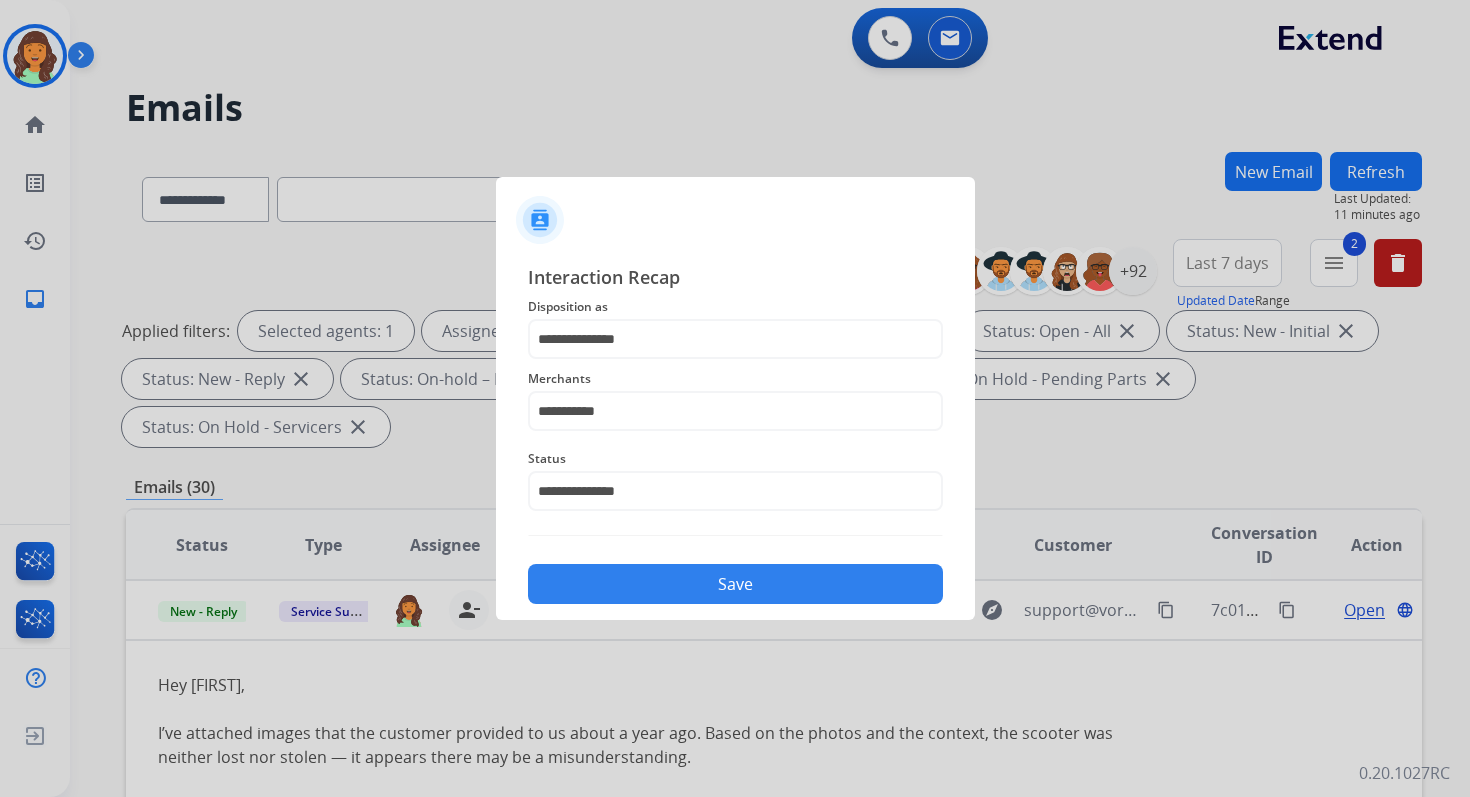click on "Save" 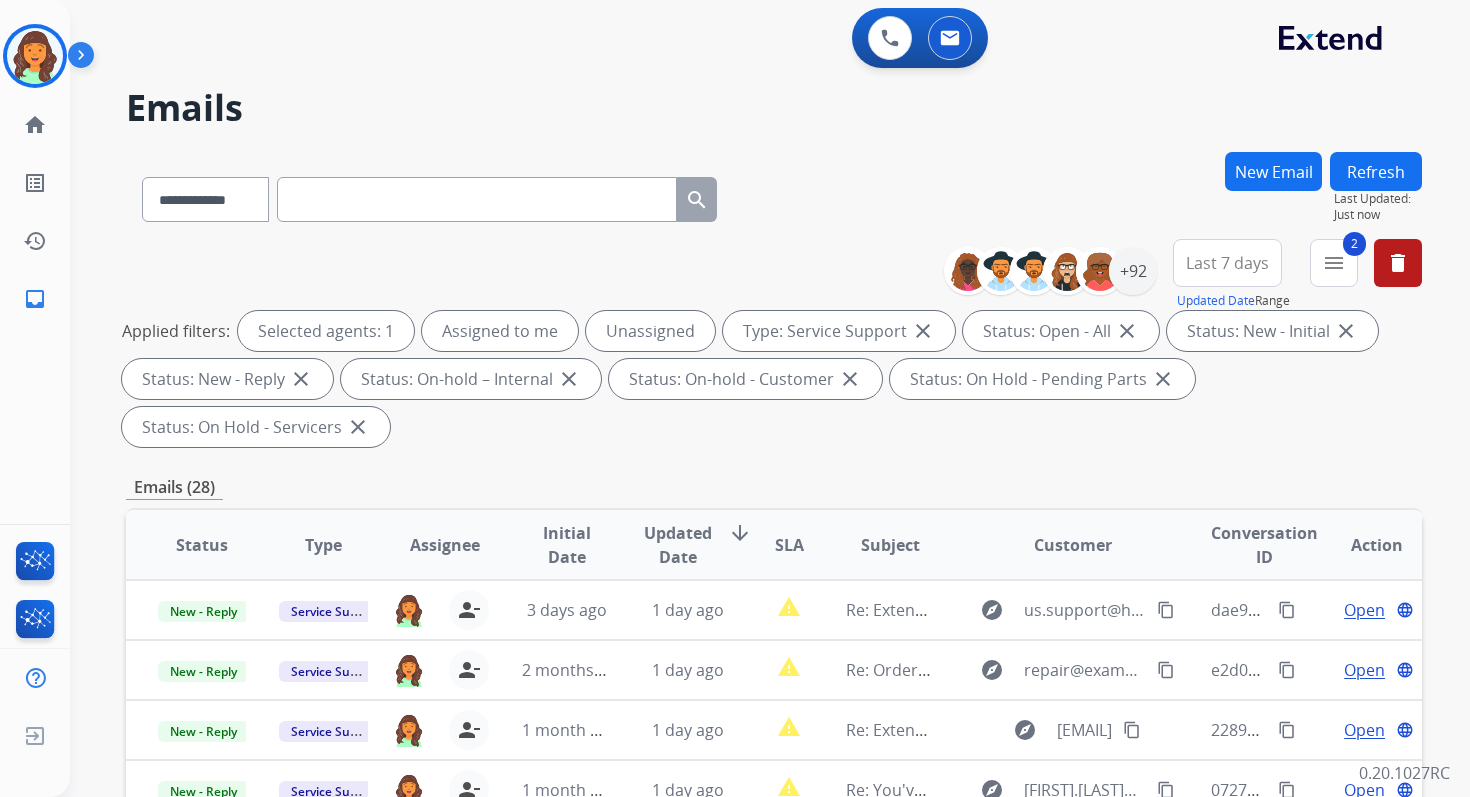 scroll, scrollTop: 0, scrollLeft: 0, axis: both 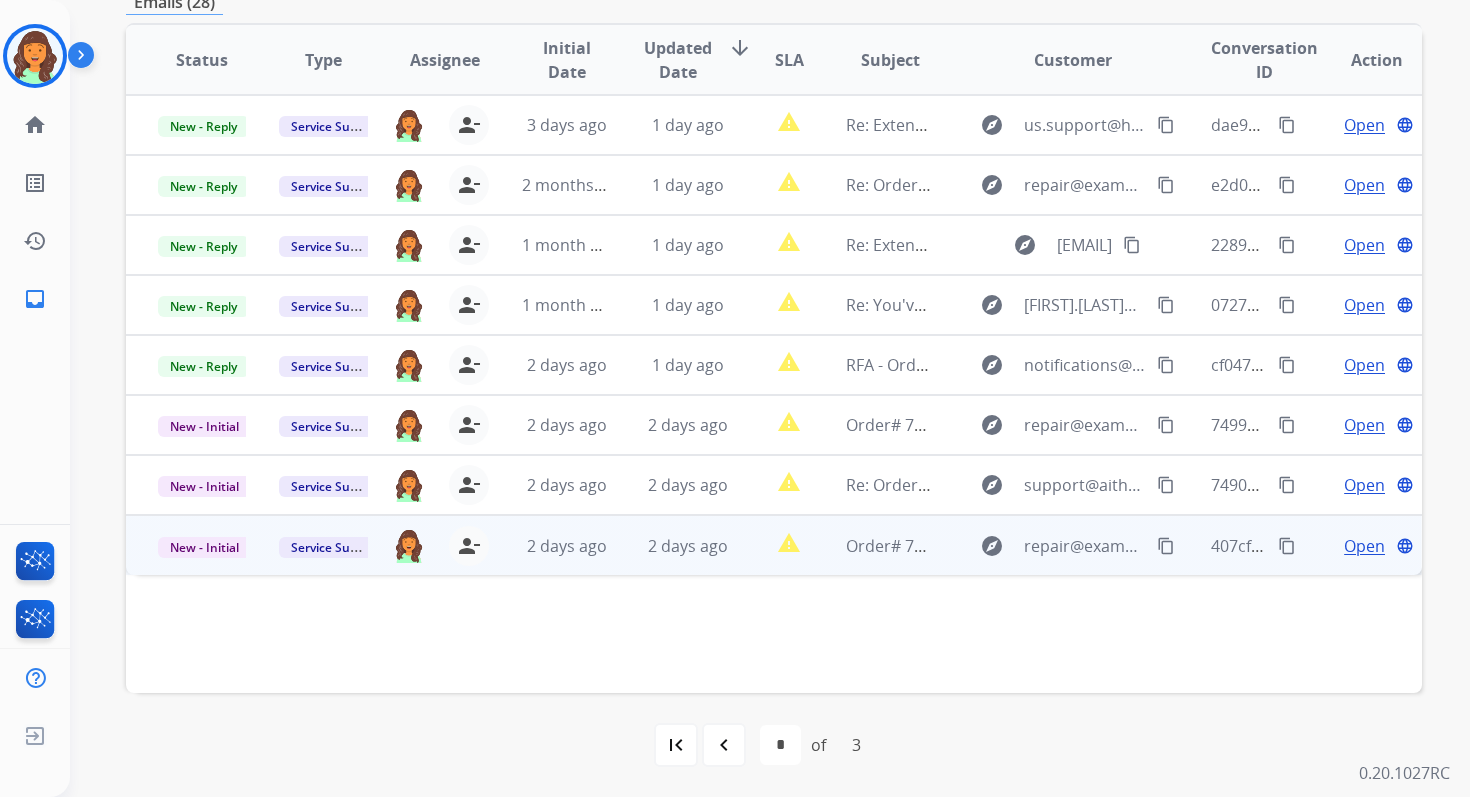 click on "2 days ago" at bounding box center (688, 546) 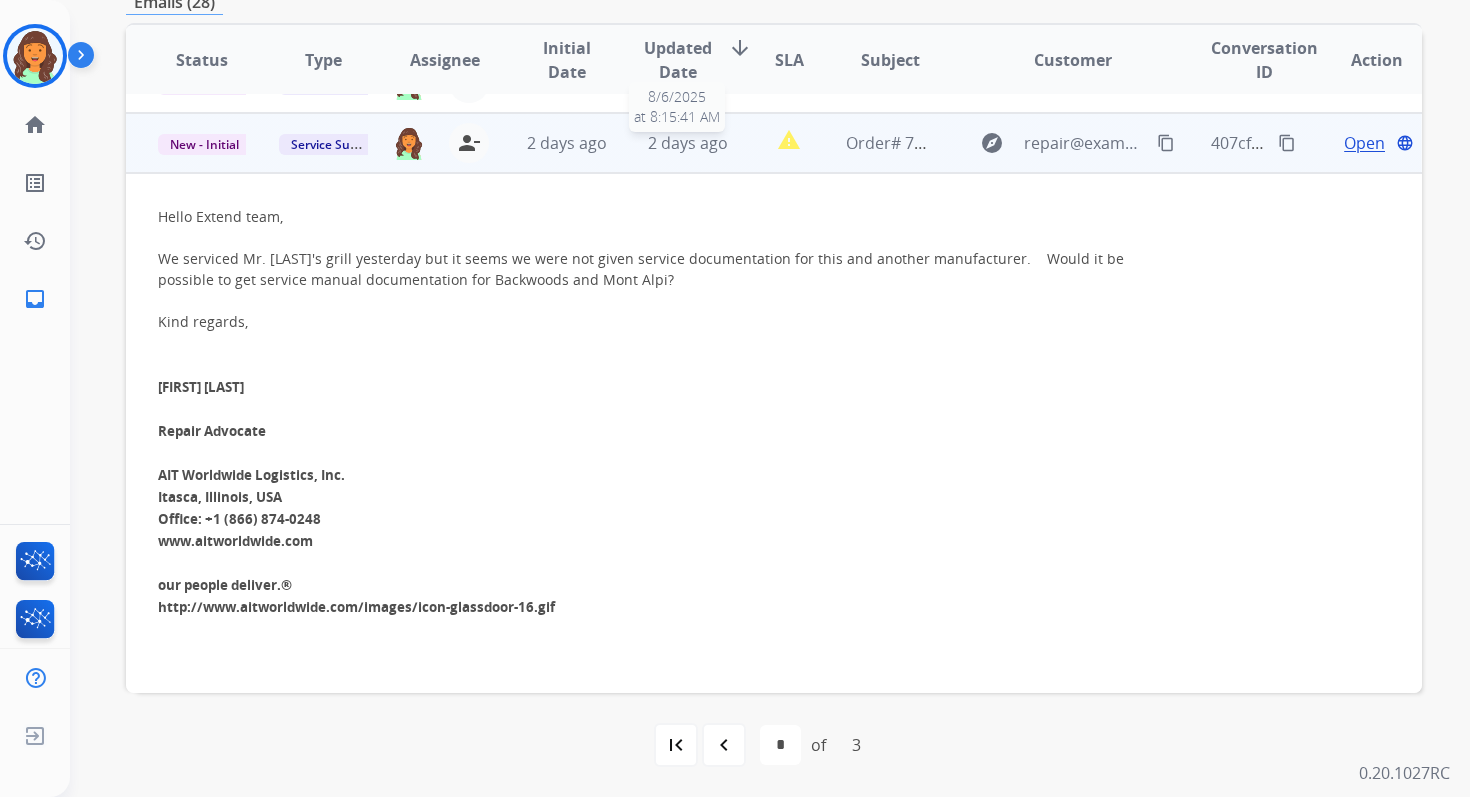 scroll, scrollTop: 409, scrollLeft: 0, axis: vertical 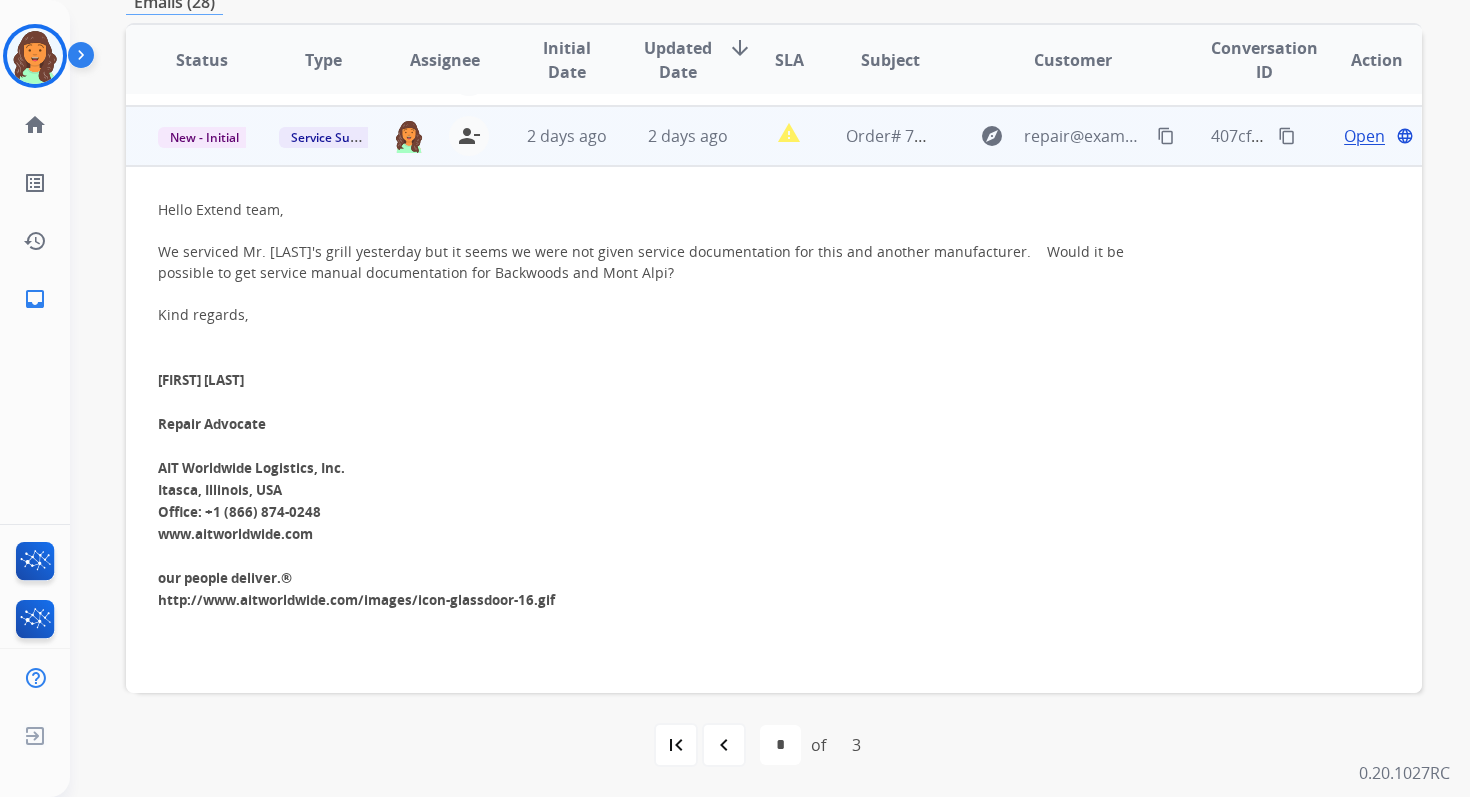 click on "Open" at bounding box center (1364, 136) 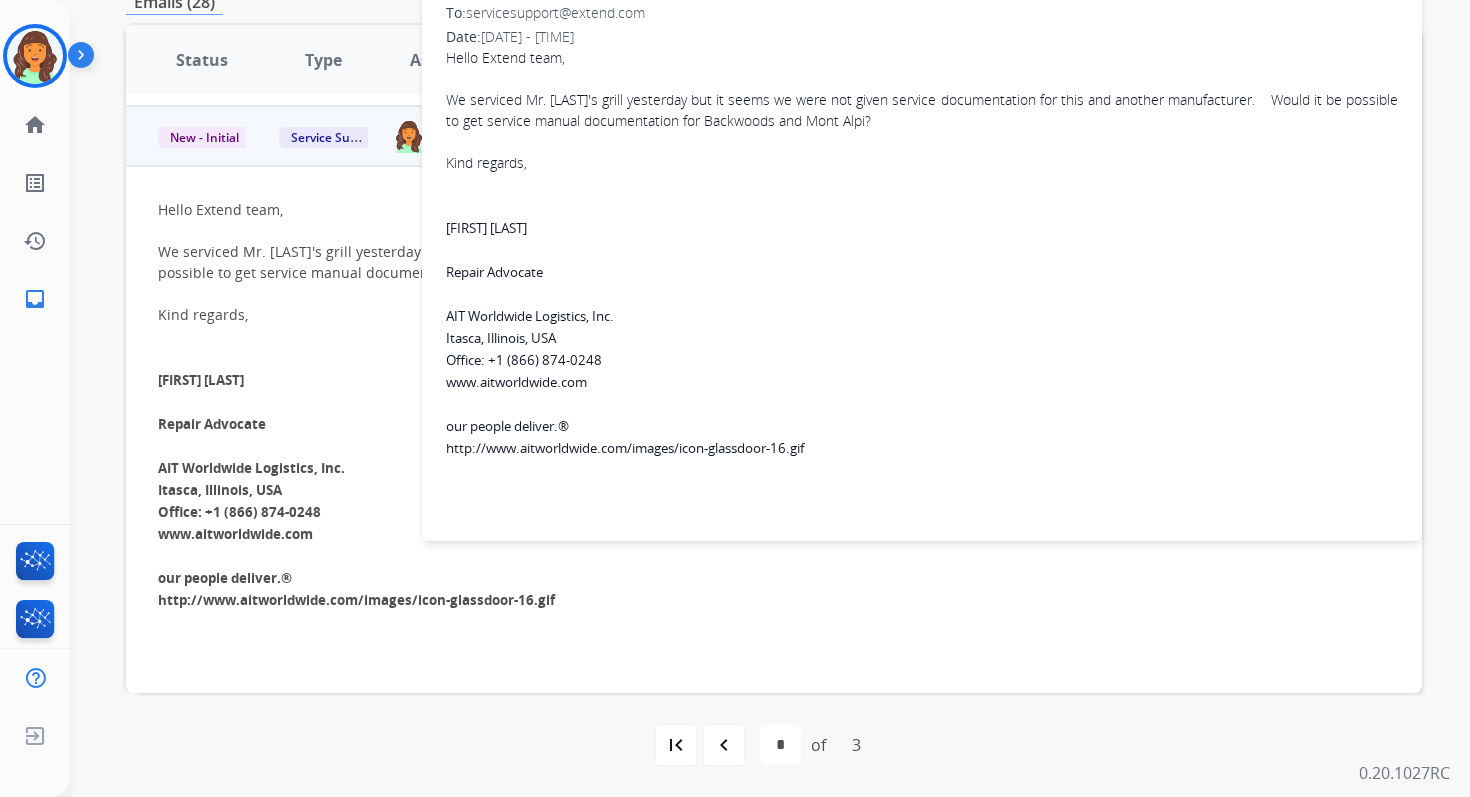 scroll, scrollTop: 0, scrollLeft: 0, axis: both 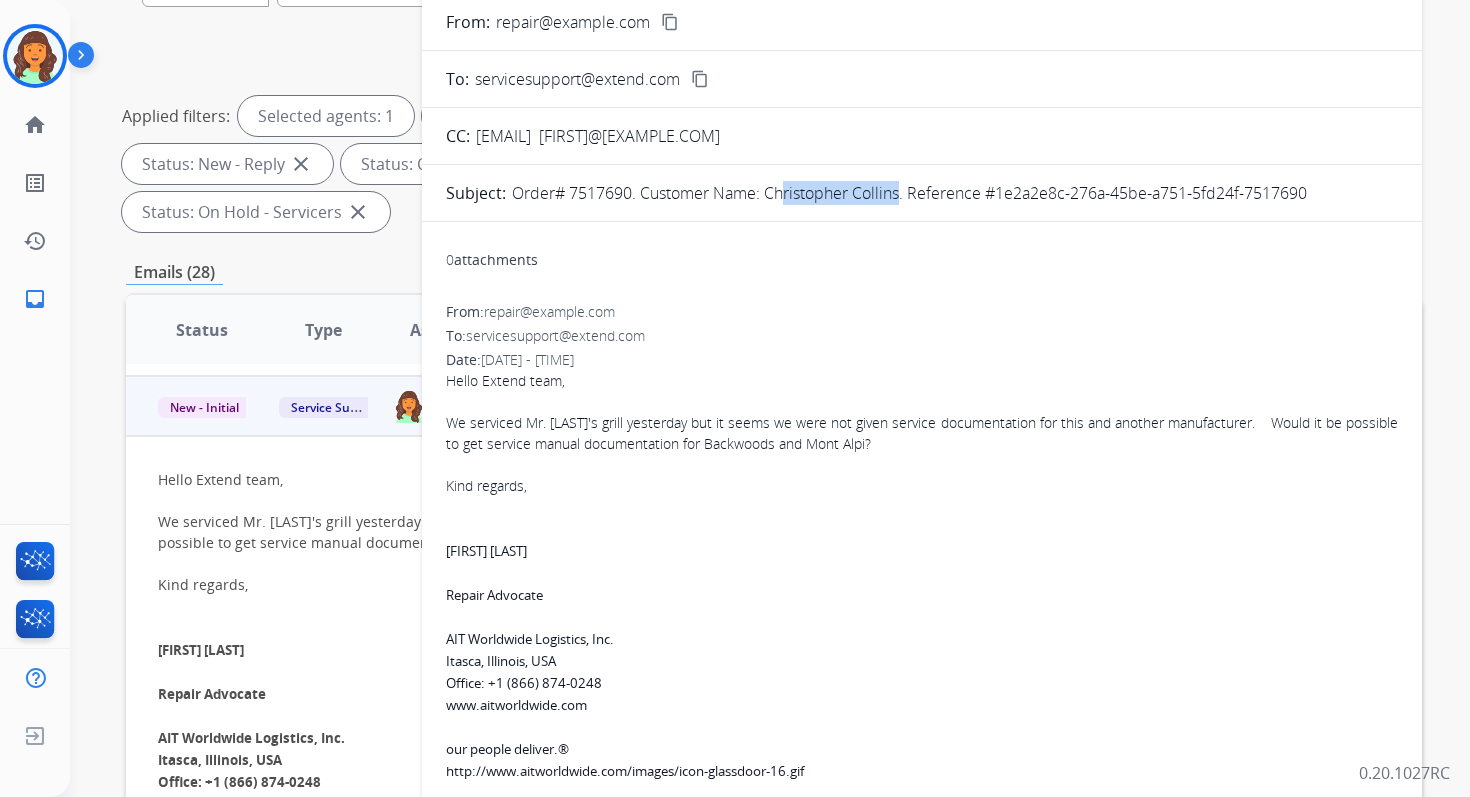drag, startPoint x: 898, startPoint y: 193, endPoint x: 775, endPoint y: 199, distance: 123.146255 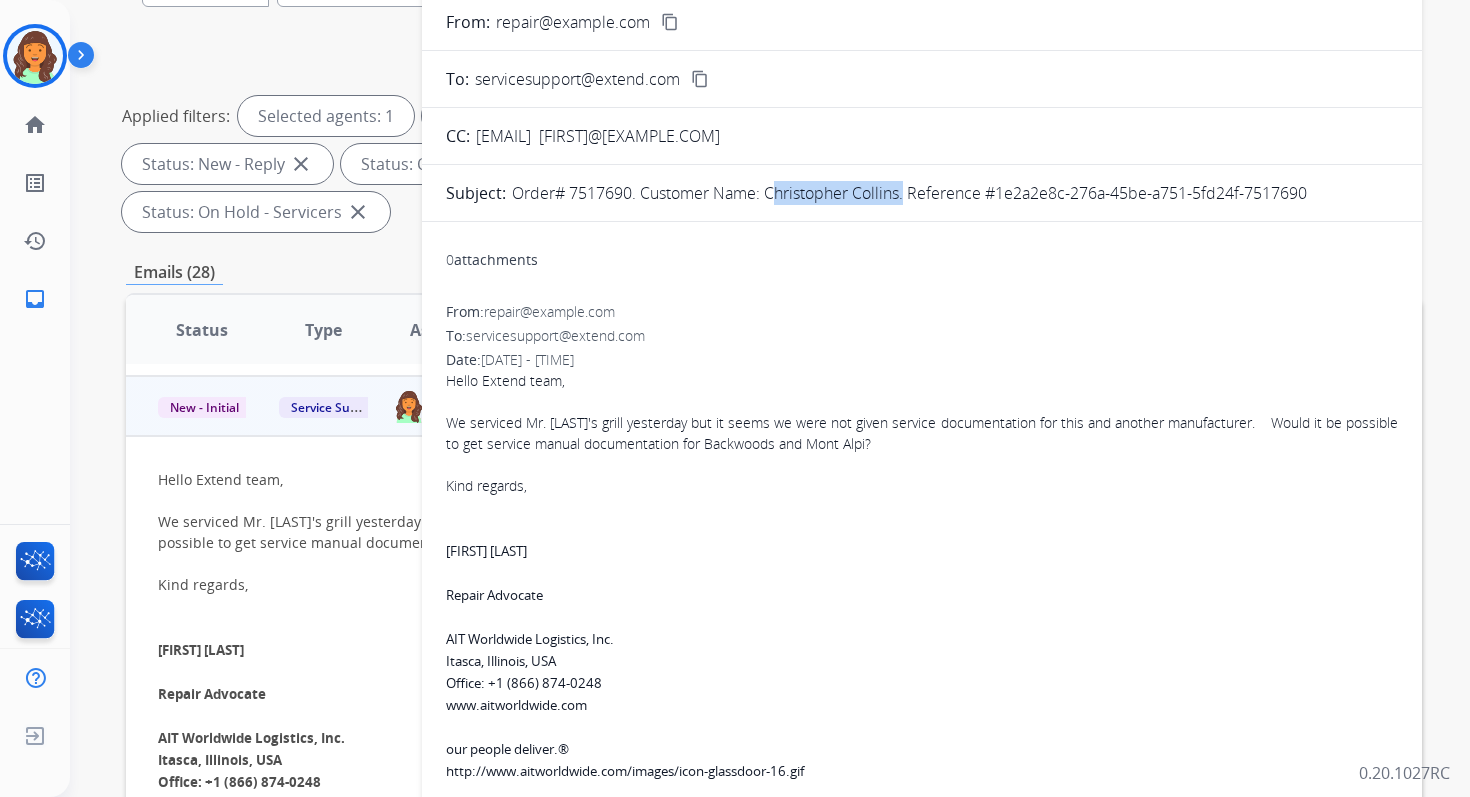 copy on "[FIRST] [LAST]" 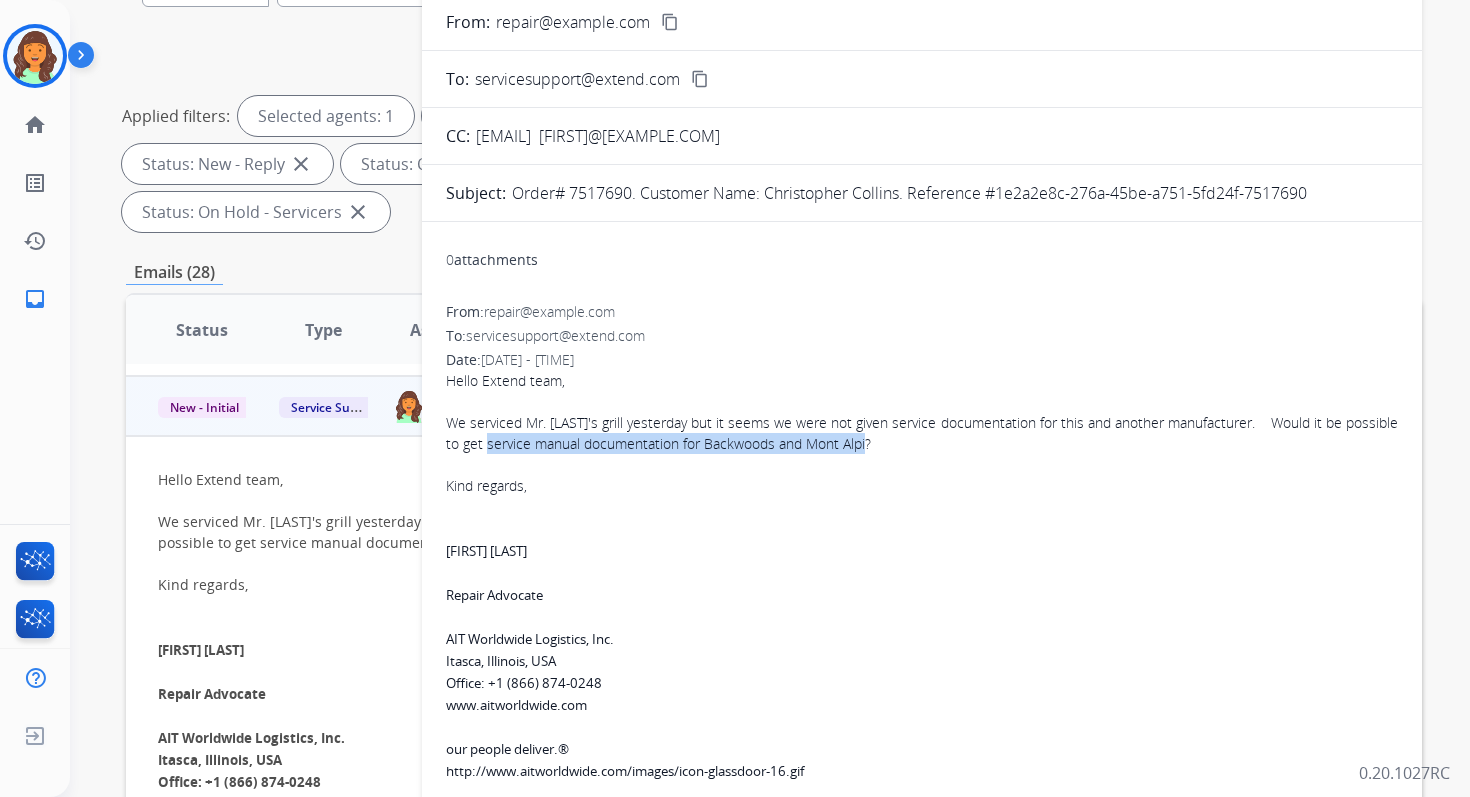 copy on "service manual documentation for Backwoods and Mont Alpi" 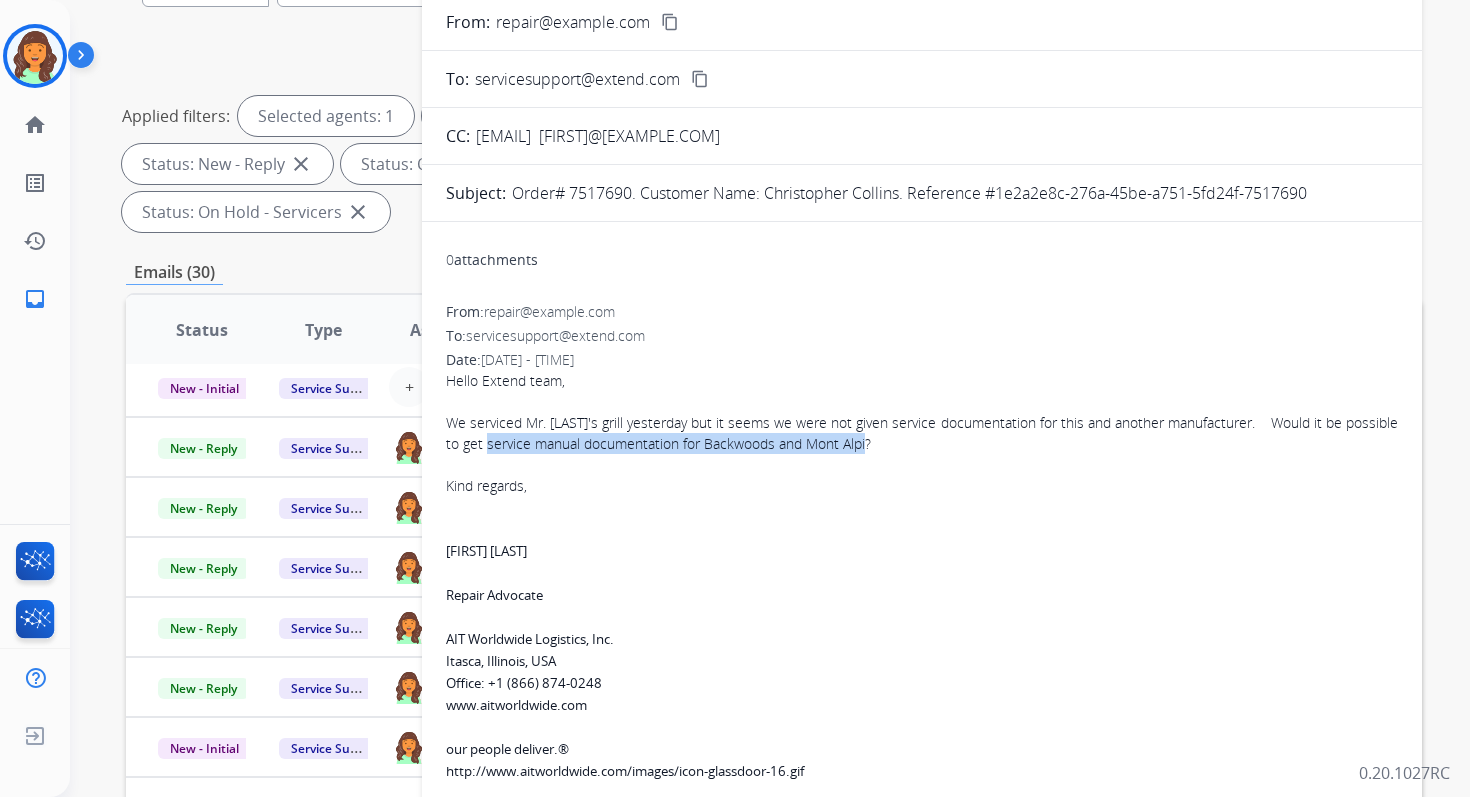 scroll, scrollTop: 68, scrollLeft: 0, axis: vertical 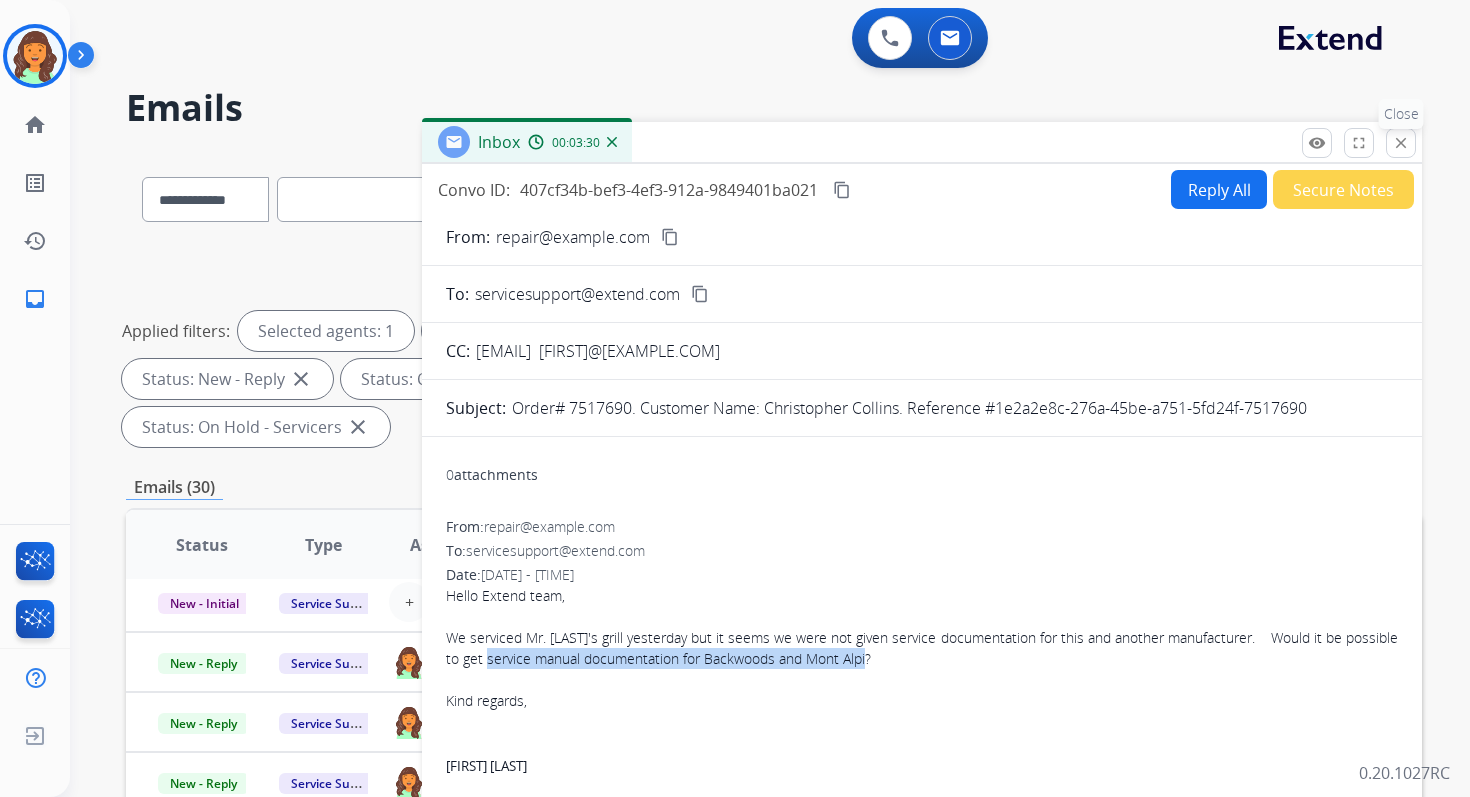click on "close" at bounding box center (1401, 143) 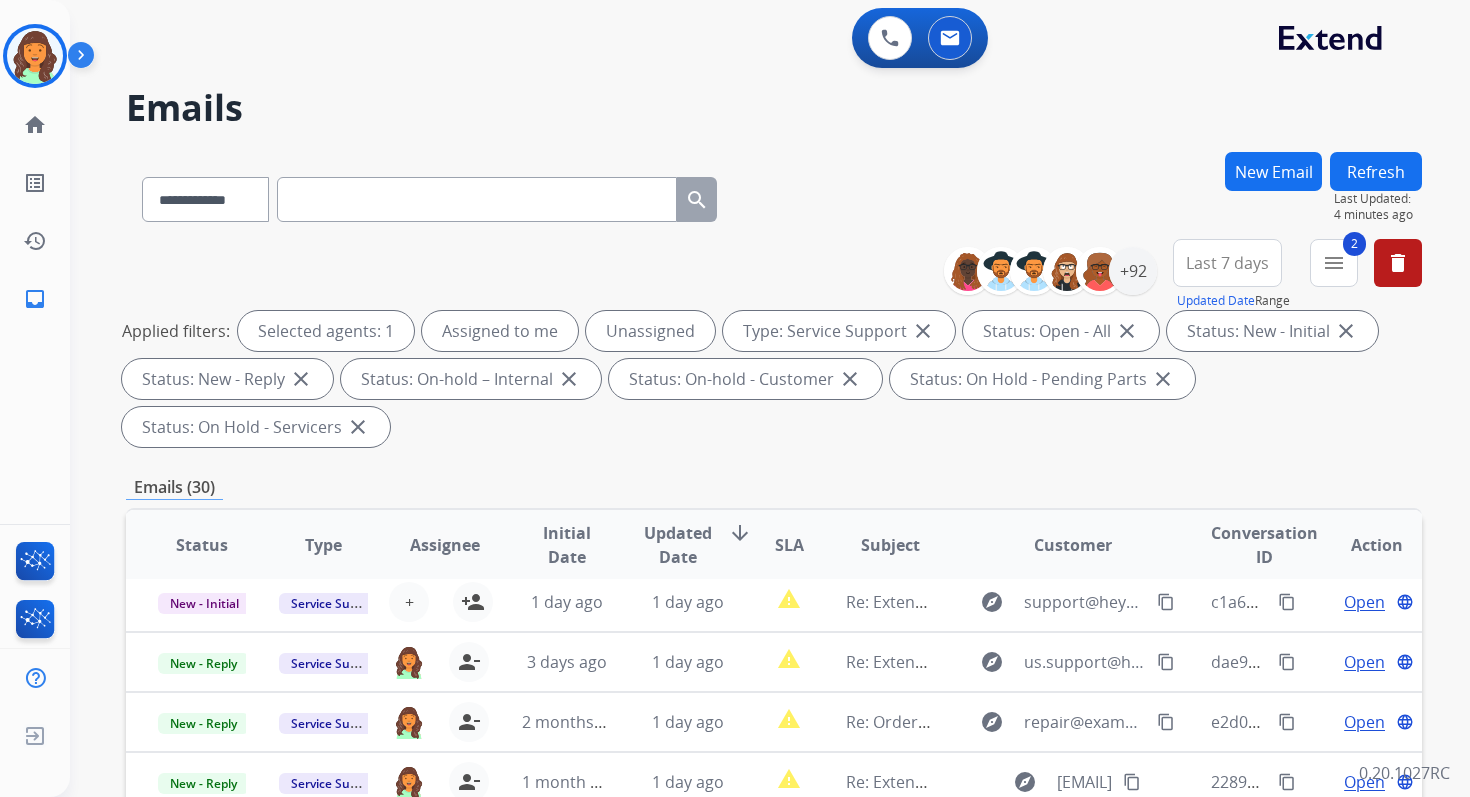 scroll, scrollTop: 84, scrollLeft: 0, axis: vertical 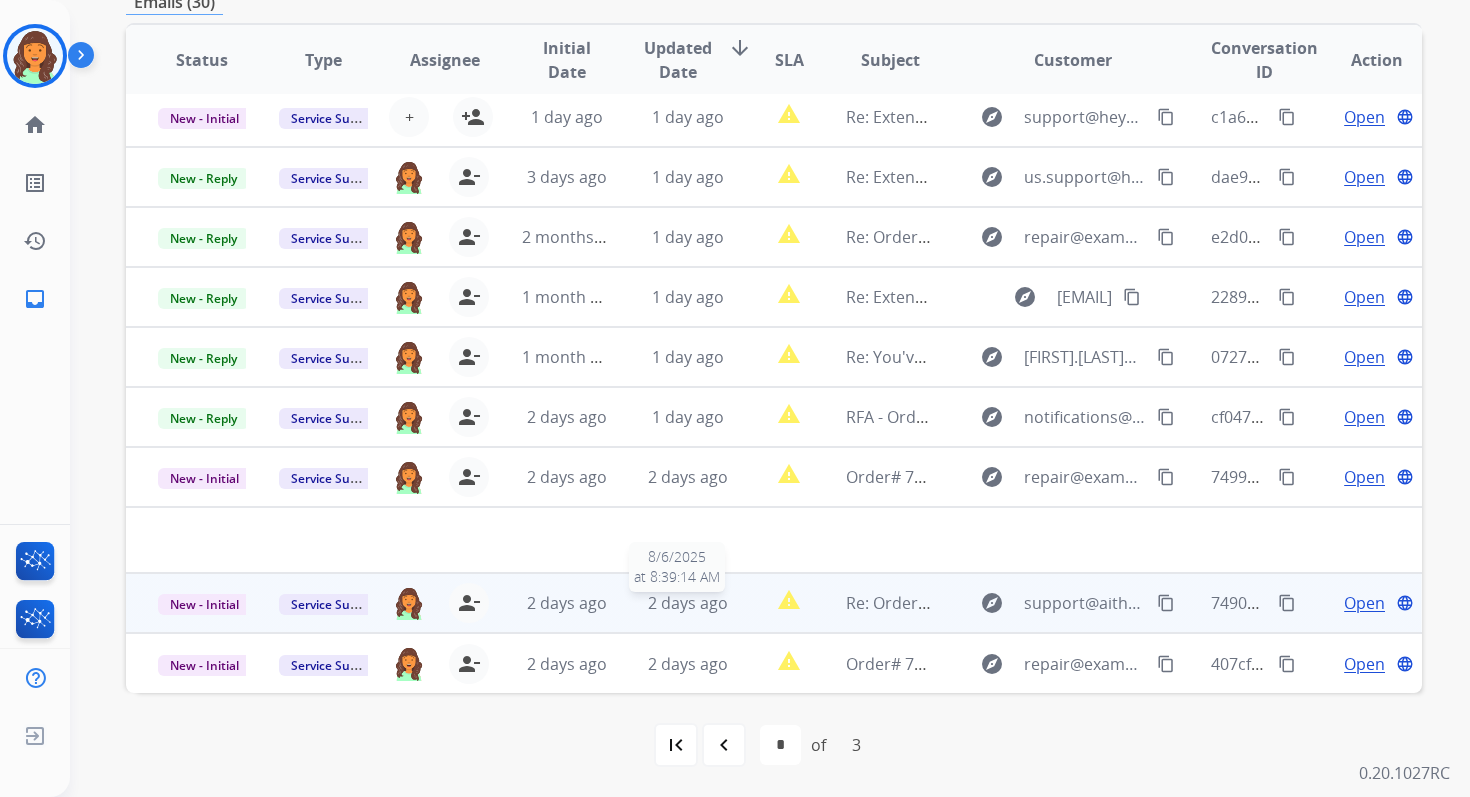 click on "2 days ago" at bounding box center (688, 603) 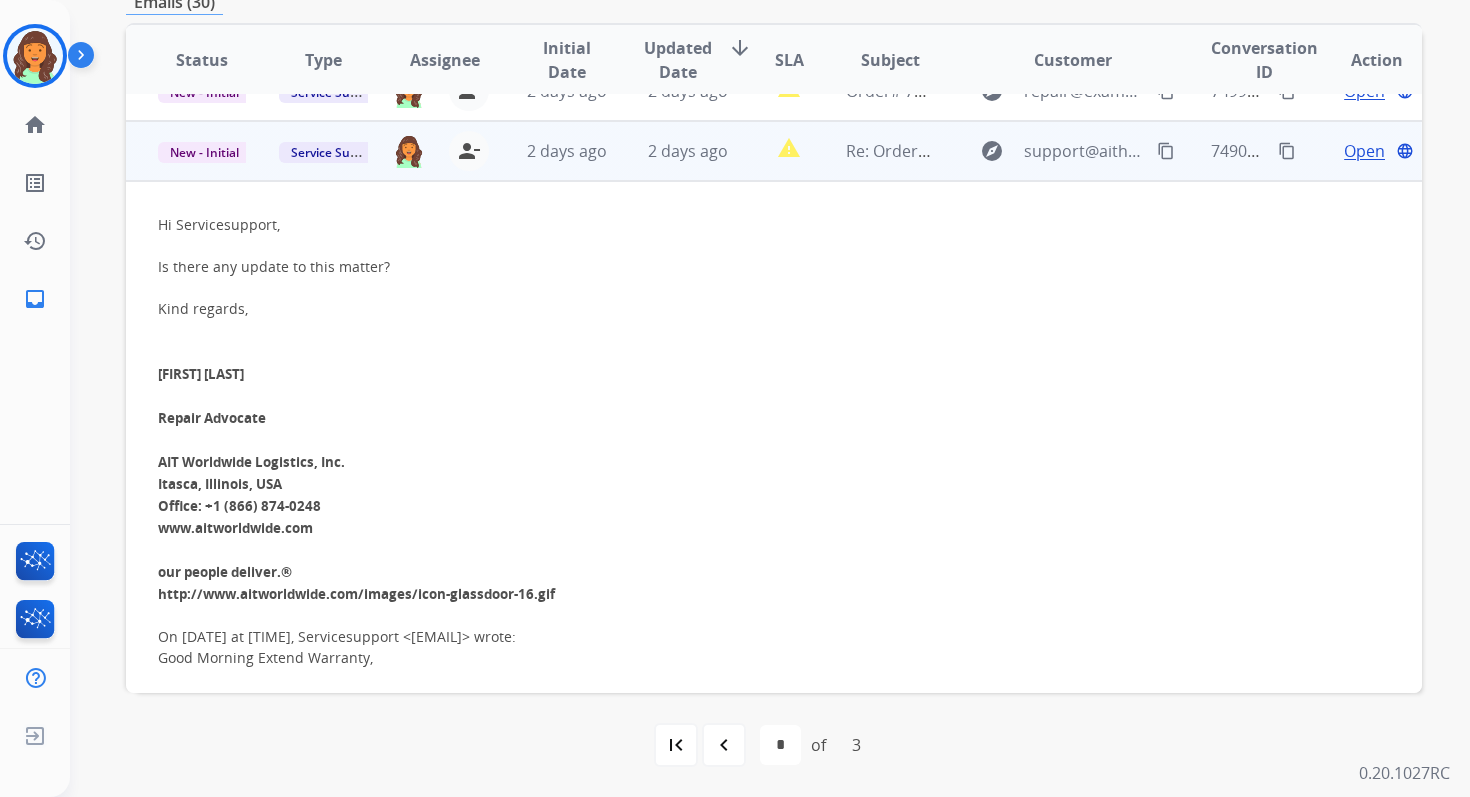 scroll, scrollTop: 480, scrollLeft: 0, axis: vertical 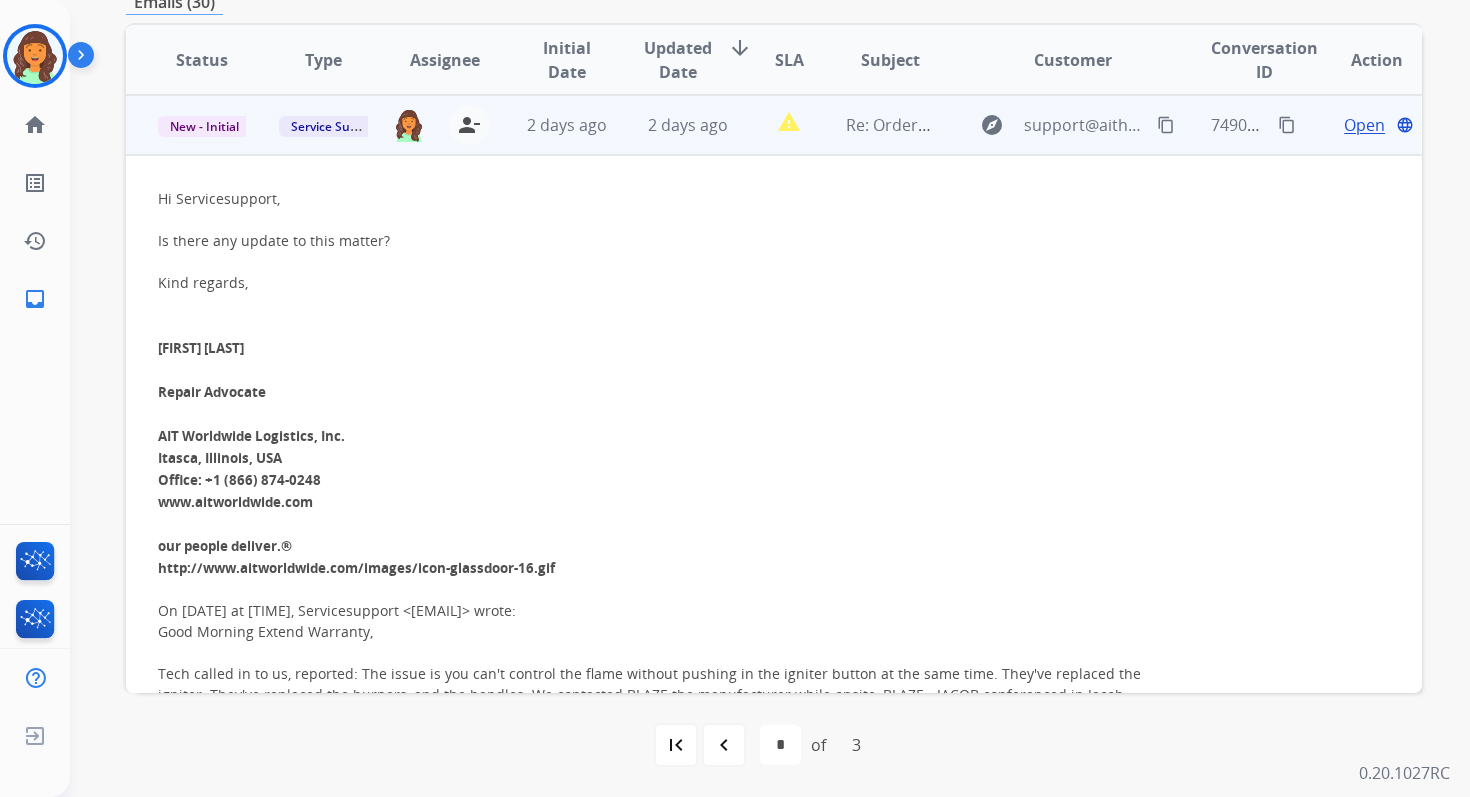 click on "Open" at bounding box center [1364, 125] 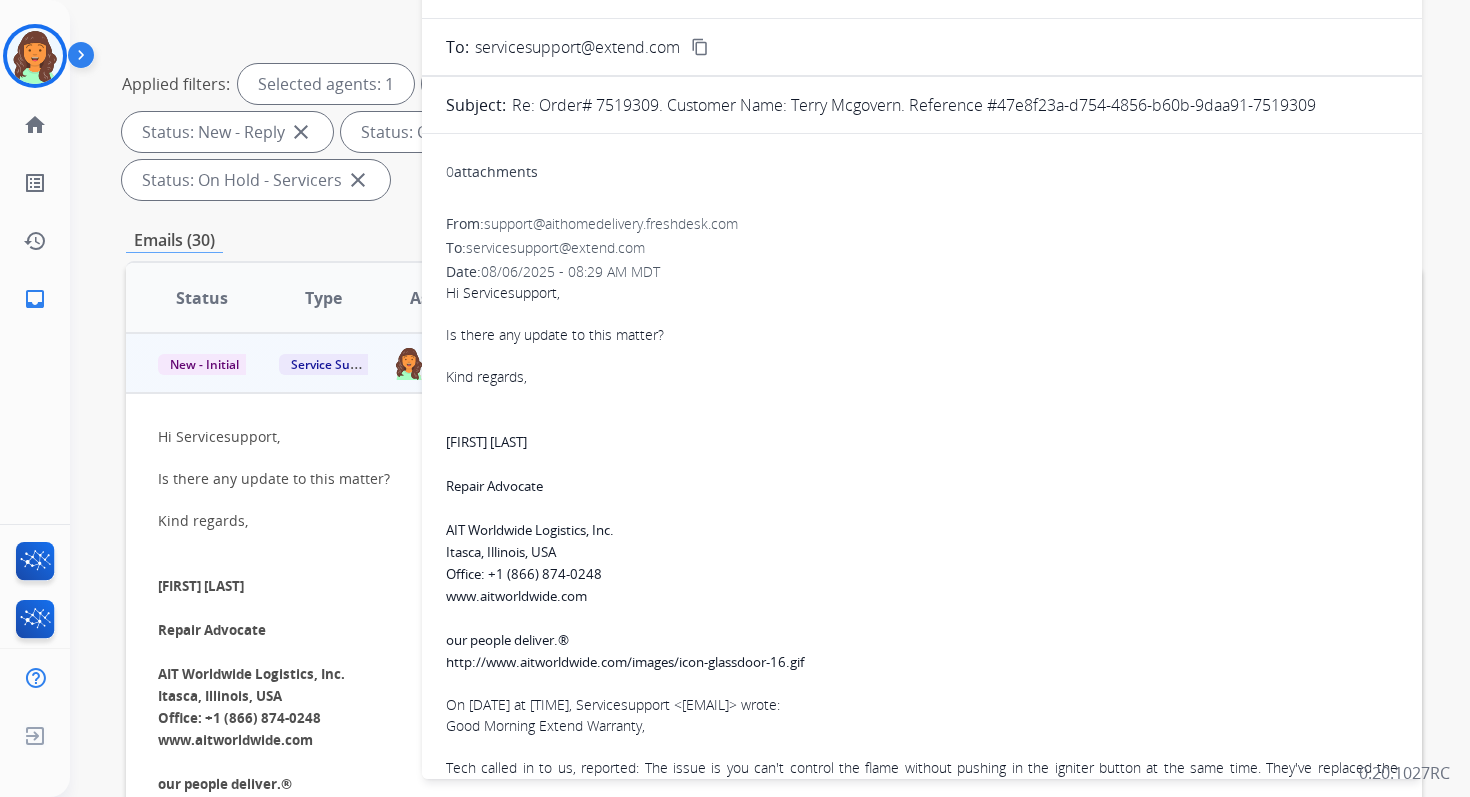 scroll, scrollTop: 174, scrollLeft: 0, axis: vertical 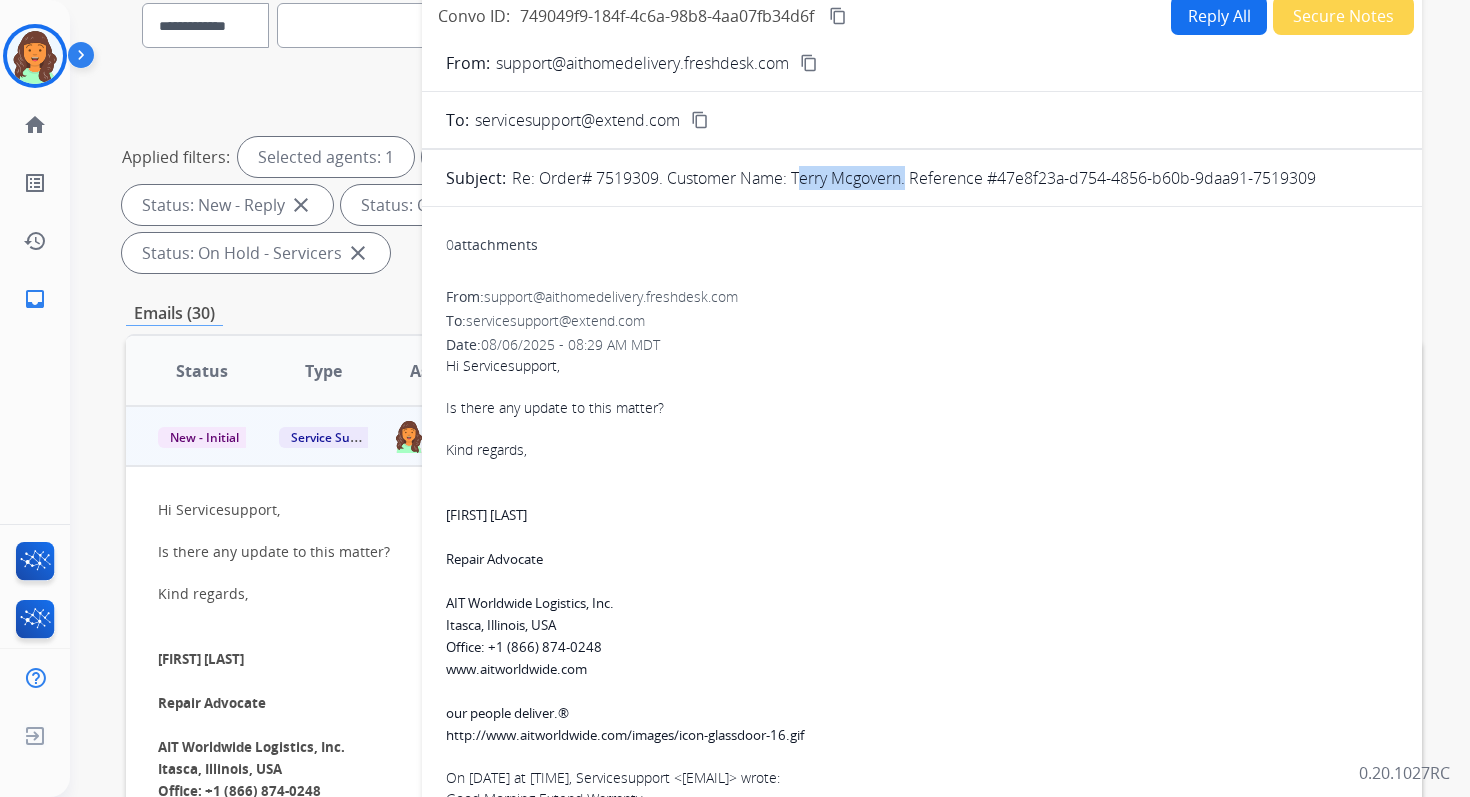drag, startPoint x: 793, startPoint y: 176, endPoint x: 900, endPoint y: 184, distance: 107.298645 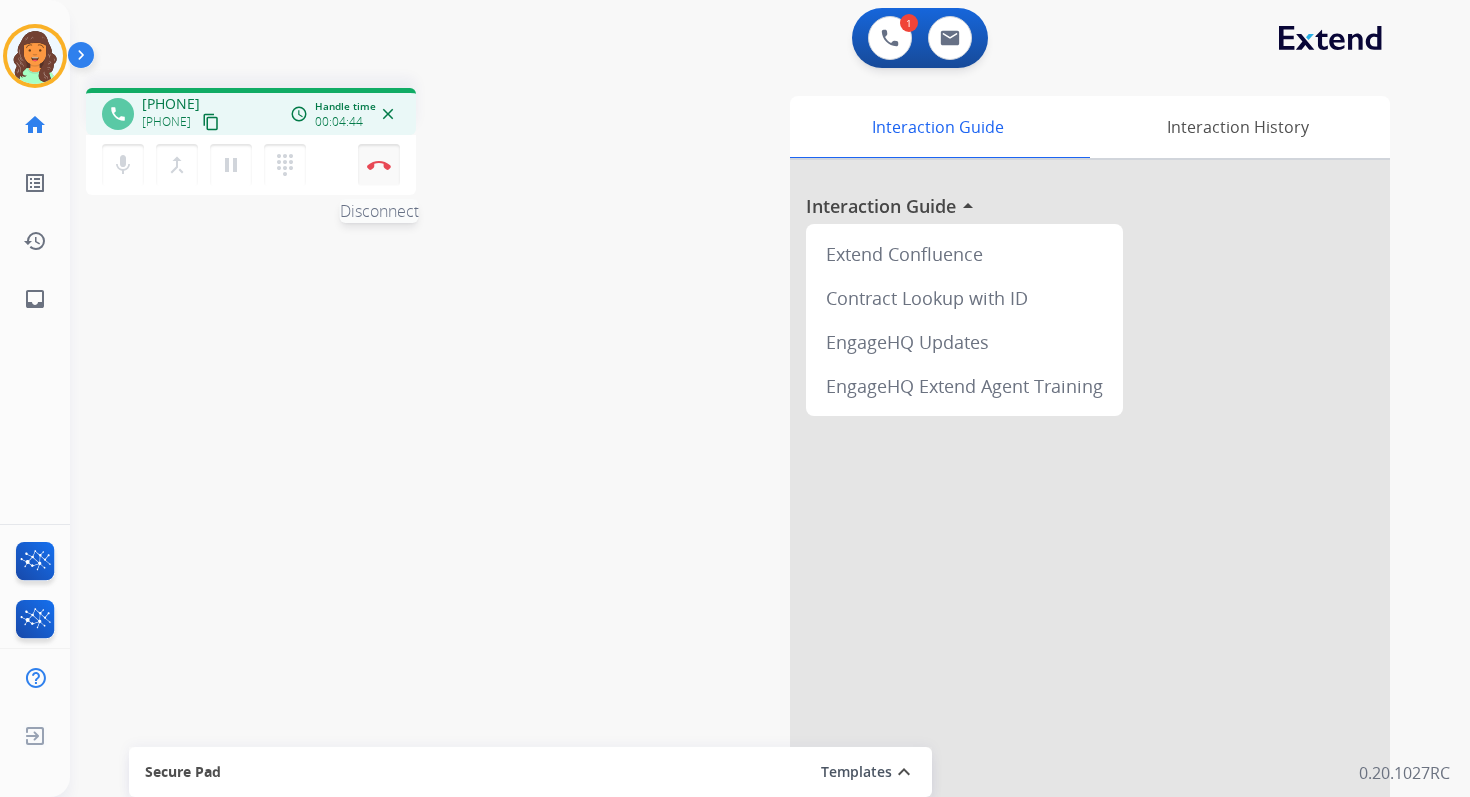 click at bounding box center (379, 165) 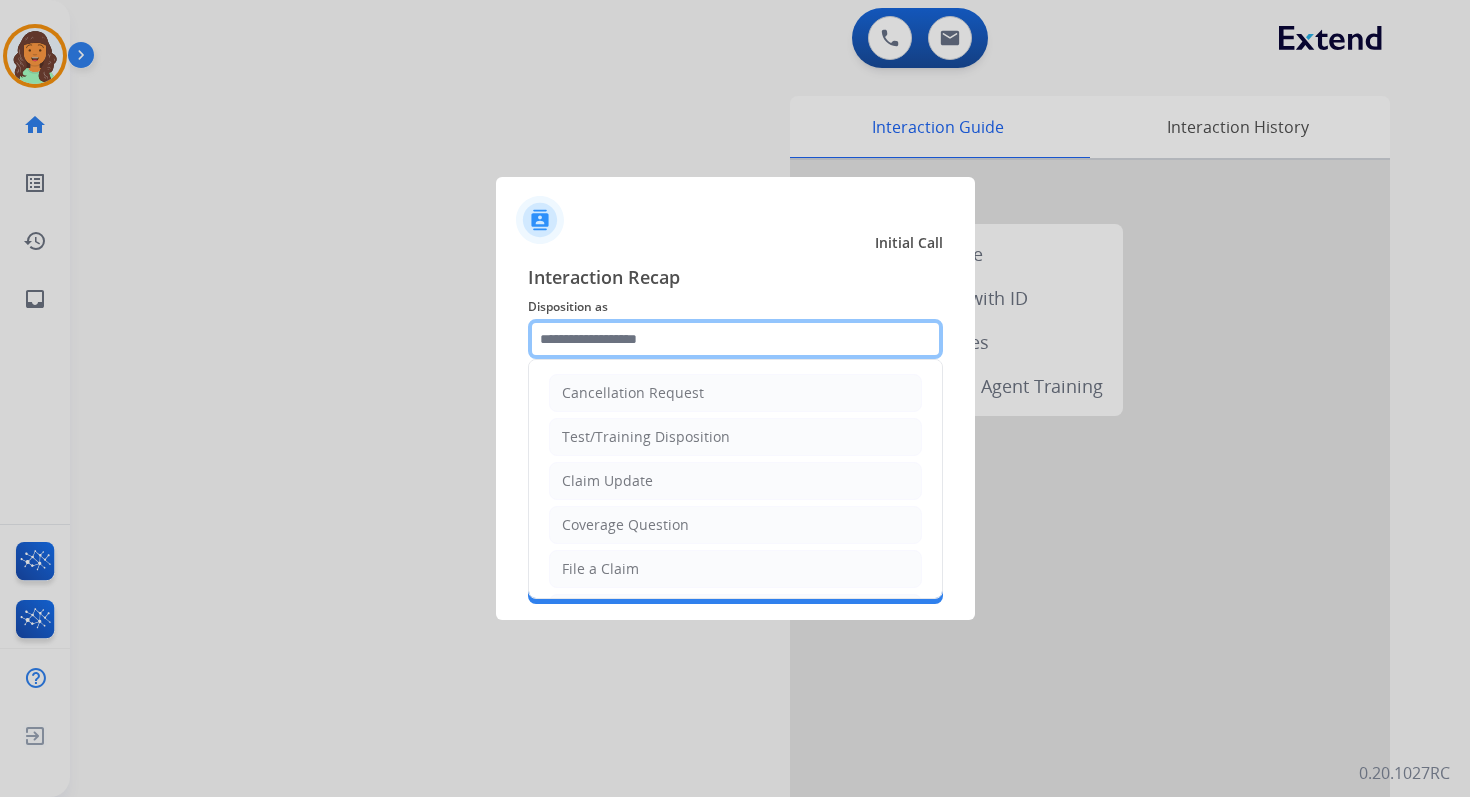click 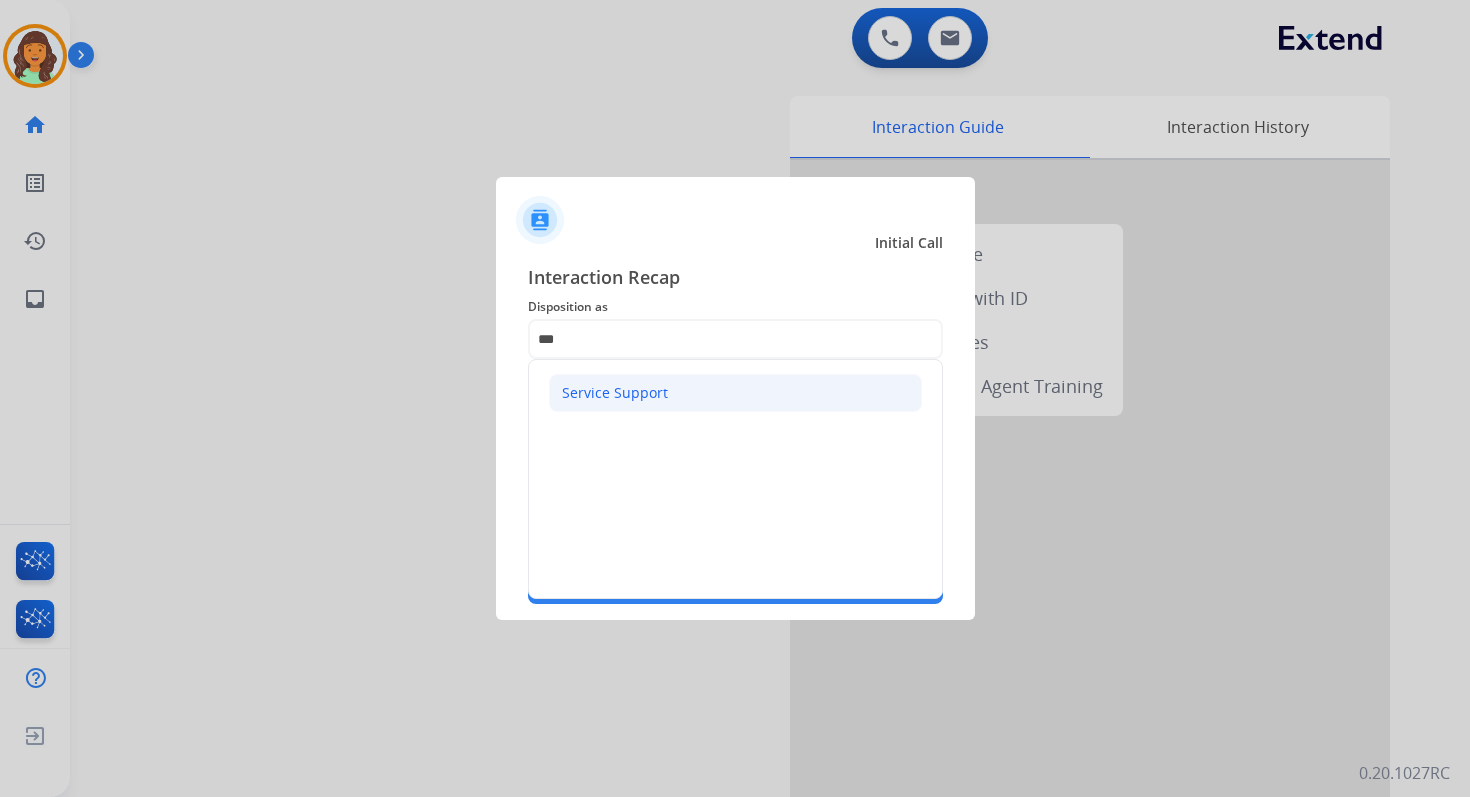 click on "Service Support" 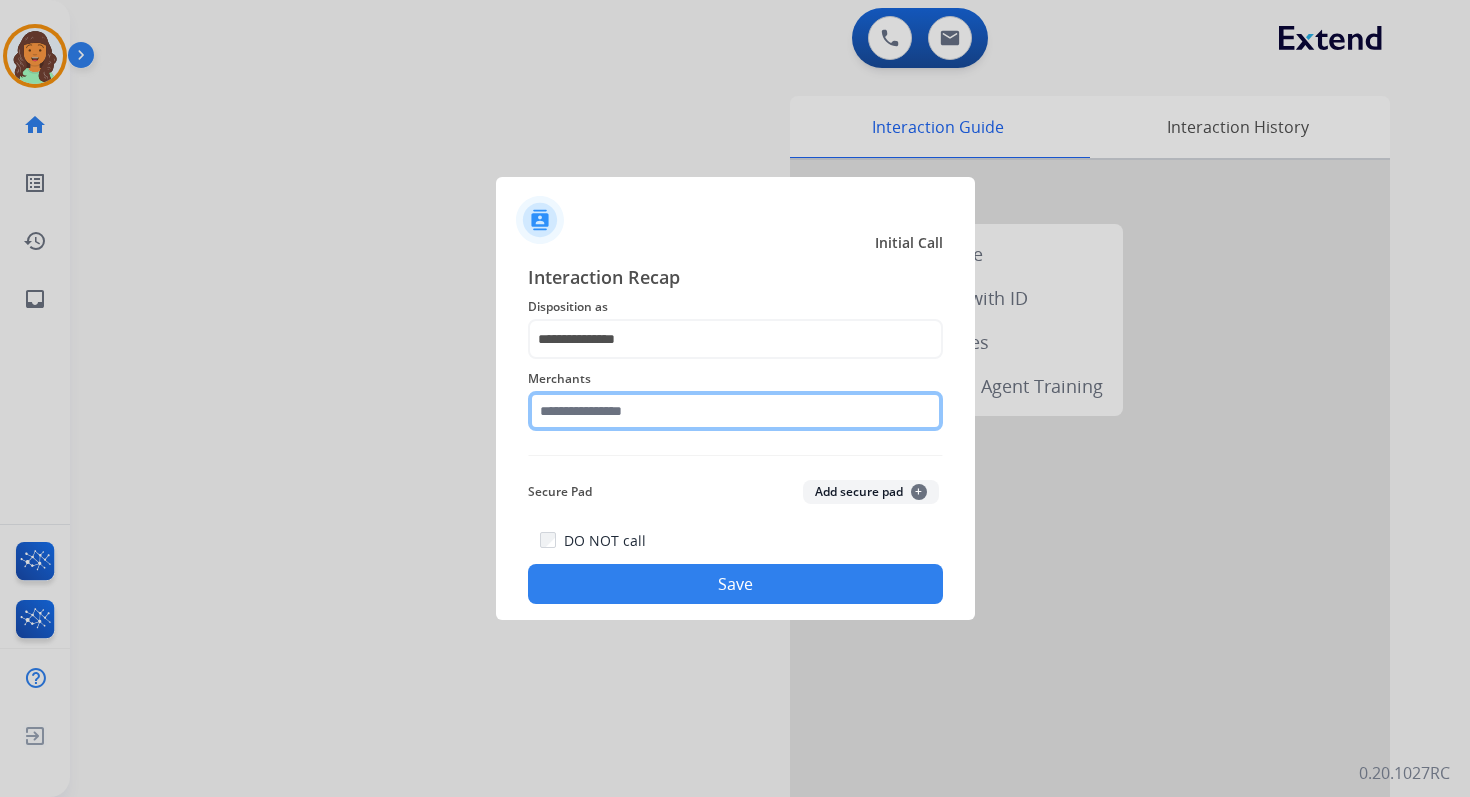 click 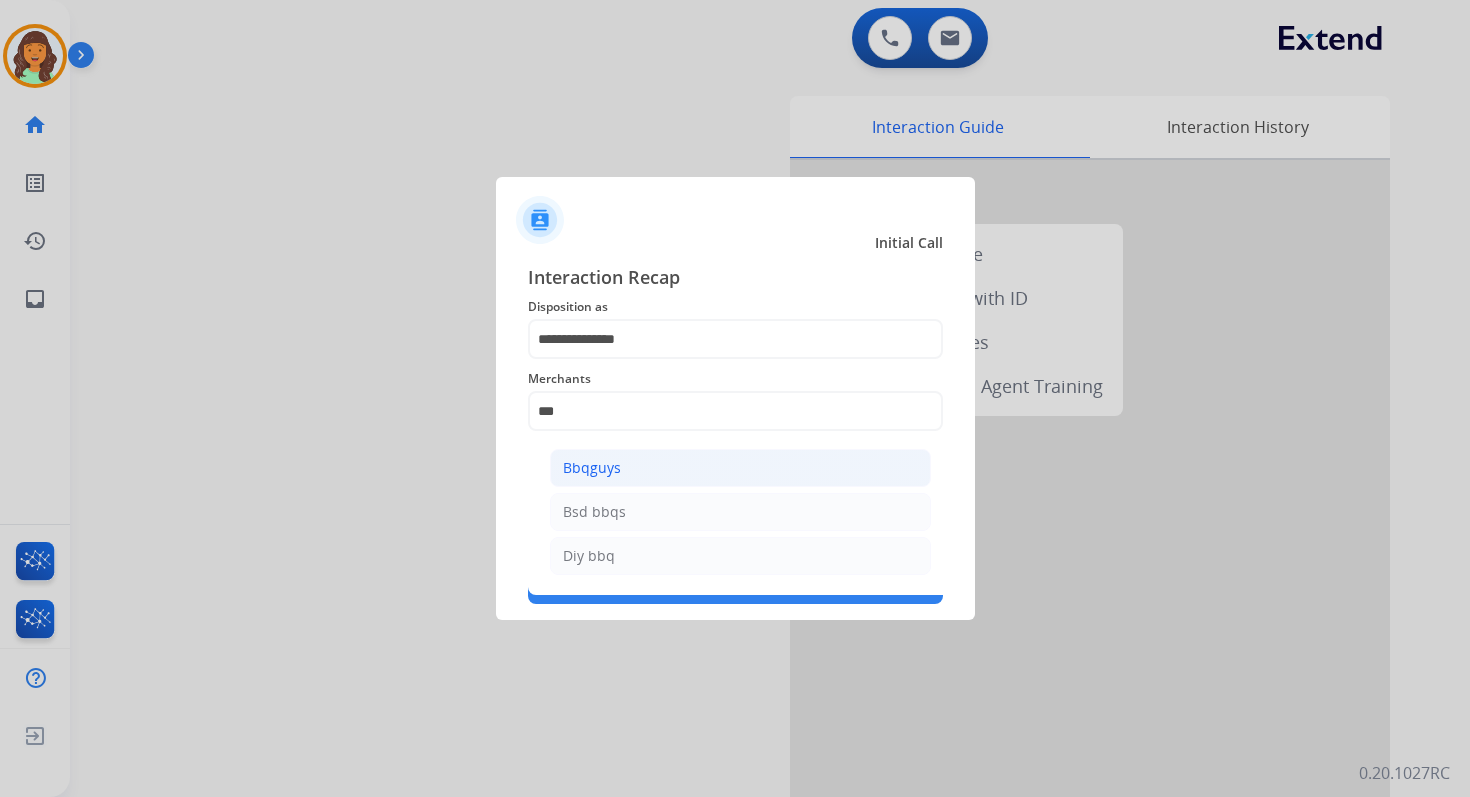 click on "Bbqguys" 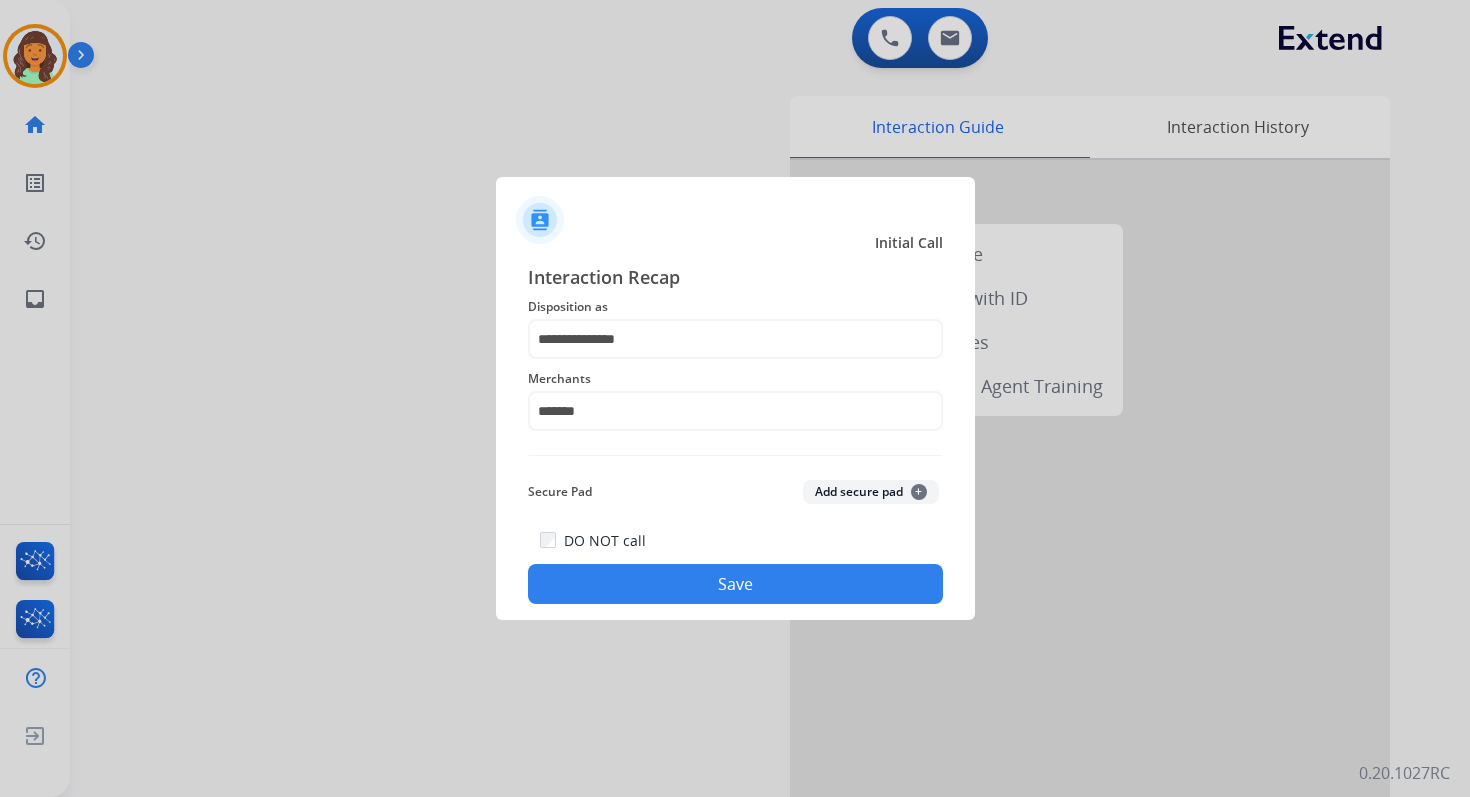 click on "Save" 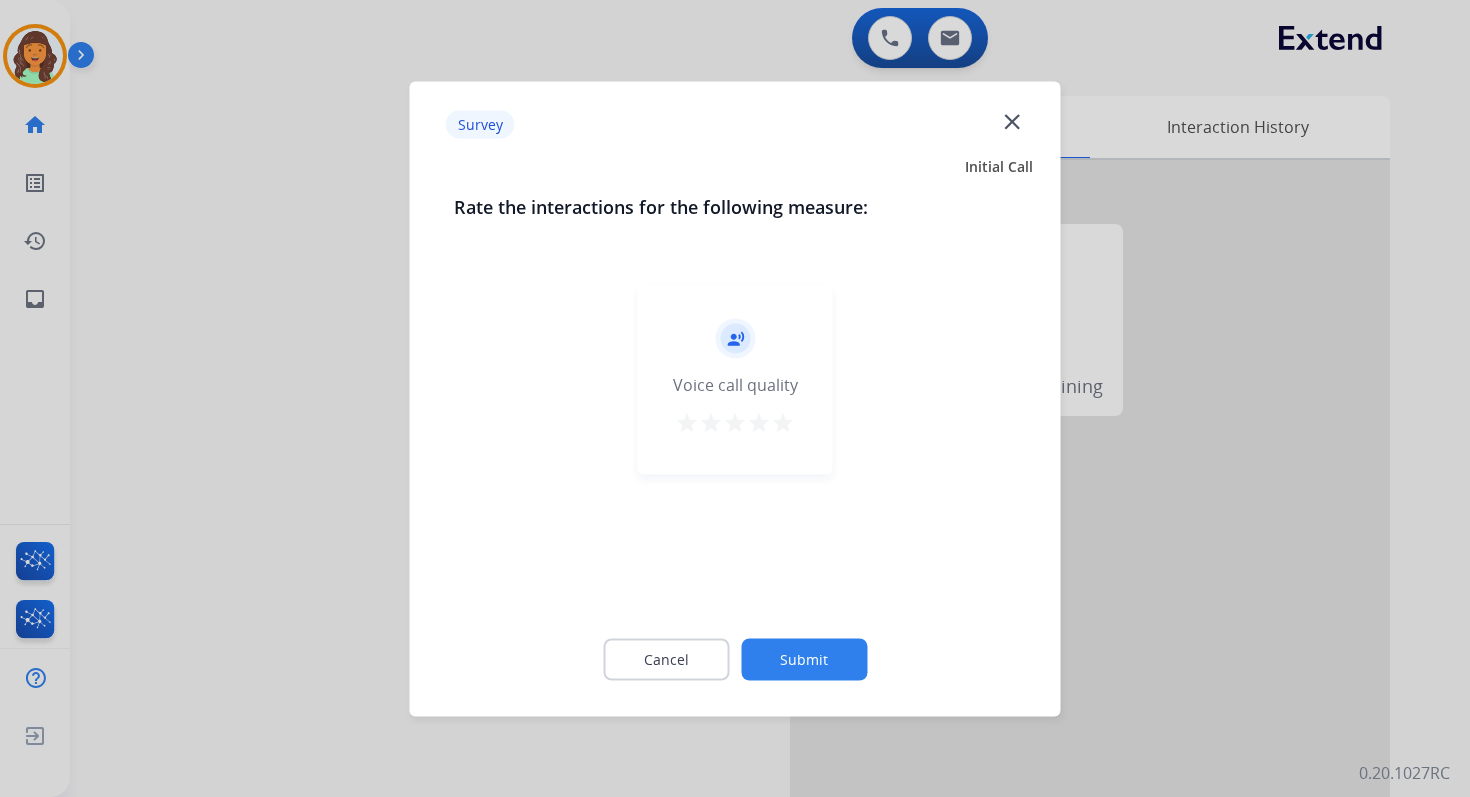 click on "Submit" 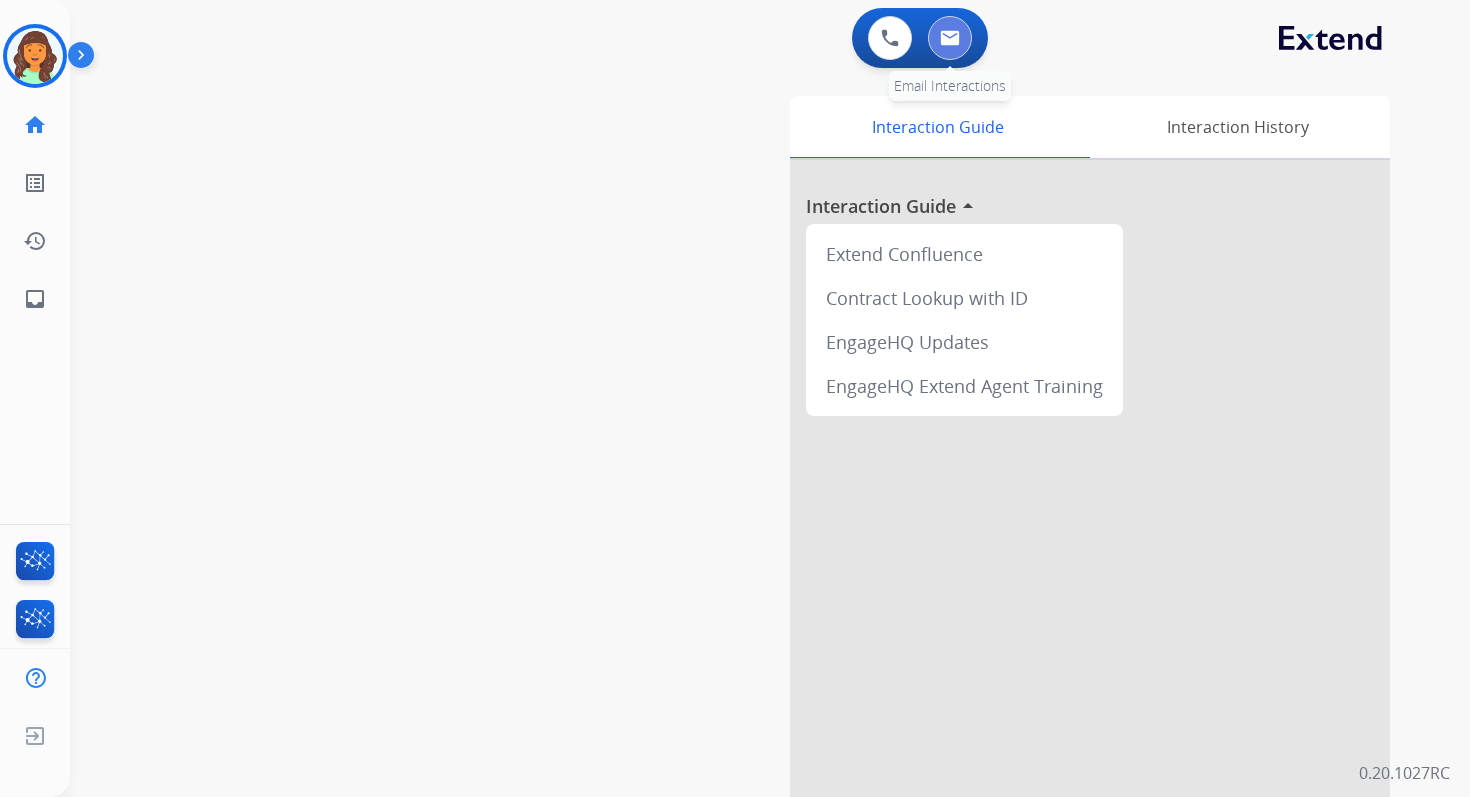 click at bounding box center [950, 38] 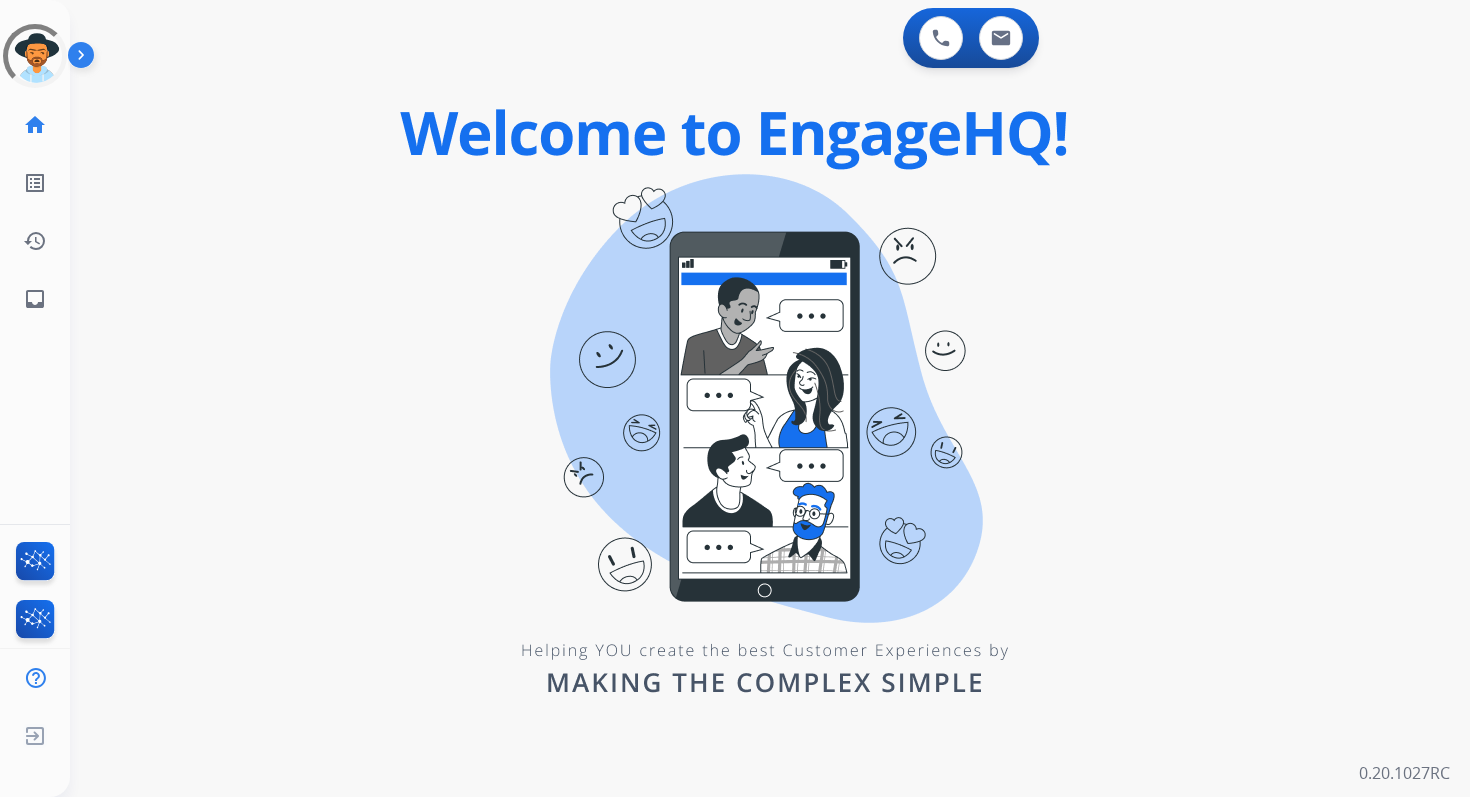 scroll, scrollTop: 0, scrollLeft: 0, axis: both 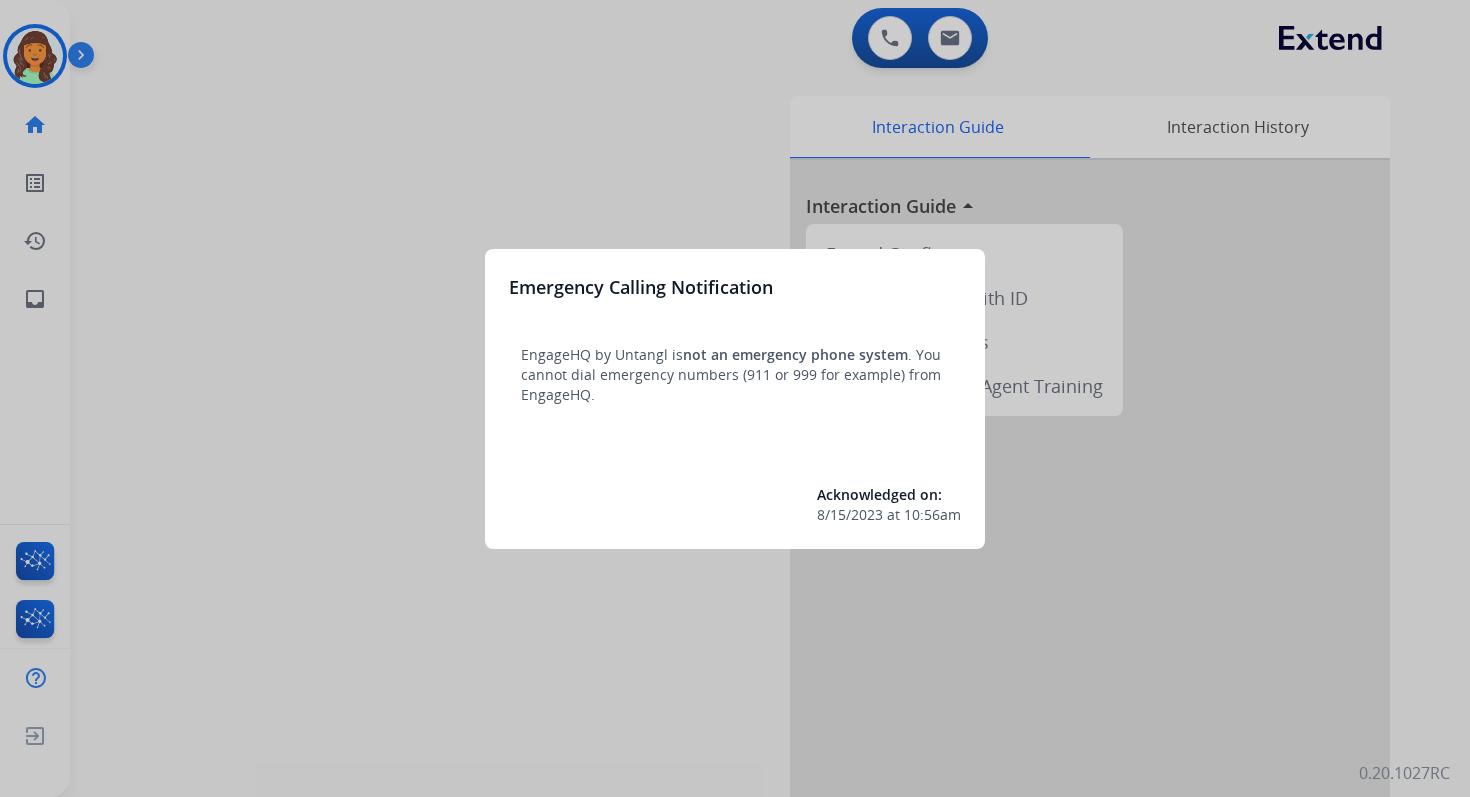 click at bounding box center (735, 398) 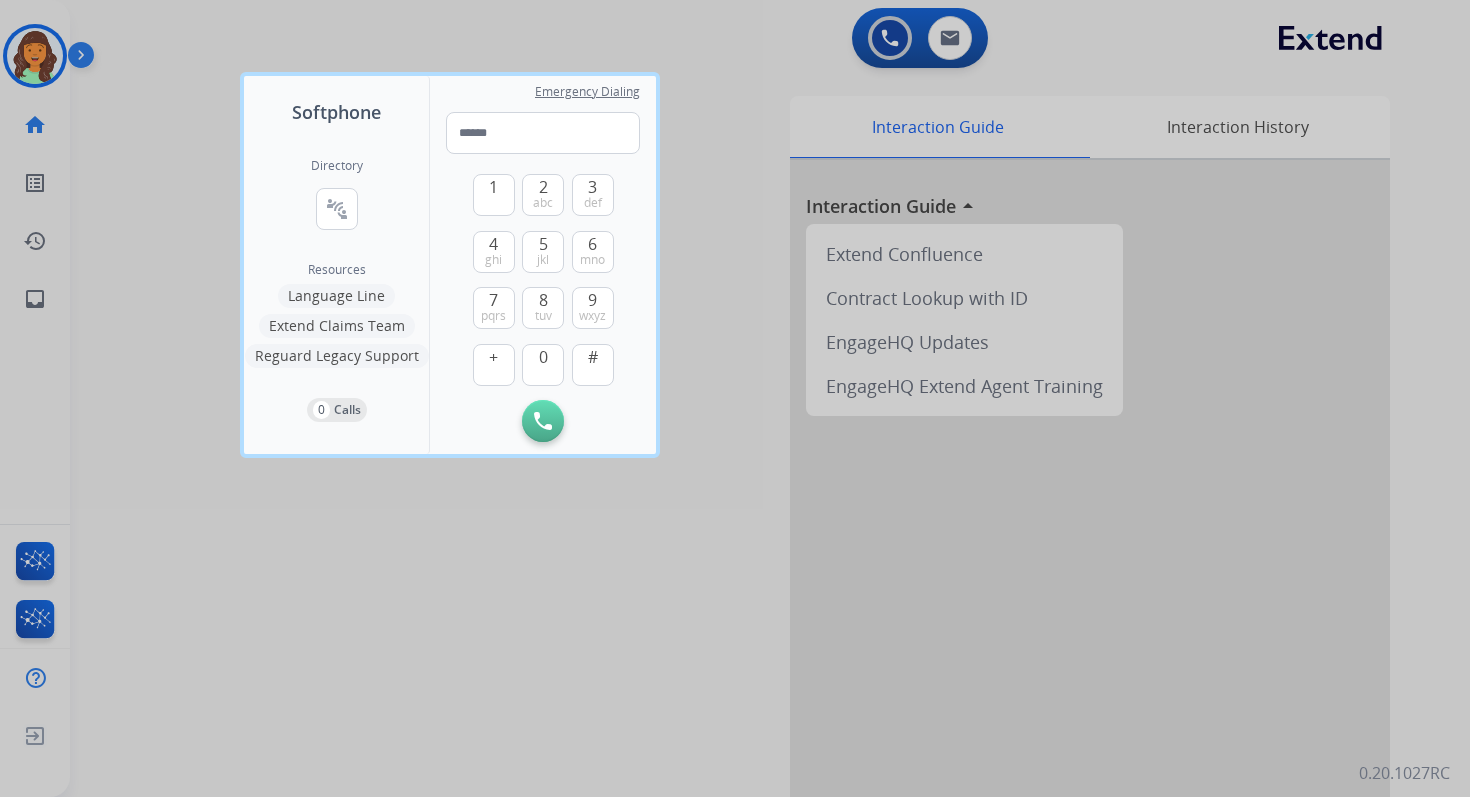 click at bounding box center (735, 398) 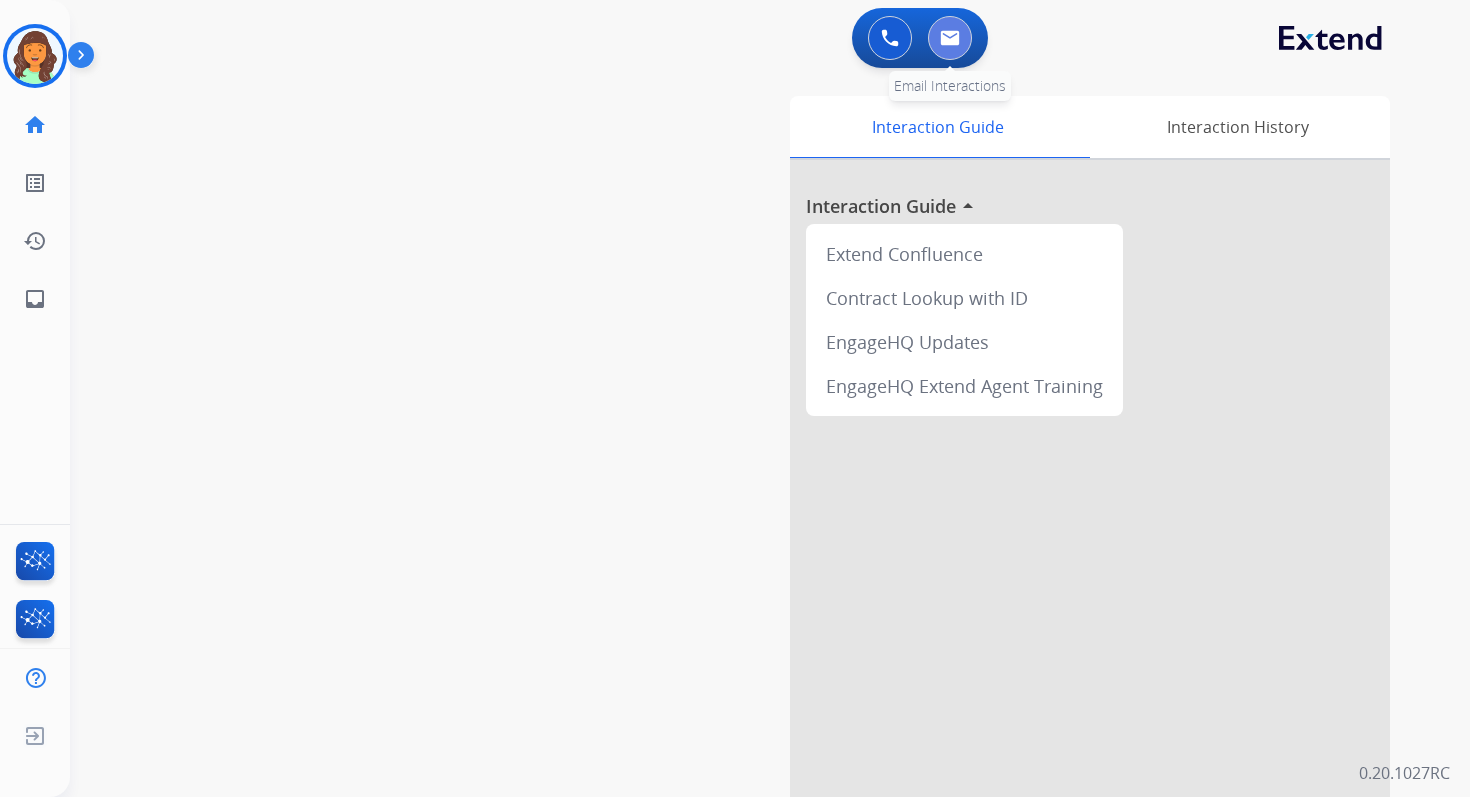 click at bounding box center (950, 38) 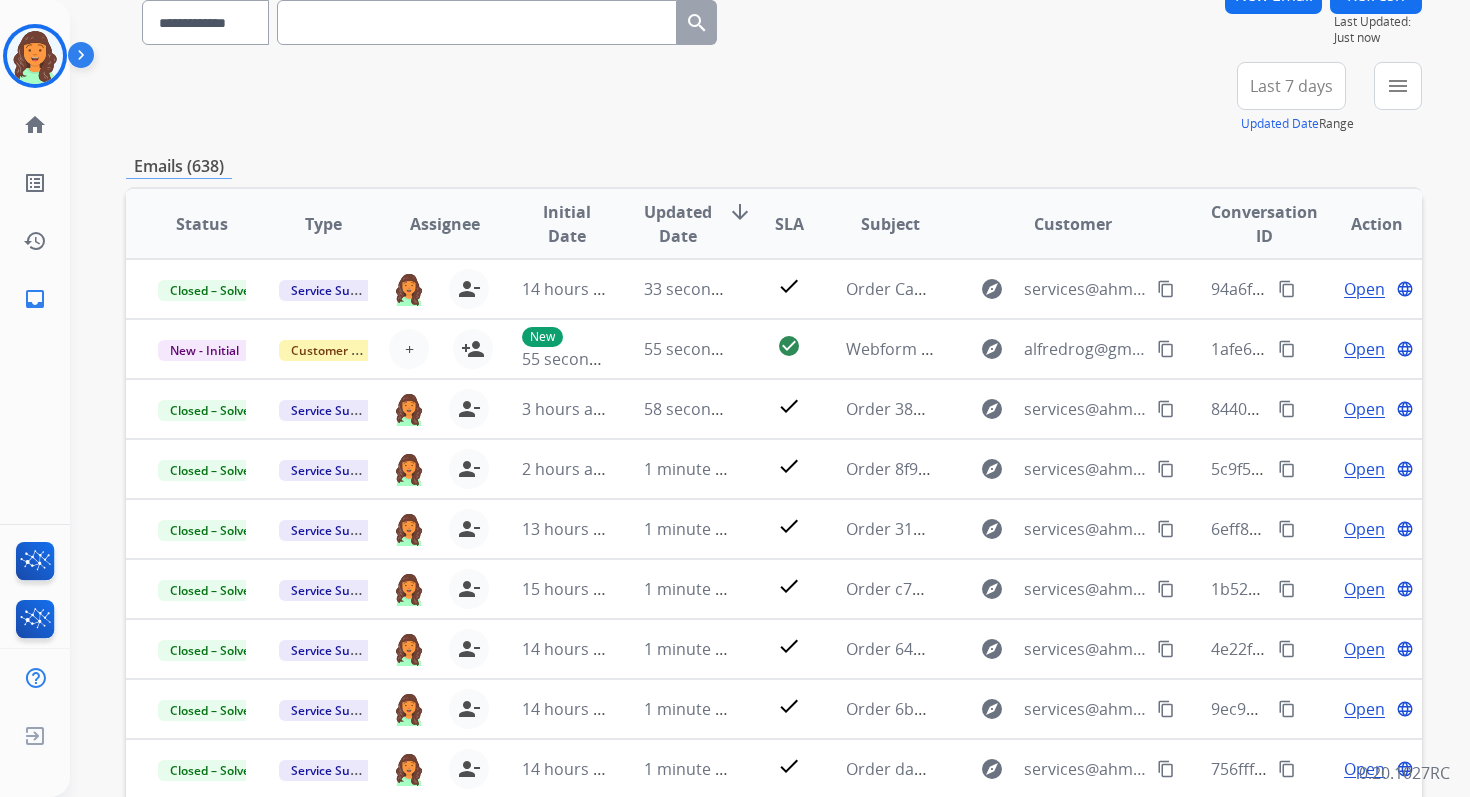 scroll, scrollTop: 77, scrollLeft: 0, axis: vertical 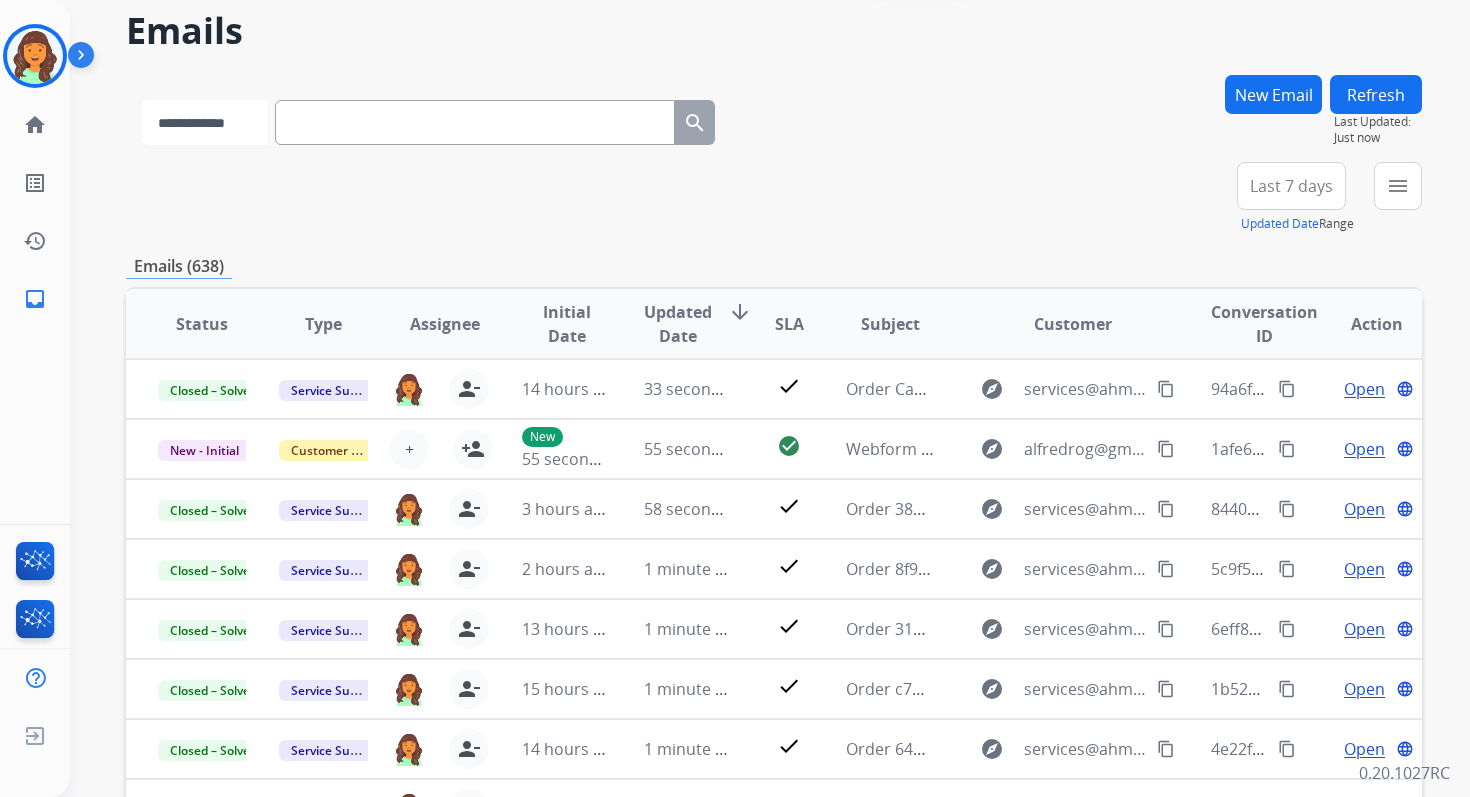 click on "**********" at bounding box center [204, 122] 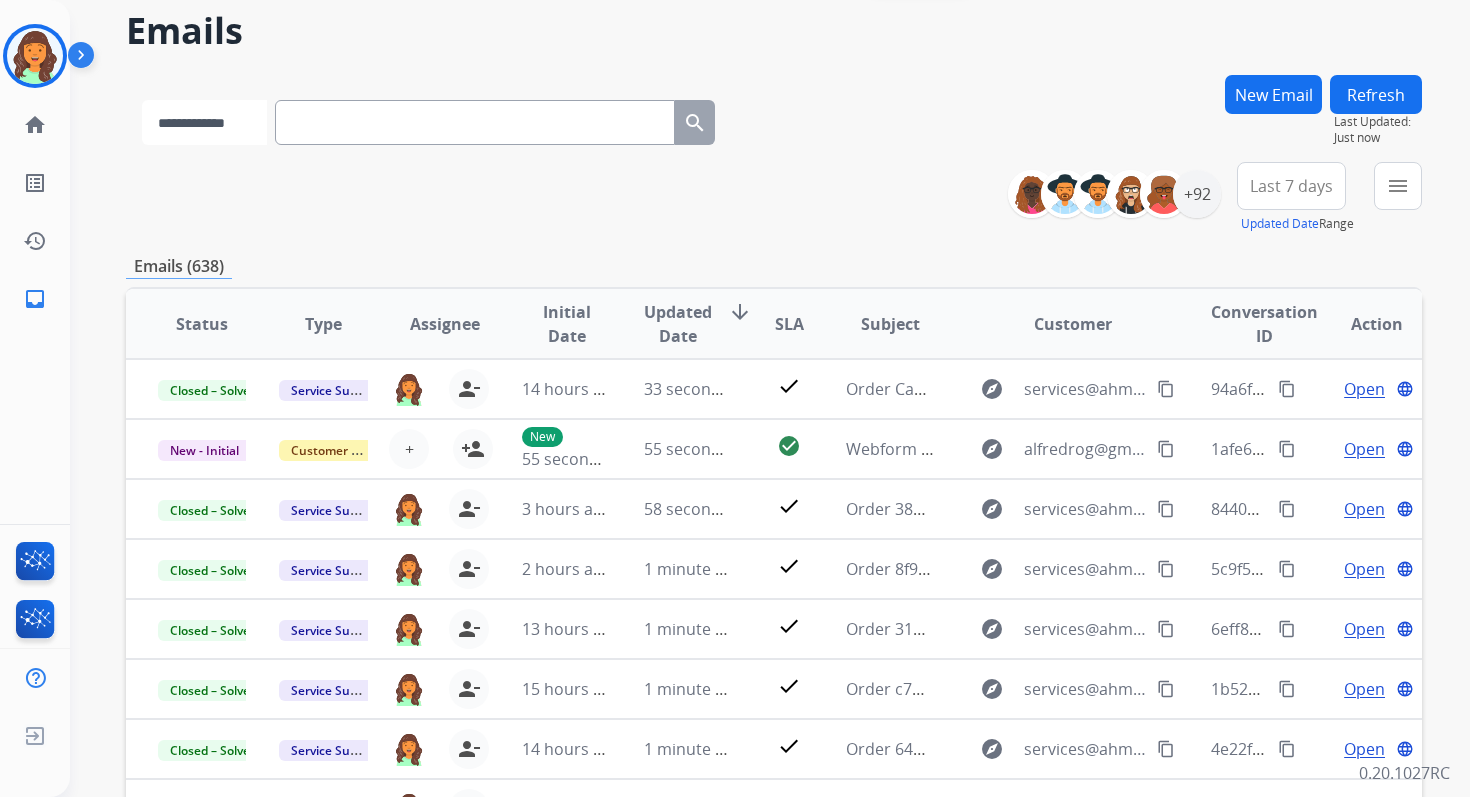 select on "*******" 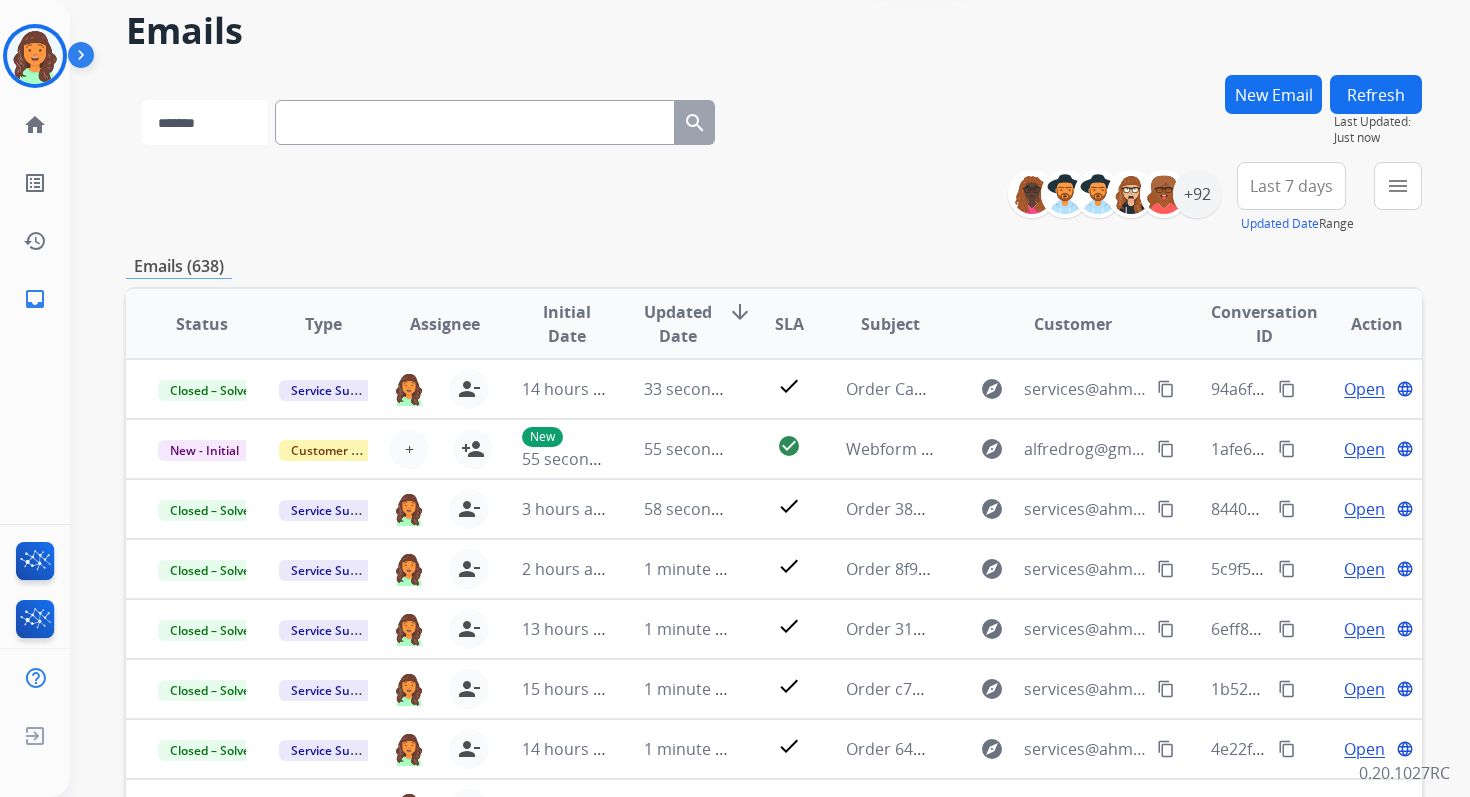 click on "**********" at bounding box center (204, 122) 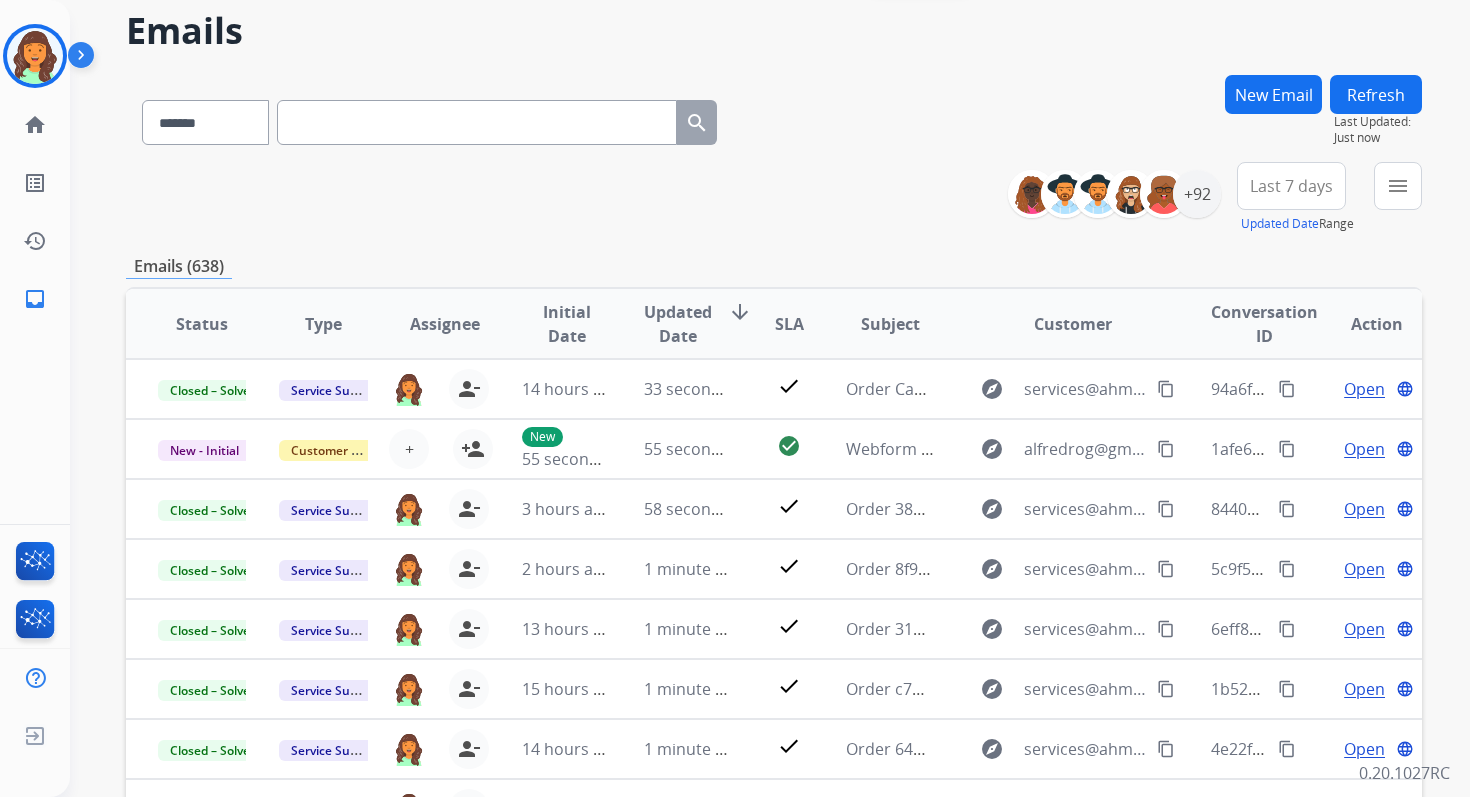 click at bounding box center [477, 122] 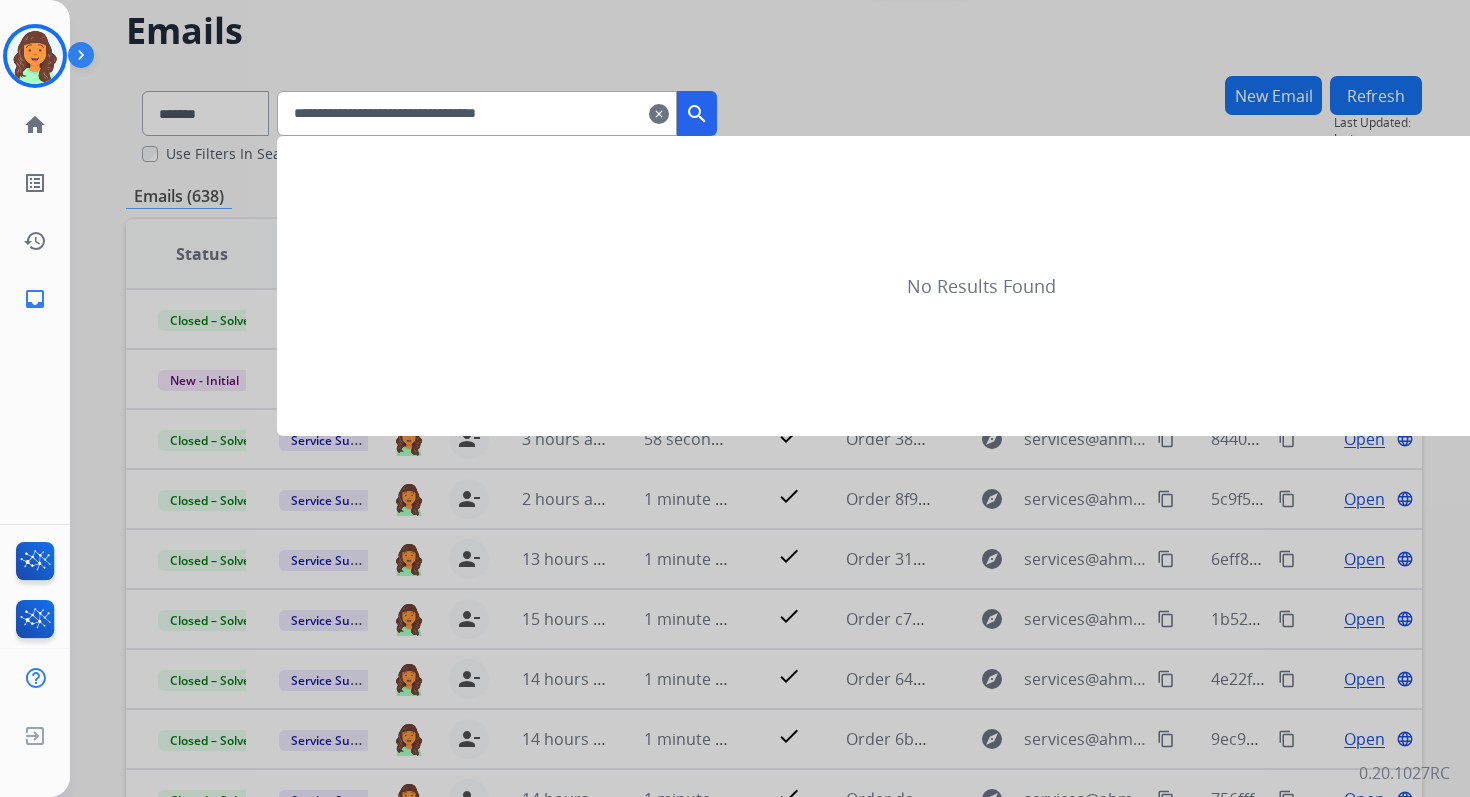 scroll, scrollTop: 0, scrollLeft: 0, axis: both 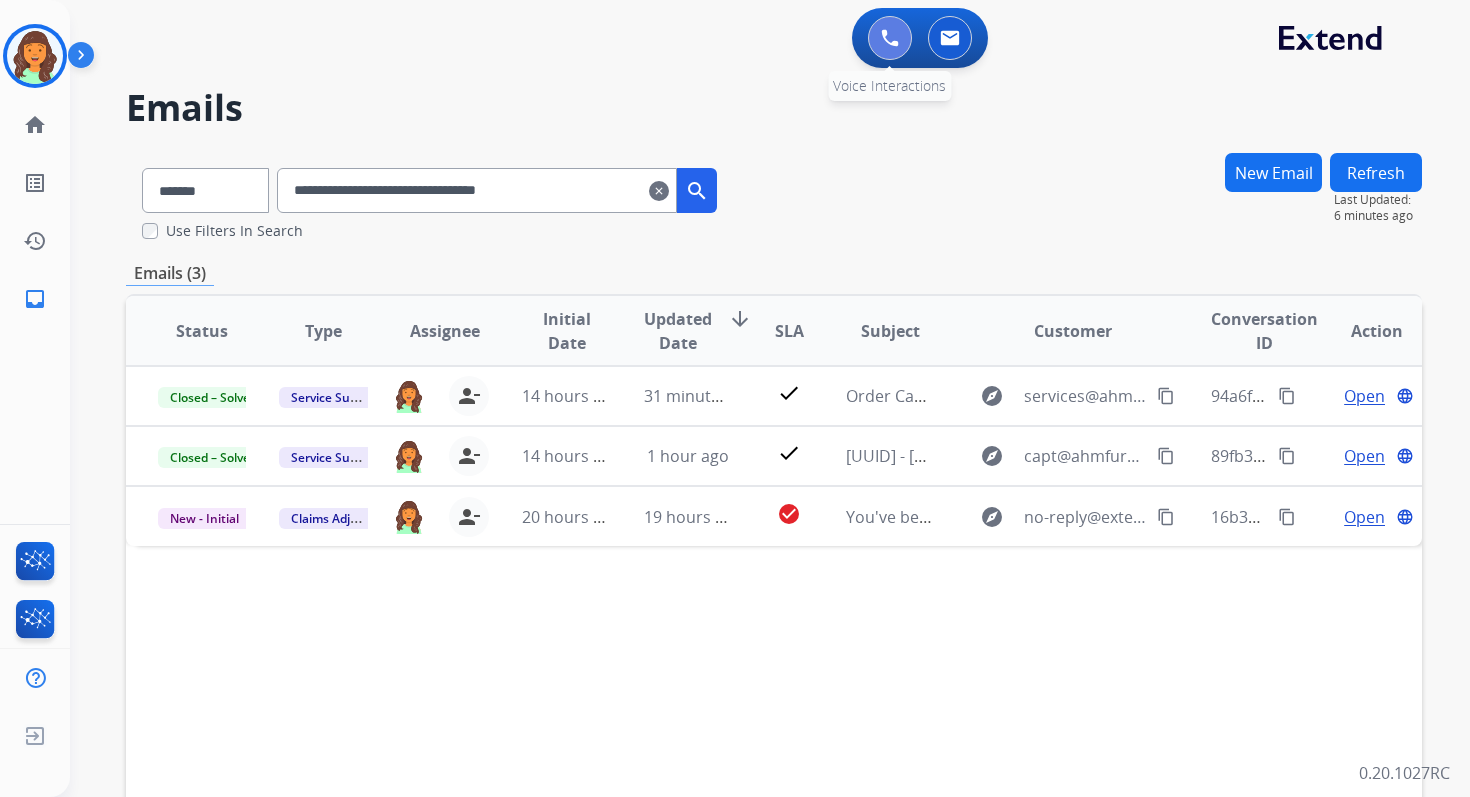 click at bounding box center (890, 38) 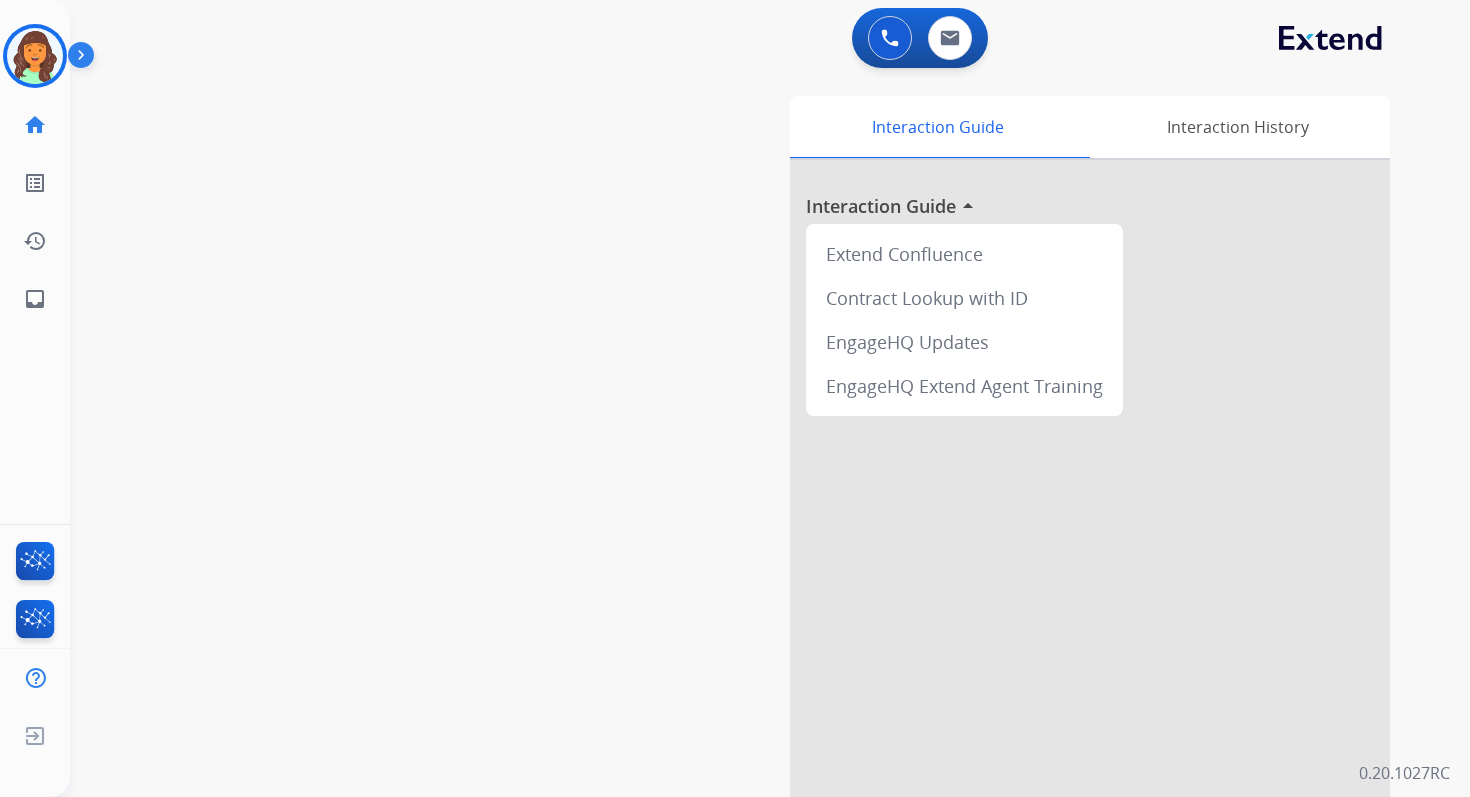 click at bounding box center (890, 38) 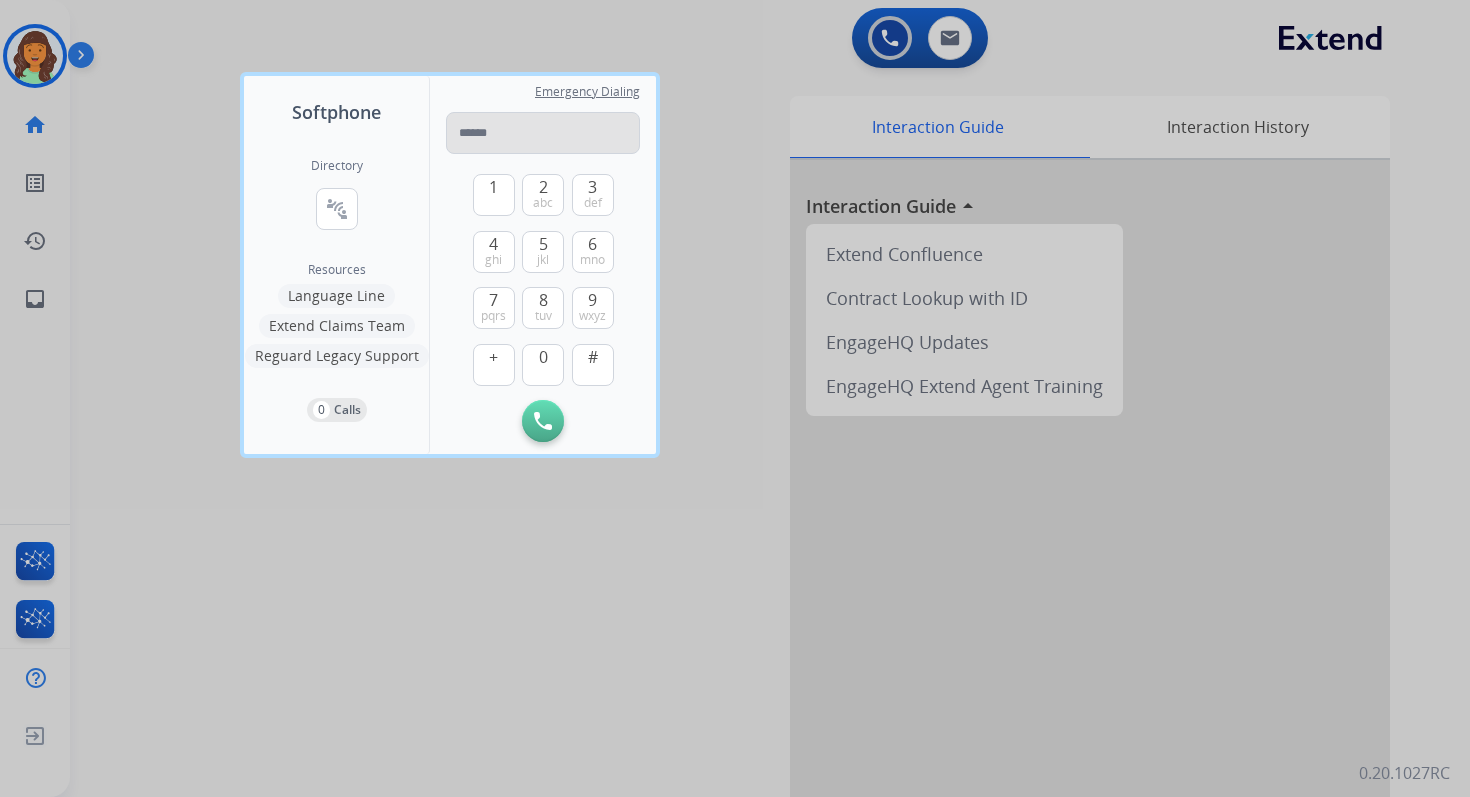 click at bounding box center (543, 133) 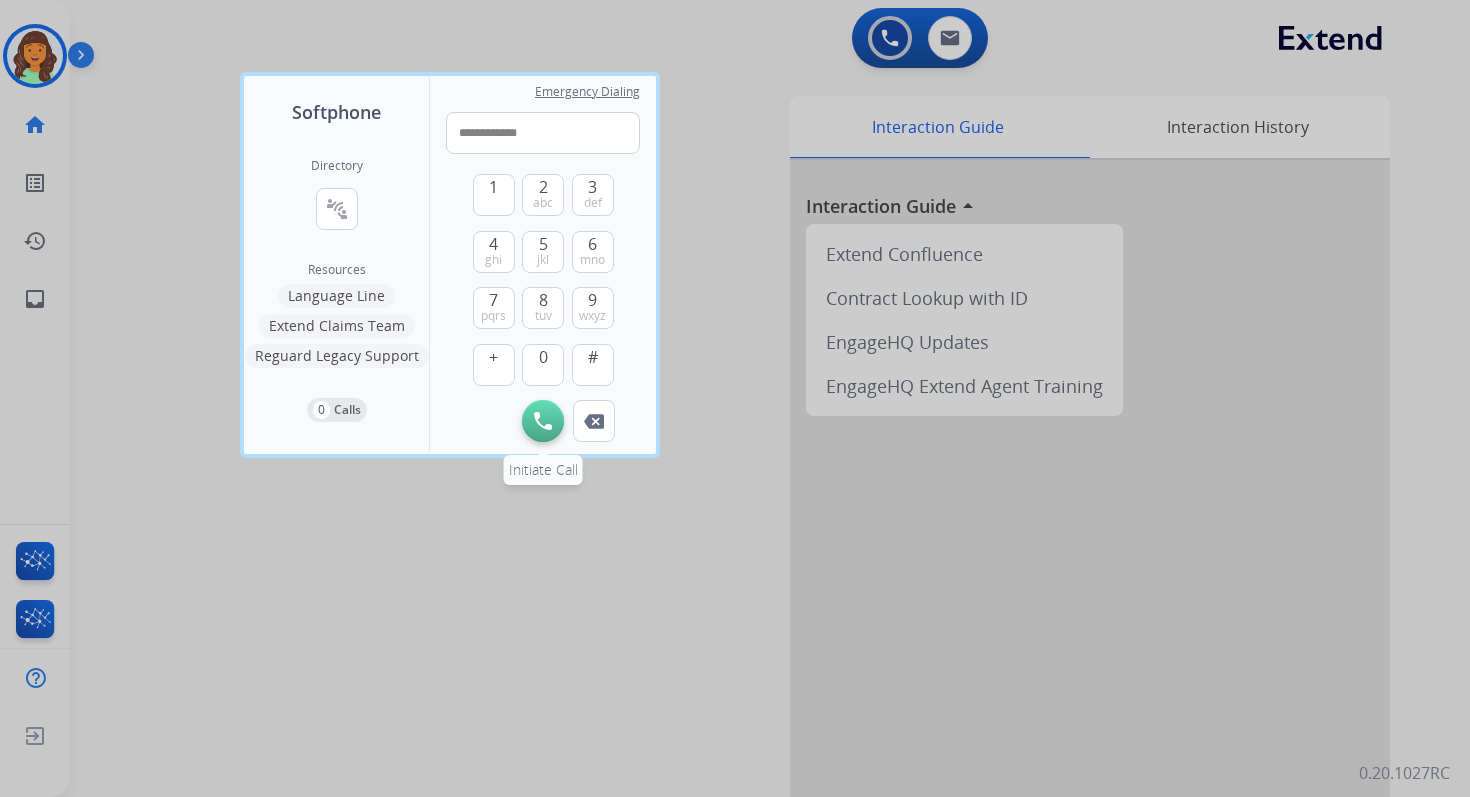 type on "**********" 